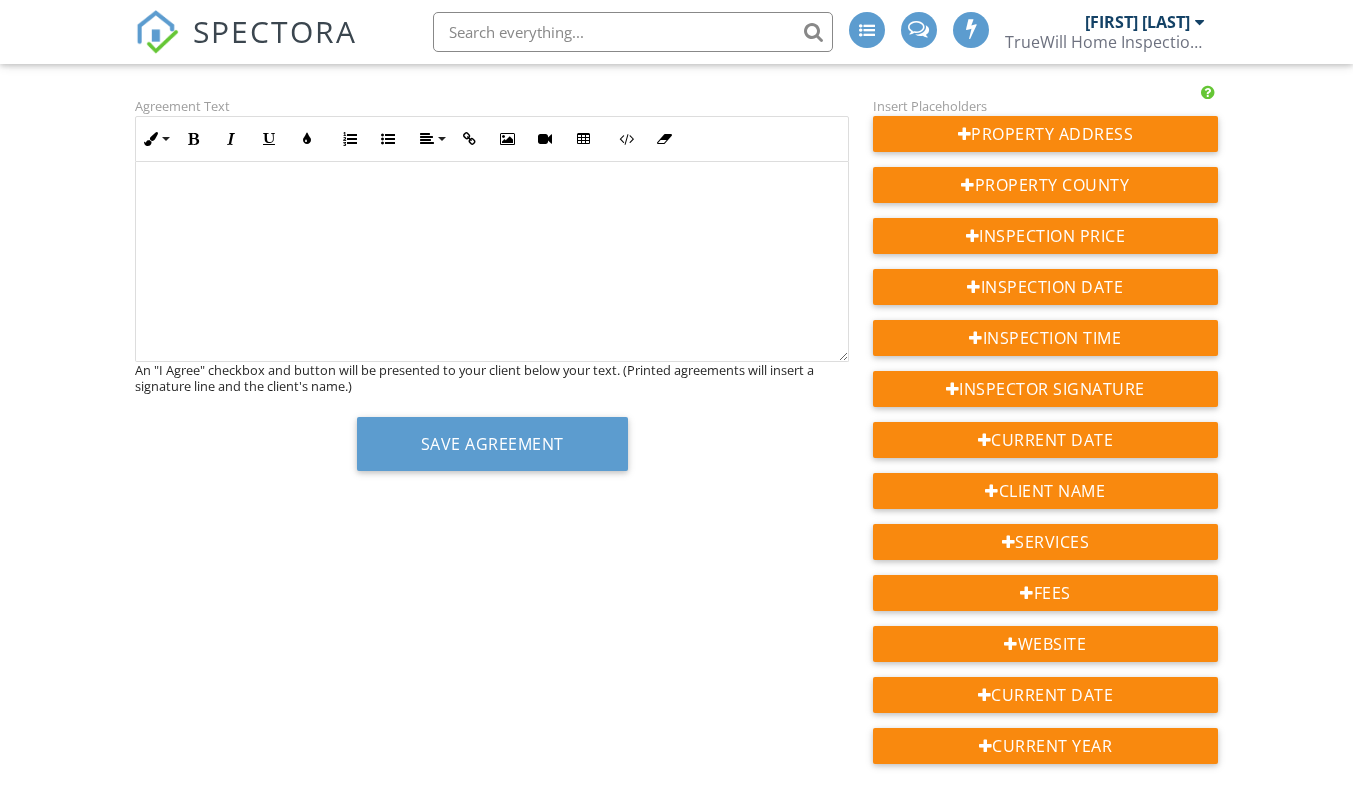 scroll, scrollTop: 250, scrollLeft: 0, axis: vertical 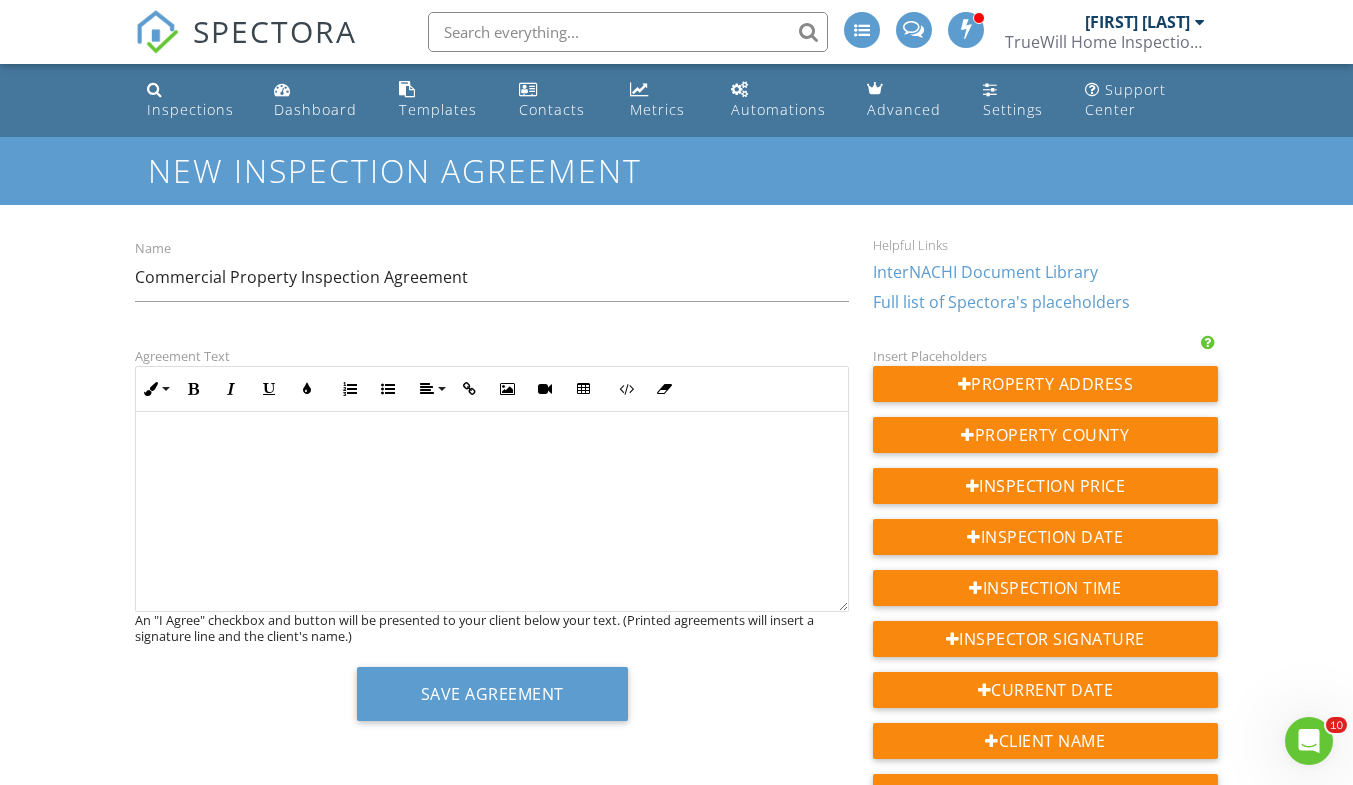 click on "SPECTORA" at bounding box center [275, 31] 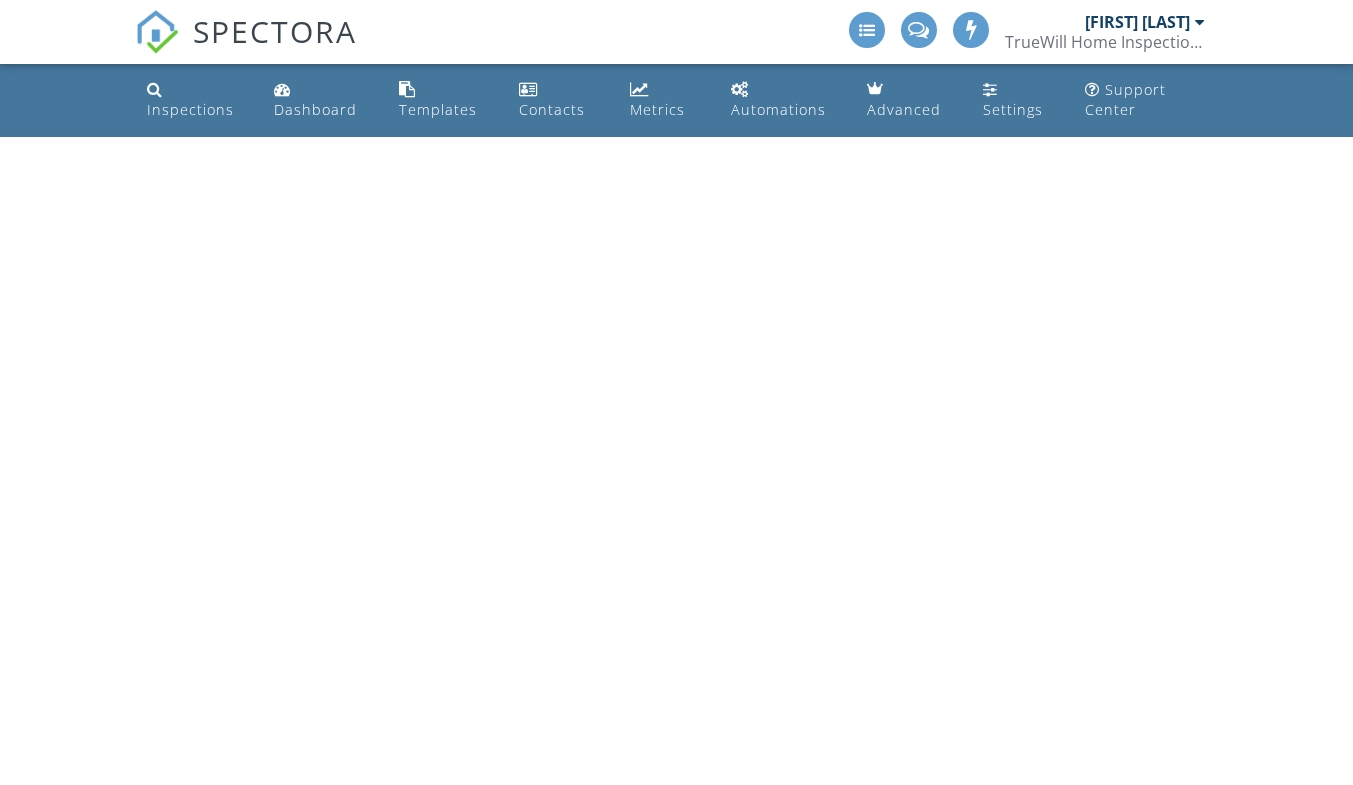 scroll, scrollTop: 0, scrollLeft: 0, axis: both 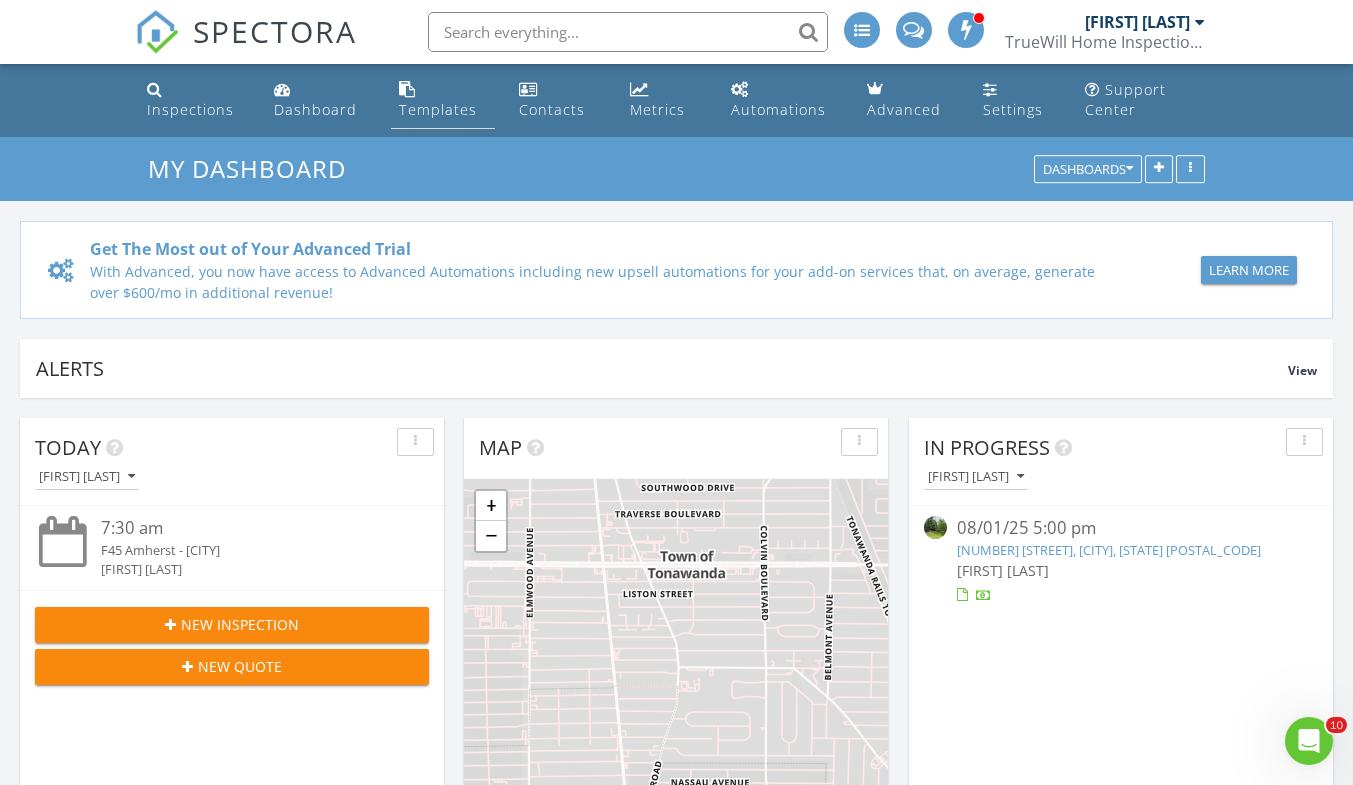 click on "Templates" at bounding box center [438, 109] 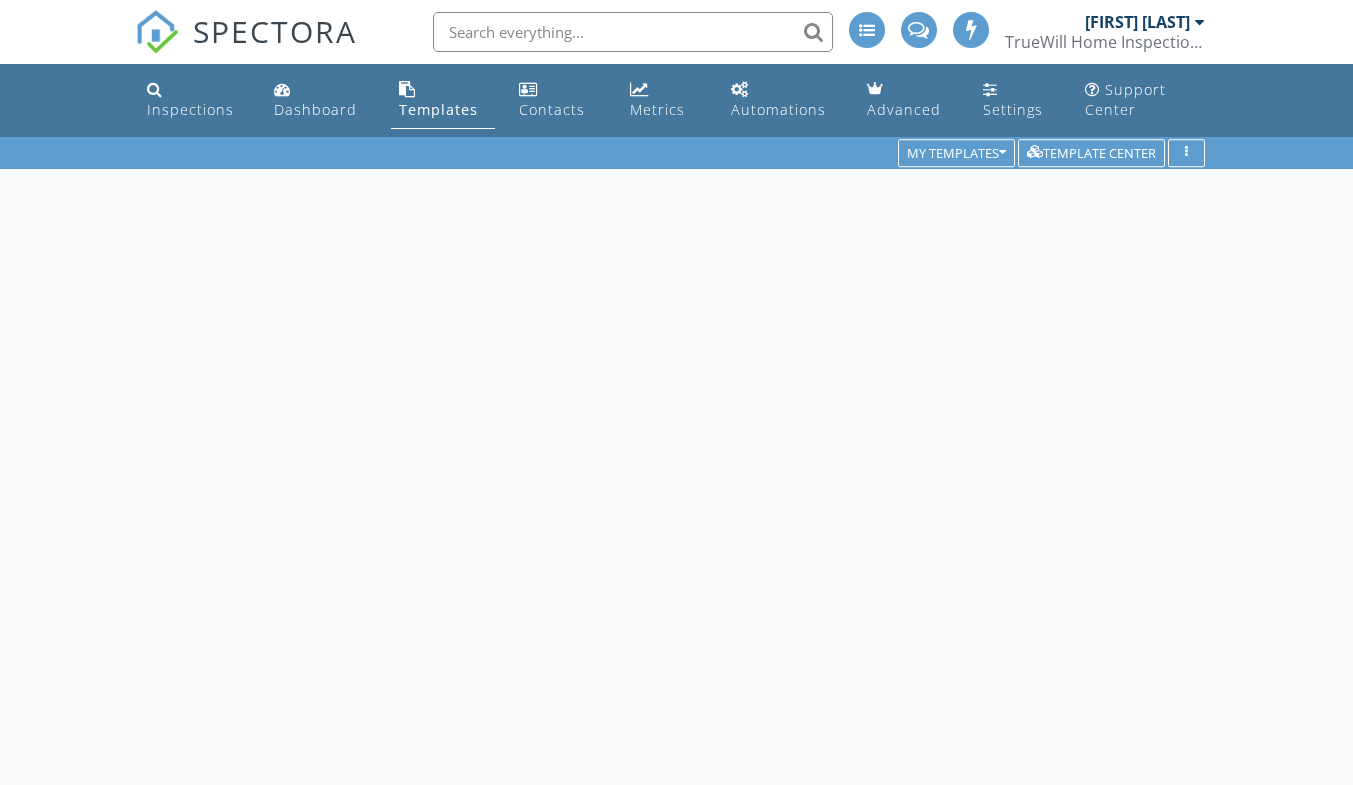 scroll, scrollTop: 0, scrollLeft: 0, axis: both 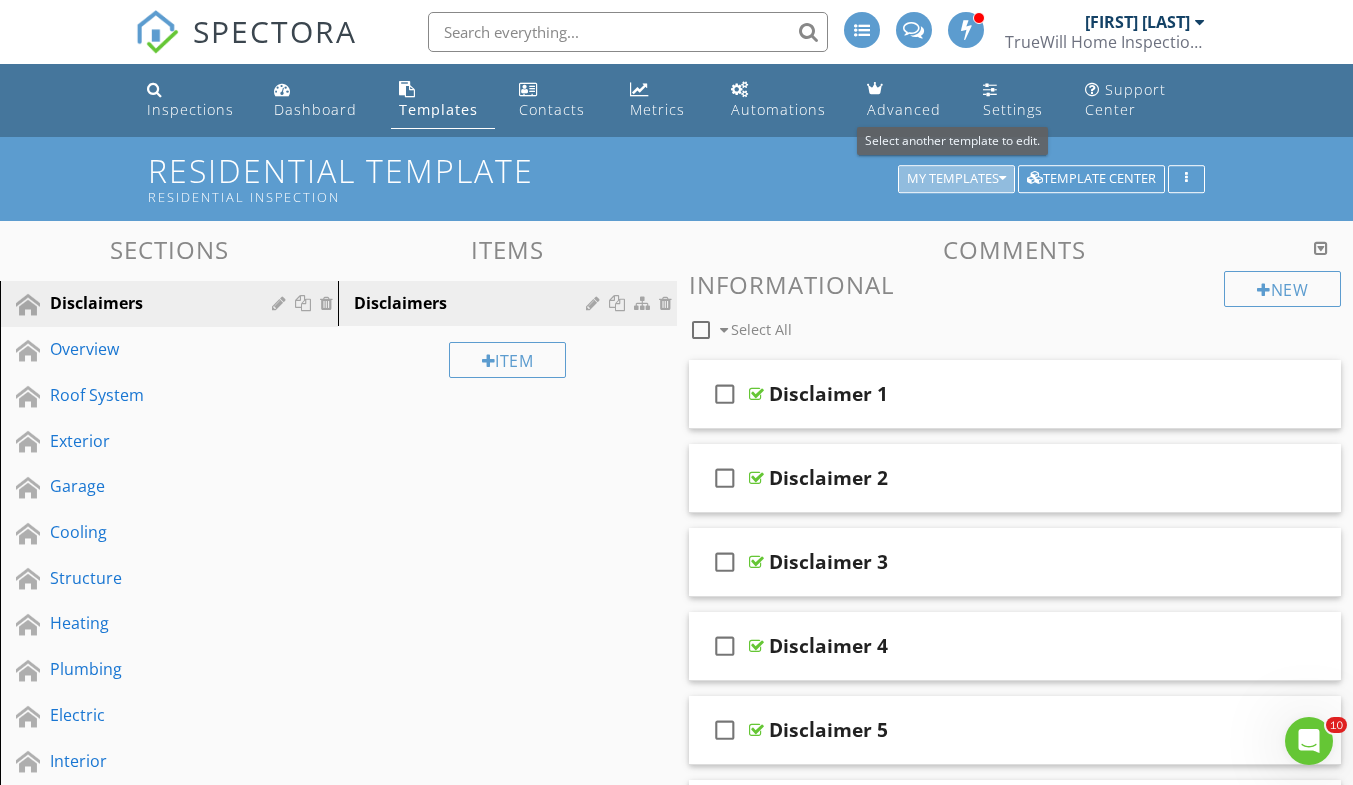 click on "My Templates" at bounding box center (956, 179) 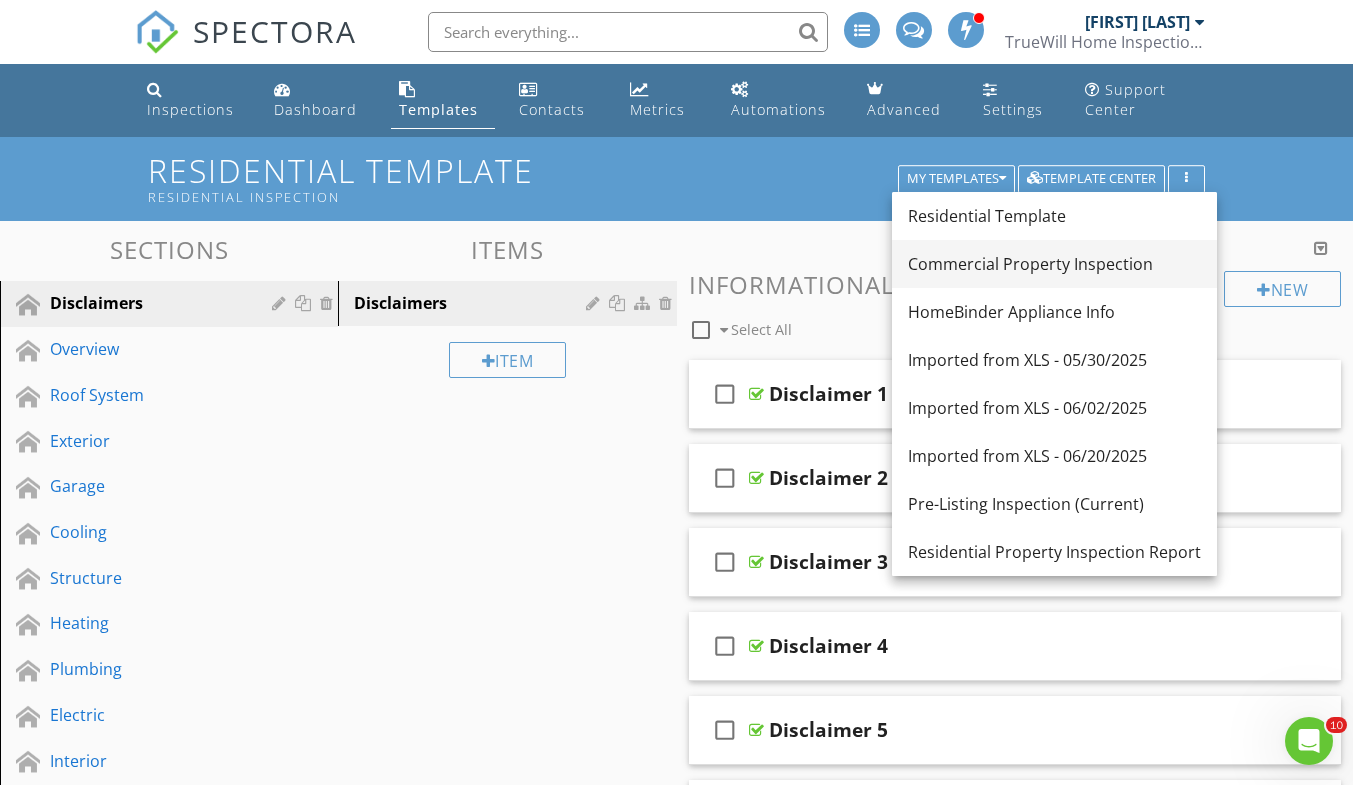 click on "Commercial Property Inspection" at bounding box center (1054, 264) 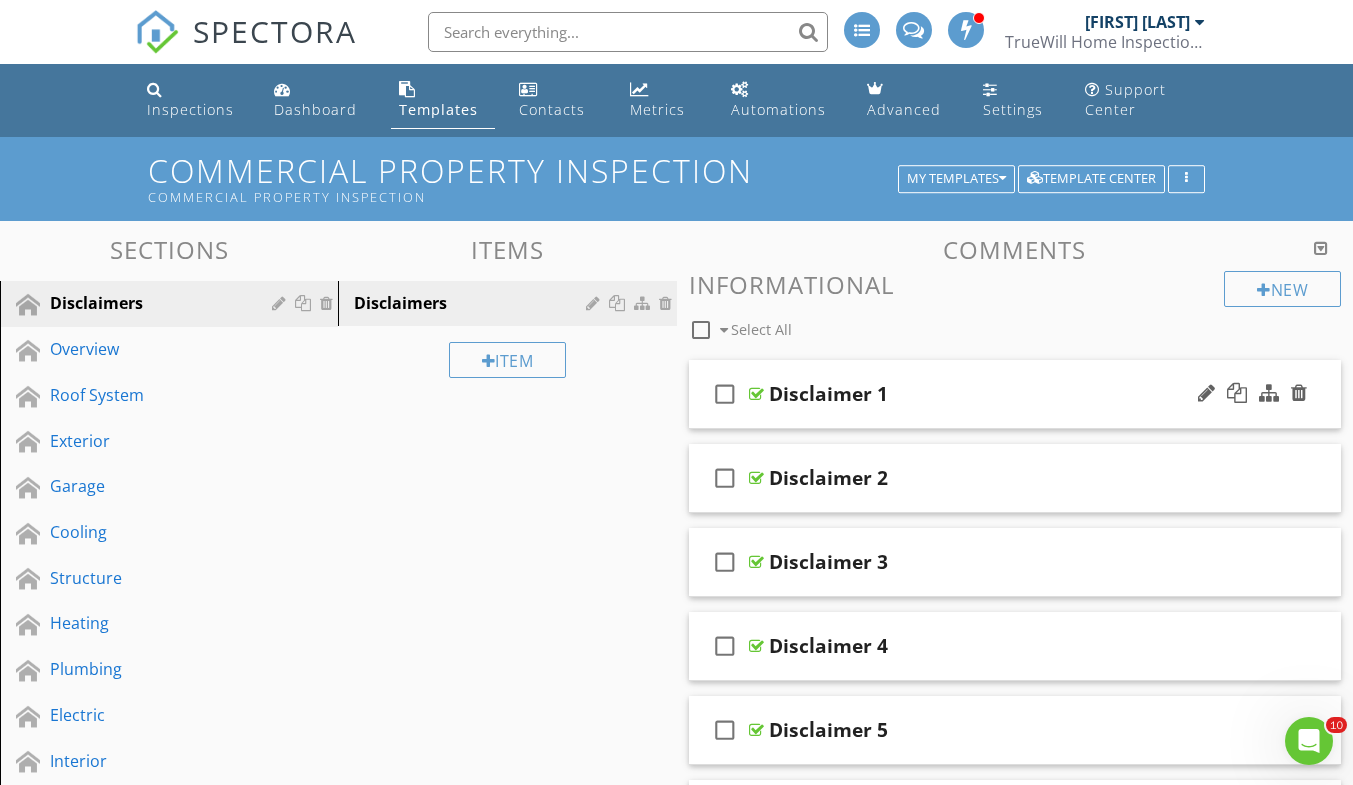 click on "check_box_outline_blank
Disclaimer 1" at bounding box center (1015, 394) 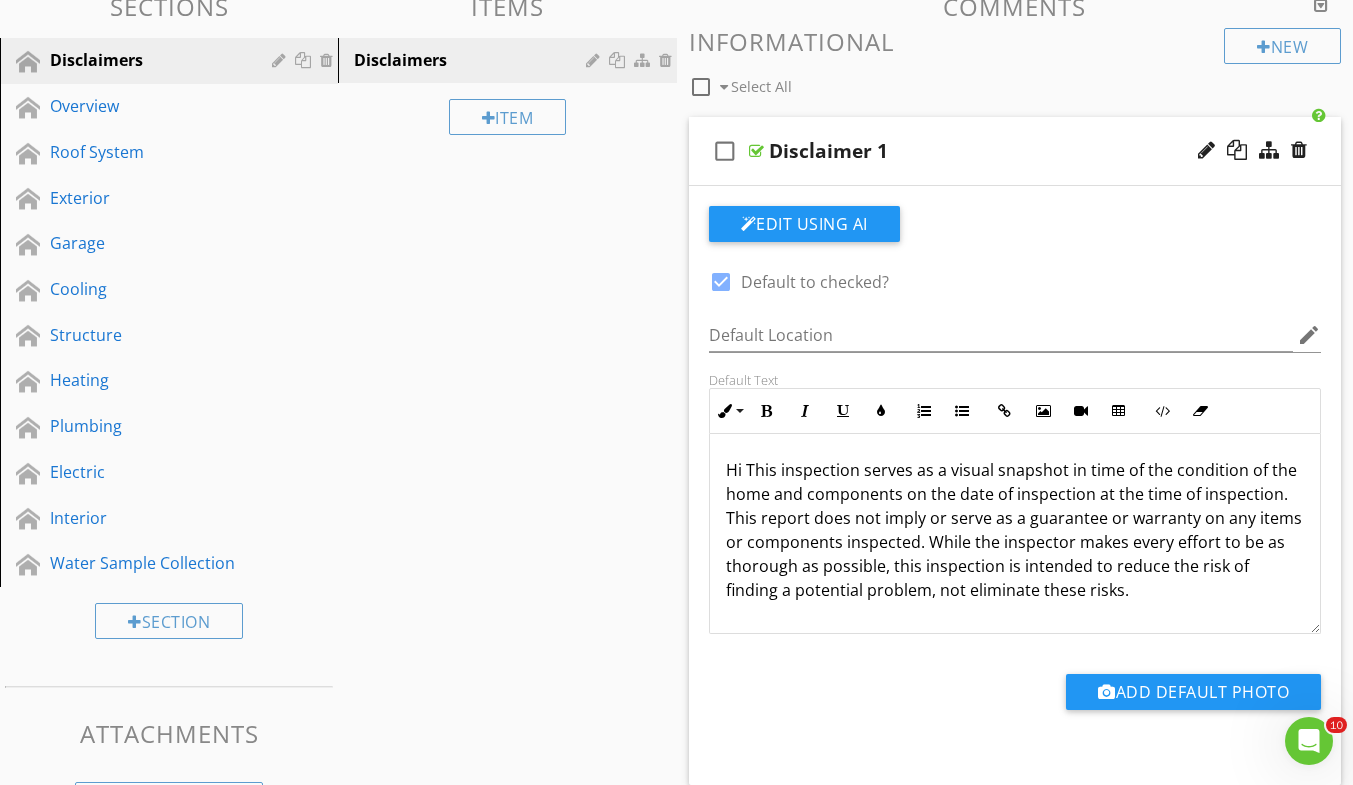 scroll, scrollTop: 381, scrollLeft: 0, axis: vertical 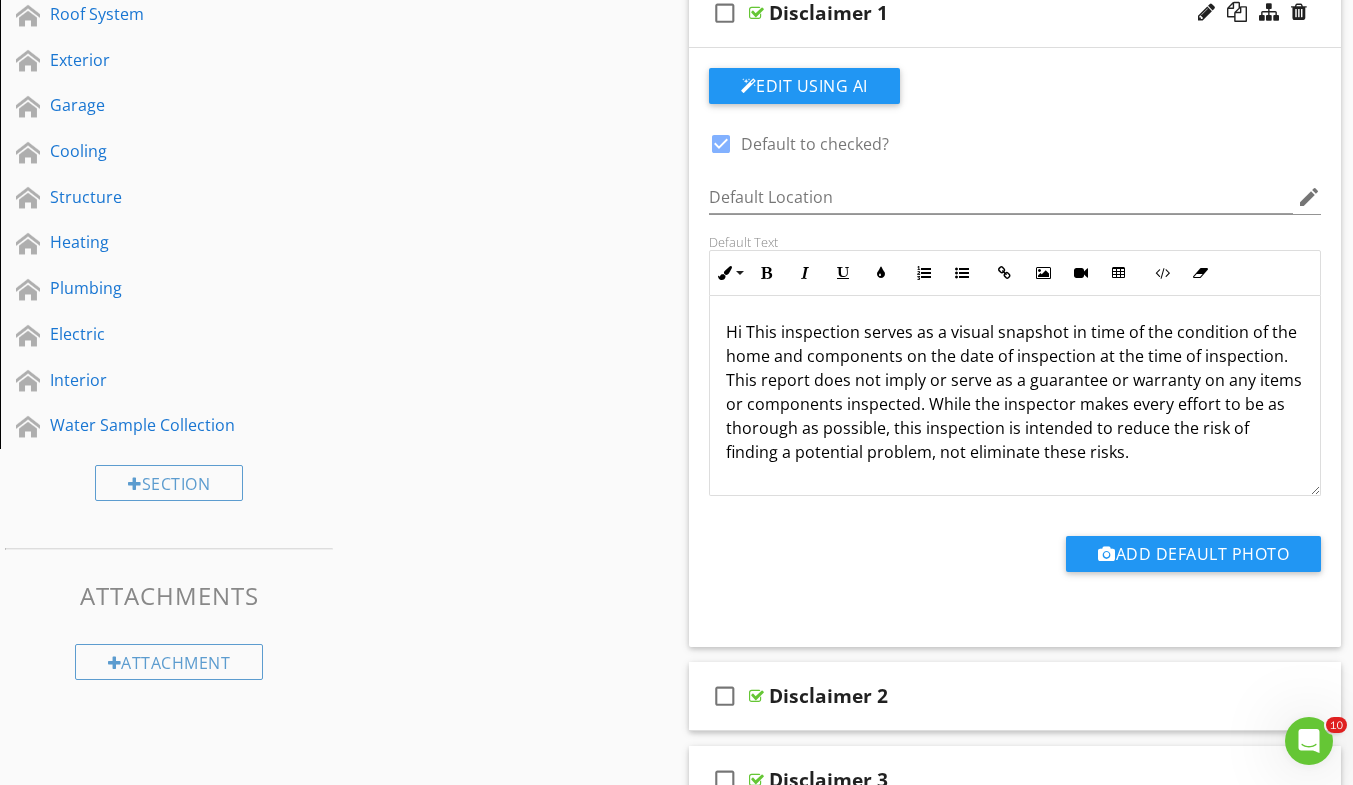 click on "Hi This inspection serves as a visual snapshot in time of the condition of the home and components on the date of inspection at the time of inspection. This report does not imply or serve as a guarantee or warranty on any items or components inspected. While the inspector makes every effort to be as thorough as possible, this inspection is intended to reduce the risk of finding a potential problem, not eliminate these risks." at bounding box center [1015, 392] 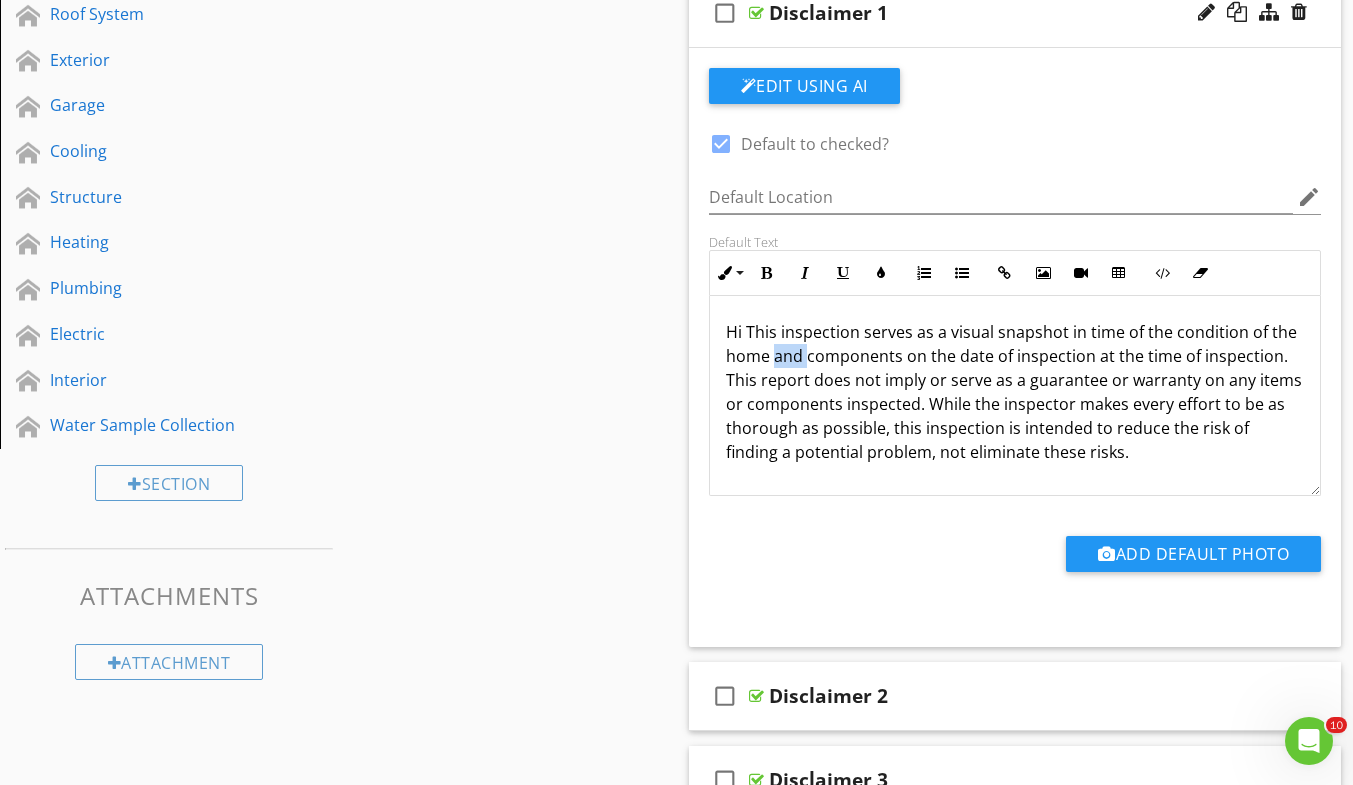 click on "Hi This inspection serves as a visual snapshot in time of the condition of the home and components on the date of inspection at the time of inspection. This report does not imply or serve as a guarantee or warranty on any items or components inspected. While the inspector makes every effort to be as thorough as possible, this inspection is intended to reduce the risk of finding a potential problem, not eliminate these risks." at bounding box center [1015, 392] 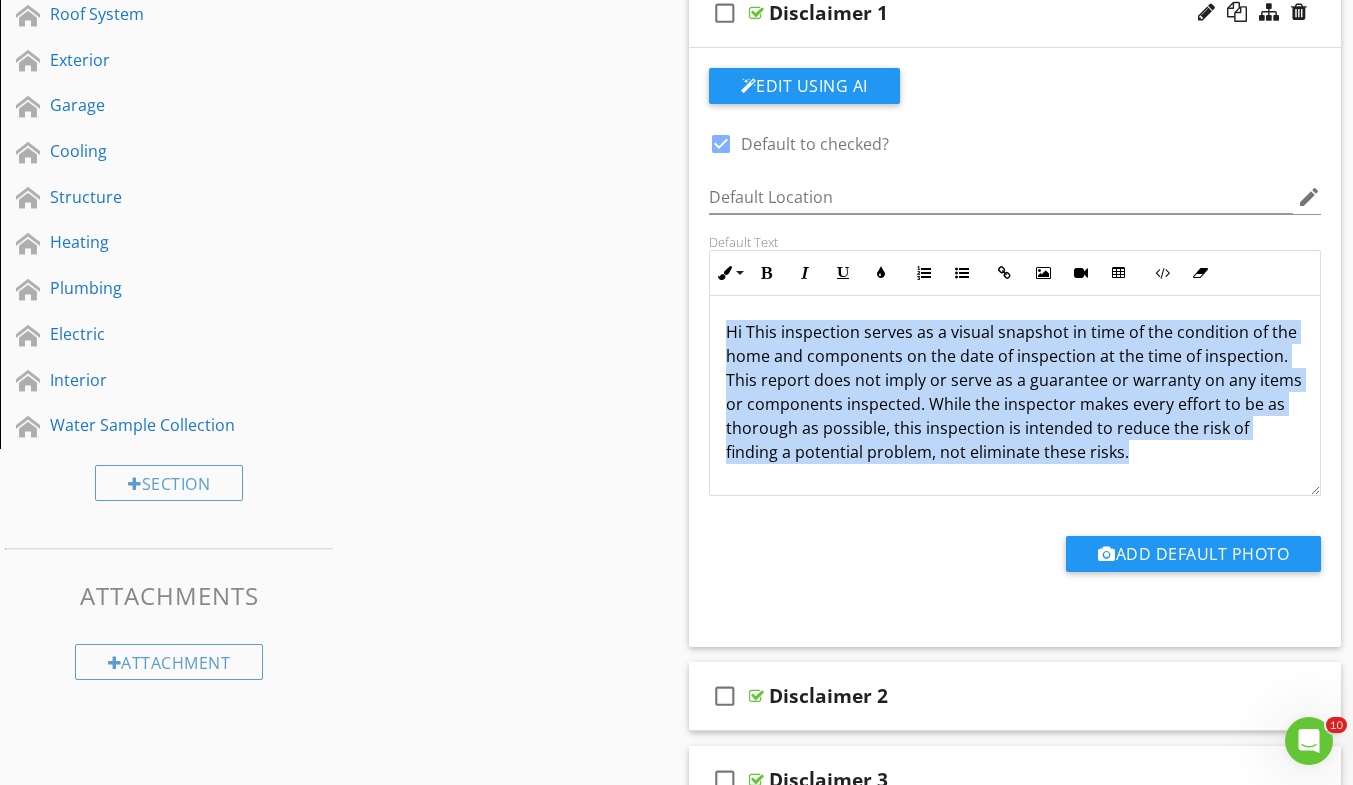 click on "Hi This inspection serves as a visual snapshot in time of the condition of the home and components on the date of inspection at the time of inspection. This report does not imply or serve as a guarantee or warranty on any items or components inspected. While the inspector makes every effort to be as thorough as possible, this inspection is intended to reduce the risk of finding a potential problem, not eliminate these risks." at bounding box center [1015, 392] 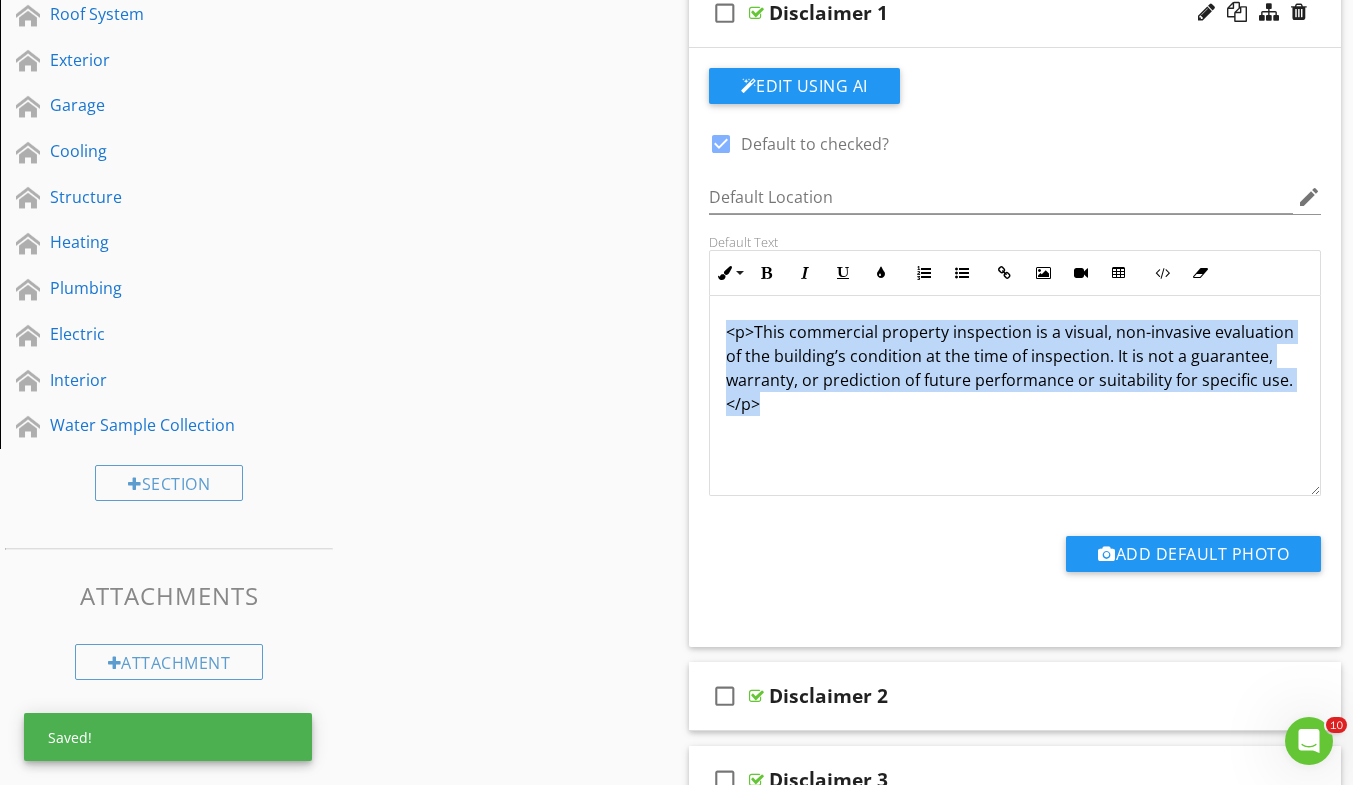 drag, startPoint x: 843, startPoint y: 413, endPoint x: 695, endPoint y: 324, distance: 172.69916 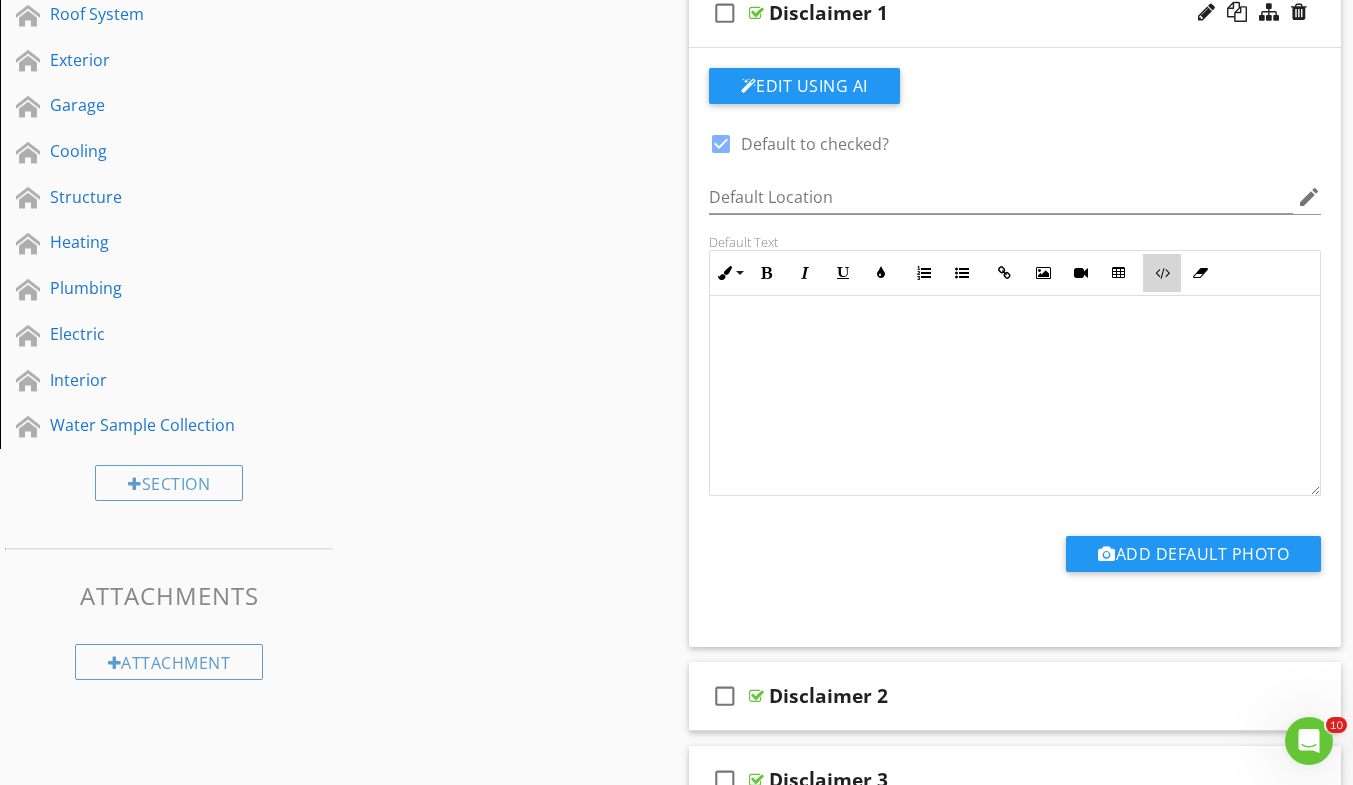 click on "Code View" at bounding box center [1162, 273] 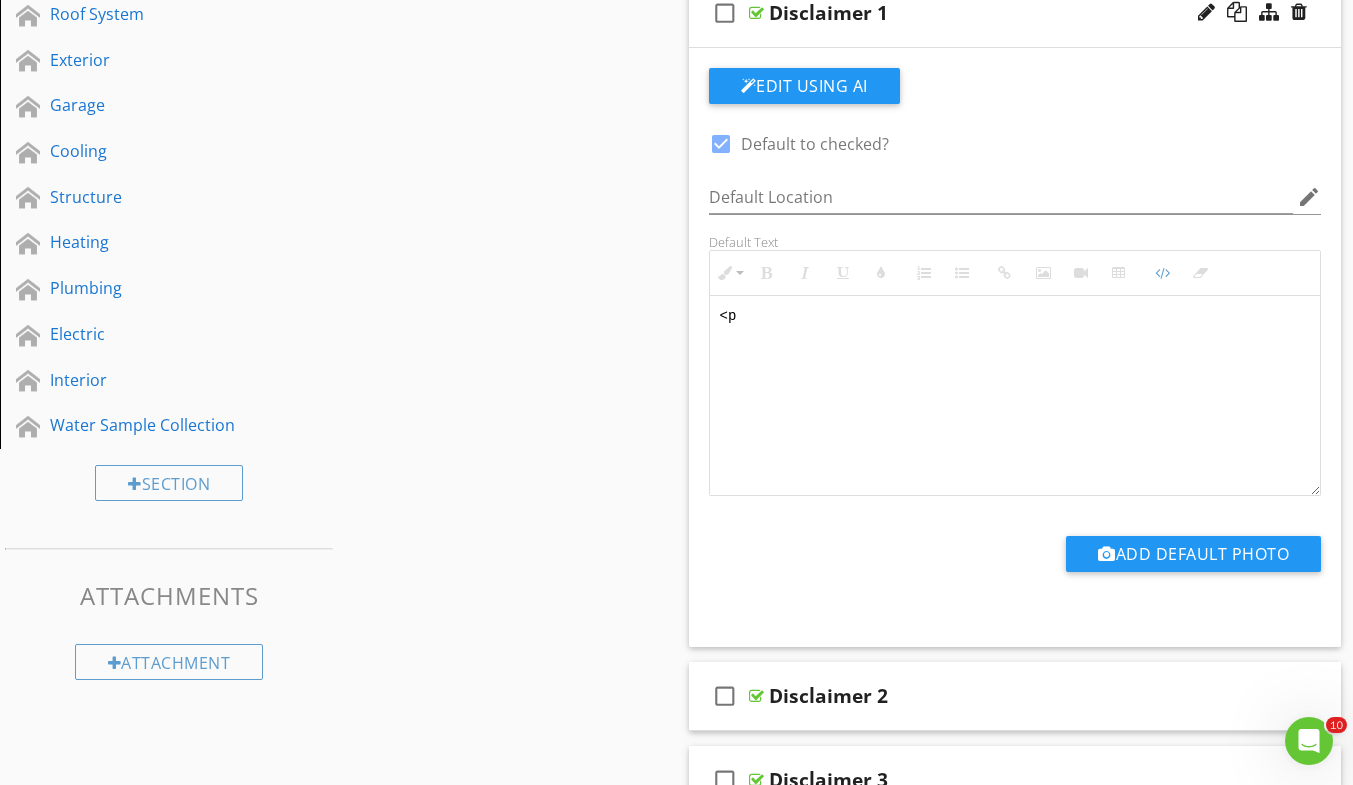 type on "<" 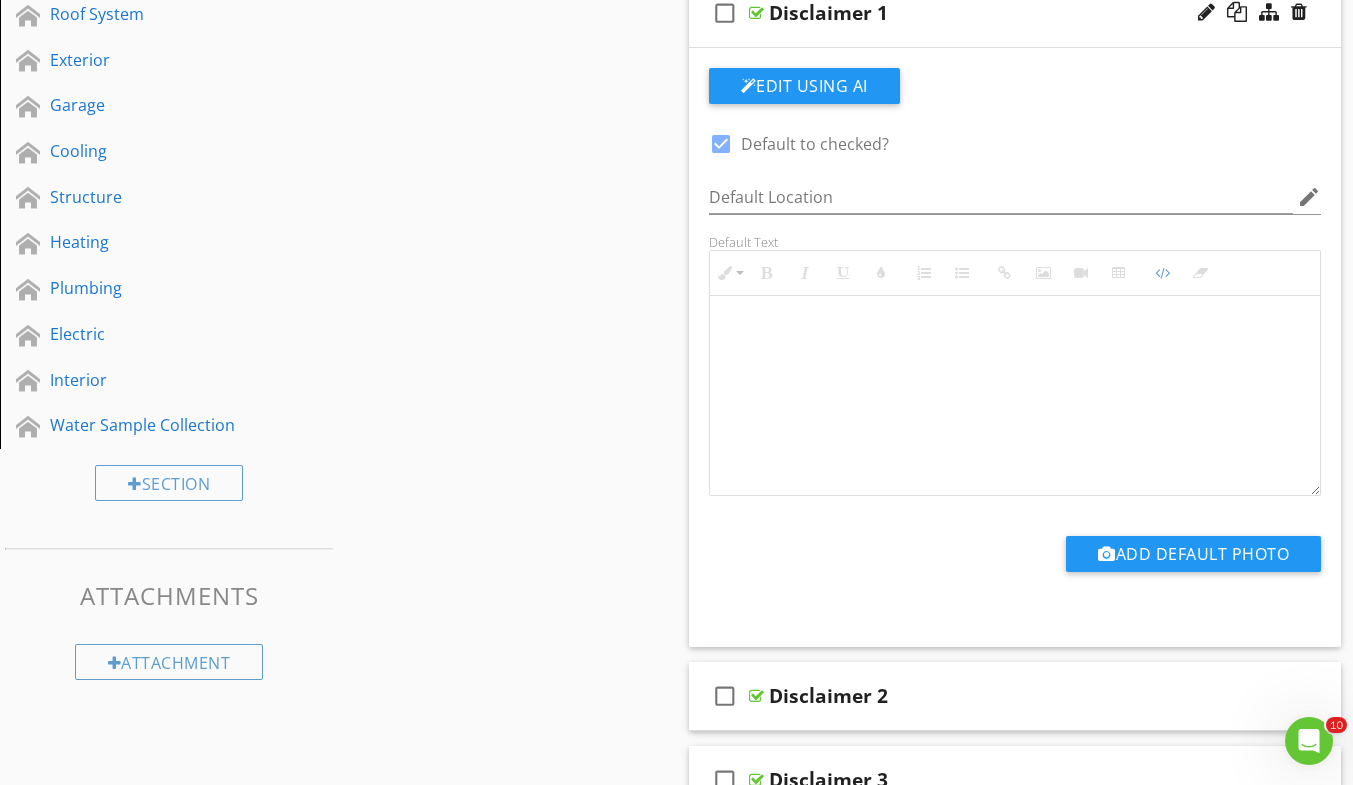 type on "<p>This commercial property inspection is a visual, non-invasive evaluation of the building’s condition at the time of inspection. It is not a guarantee, warranty, or prediction of future performance or suitability for specific use.</p>" 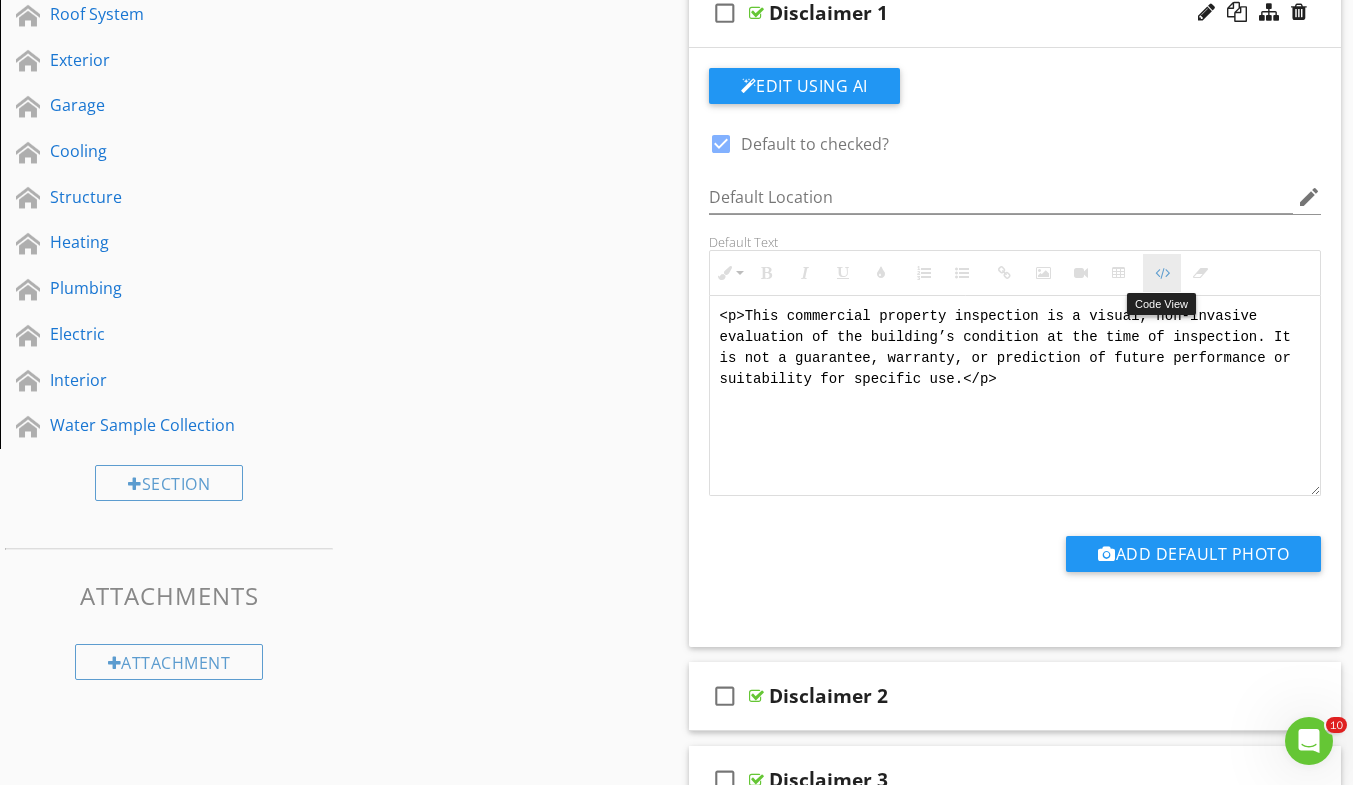 click on "Code View" at bounding box center (1162, 273) 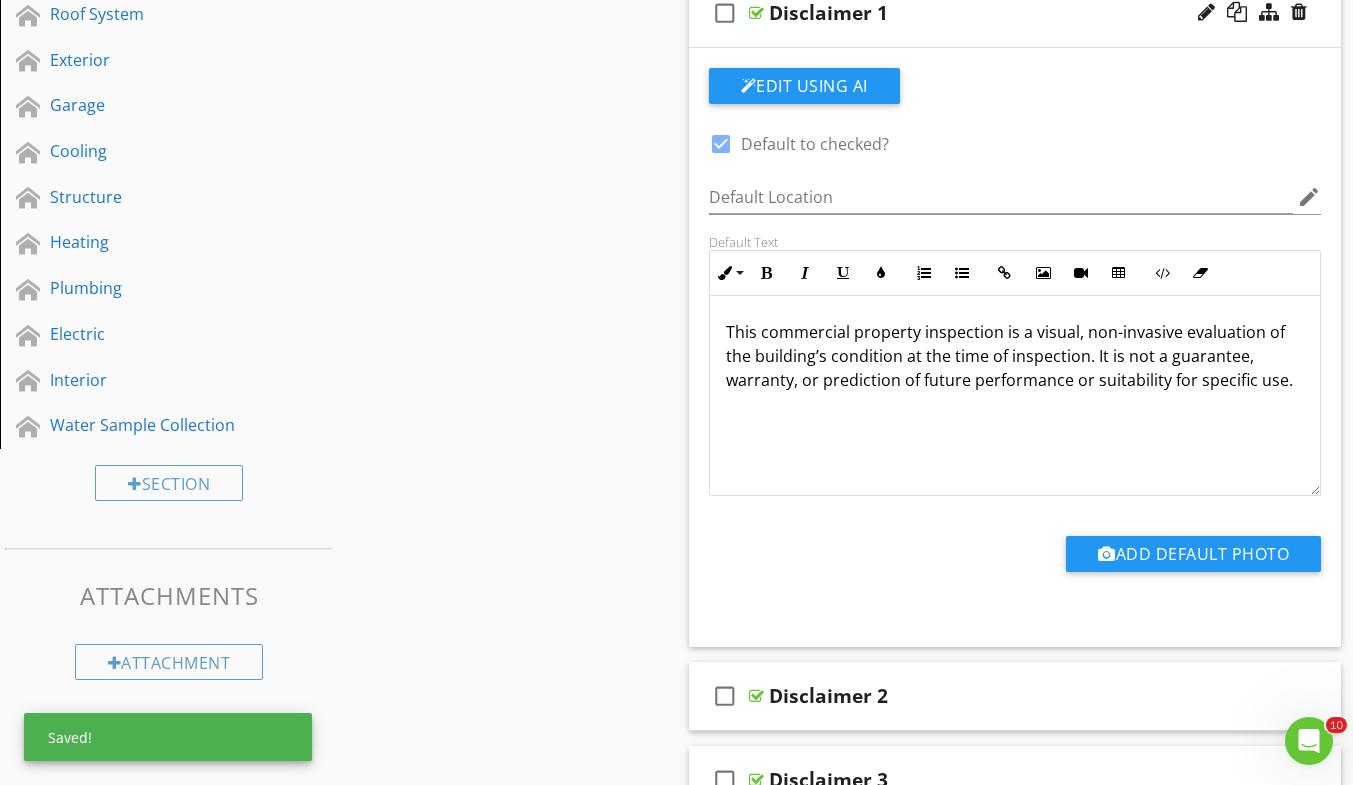 click on "Disclaimer 1" at bounding box center (998, 13) 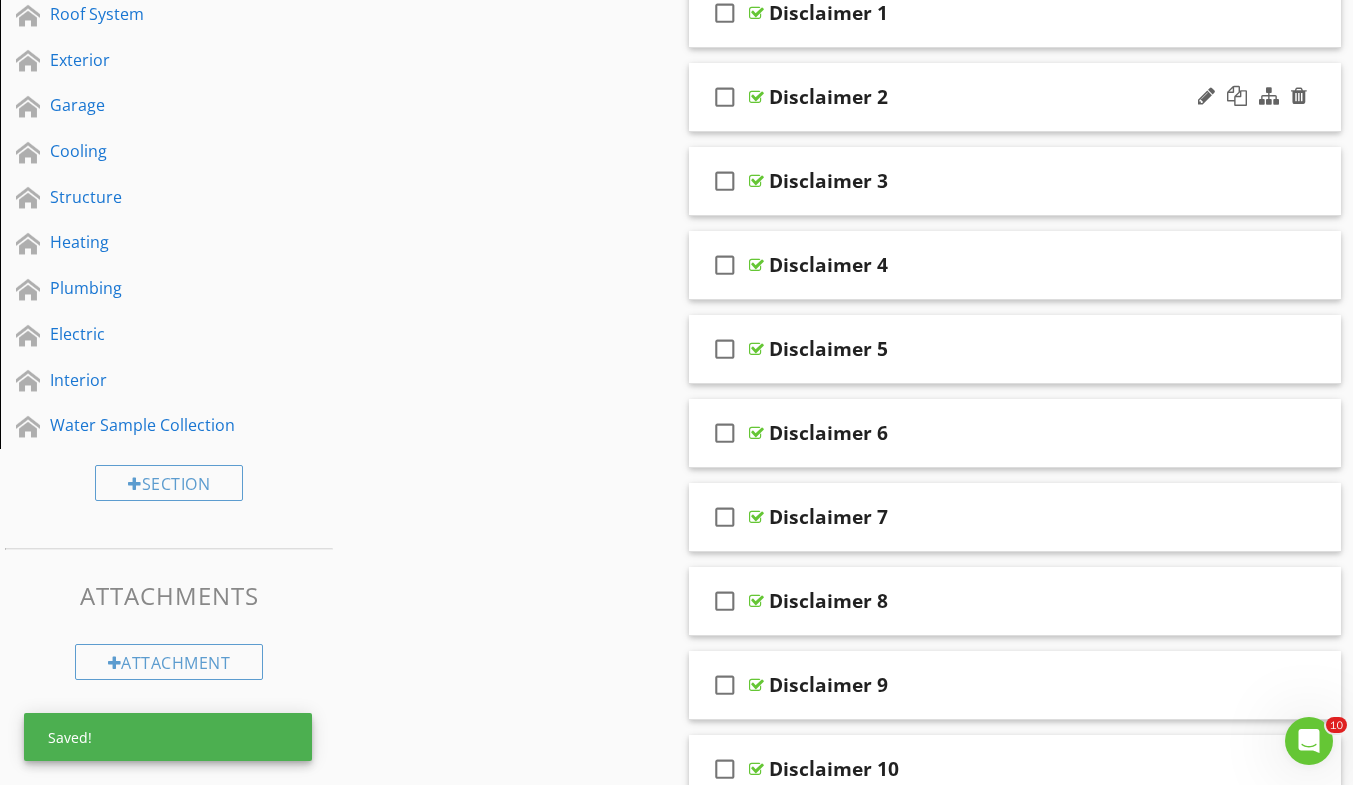 click on "Disclaimer 2" at bounding box center [998, 97] 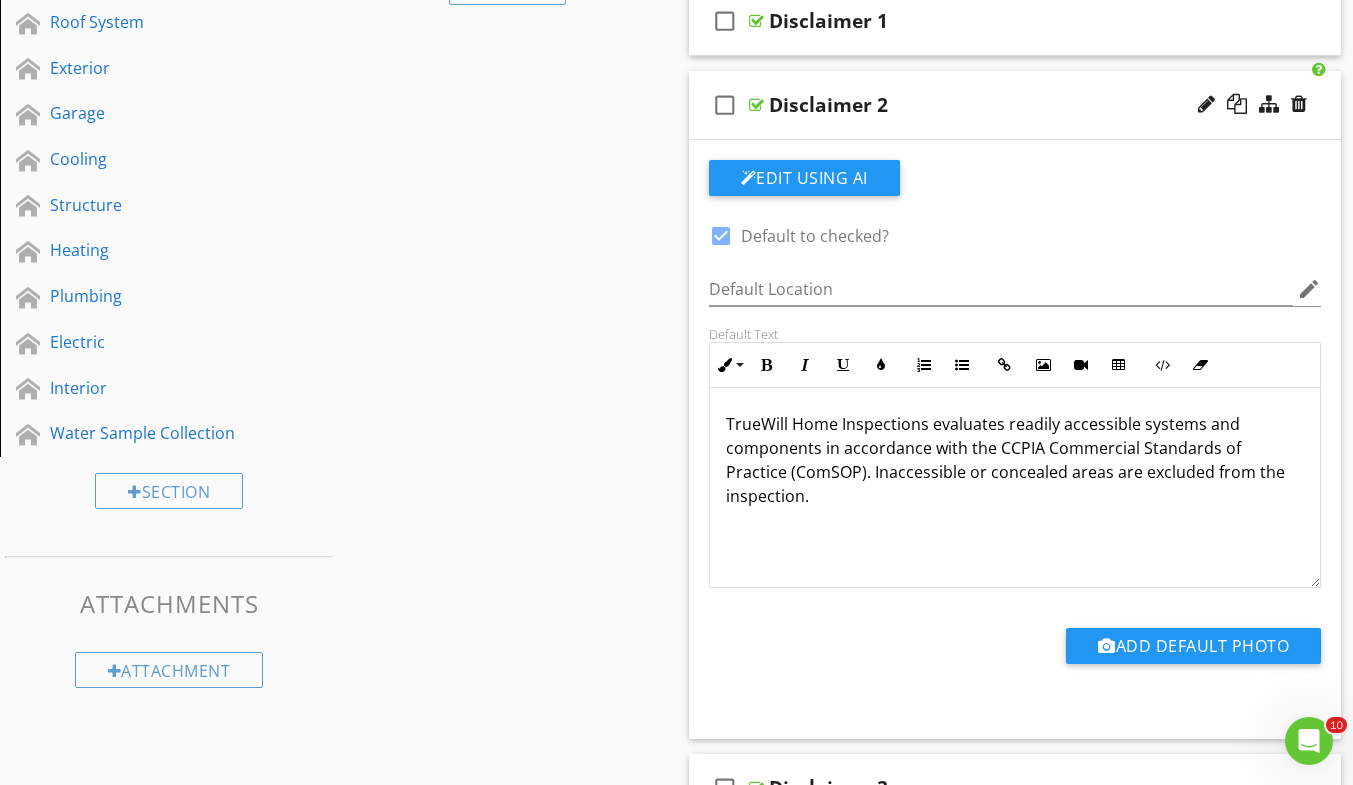 scroll, scrollTop: 364, scrollLeft: 0, axis: vertical 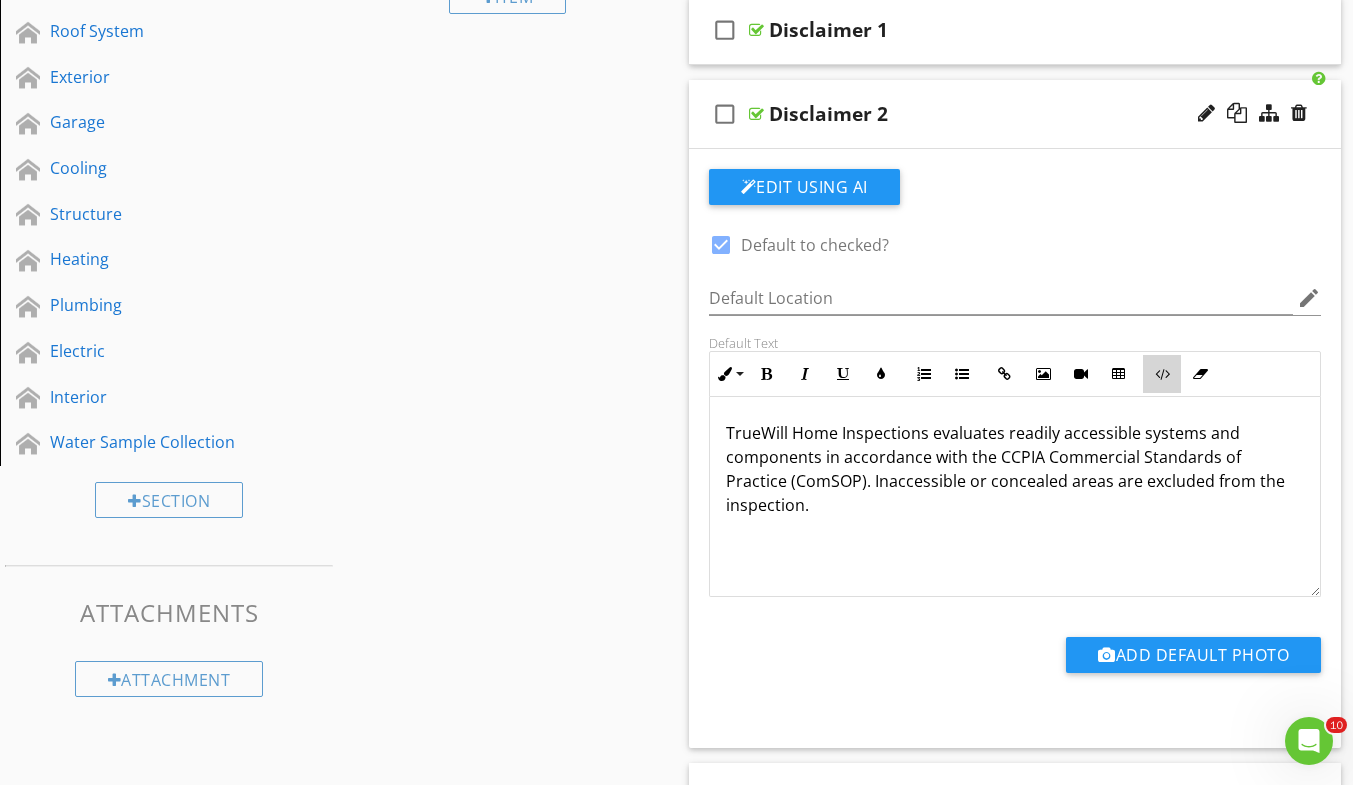 click on "Code View" at bounding box center [1162, 374] 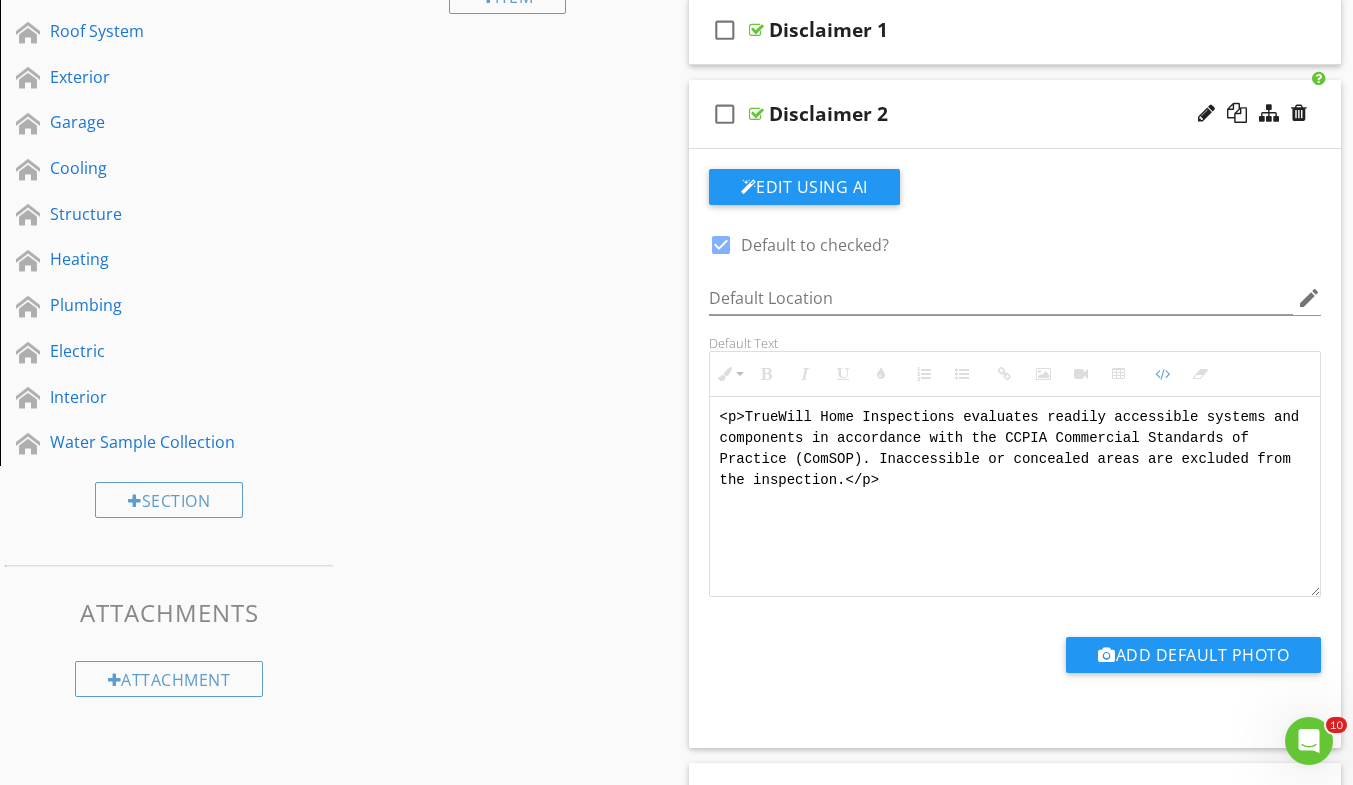 click on "<p>TrueWill Home Inspections evaluates readily accessible systems and components in accordance with the CCPIA Commercial Standards of Practice (ComSOP). Inaccessible or concealed areas are excluded from the inspection.</p>" at bounding box center (1015, 497) 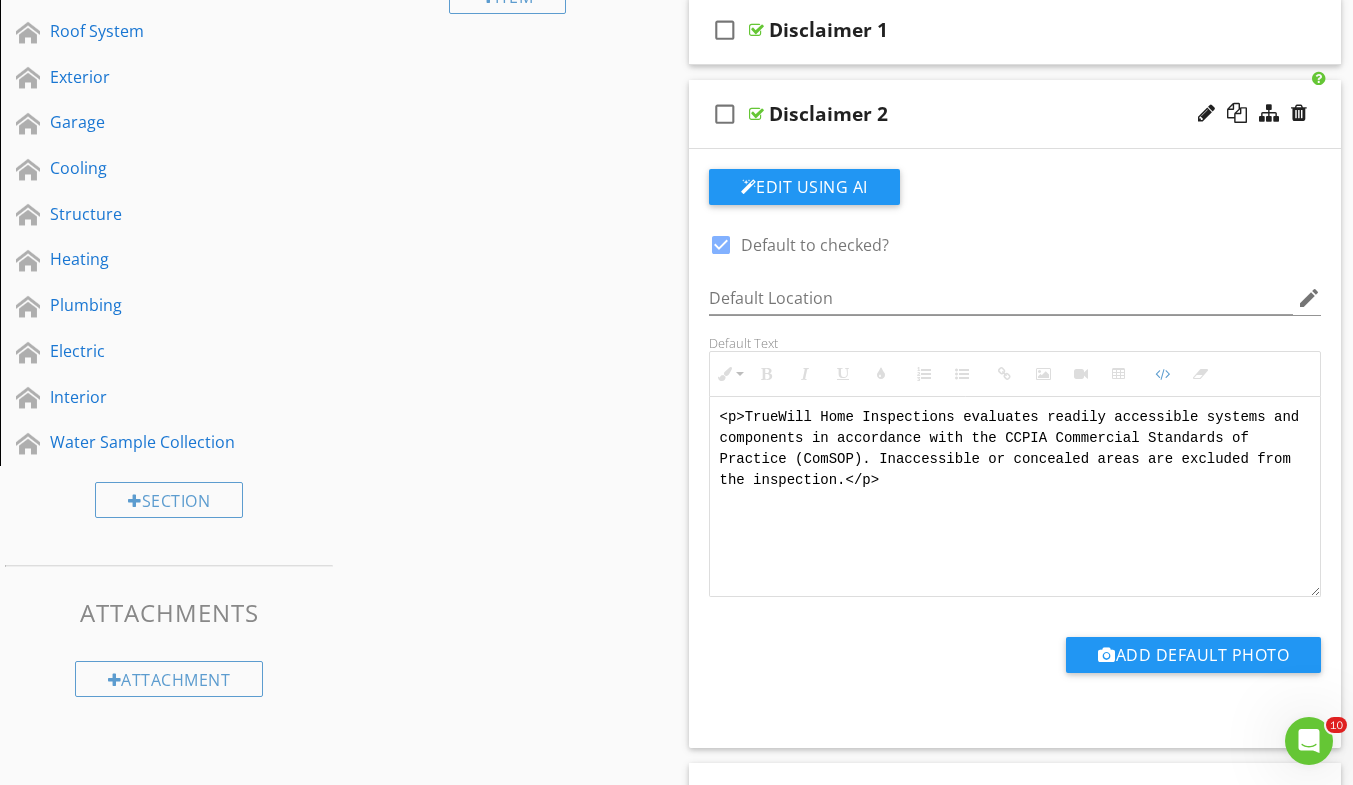 type on "<p>TrueWill Home Inspections evaluates readily accessible systems and components in accordance with the CCPIA Commercial Standards of Practice (ComSOP). Inaccessible or concealed areas are excluded from the inspection.</p>" 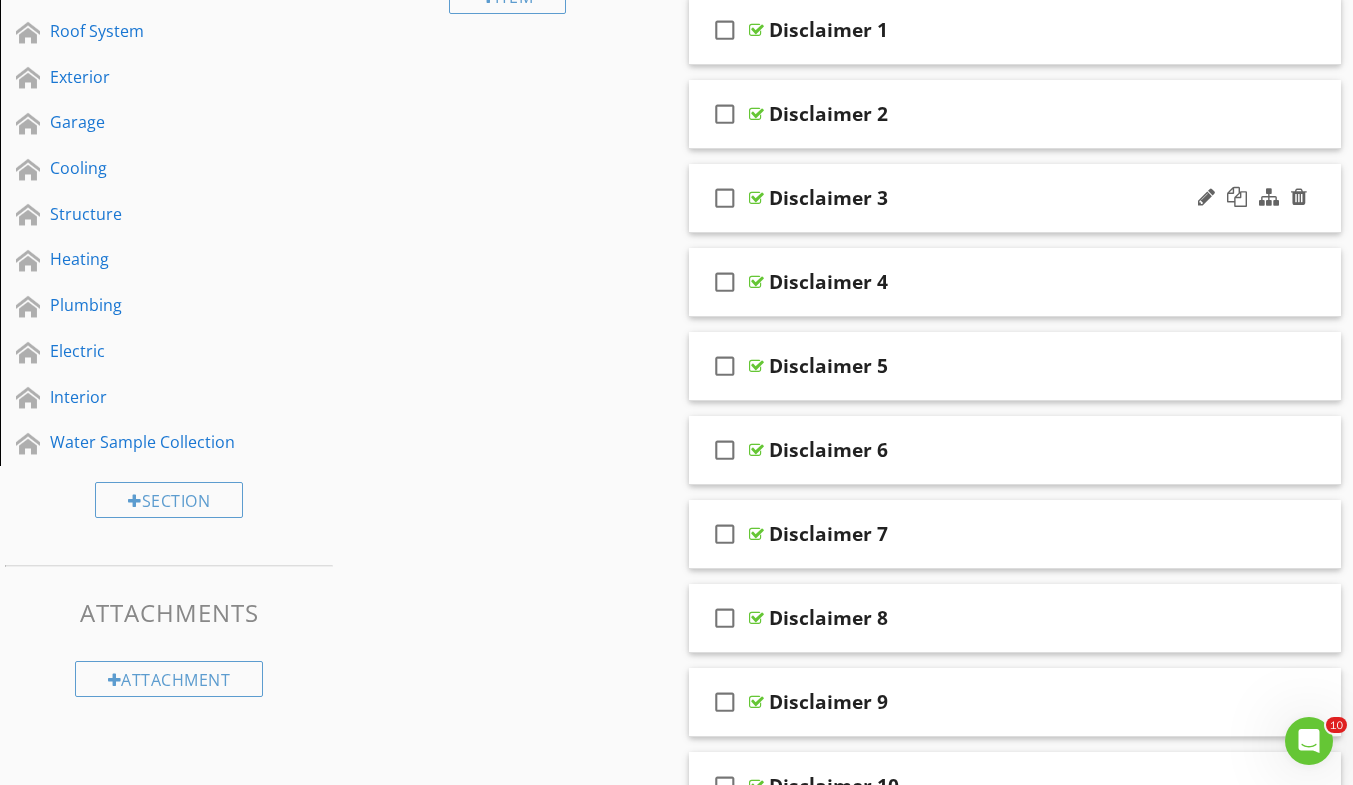 click on "Disclaimer 3" at bounding box center [998, 198] 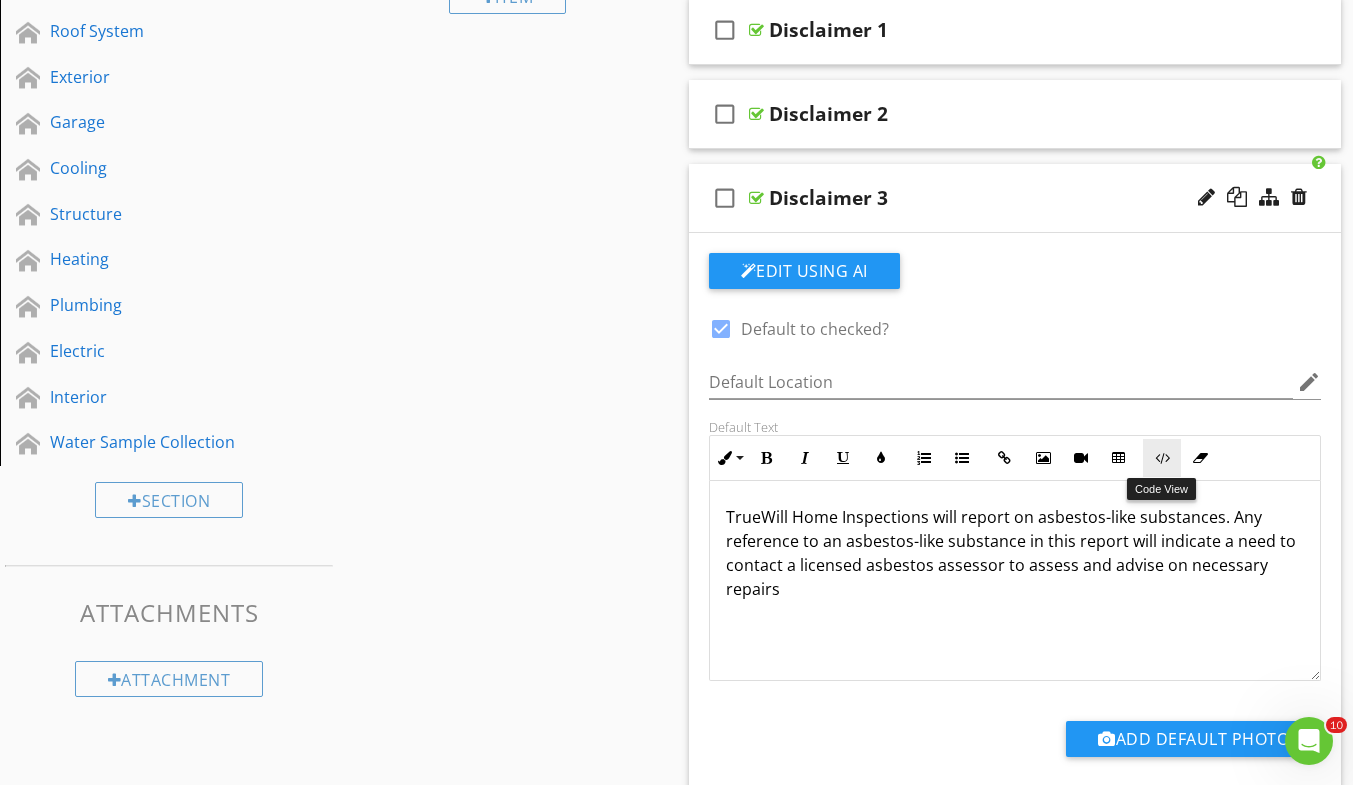 click on "Code View" at bounding box center [1162, 458] 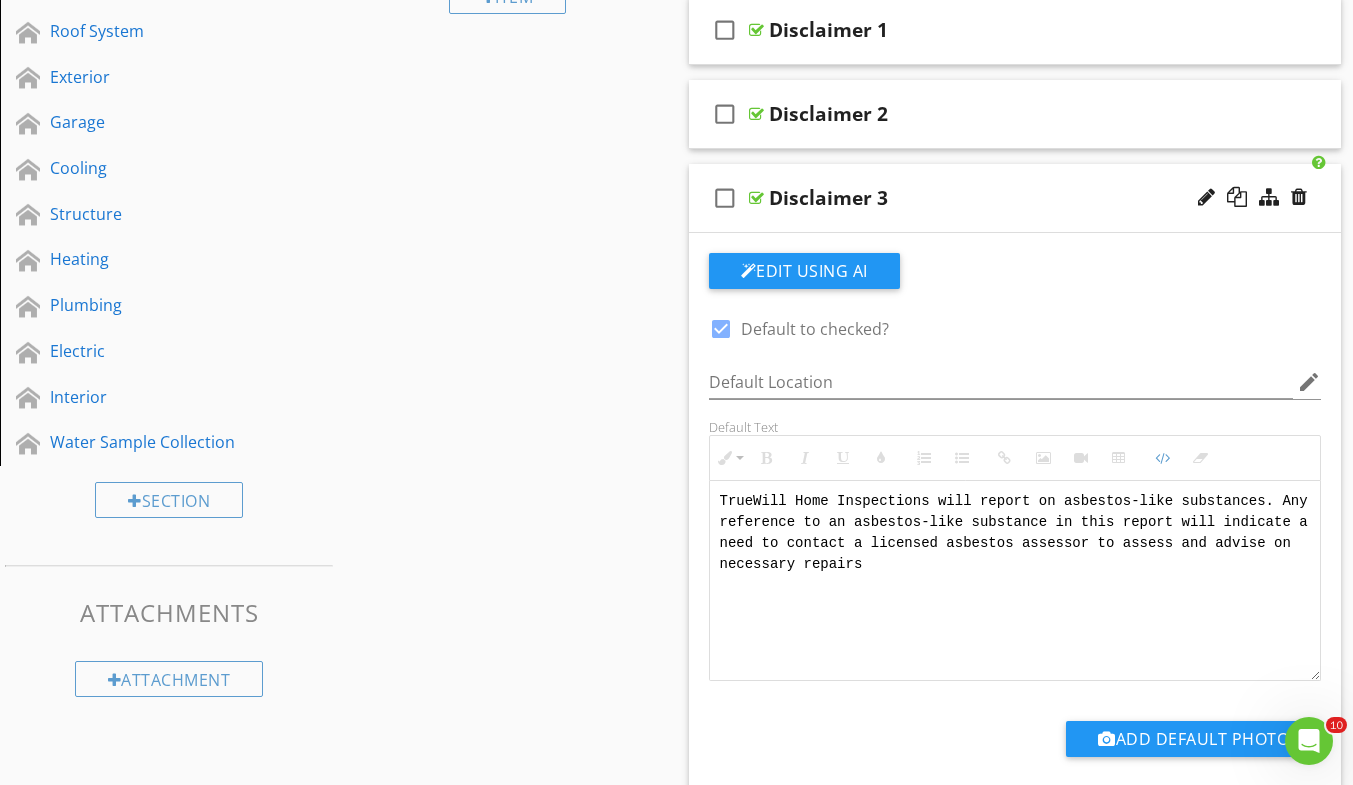 click on "TrueWill Home Inspections will report on asbestos-like substances. Any reference to an asbestos-like substance in this report will indicate a need to contact a licensed asbestos assessor to assess and advise on necessary repairs" at bounding box center (1015, 581) 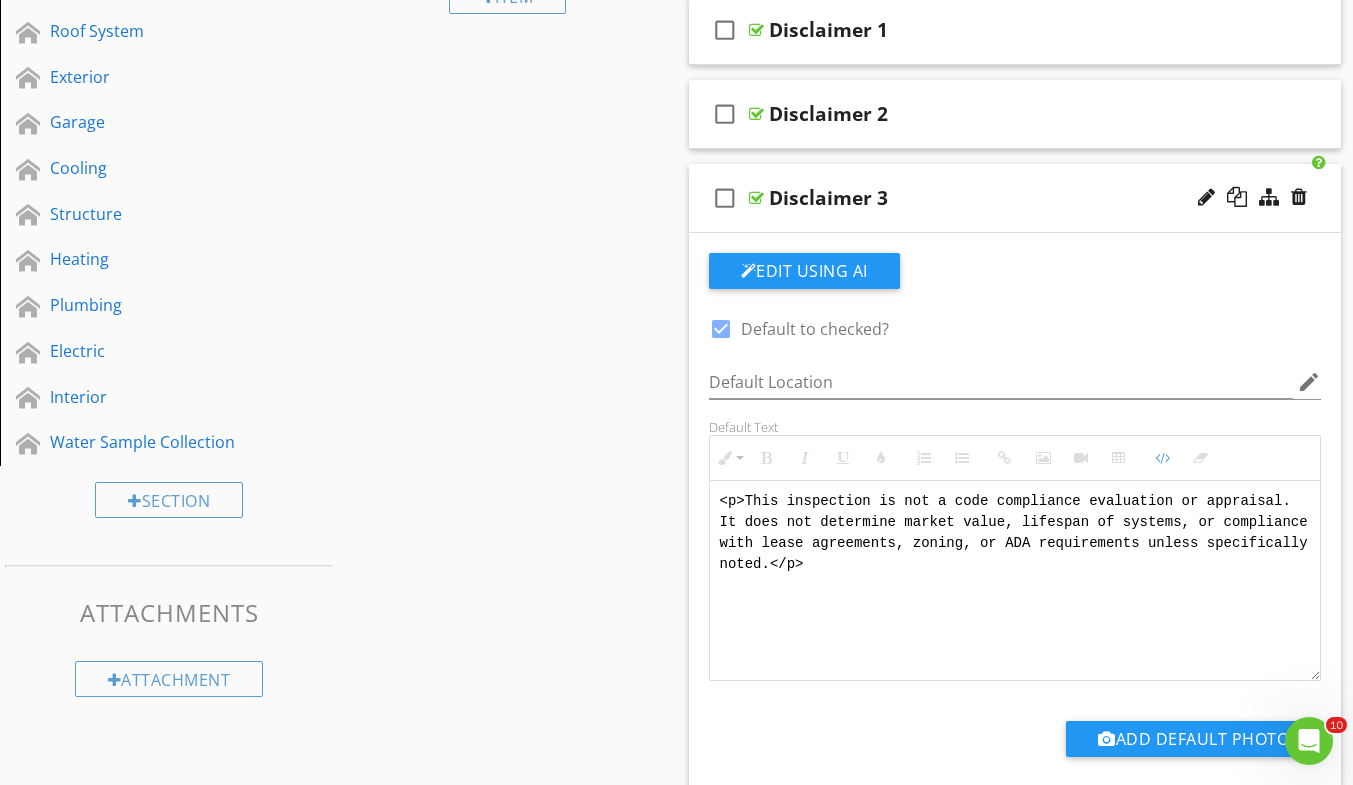 type on "<p>This inspection is not a code compliance evaluation or appraisal. It does not determine market value, lifespan of systems, or compliance with lease agreements, zoning, or ADA requirements unless specifically noted.</p>" 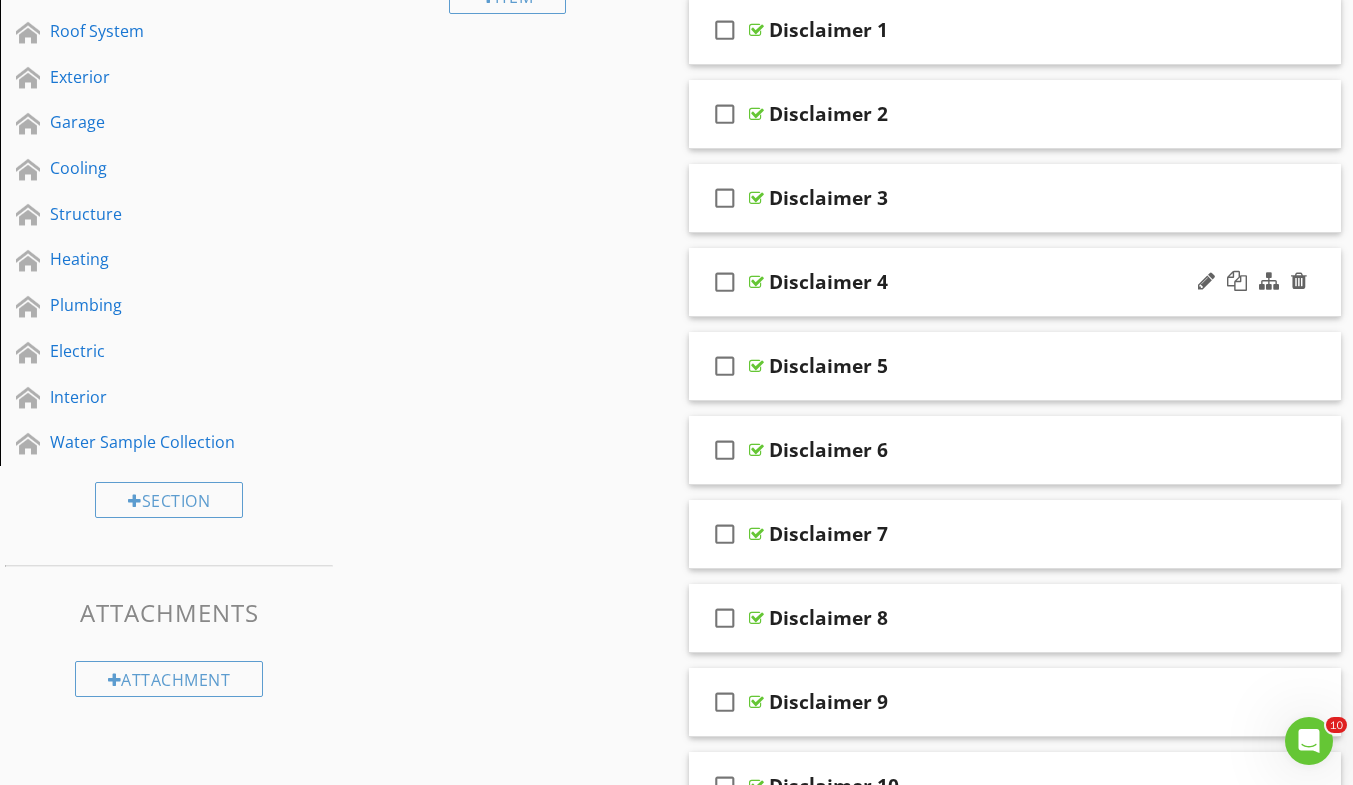 click on "check_box_outline_blank
Disclaimer 4" at bounding box center [1015, 282] 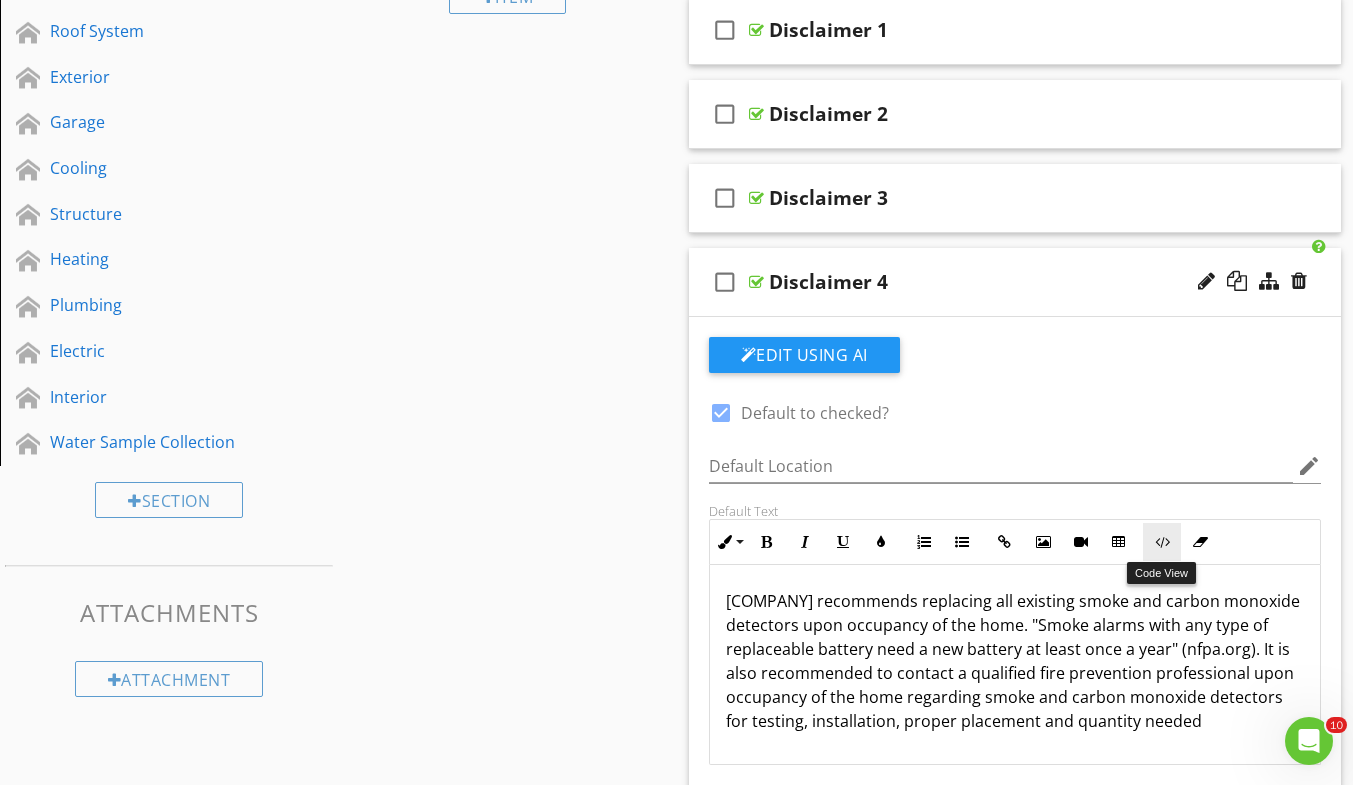 click at bounding box center [1162, 542] 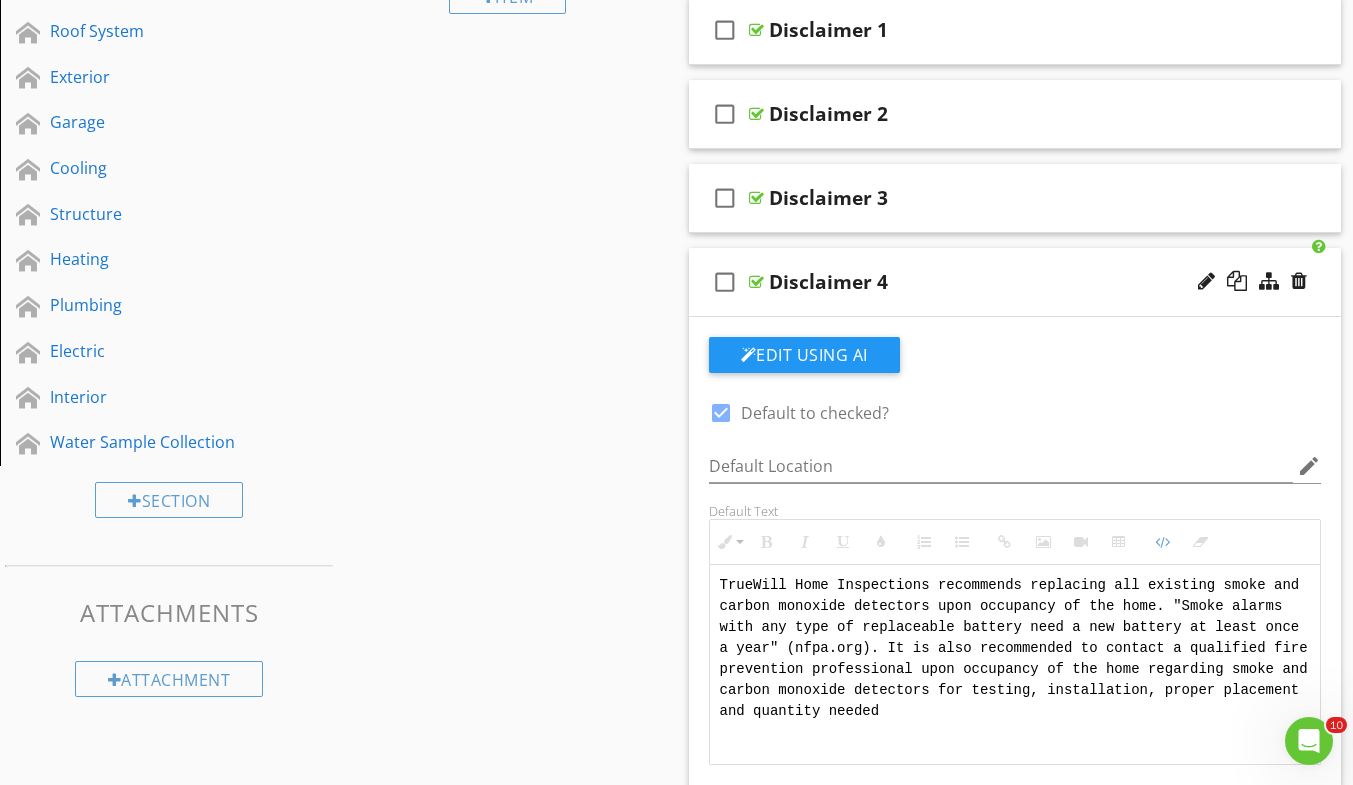 click on "TrueWill Home Inspections recommends replacing all existing smoke and carbon monoxide detectors upon occupancy of the home. "Smoke alarms with any type of replaceable battery need a new battery at least once a year" (nfpa.org). It is also recommended to contact a qualified fire prevention professional upon occupancy of the home regarding smoke and carbon monoxide detectors for testing, installation, proper placement and quantity needed" at bounding box center (1015, 665) 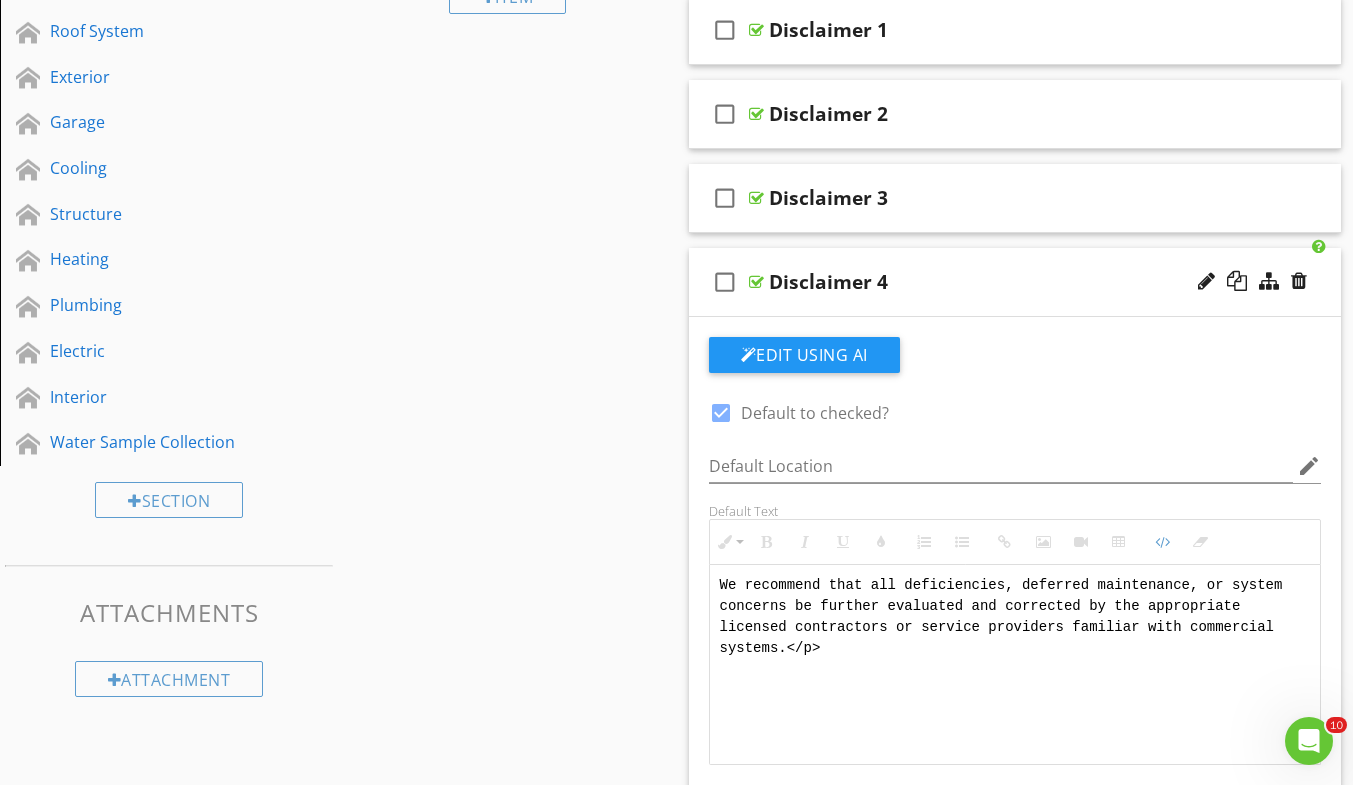 type on "We recommend that all deficiencies, deferred maintenance, or system concerns be further evaluated and corrected by the appropriate licensed contractors or service providers familiar with commercial systems.</p>" 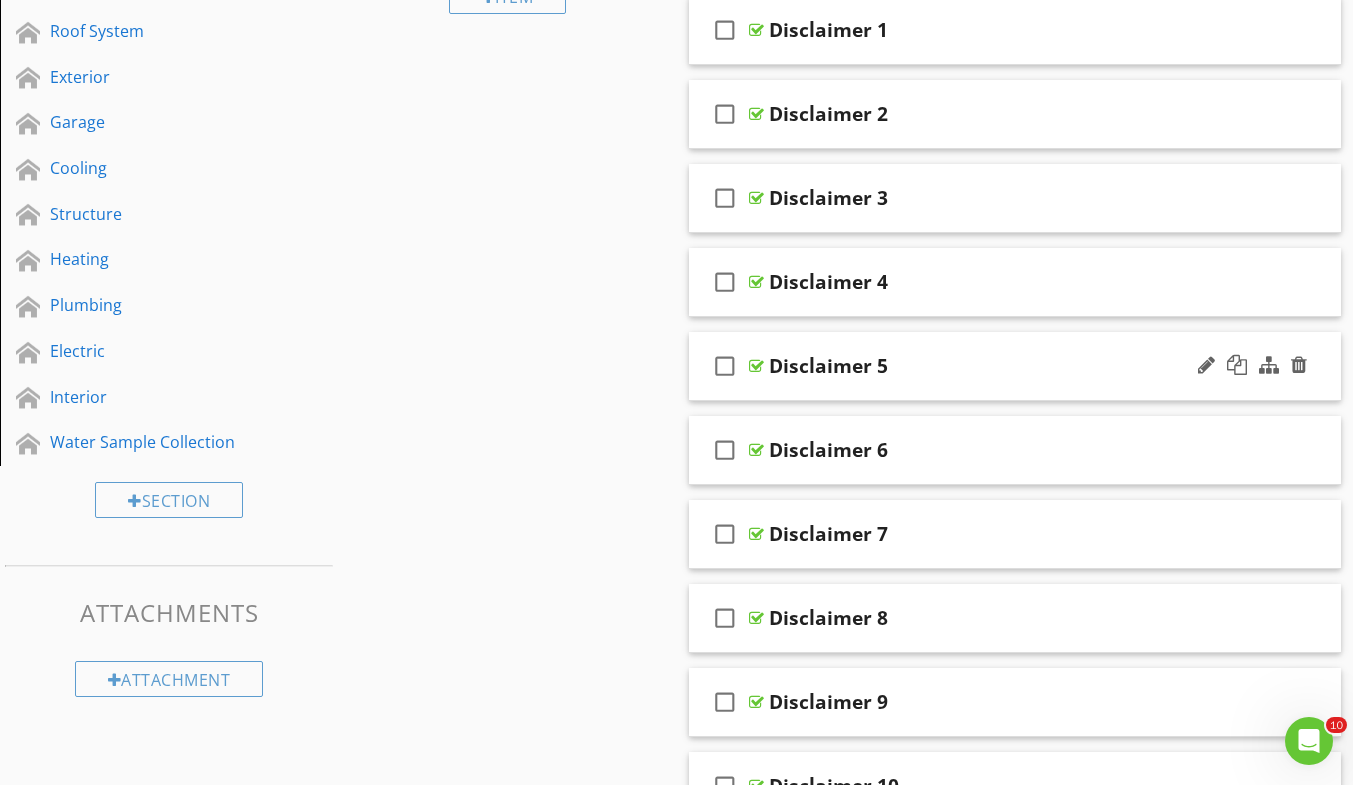 click on "check_box_outline_blank
Disclaimer 5" at bounding box center (1015, 366) 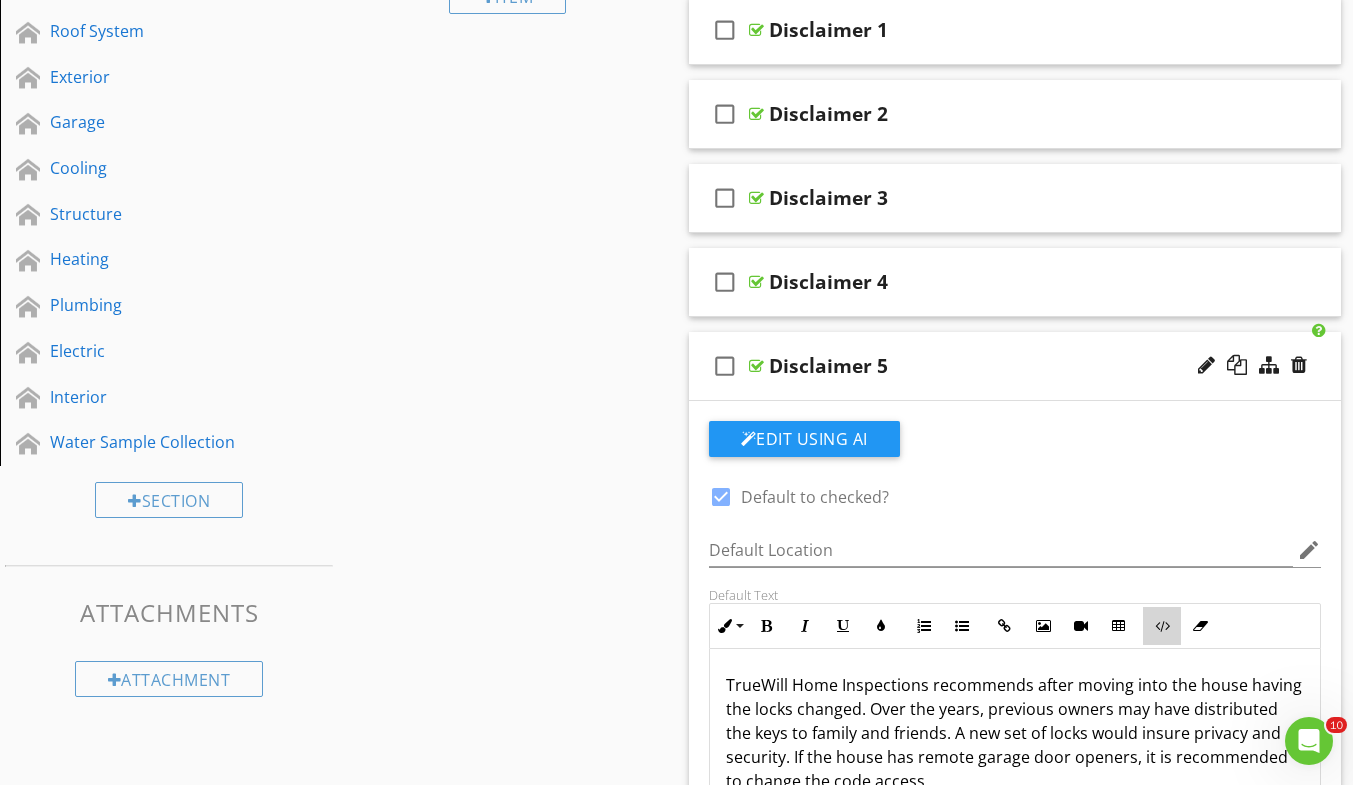 click on "Code View" at bounding box center (1162, 626) 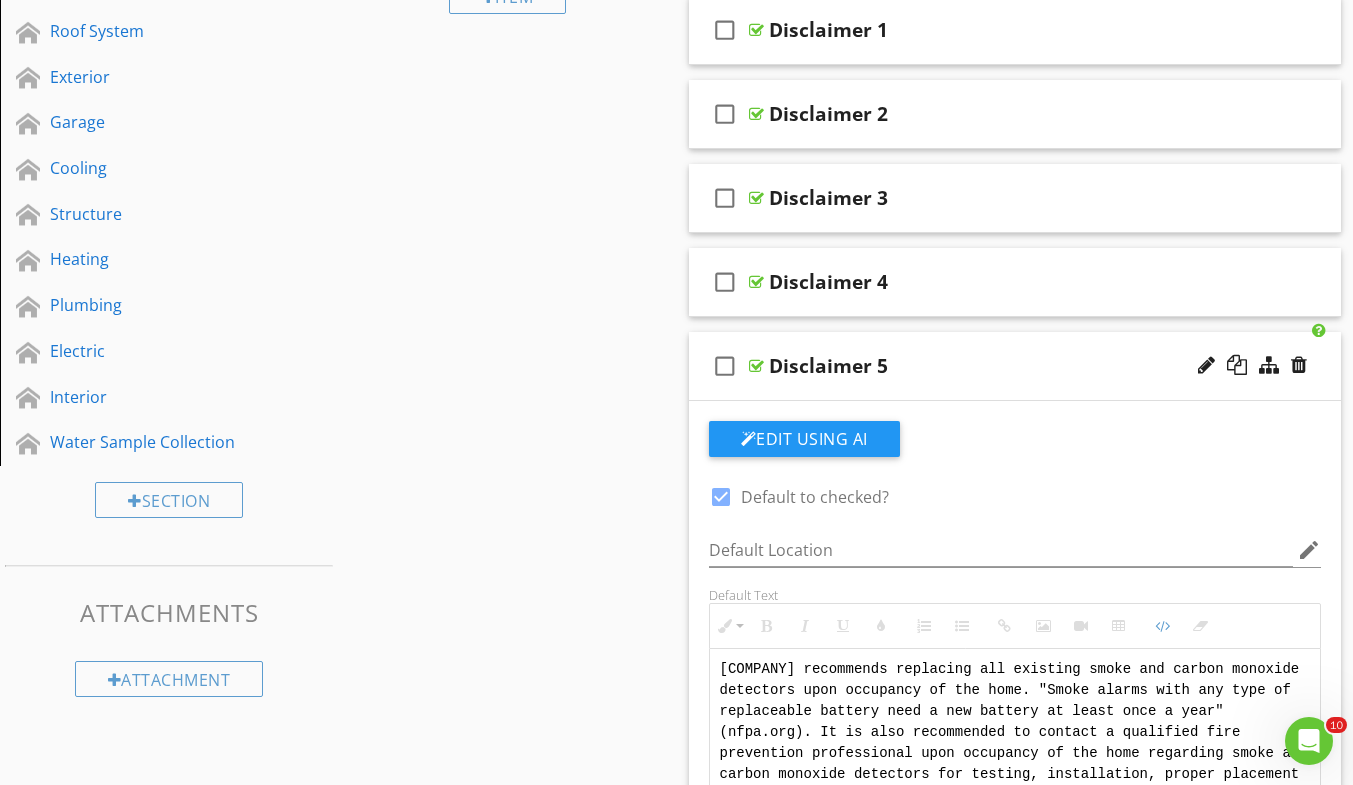 click on "[COMPANY] recommends replacing all existing smoke and carbon monoxide detectors upon occupancy of the home. "Smoke alarms with any type of replaceable battery need a new battery at least once a year" (nfpa.org). It is also recommended to contact a qualified fire prevention professional upon occupancy of the home regarding smoke and carbon monoxide detectors for testing, installation, proper placement and quantity needed" at bounding box center (1015, 749) 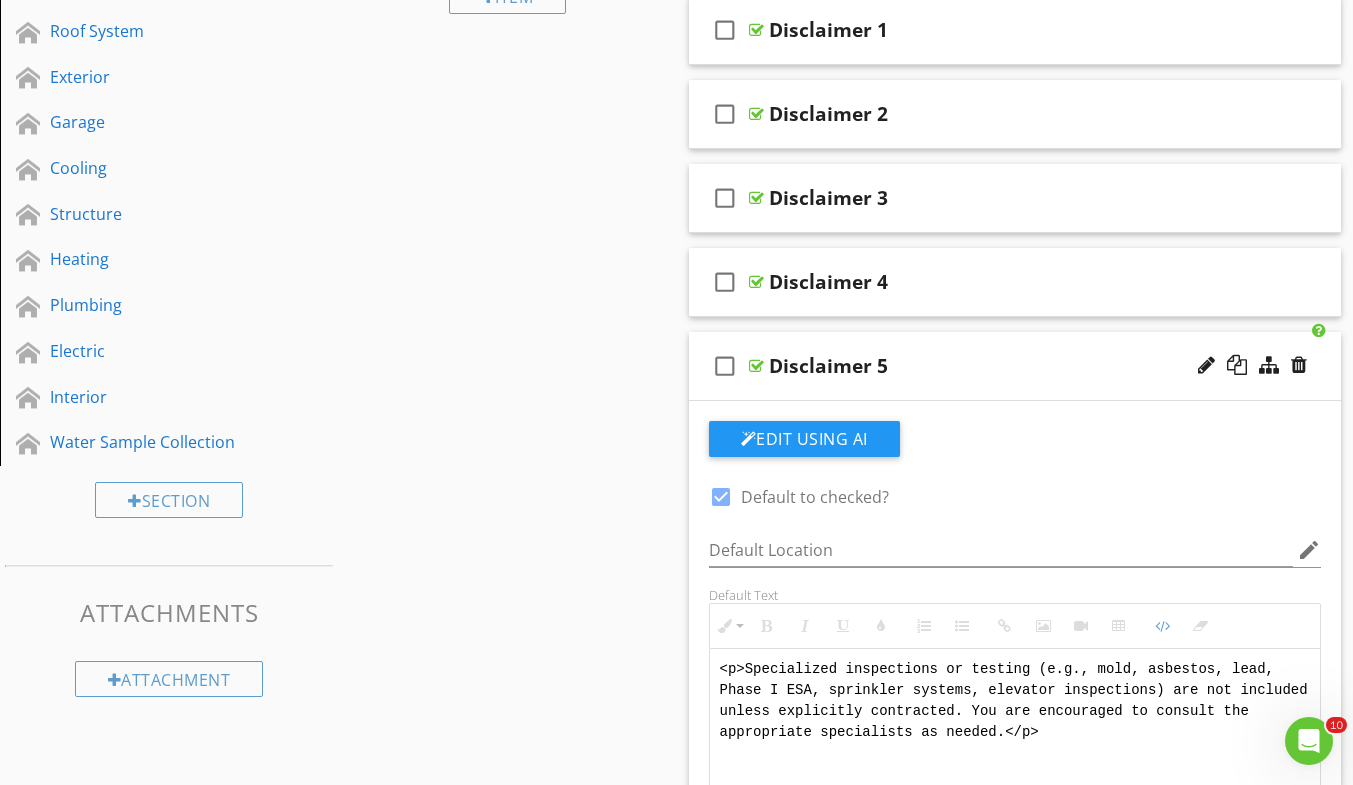 type on "<p>Specialized inspections or testing (e.g., mold, asbestos, lead, Phase I ESA, sprinkler systems, elevator inspections) are not included unless explicitly contracted. You are encouraged to consult the appropriate specialists as needed.</p>" 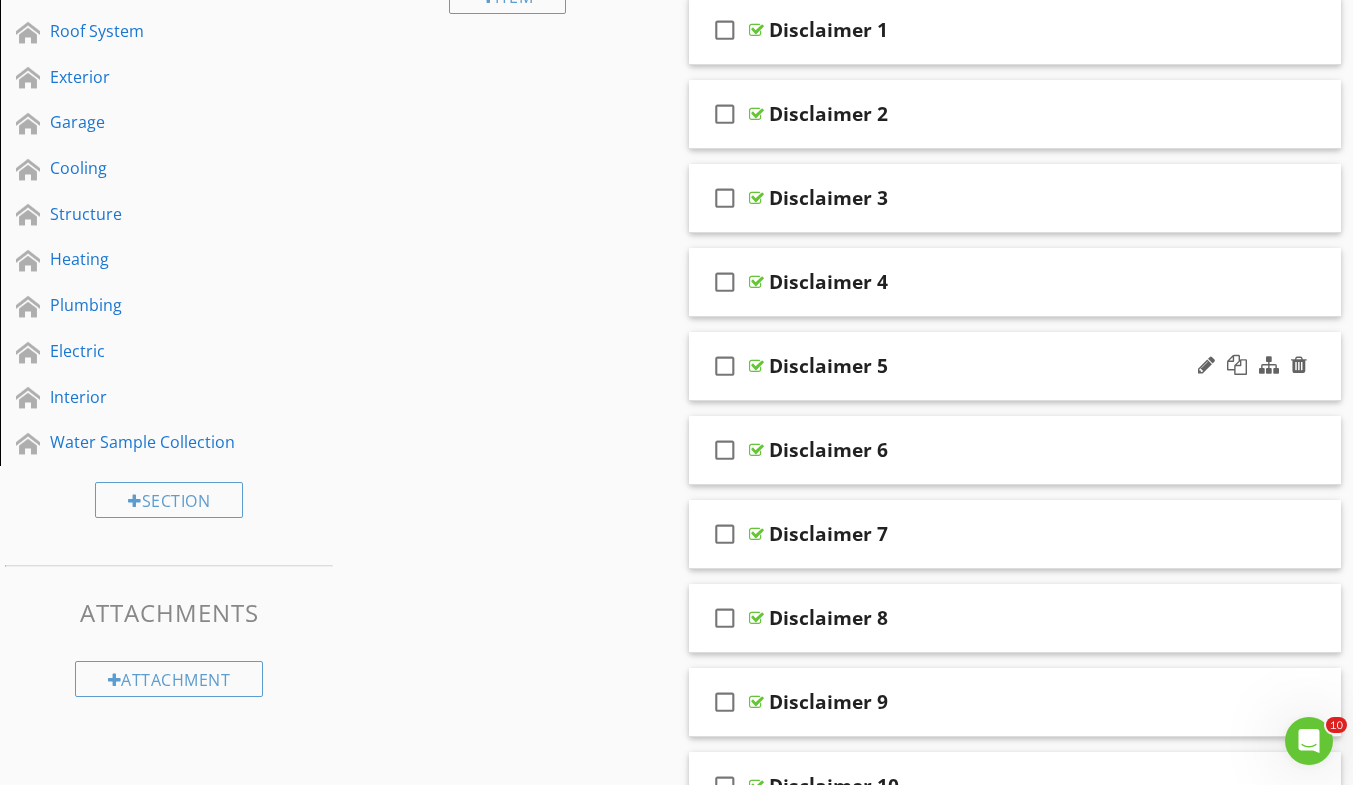 click on "Disclaimer 5" at bounding box center (998, 366) 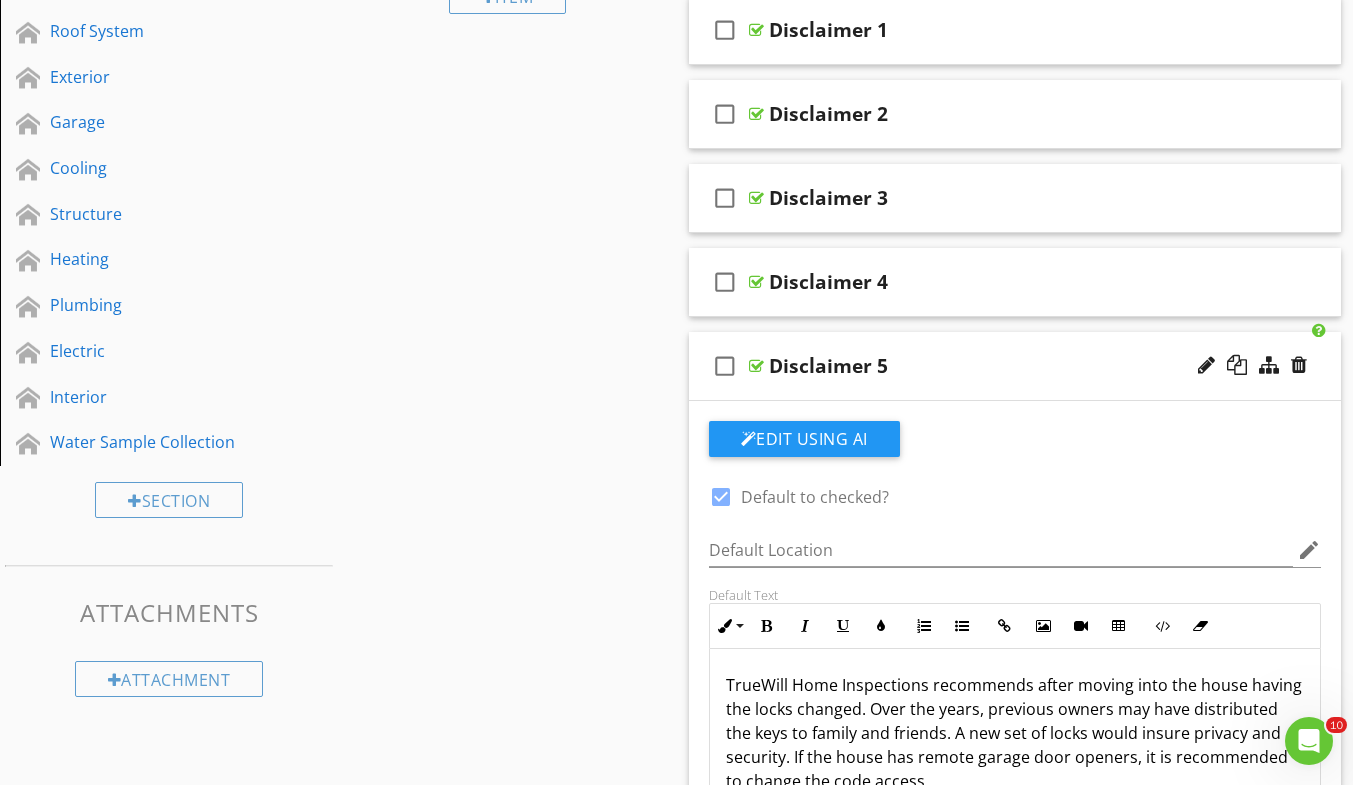 click on "Disclaimer 5" at bounding box center [998, 366] 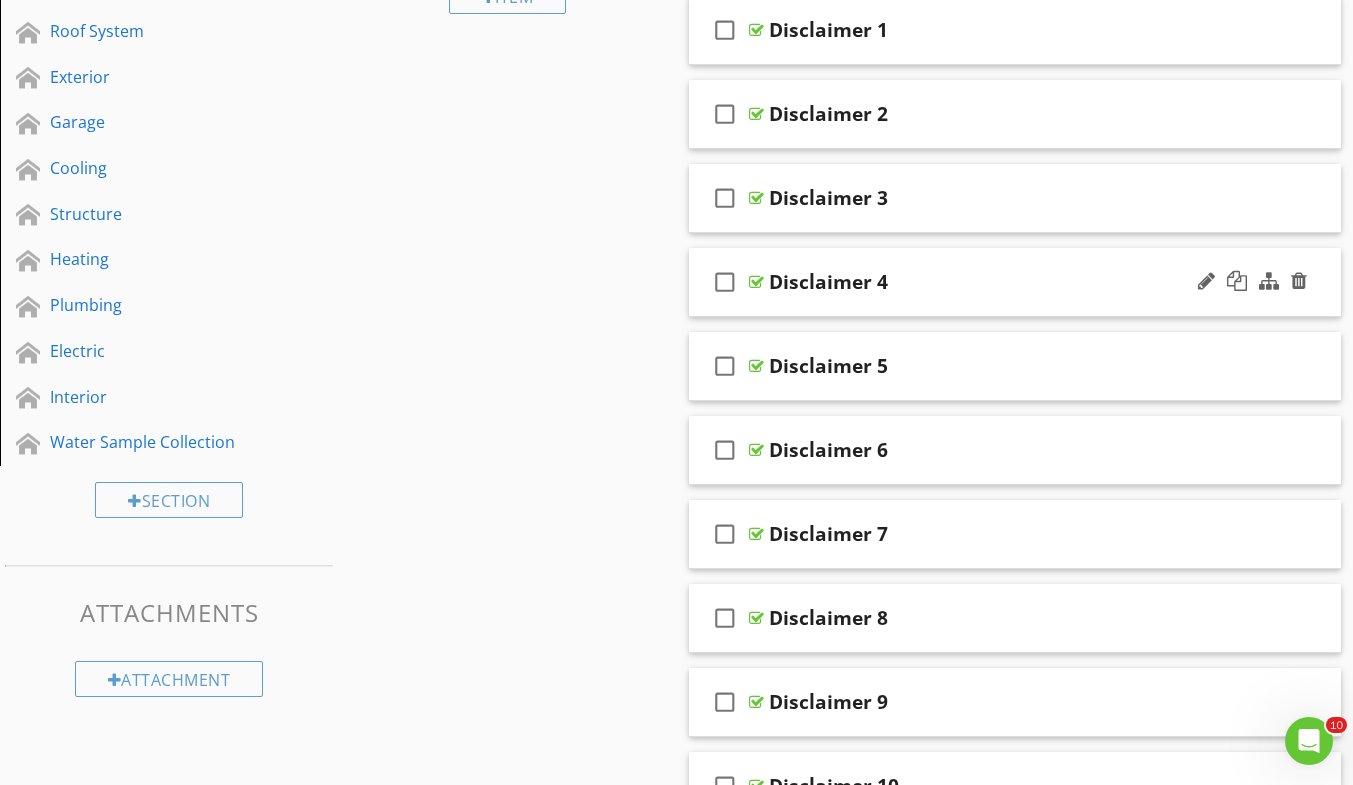 click on "check_box_outline_blank
Disclaimer 4" at bounding box center (1015, 282) 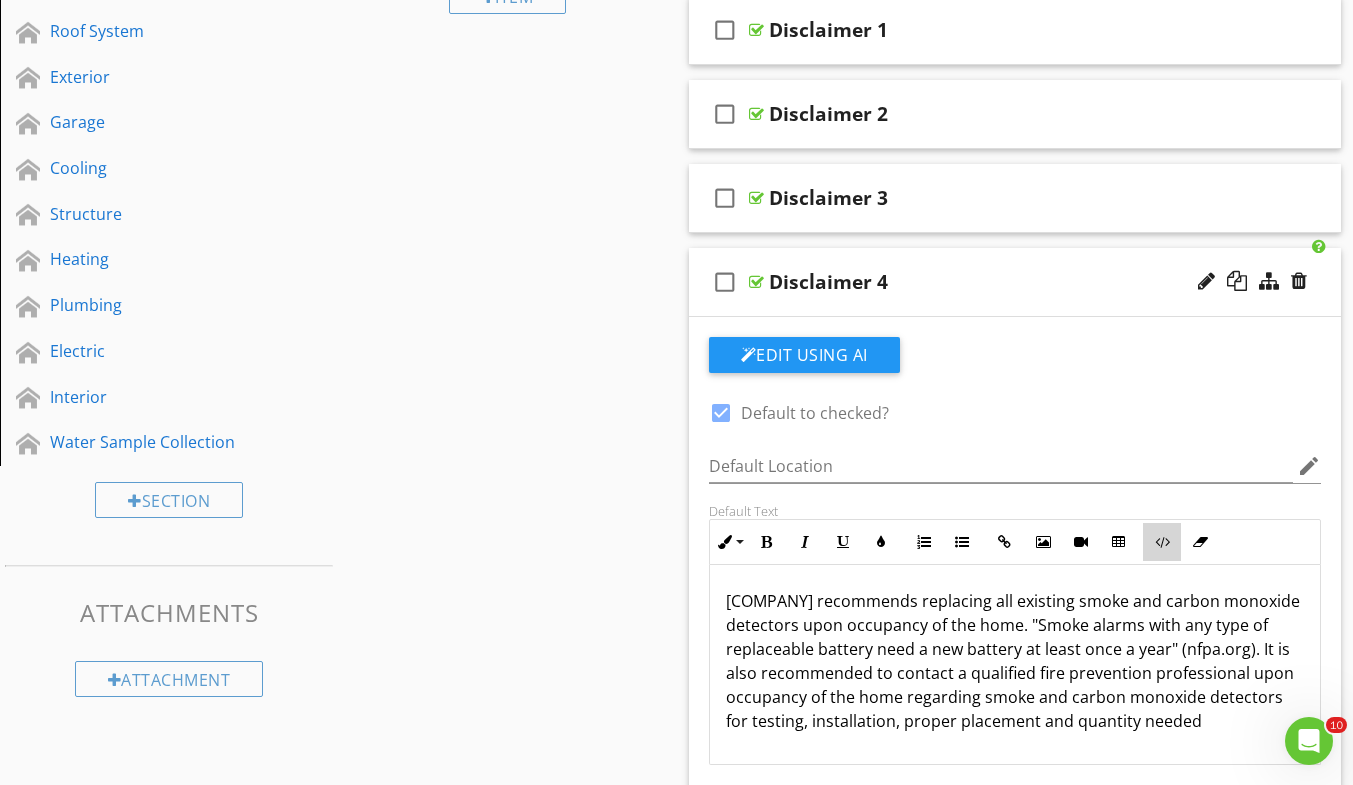 click on "Code View" at bounding box center (1162, 542) 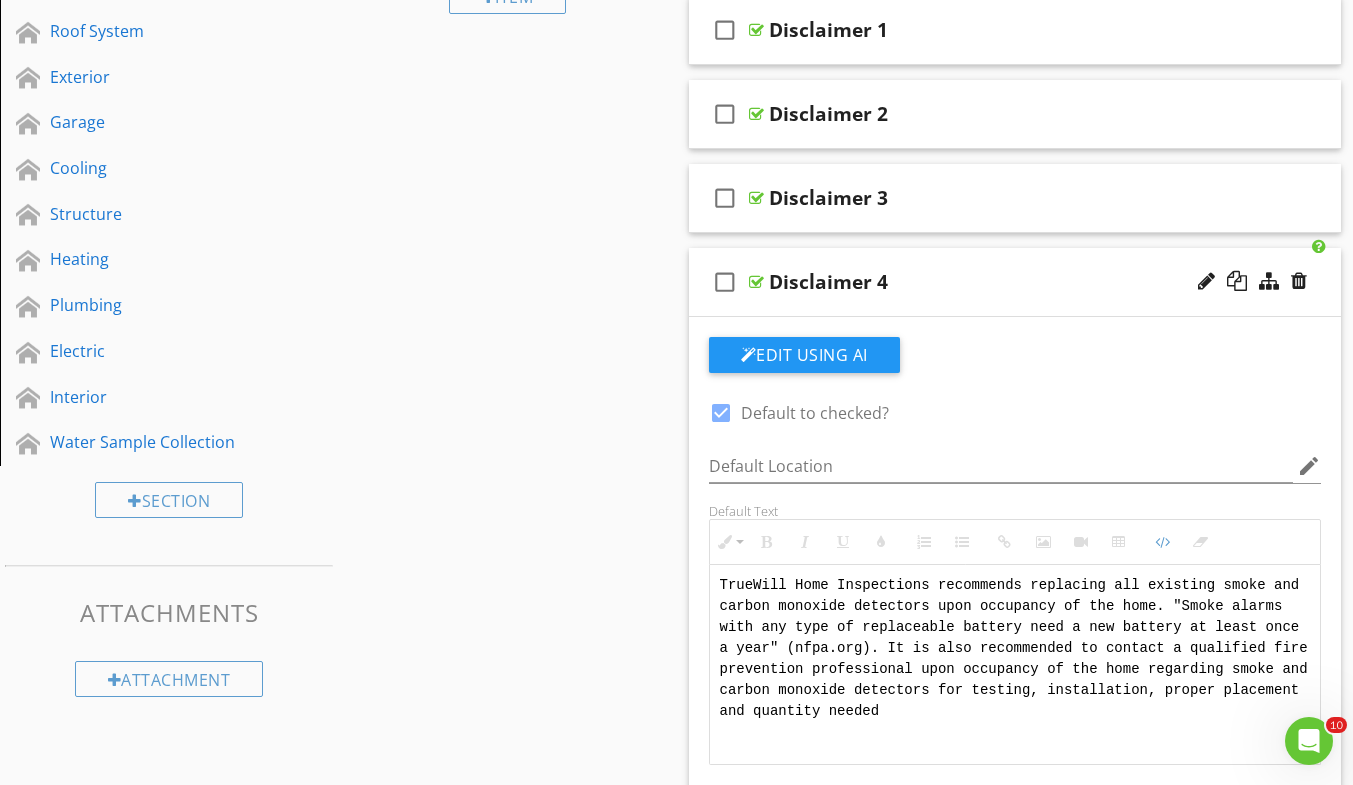 click on "check_box_outline_blank
Disclaimer 4" at bounding box center (1015, 282) 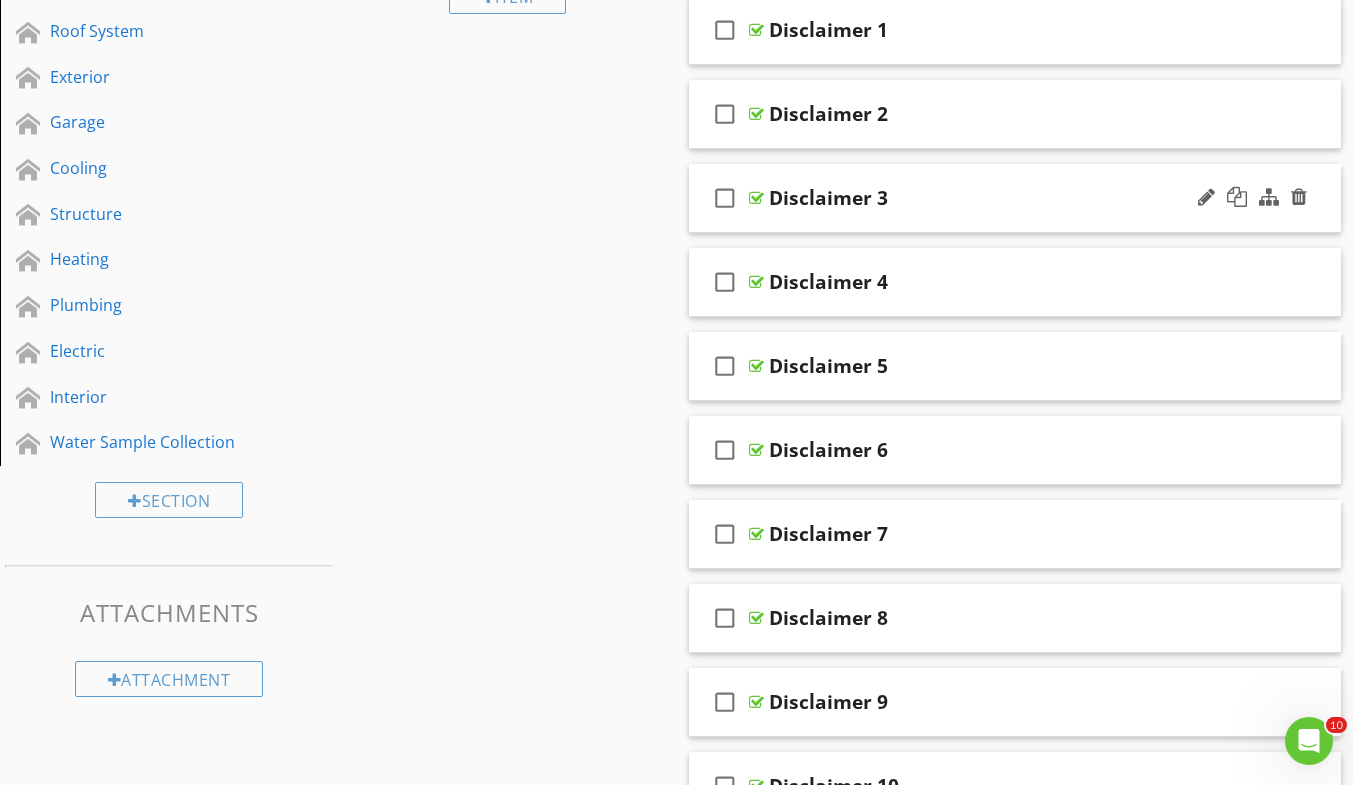 click on "check_box_outline_blank
Disclaimer 3" at bounding box center (1015, 198) 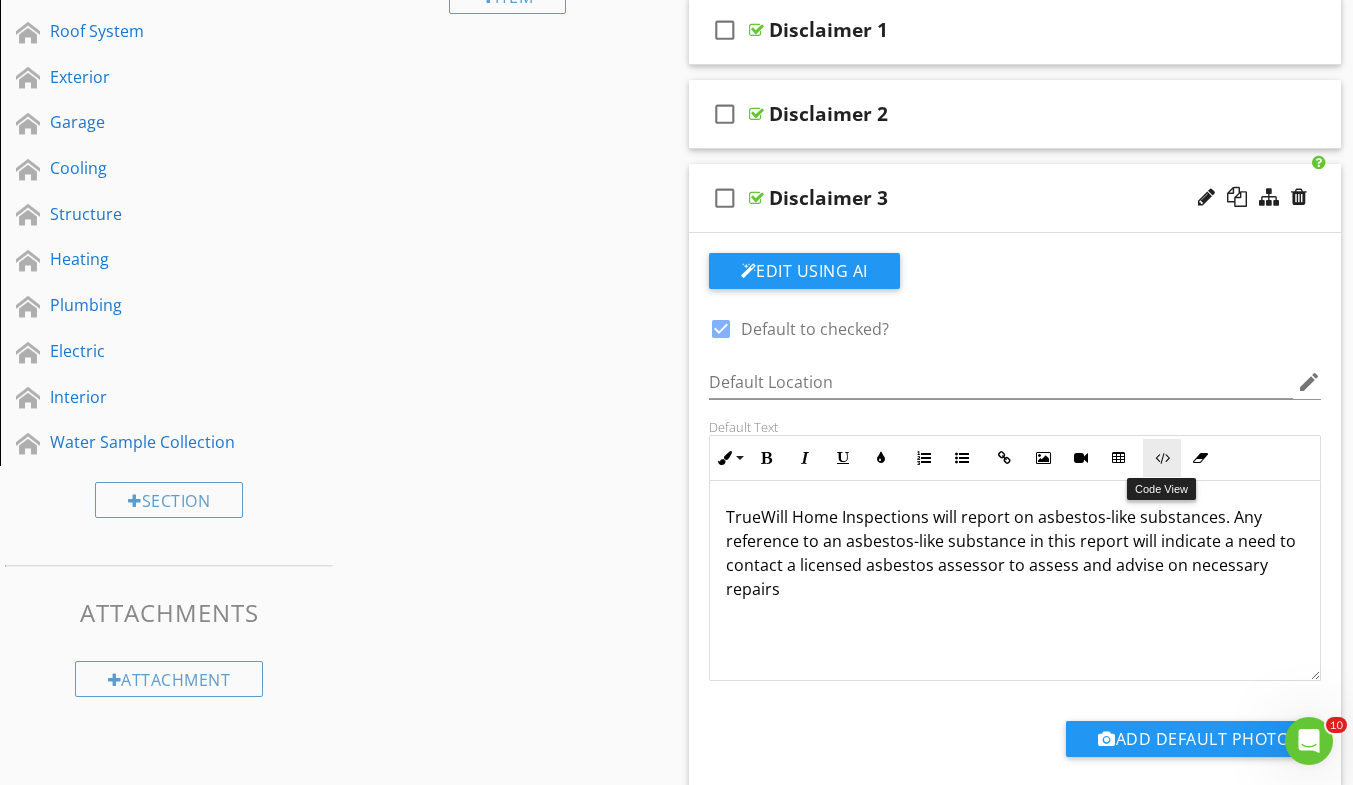 click on "Code View" at bounding box center [1162, 458] 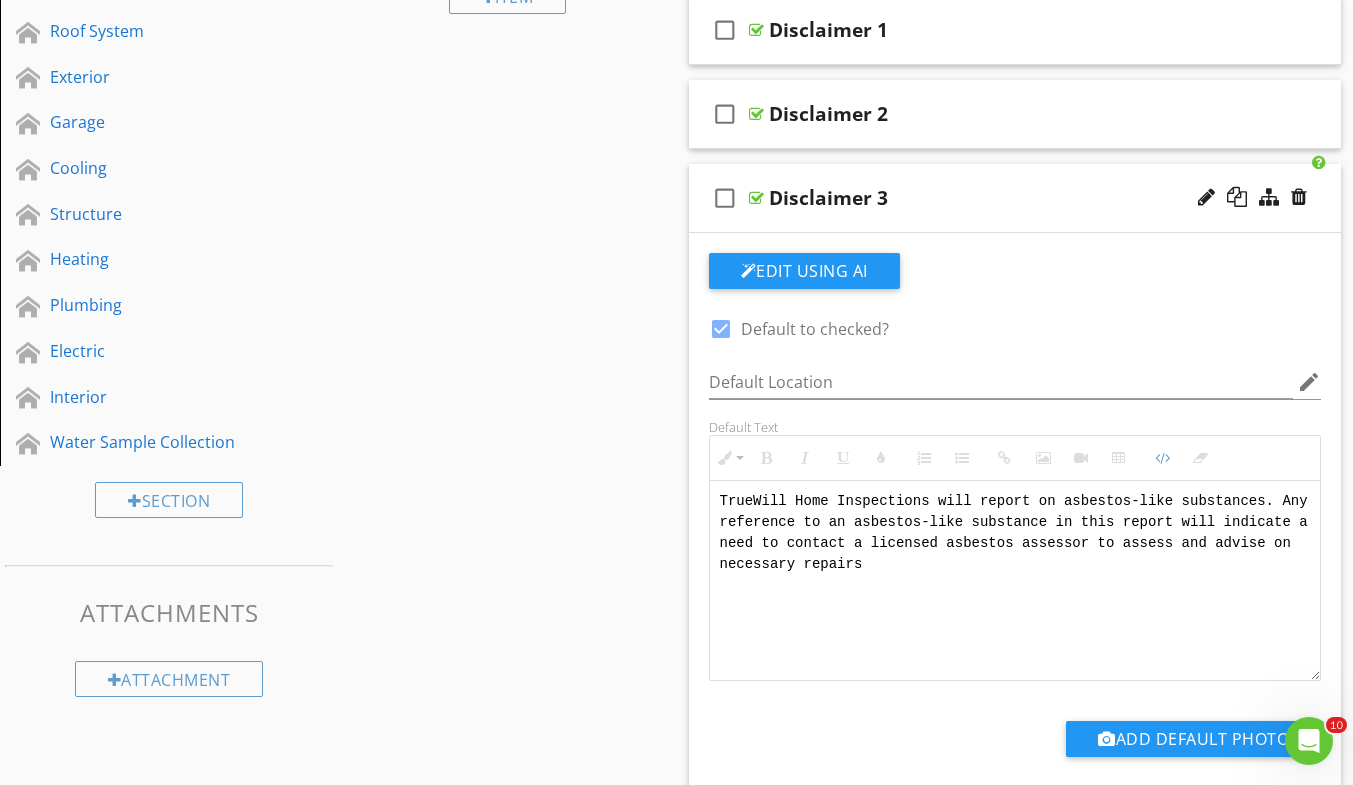 click on "Disclaimer 3" at bounding box center (998, 198) 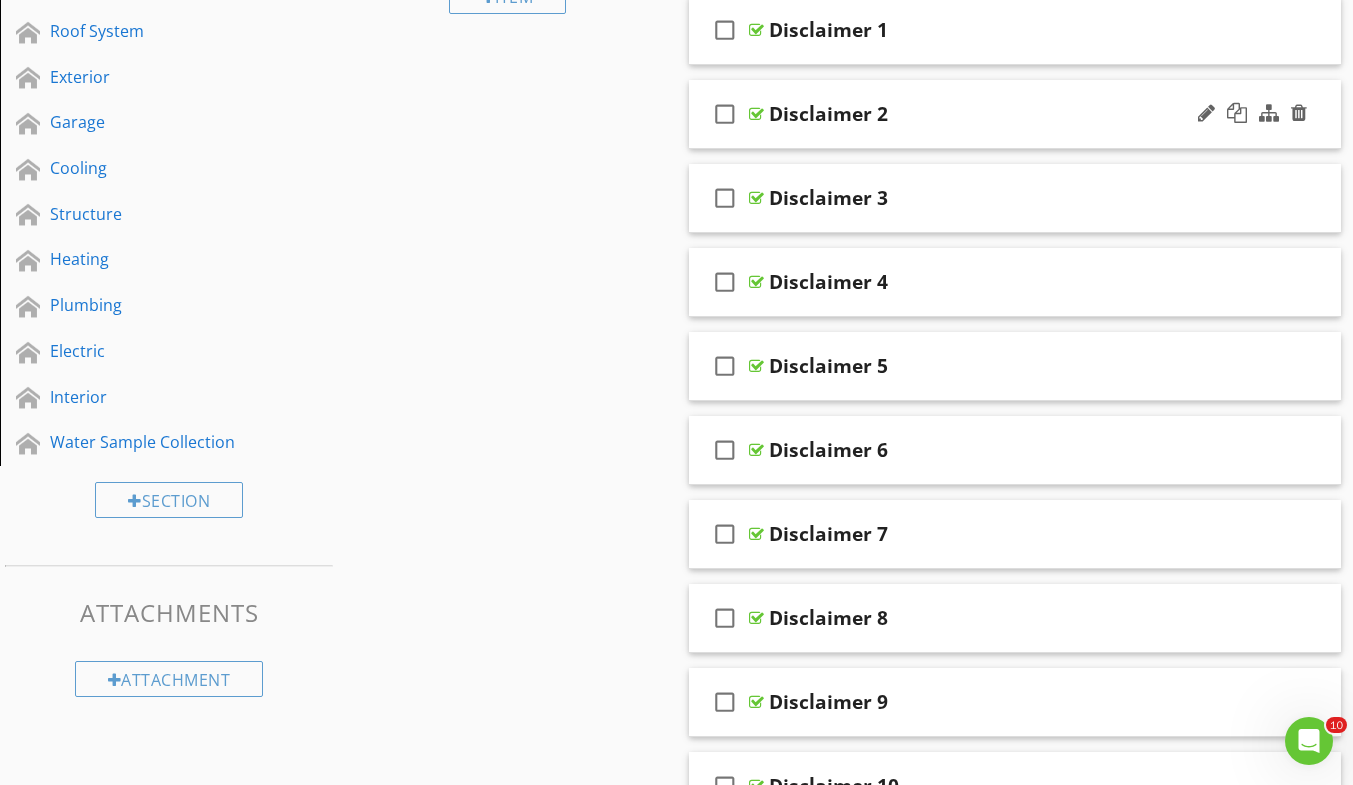 click on "Disclaimer 2" at bounding box center (998, 114) 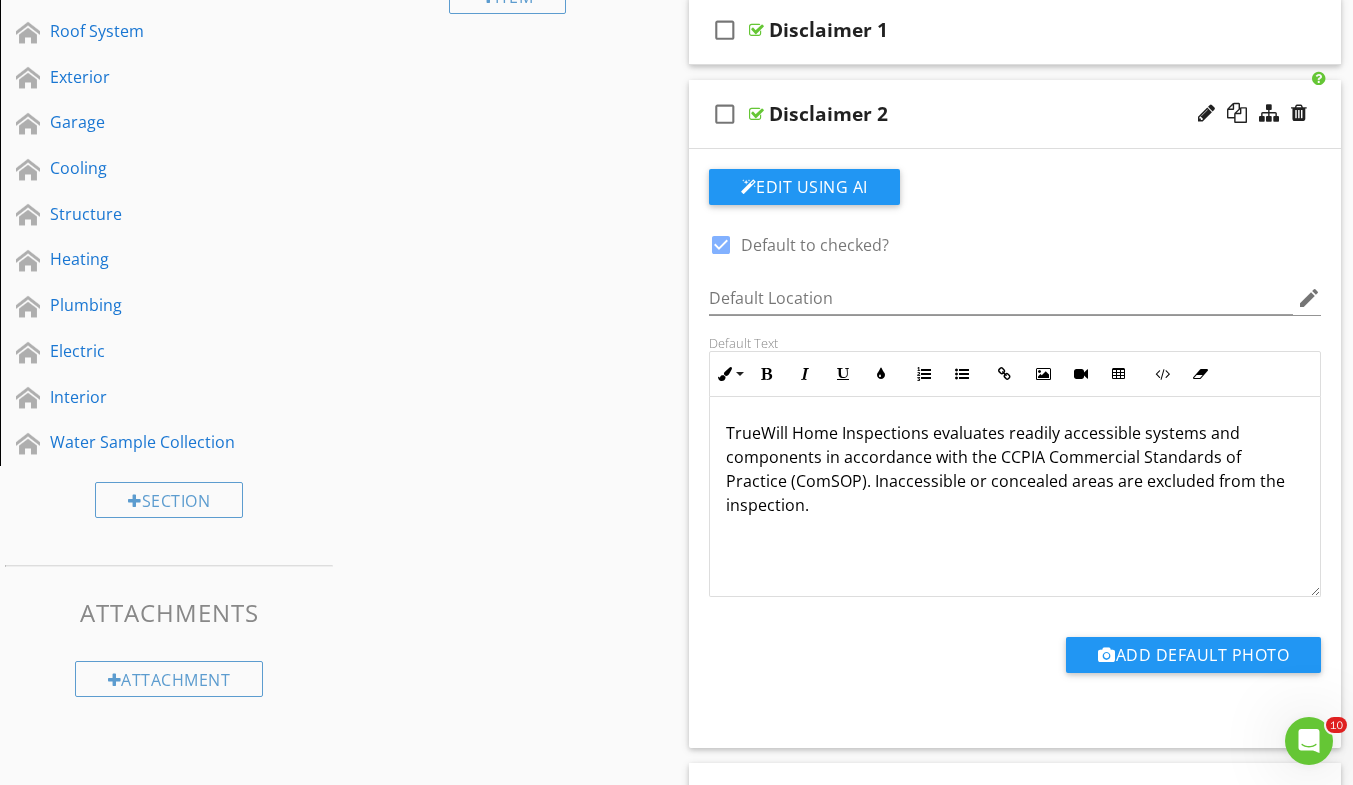 click on "Disclaimer 2" at bounding box center (998, 114) 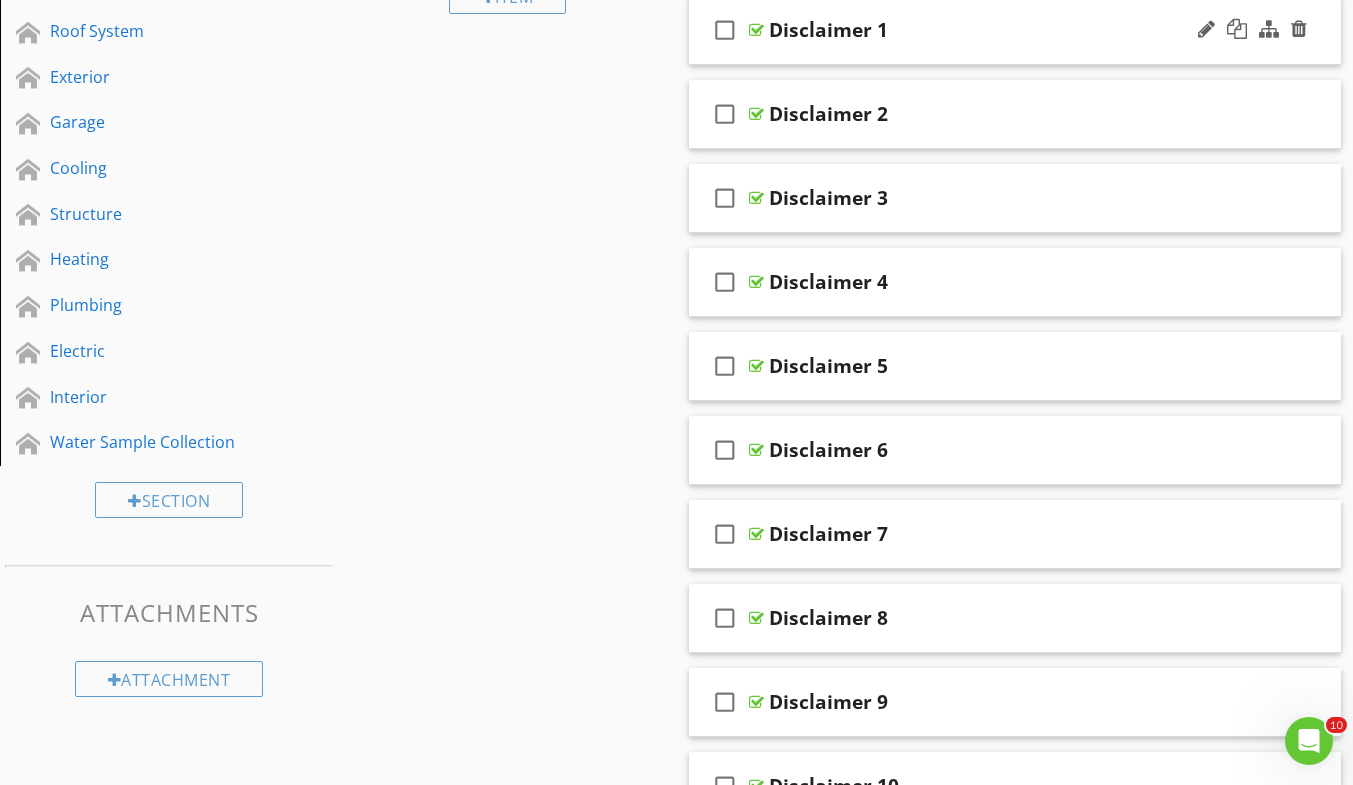 click on "check_box_outline_blank
Disclaimer 1" at bounding box center (1015, 30) 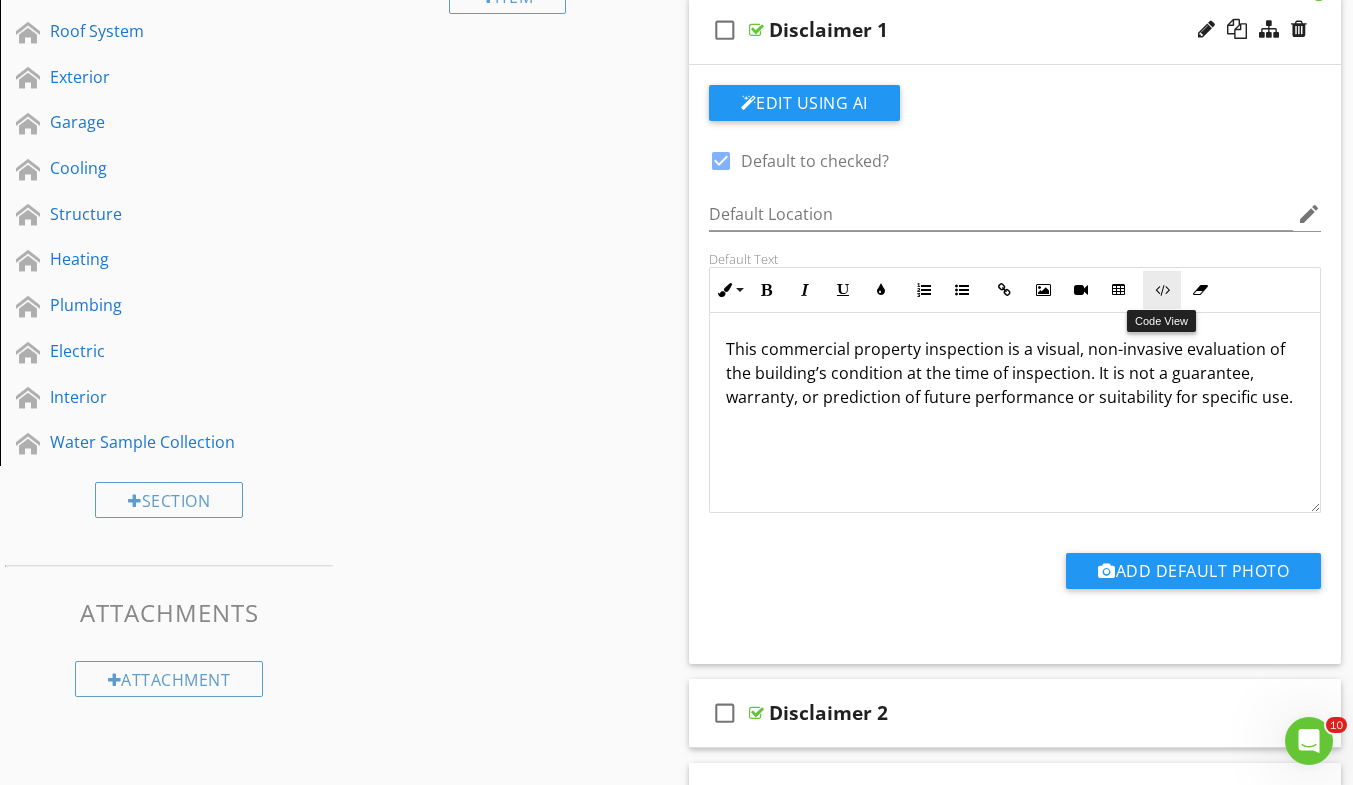 click on "Code View" at bounding box center (1162, 290) 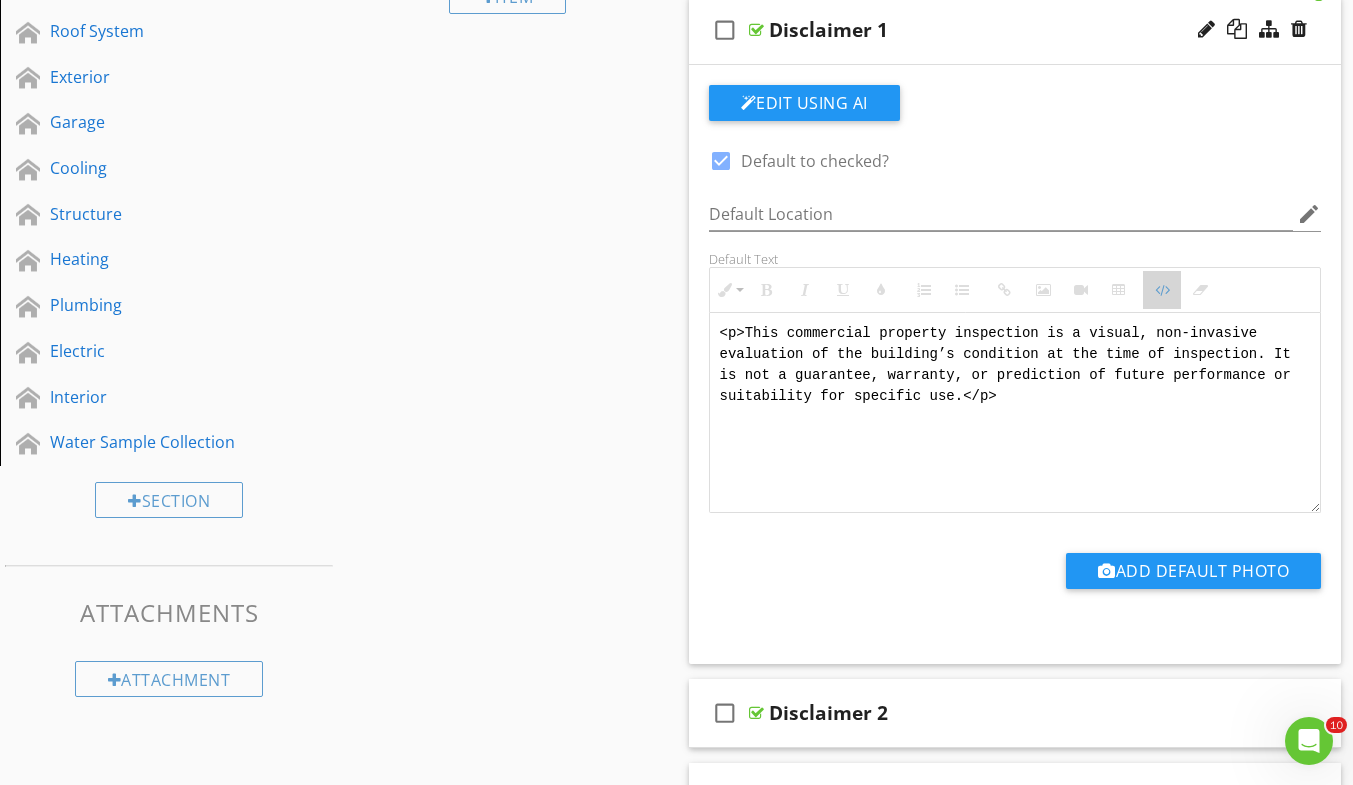 click on "Code View" at bounding box center [1162, 290] 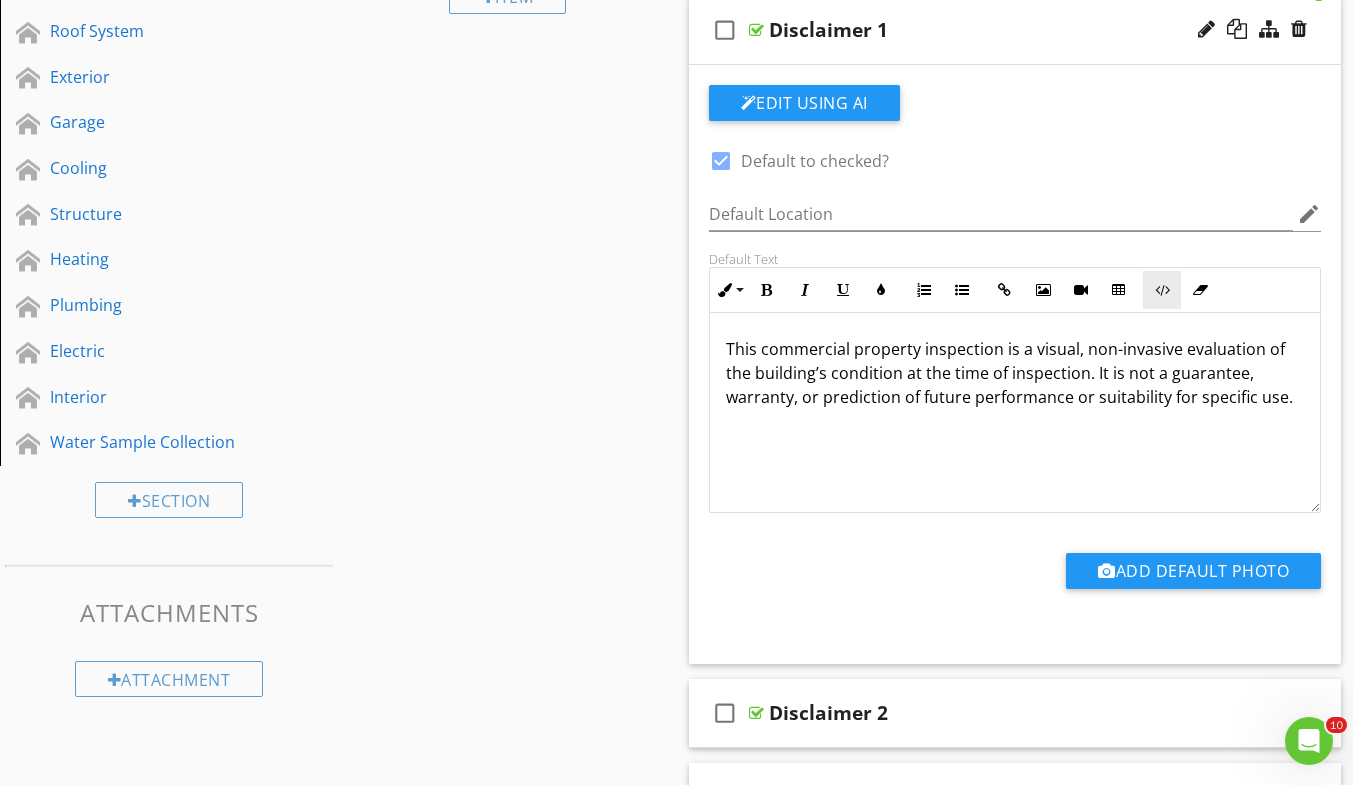 click on "Code View" at bounding box center [1162, 290] 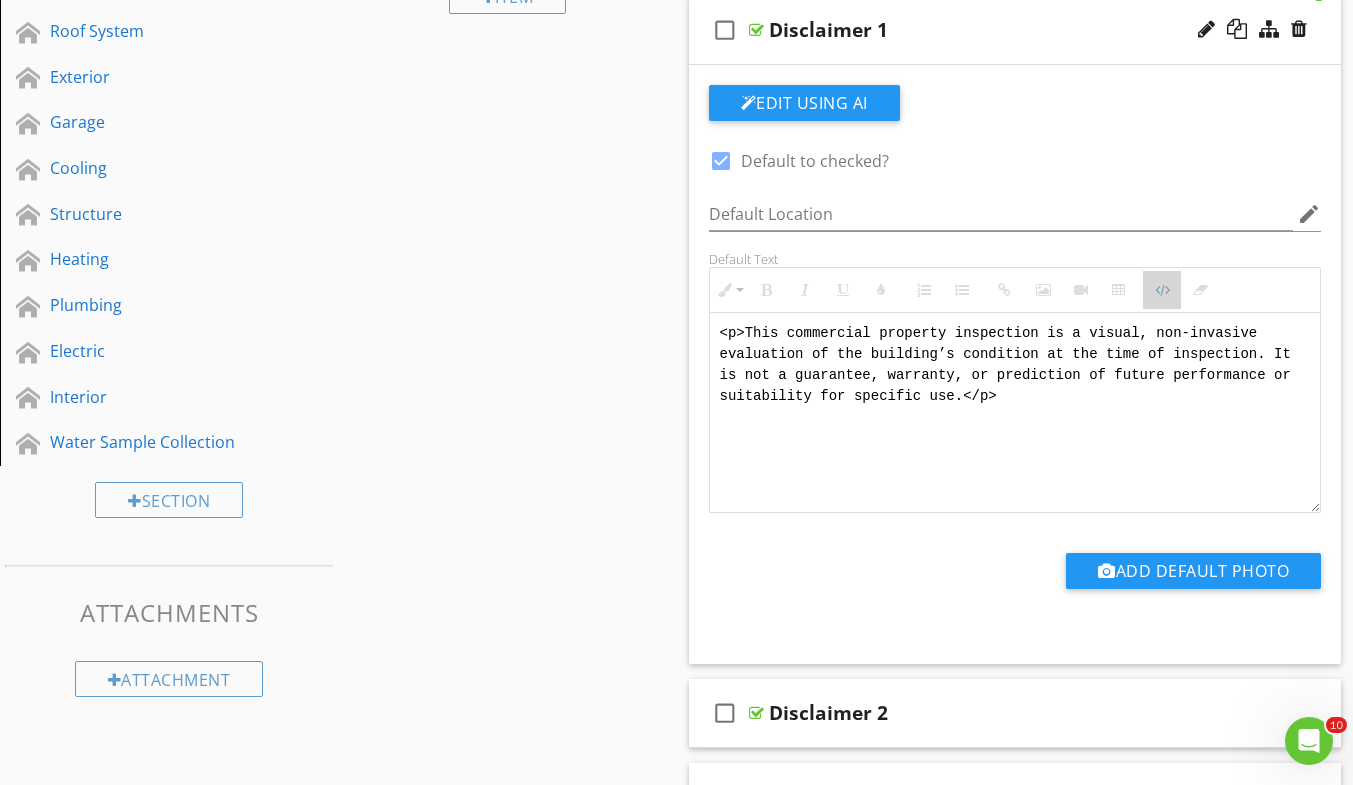 click on "Code View" at bounding box center (1162, 290) 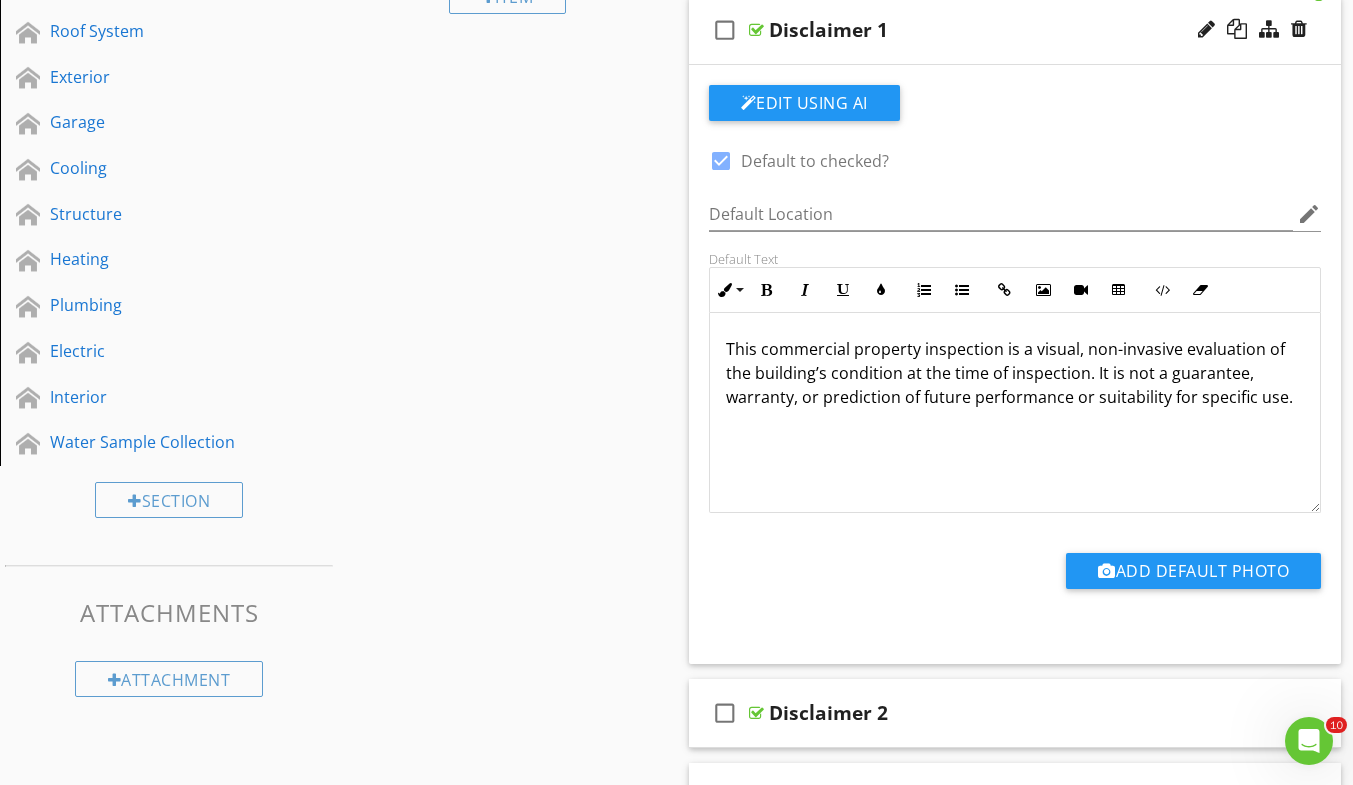 drag, startPoint x: 1026, startPoint y: 36, endPoint x: 976, endPoint y: 50, distance: 51.92302 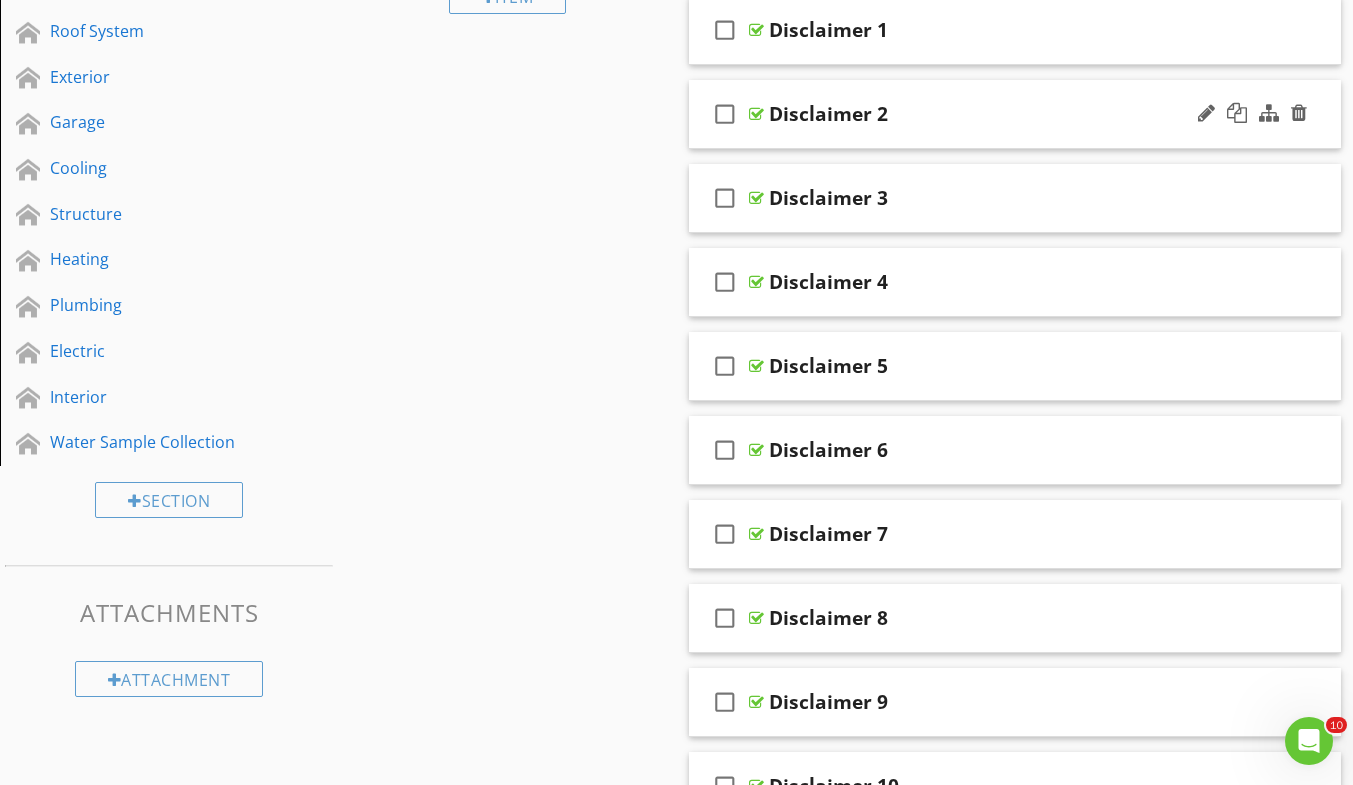 click on "check_box_outline_blank
Disclaimer 2" at bounding box center [1015, 114] 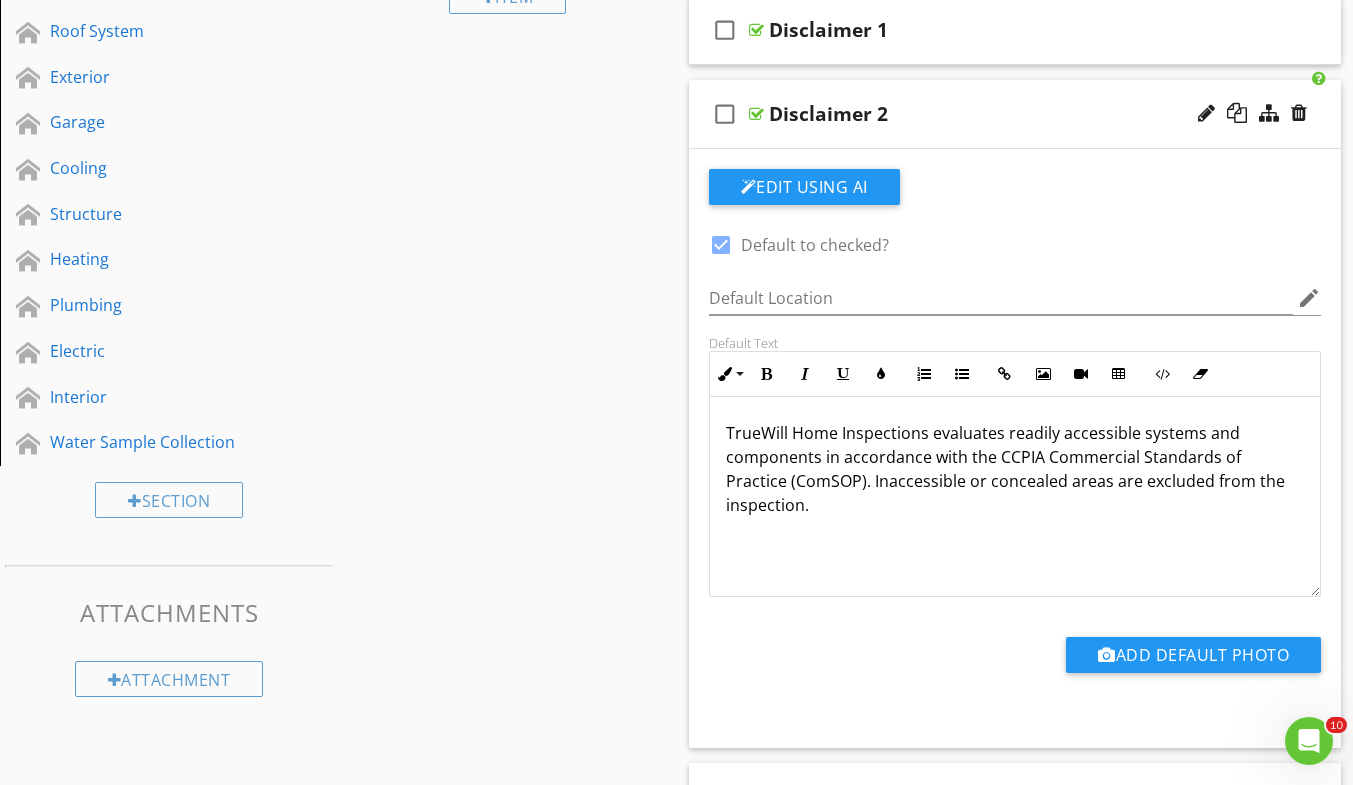 click on "Edit Using AI
check_box Default to checked?             Default Location edit       Default Text   Inline Style XLarge Large Normal Small Light Small/Light Bold Italic Underline Colors Ordered List Unordered List Insert Link Insert Image Insert Video Insert Table Code View Clear Formatting TrueWill Home Inspections evaluates readily accessible systems and components in accordance with the CCPIA Commercial Standards of Practice (ComSOP). Inaccessible or concealed areas are excluded from the inspection. Enter text here TrueWill Home Inspections evaluates readily accessible systems and components in accordance with the CCPIA Commercial Standards of Practice (ComSOP). Inaccessible or concealed areas are excluded from the inspection.
Add Default Photo" at bounding box center (1015, 448) 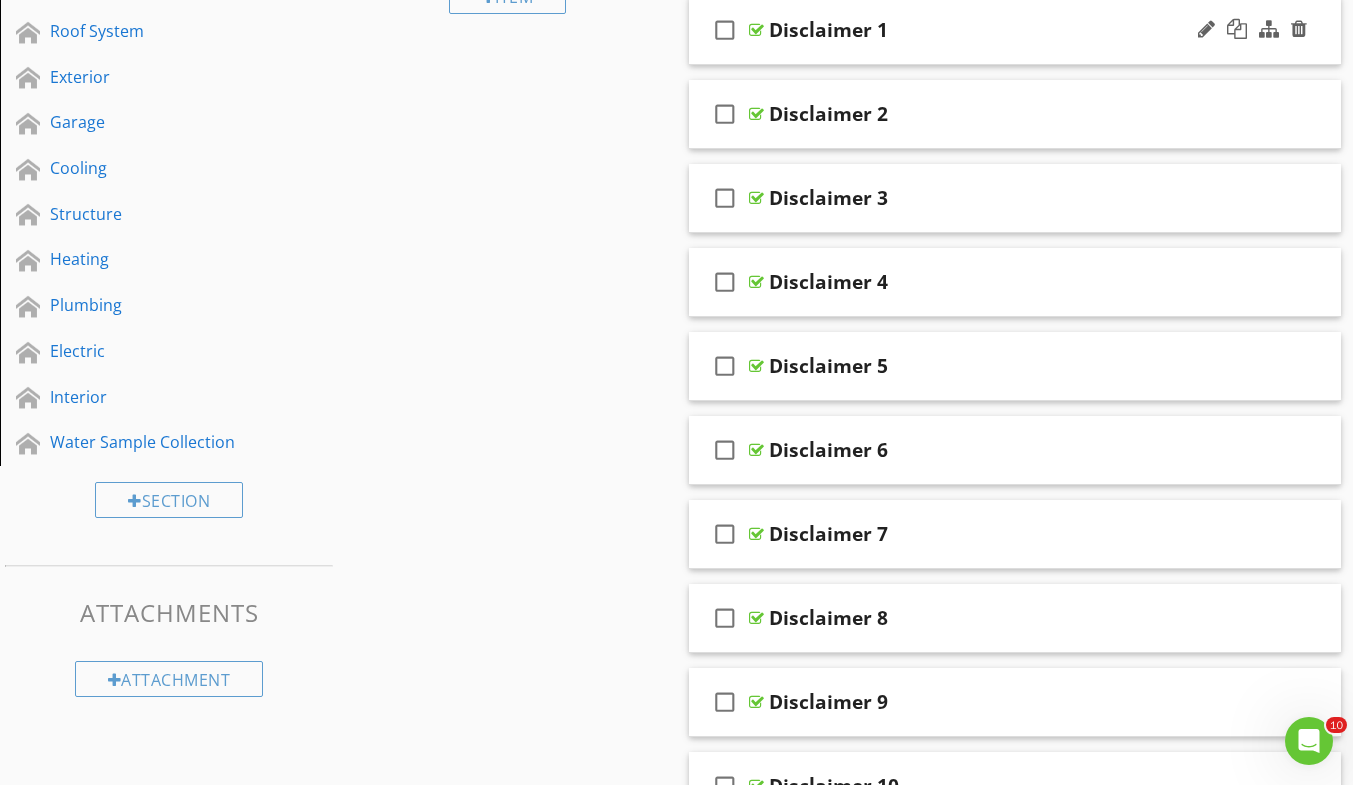 click on "check_box_outline_blank
Disclaimer 1" at bounding box center [1015, 30] 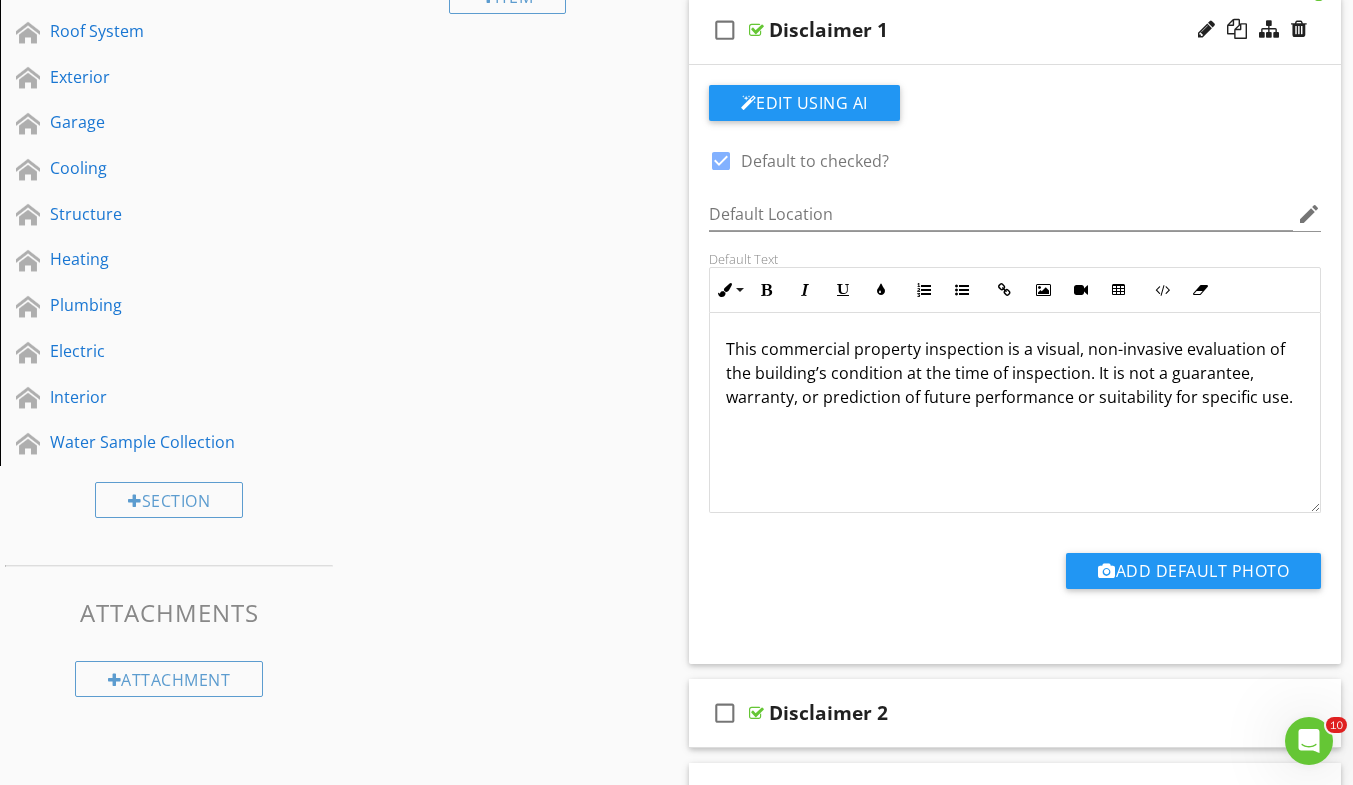 click on "check_box_outline_blank
Disclaimer 1" at bounding box center (1015, 30) 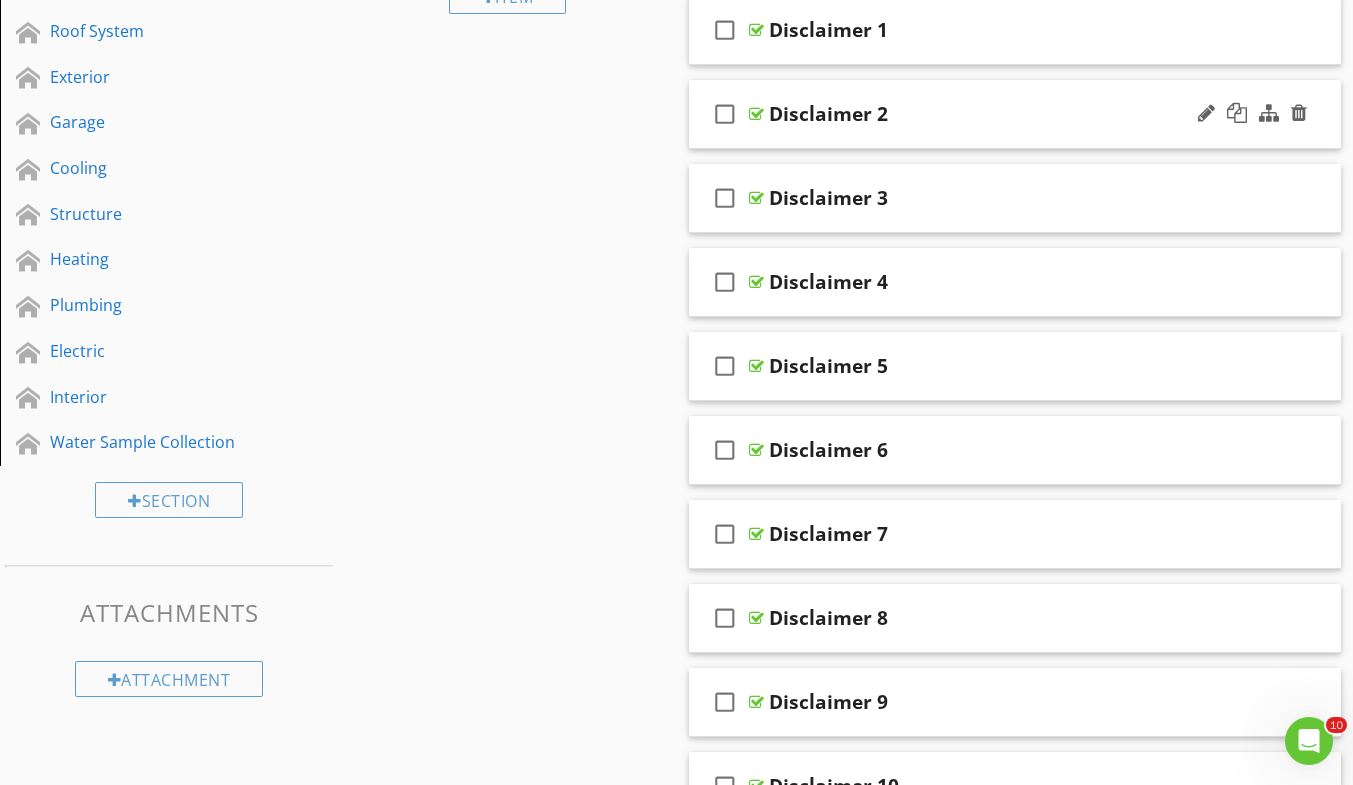click on "Disclaimer 2" at bounding box center (998, 114) 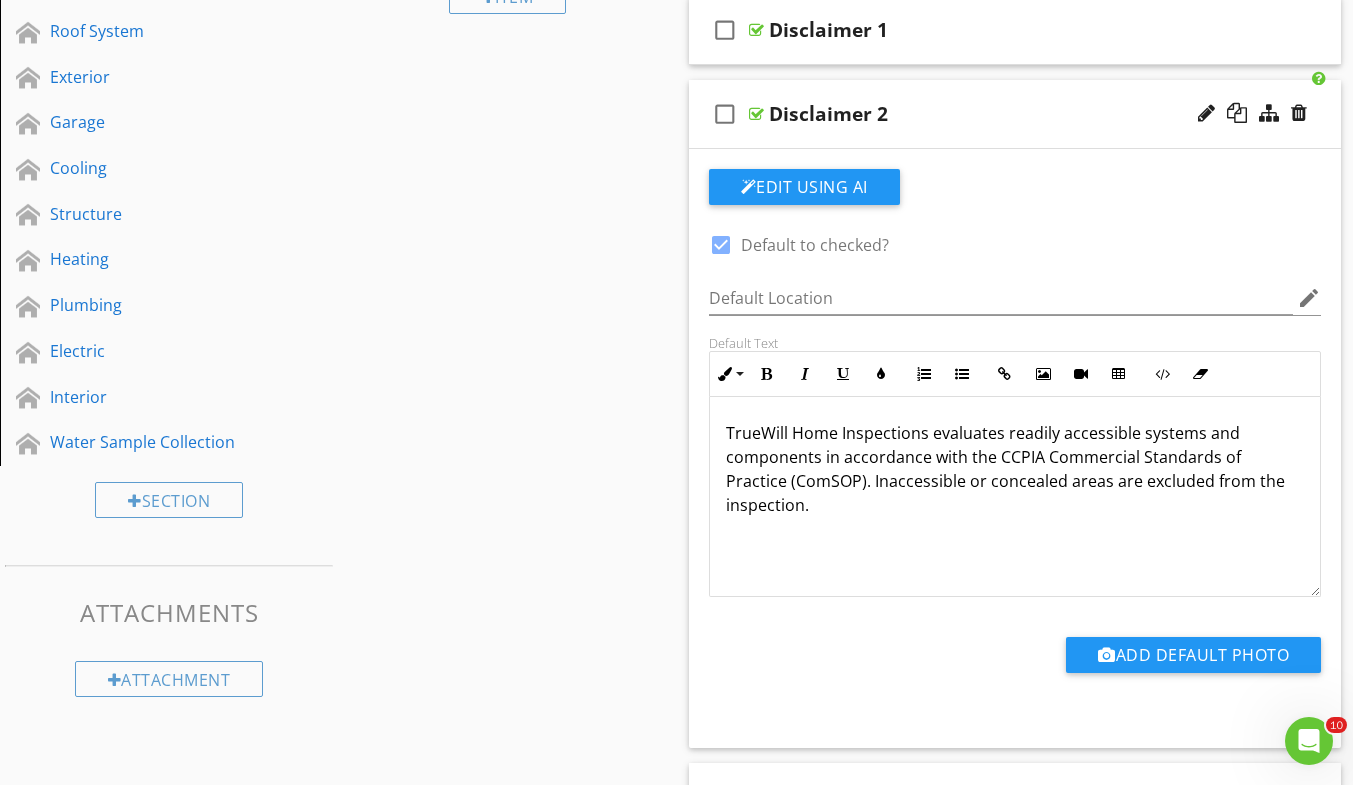click on "Disclaimer 2" at bounding box center (998, 114) 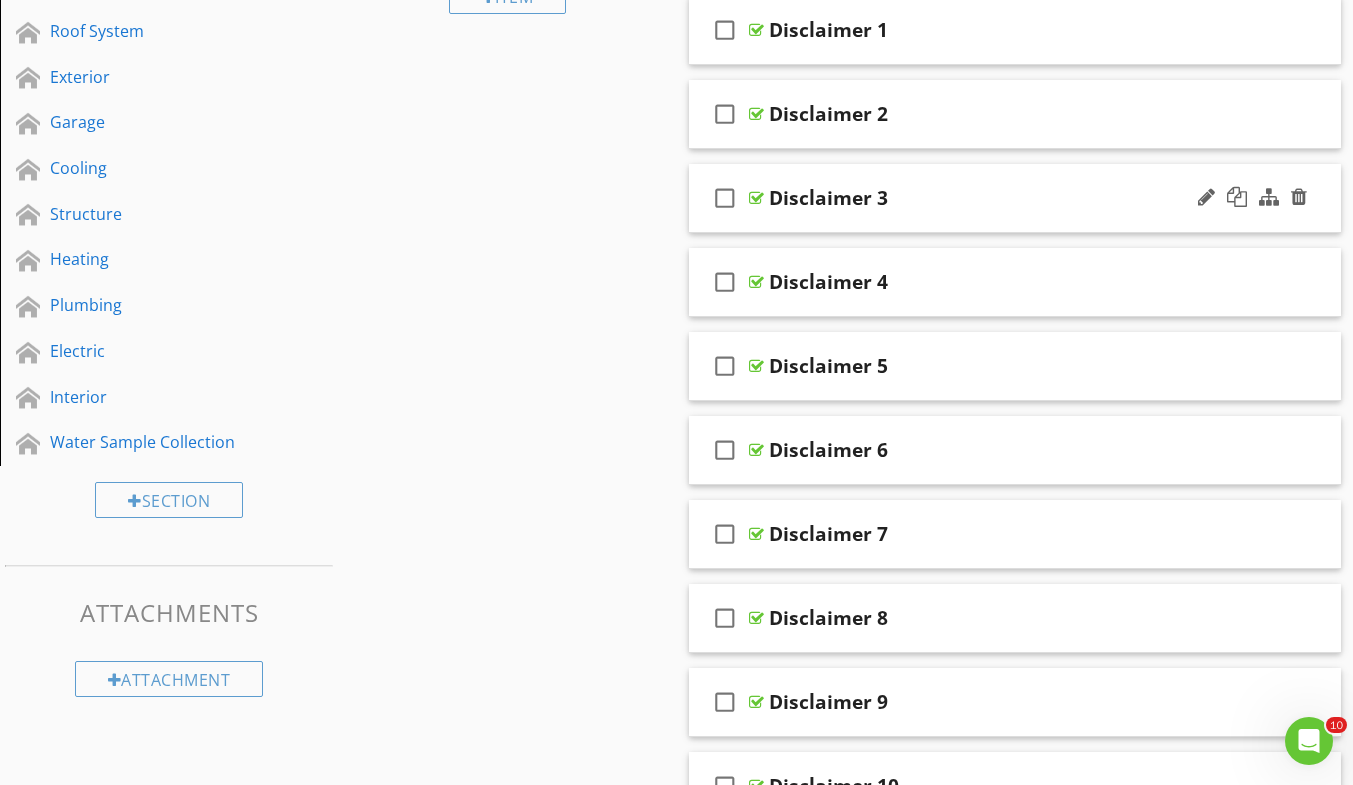 click on "check_box_outline_blank
Disclaimer 3" at bounding box center [1015, 198] 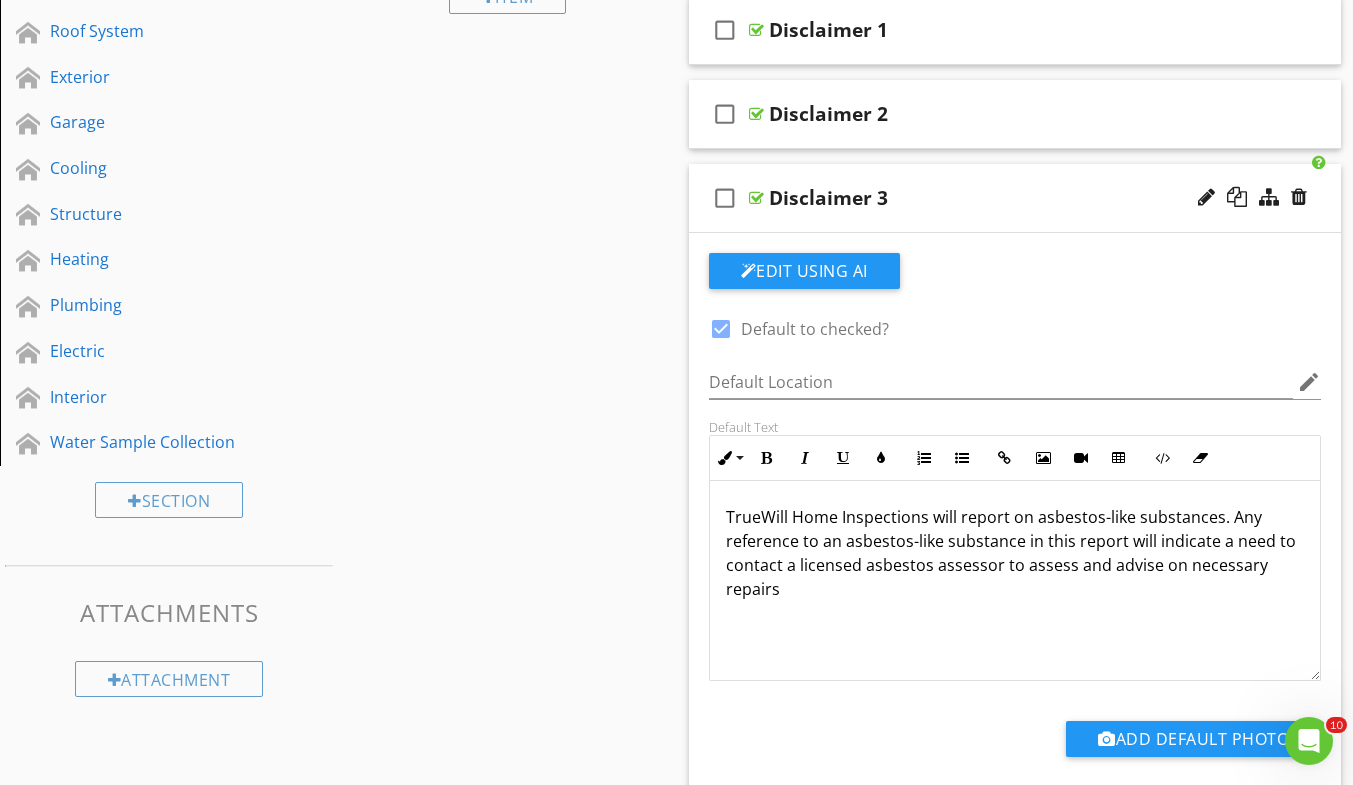click on "TrueWill Home Inspections will report on asbestos-like substances. Any reference to an asbestos-like substance in this report will indicate a need to contact a licensed asbestos assessor to assess and advise on necessary repairs" at bounding box center [1015, 553] 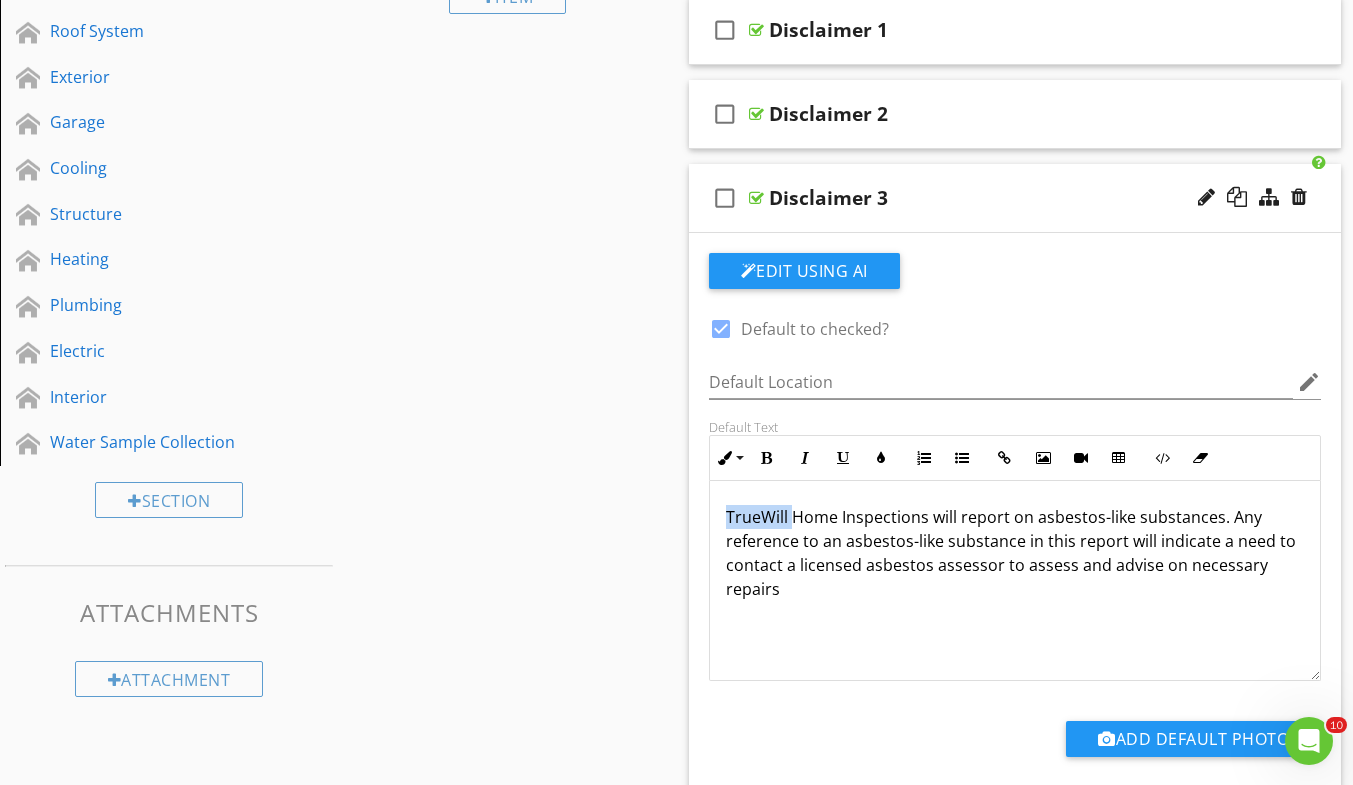 click on "TrueWill Home Inspections will report on asbestos-like substances. Any reference to an asbestos-like substance in this report will indicate a need to contact a licensed asbestos assessor to assess and advise on necessary repairs" at bounding box center (1015, 553) 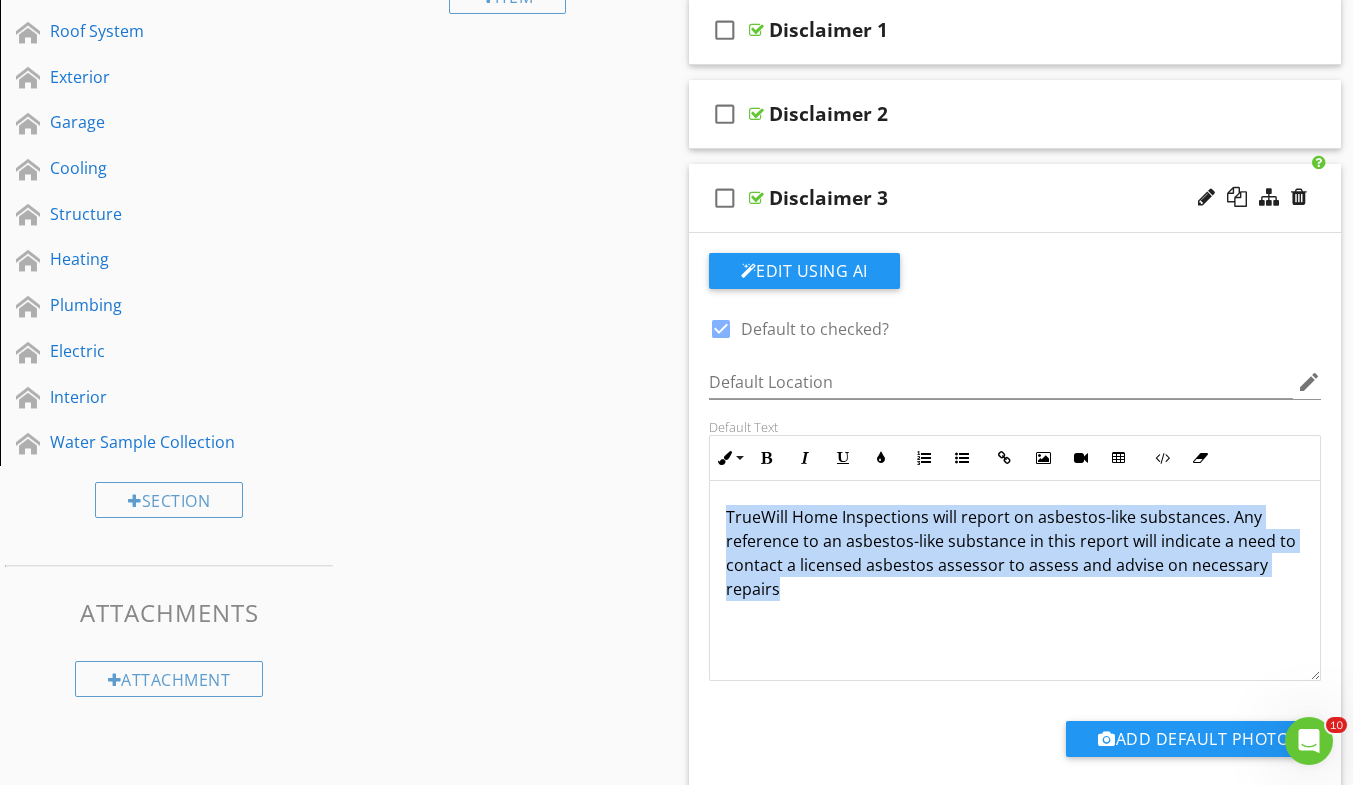 click on "TrueWill Home Inspections will report on asbestos-like substances. Any reference to an asbestos-like substance in this report will indicate a need to contact a licensed asbestos assessor to assess and advise on necessary repairs" at bounding box center (1015, 553) 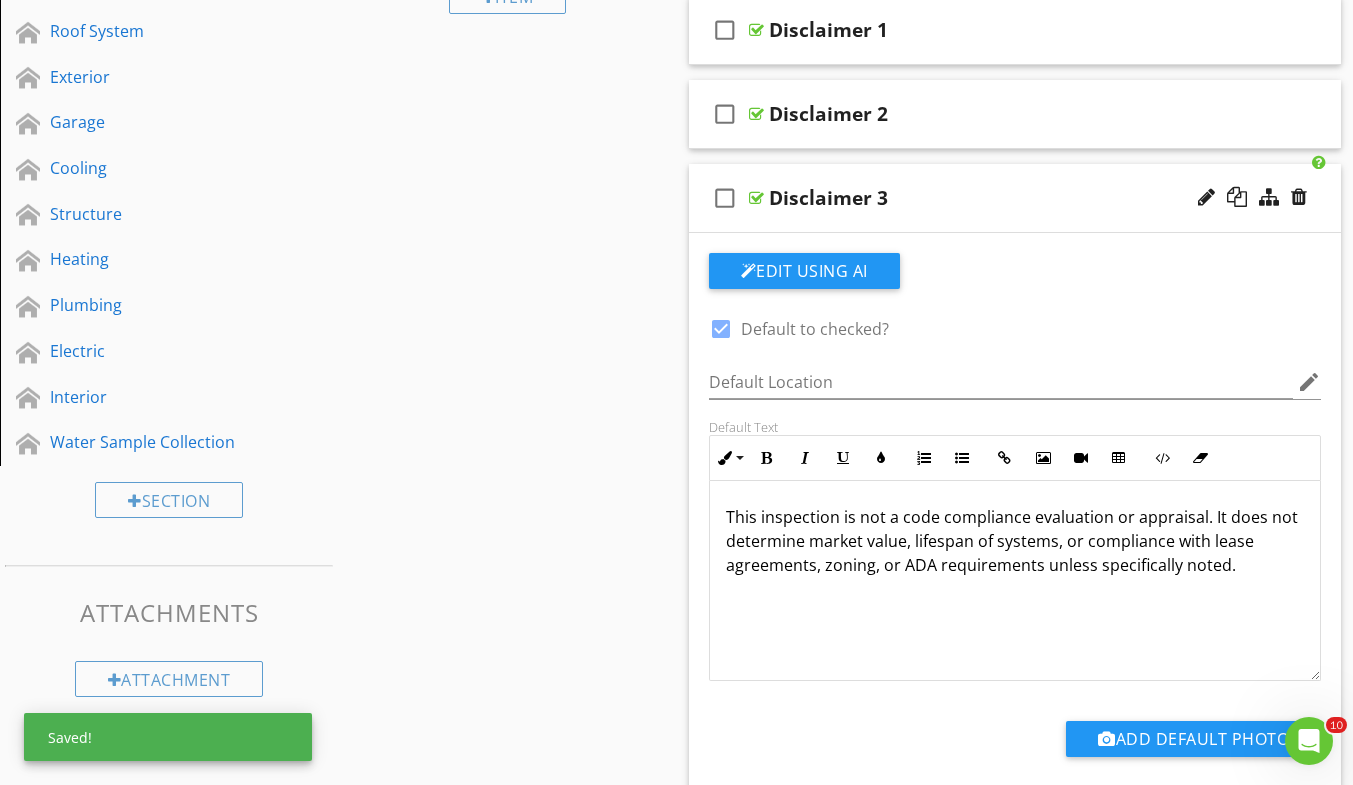click on "Disclaimer 3" at bounding box center [998, 198] 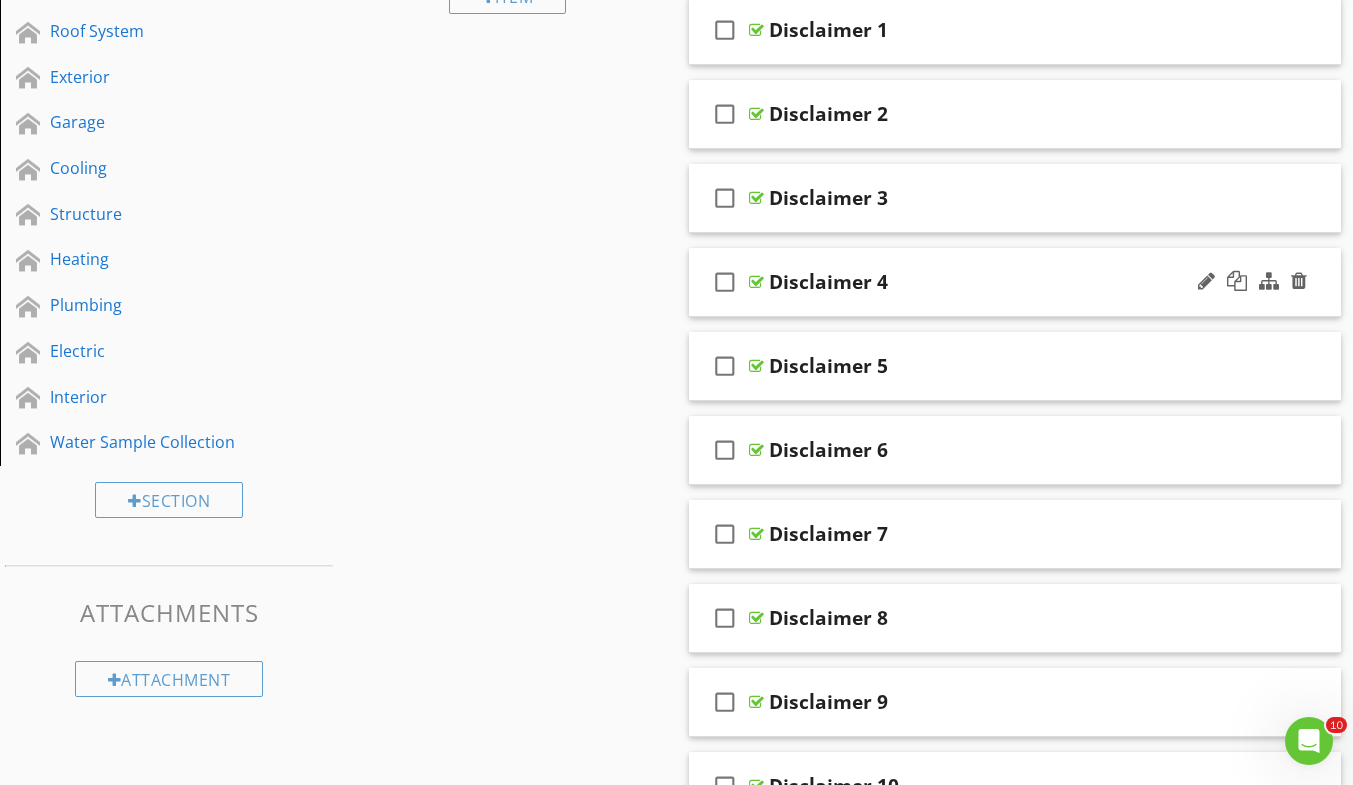 click on "check_box_outline_blank
Disclaimer 4" at bounding box center (1015, 282) 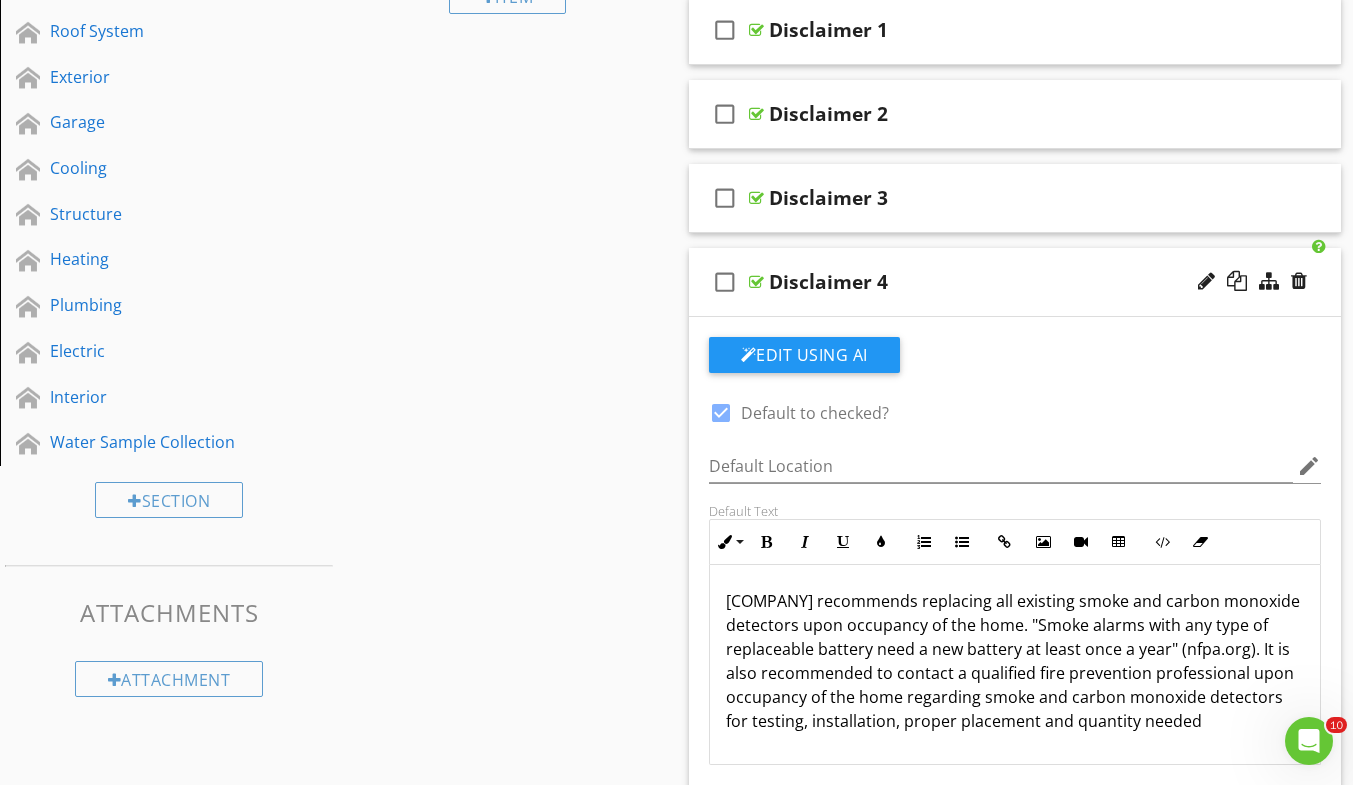 click on "[COMPANY] recommends replacing all existing smoke and carbon monoxide detectors upon occupancy of the home. "Smoke alarms with any type of replaceable battery need a new battery at least once a year" (nfpa.org). It is also recommended to contact a qualified fire prevention professional upon occupancy of the home regarding smoke and carbon monoxide detectors for testing, installation, proper placement and quantity needed" at bounding box center (1015, 661) 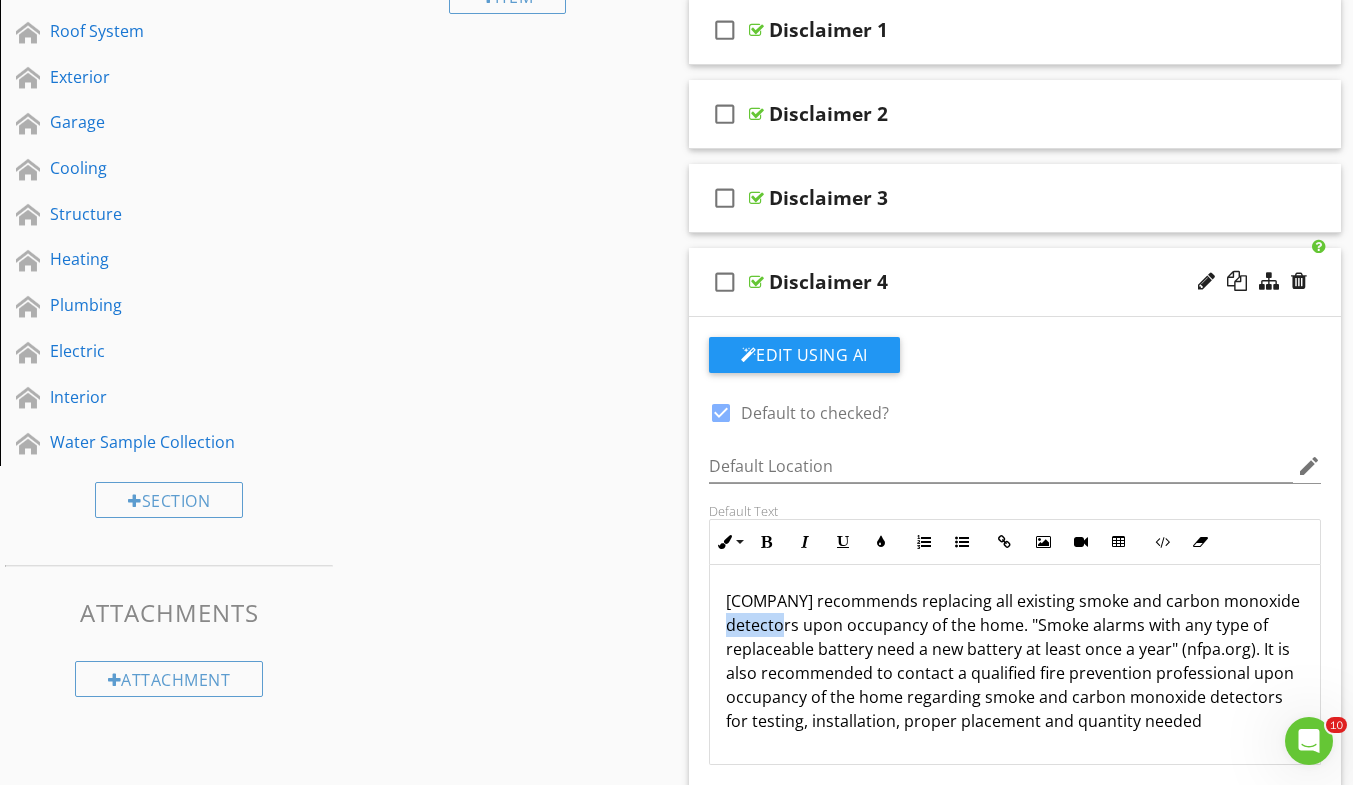 click on "[COMPANY] recommends replacing all existing smoke and carbon monoxide detectors upon occupancy of the home. "Smoke alarms with any type of replaceable battery need a new battery at least once a year" (nfpa.org). It is also recommended to contact a qualified fire prevention professional upon occupancy of the home regarding smoke and carbon monoxide detectors for testing, installation, proper placement and quantity needed" at bounding box center [1015, 661] 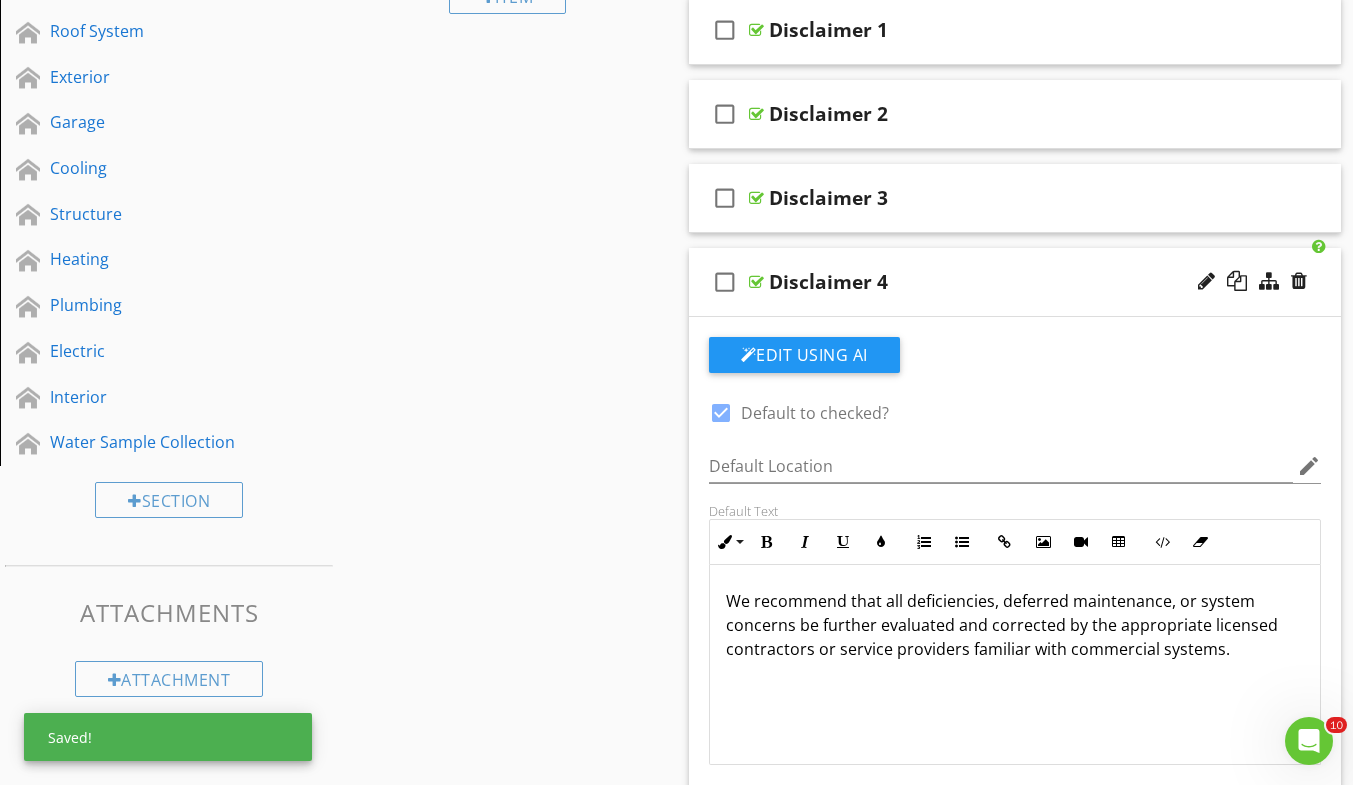 click on "Disclaimer 4" at bounding box center [998, 282] 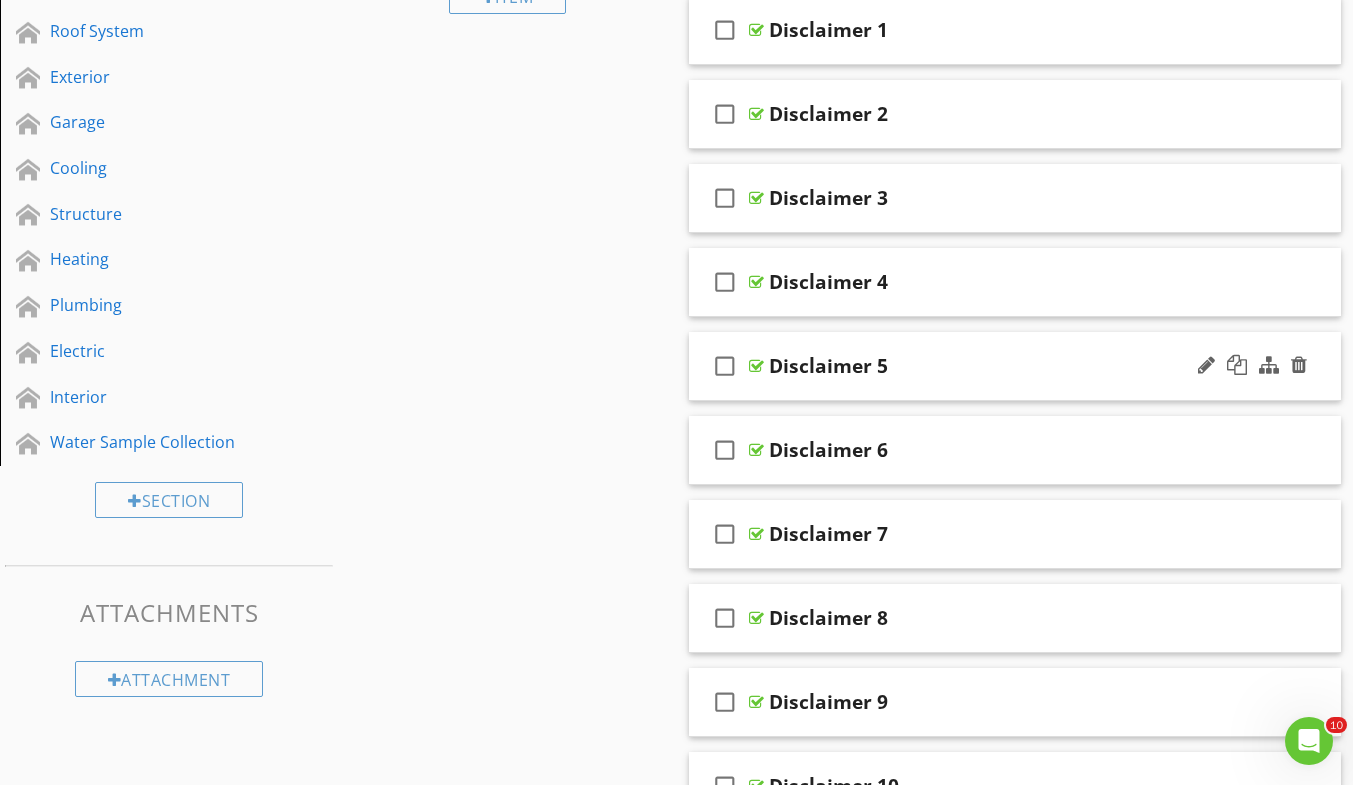 click on "check_box_outline_blank
Disclaimer 5" at bounding box center [1015, 366] 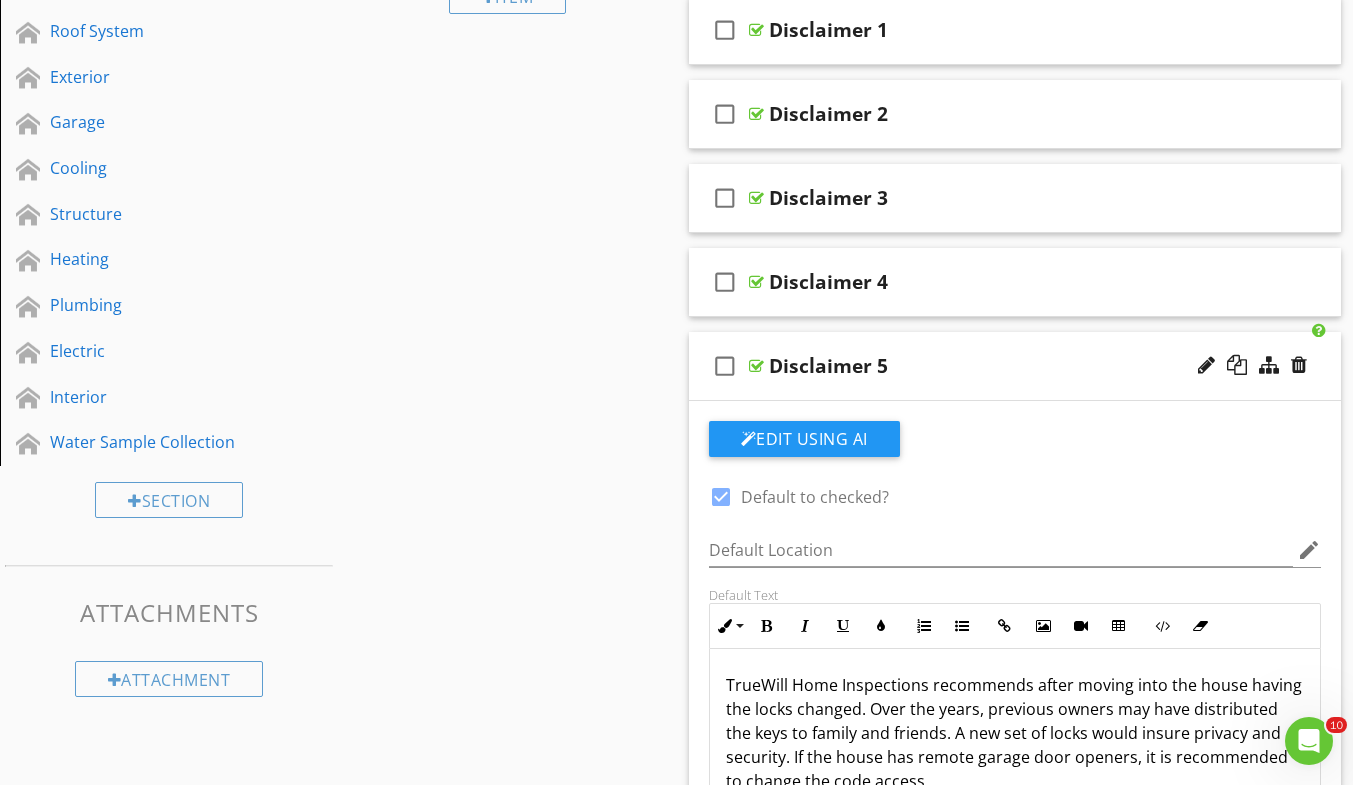click on "TrueWill Home Inspections recommends after moving into the house having the locks changed. Over the years, previous owners may have distributed the keys to family and friends. A new set of locks would insure privacy and security. If the house has remote garage door openers, it is recommended to change the code access." at bounding box center [1015, 733] 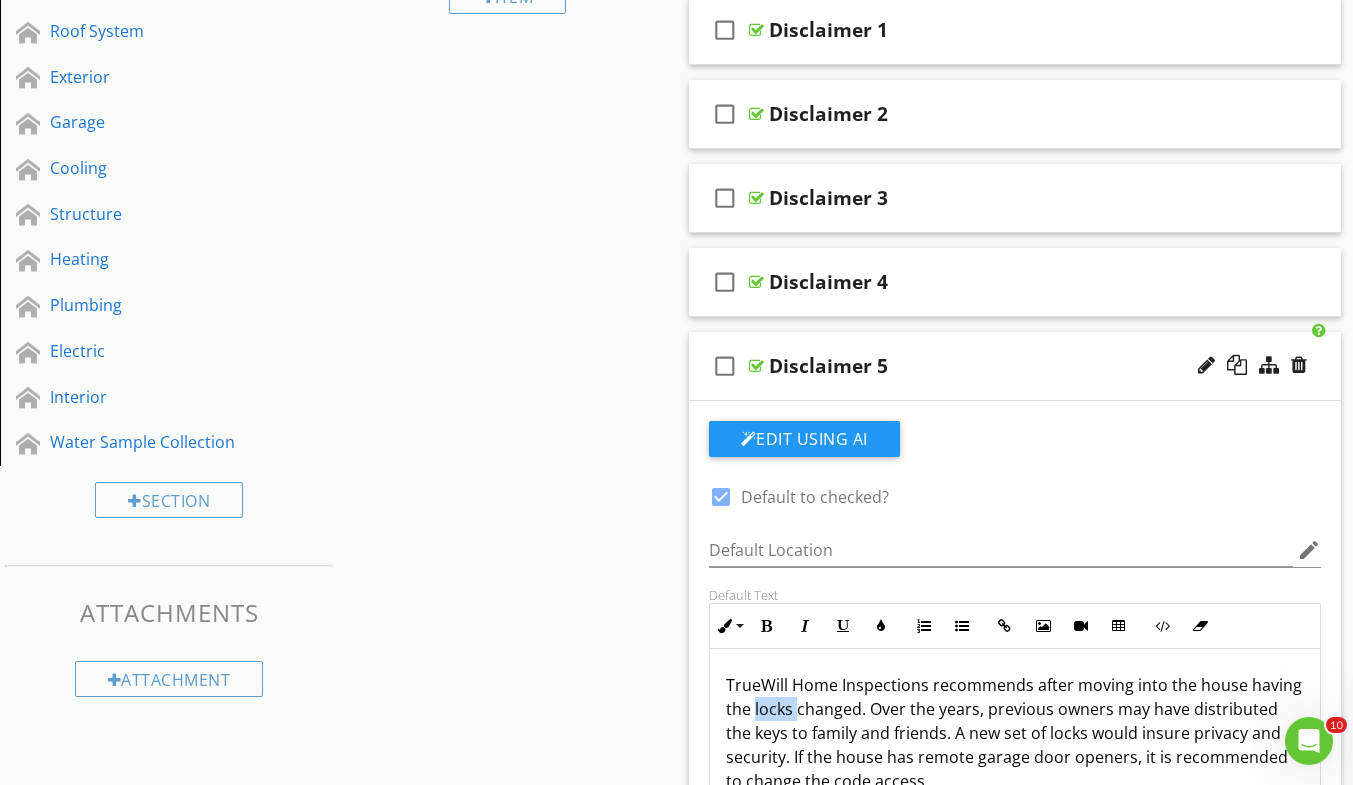 click on "TrueWill Home Inspections recommends after moving into the house having the locks changed. Over the years, previous owners may have distributed the keys to family and friends. A new set of locks would insure privacy and security. If the house has remote garage door openers, it is recommended to change the code access." at bounding box center (1015, 733) 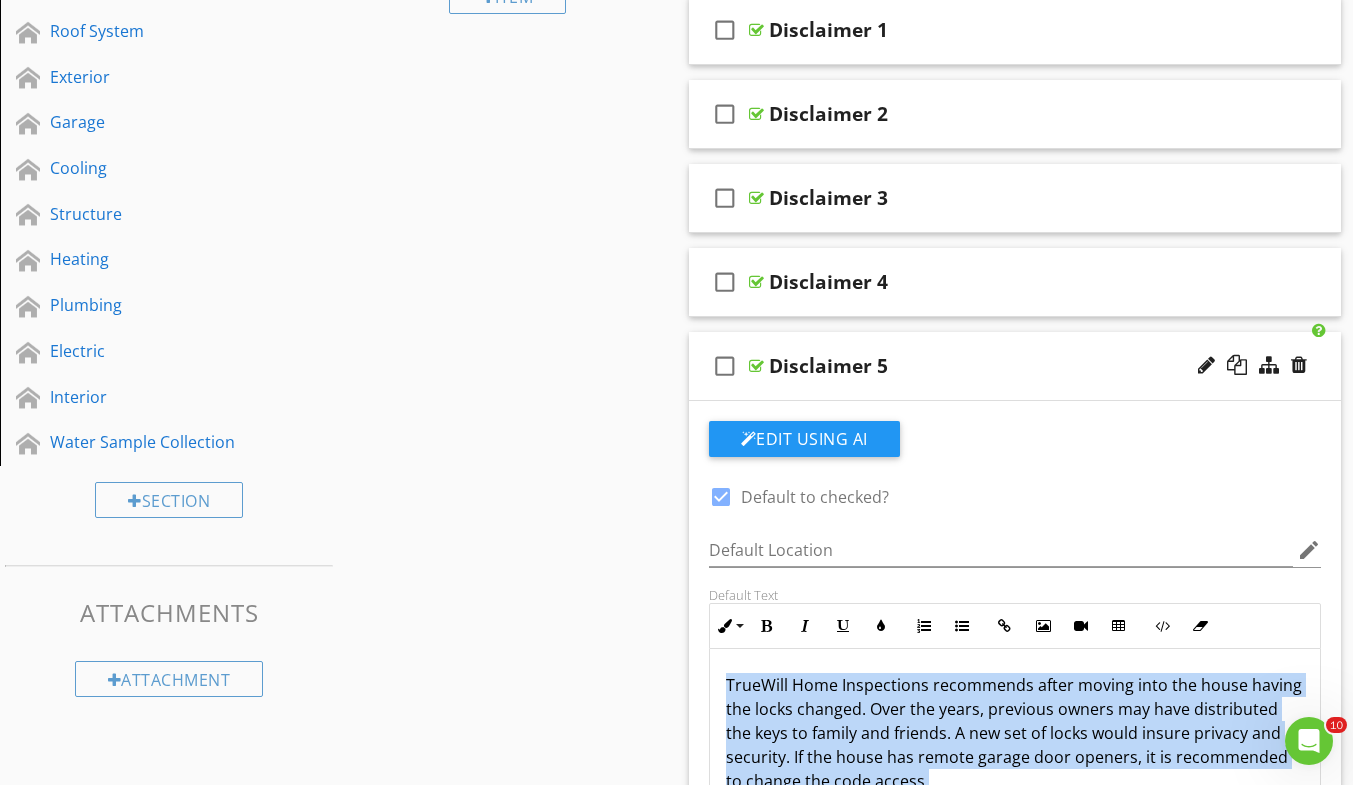 click on "TrueWill Home Inspections recommends after moving into the house having the locks changed. Over the years, previous owners may have distributed the keys to family and friends. A new set of locks would insure privacy and security. If the house has remote garage door openers, it is recommended to change the code access." at bounding box center (1015, 733) 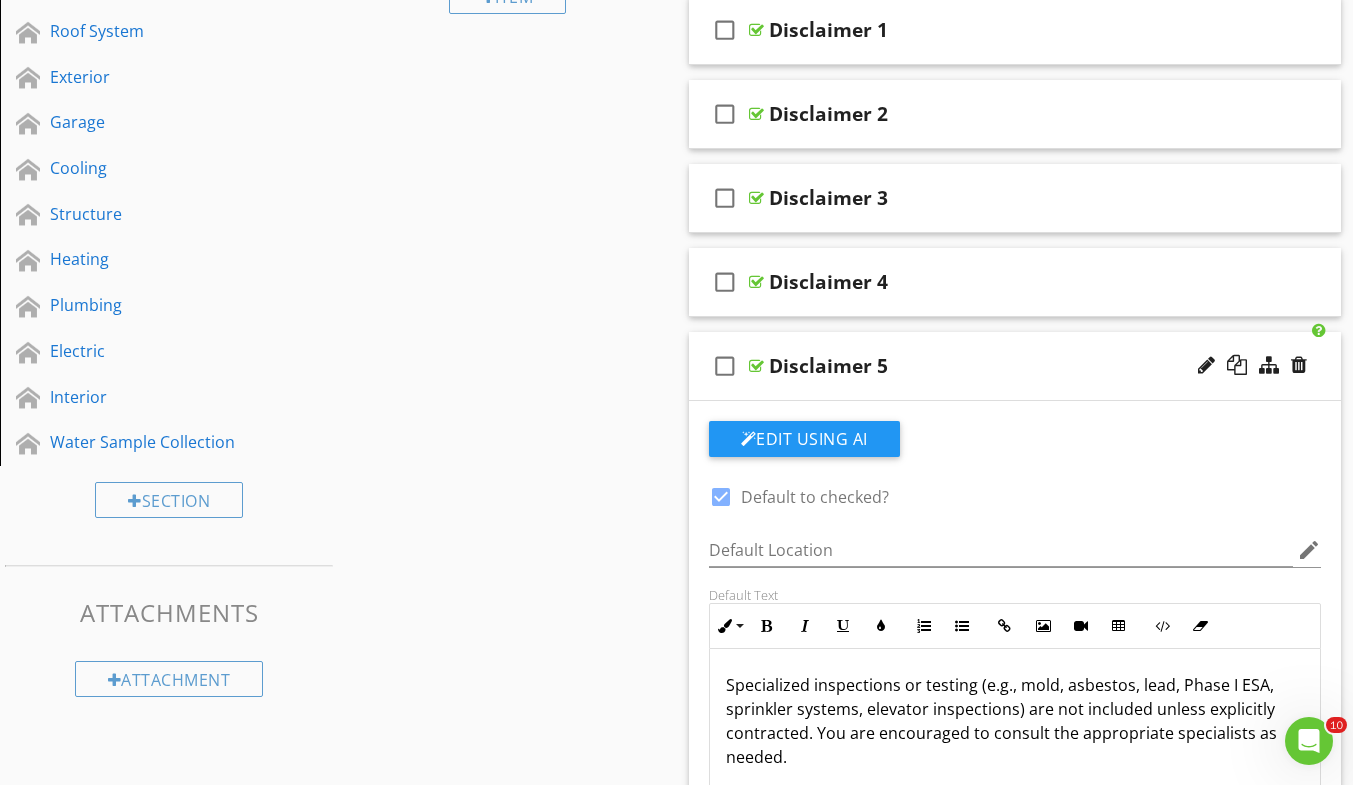 click on "Disclaimer 5" at bounding box center [998, 366] 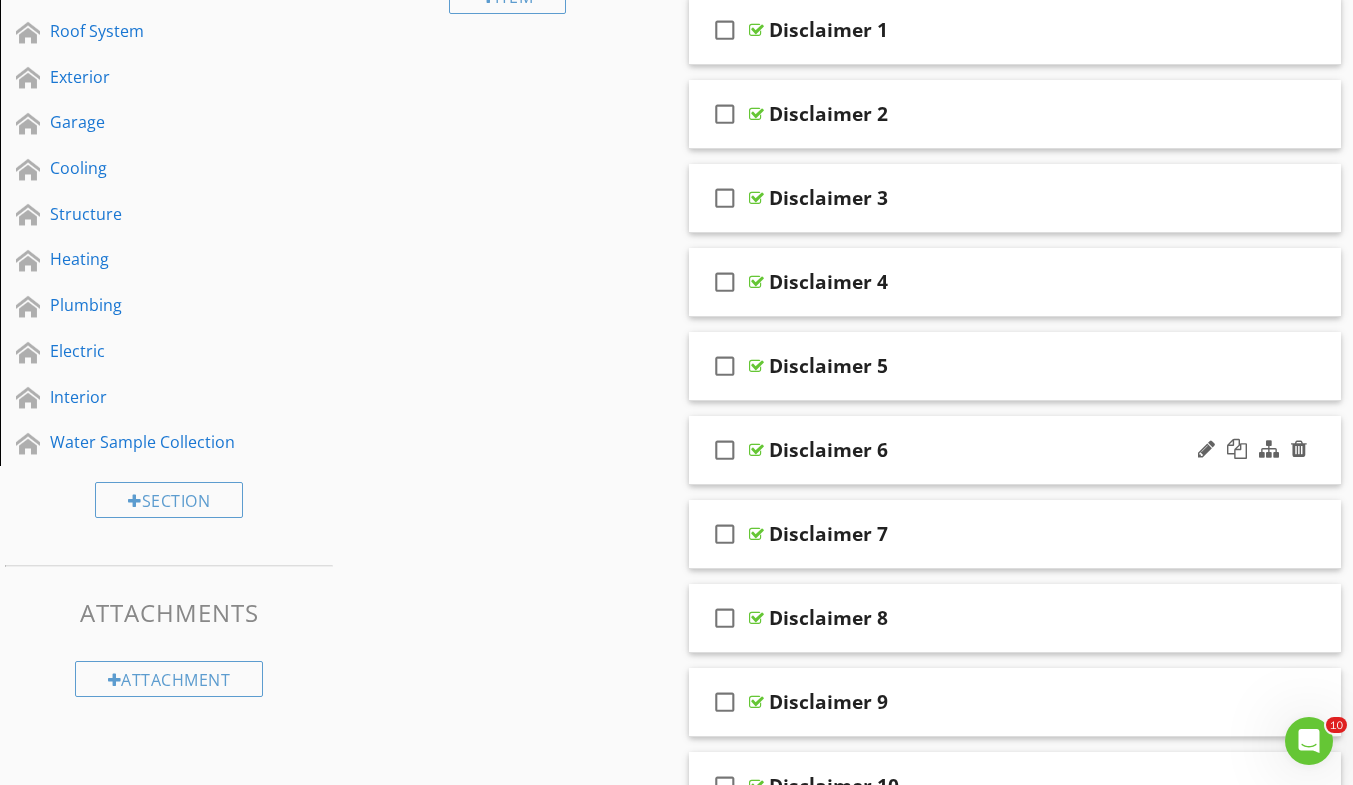 click on "check_box_outline_blank
Disclaimer 6" at bounding box center [1015, 450] 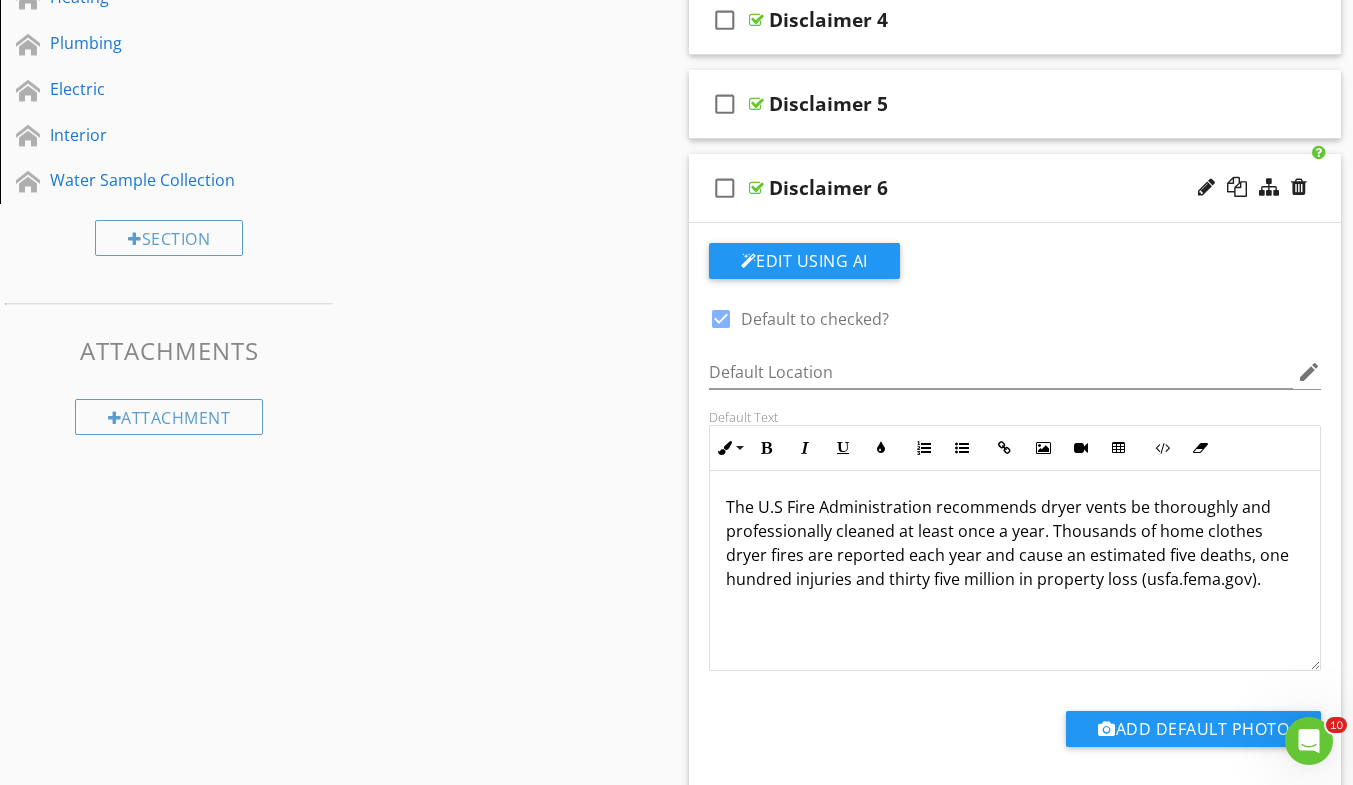 scroll, scrollTop: 627, scrollLeft: 0, axis: vertical 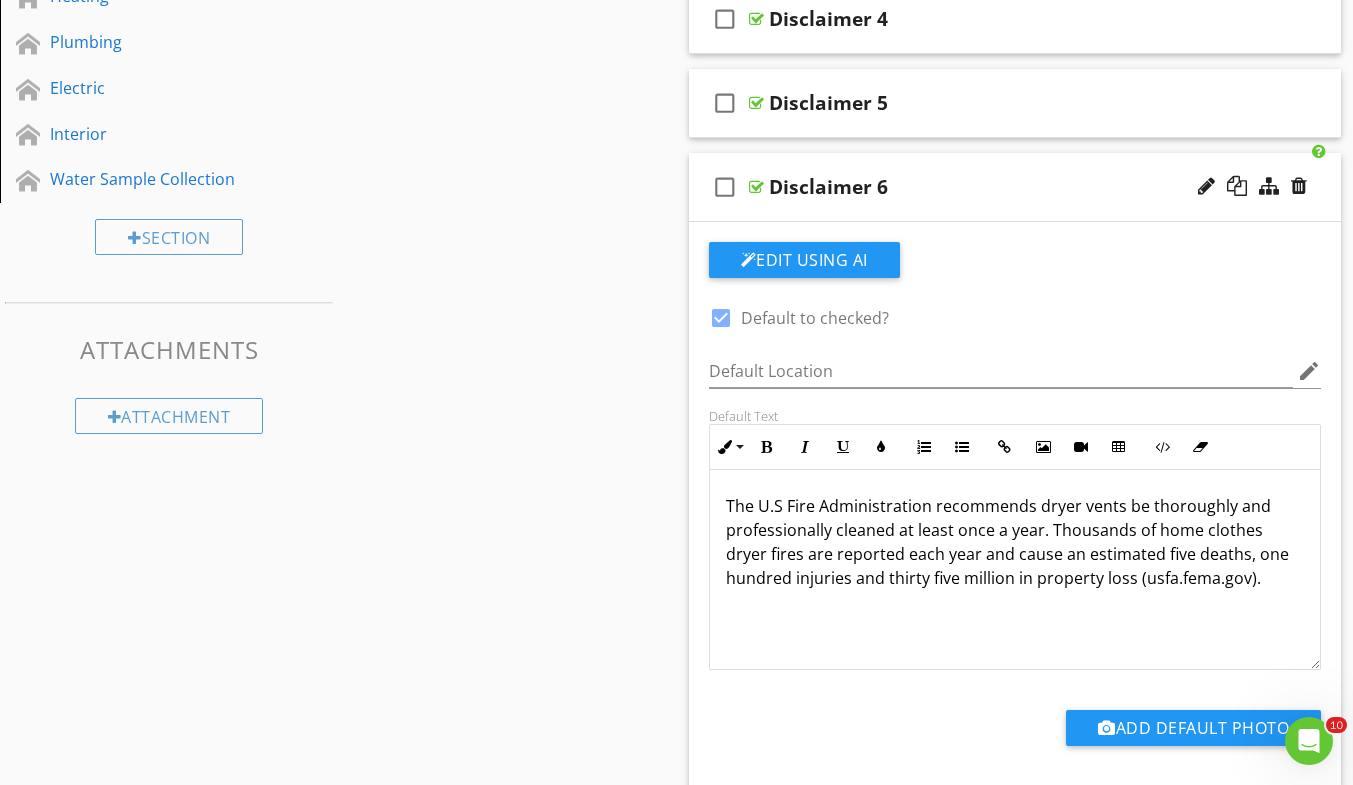 click on "The U.S Fire Administration recommends dryer vents be thoroughly and professionally cleaned at least once a year. Thousands of home clothes dryer fires are reported each year and cause an estimated five deaths, one hundred injuries and thirty five million in property loss (usfa.fema.gov)." at bounding box center [1015, 542] 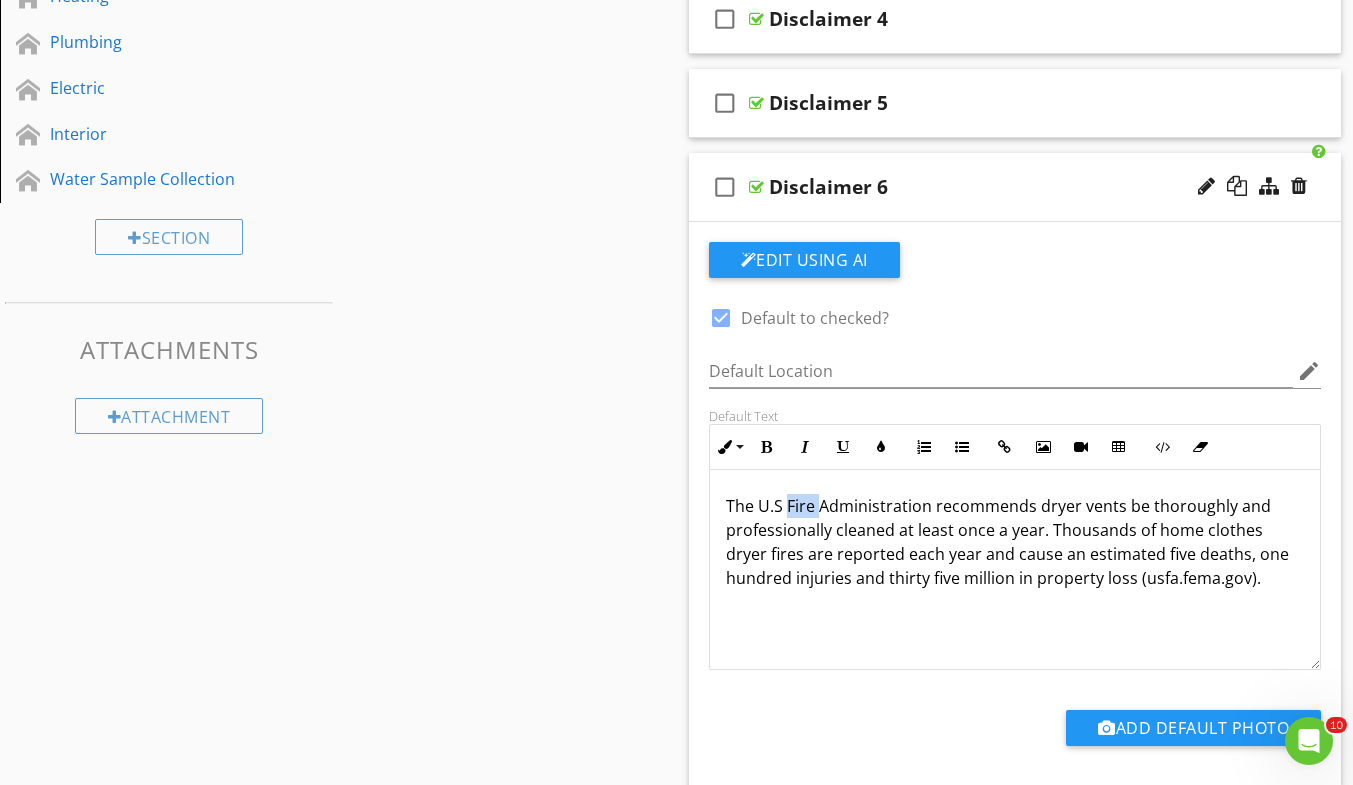 click on "The U.S Fire Administration recommends dryer vents be thoroughly and professionally cleaned at least once a year. Thousands of home clothes dryer fires are reported each year and cause an estimated five deaths, one hundred injuries and thirty five million in property loss (usfa.fema.gov)." at bounding box center [1015, 542] 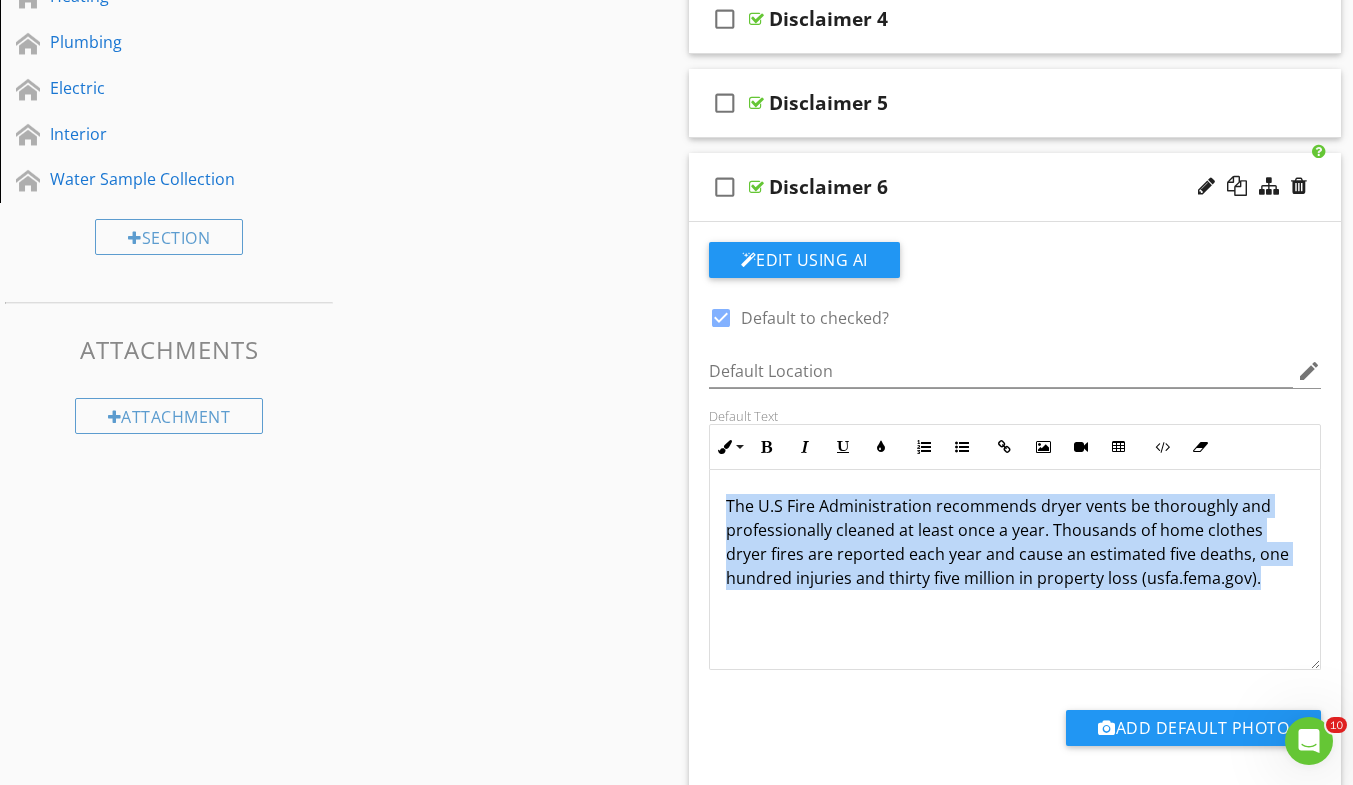 click on "The U.S Fire Administration recommends dryer vents be thoroughly and professionally cleaned at least once a year. Thousands of home clothes dryer fires are reported each year and cause an estimated five deaths, one hundred injuries and thirty five million in property loss (usfa.fema.gov)." at bounding box center (1015, 542) 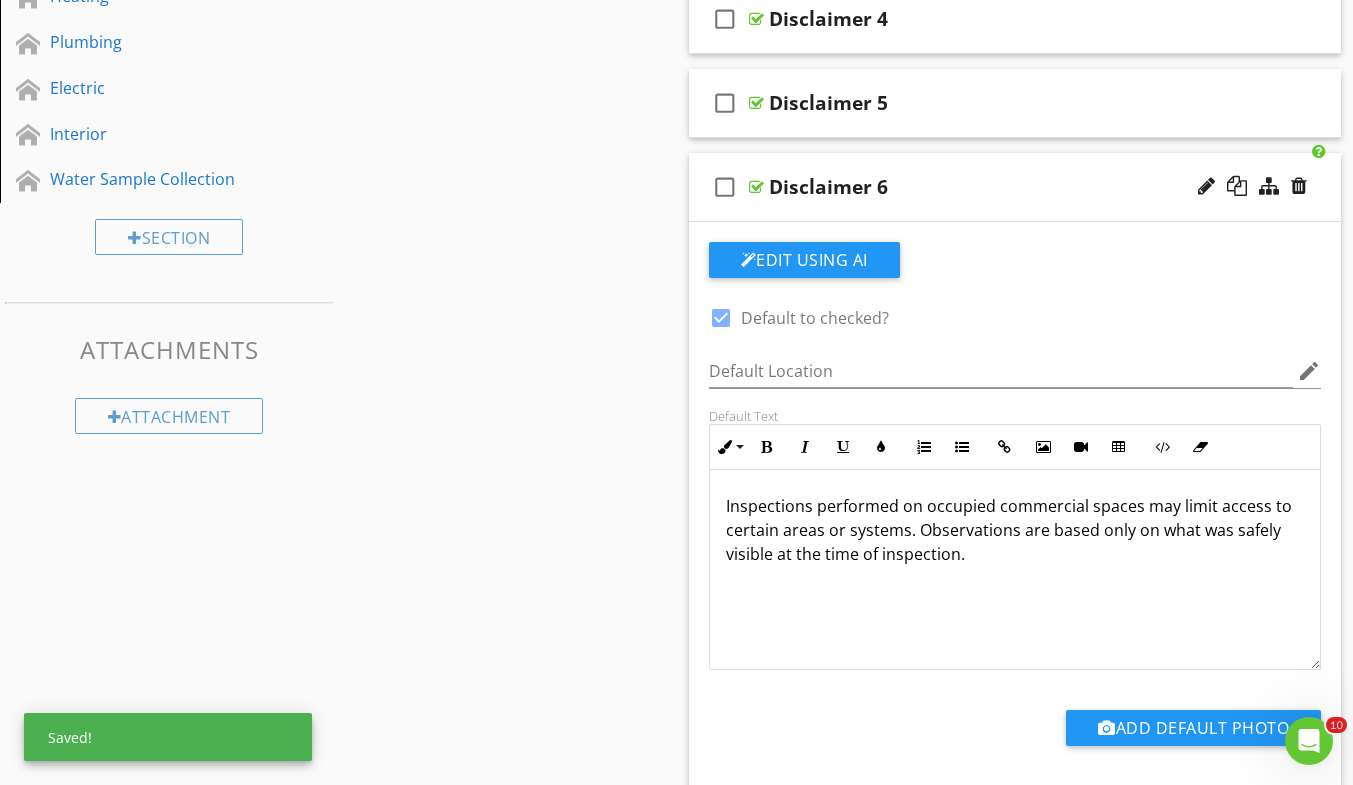click on "check_box_outline_blank
Disclaimer 6" at bounding box center (1015, 187) 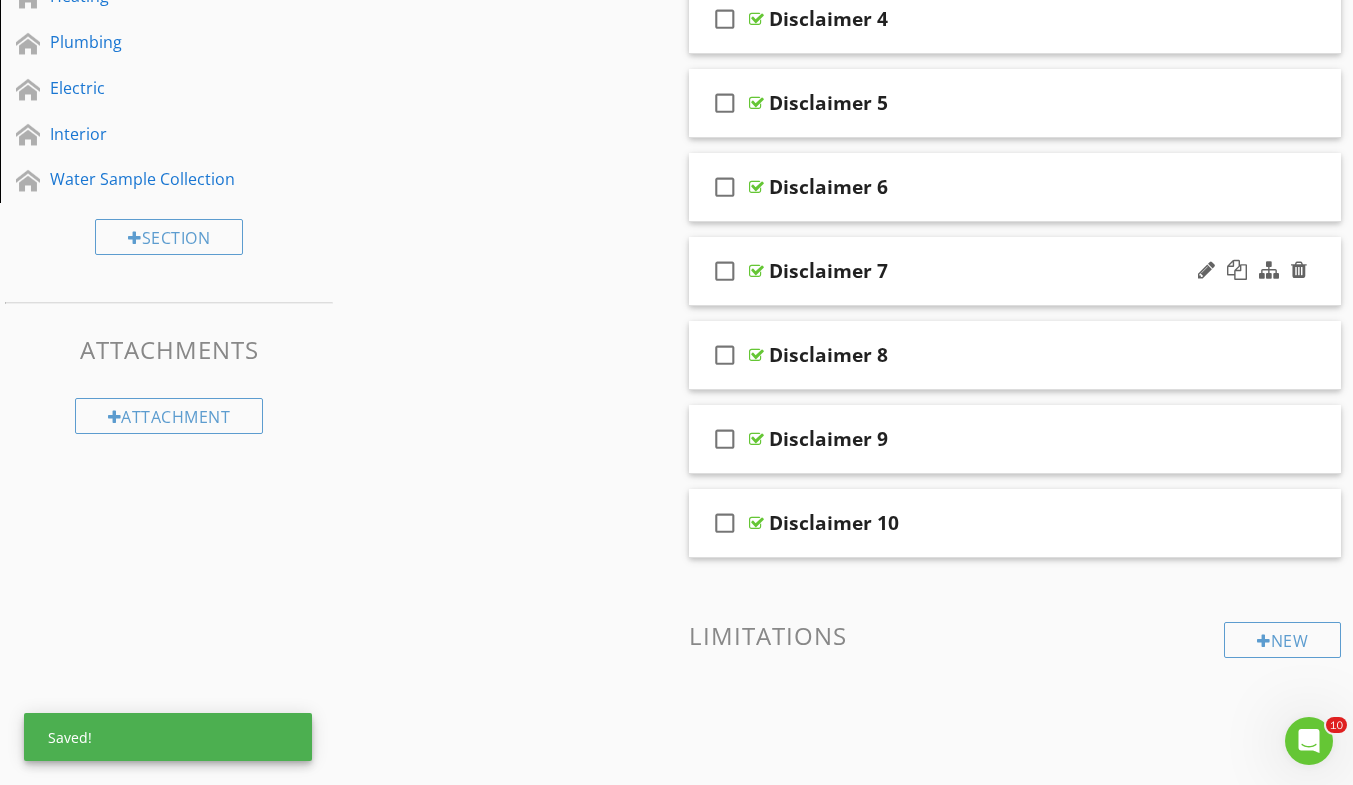 click on "check_box_outline_blank
Disclaimer 7" at bounding box center (1015, 271) 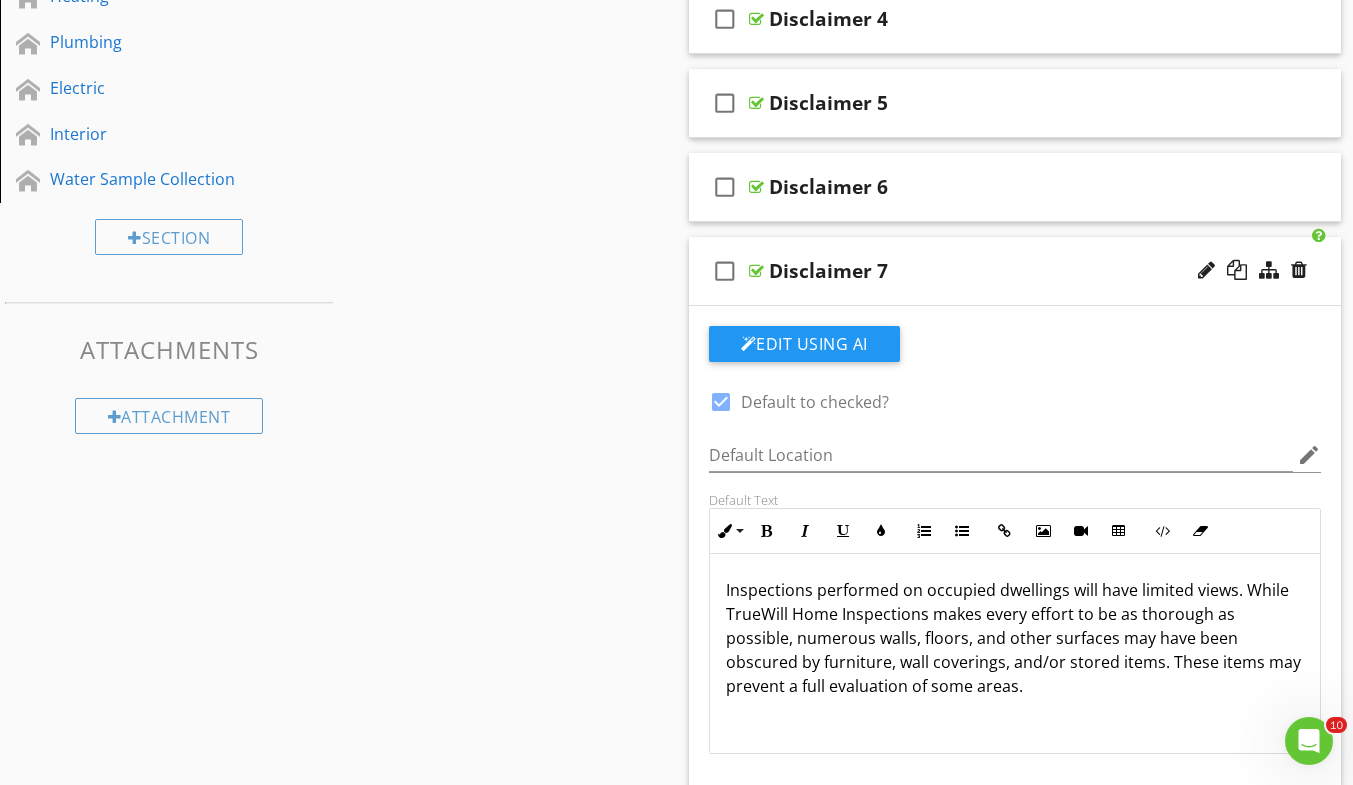 click on "Inspections performed on occupied dwellings will have limited views. While TrueWill Home Inspections makes every effort to be as thorough as possible, numerous walls, floors, and other surfaces may have been obscured by furniture, wall coverings, and/or stored items. These items may prevent a full evaluation of some areas." at bounding box center [1015, 638] 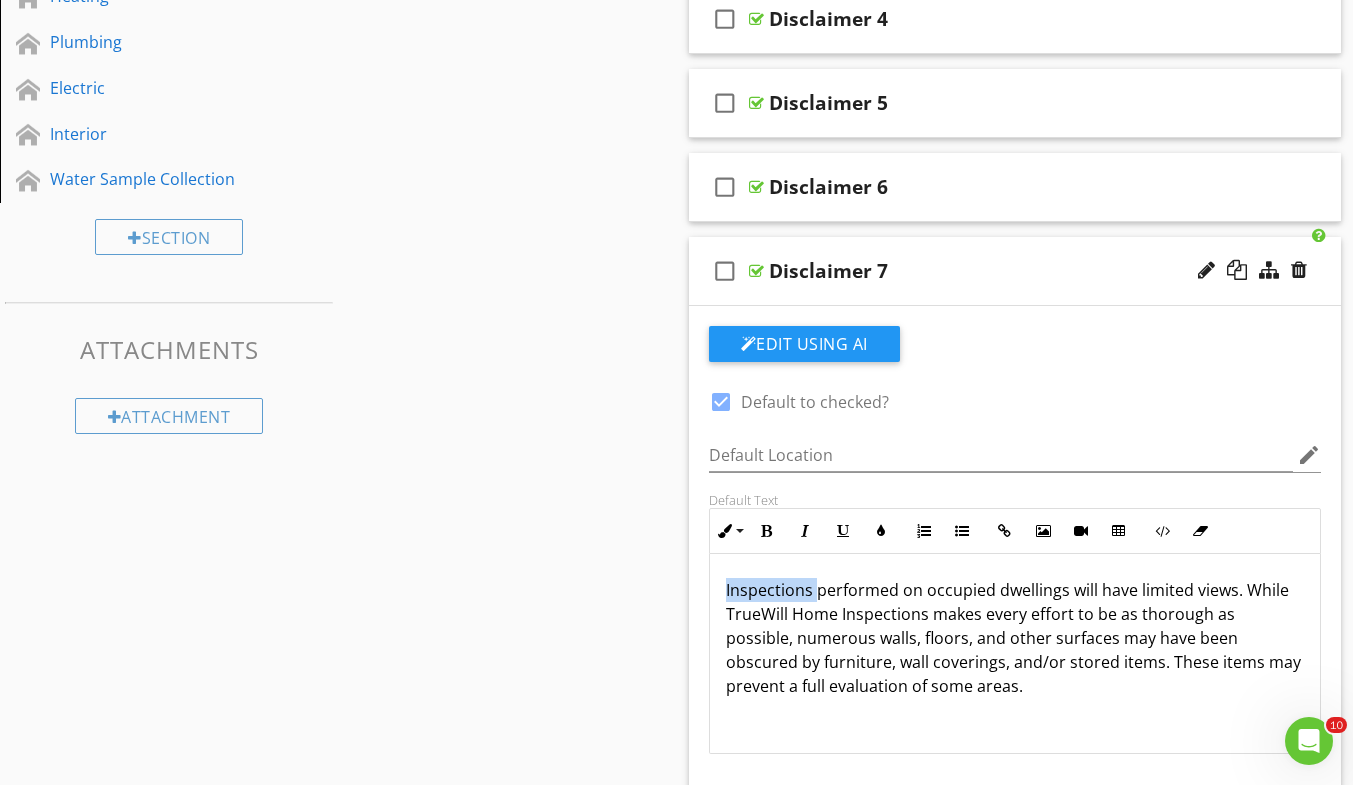 click on "Inspections performed on occupied dwellings will have limited views. While TrueWill Home Inspections makes every effort to be as thorough as possible, numerous walls, floors, and other surfaces may have been obscured by furniture, wall coverings, and/or stored items. These items may prevent a full evaluation of some areas." at bounding box center (1015, 638) 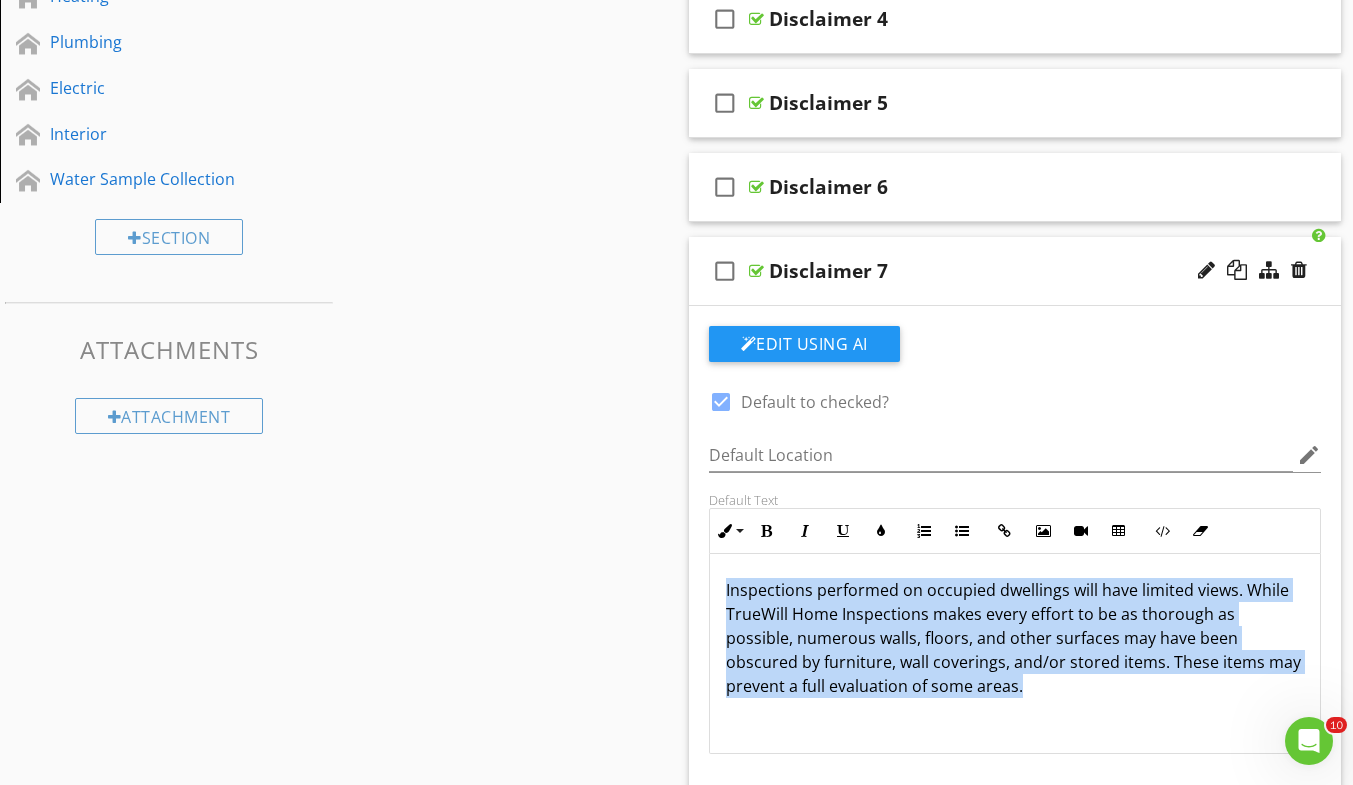 click on "Inspections performed on occupied dwellings will have limited views. While TrueWill Home Inspections makes every effort to be as thorough as possible, numerous walls, floors, and other surfaces may have been obscured by furniture, wall coverings, and/or stored items. These items may prevent a full evaluation of some areas." at bounding box center [1015, 638] 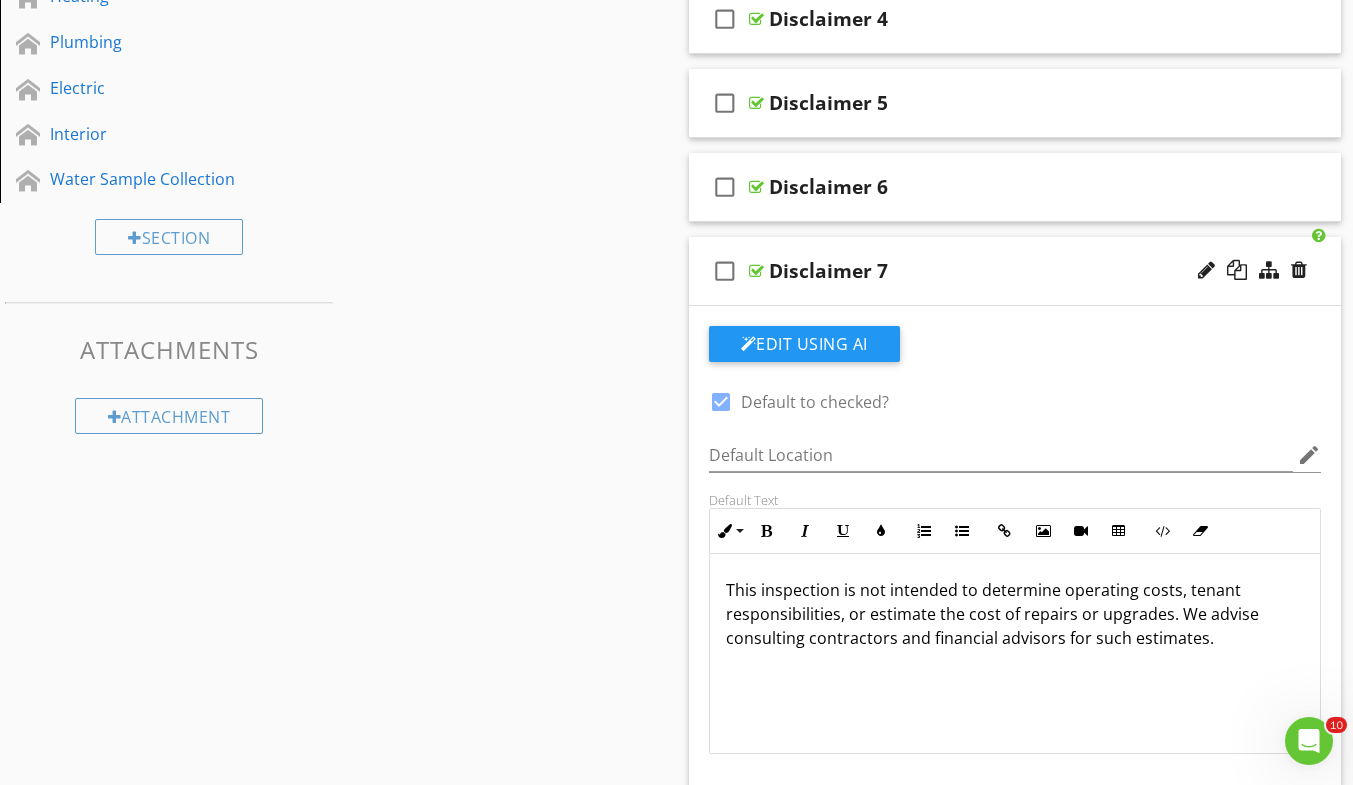 click on "check_box_outline_blank
Disclaimer 7" at bounding box center (1015, 271) 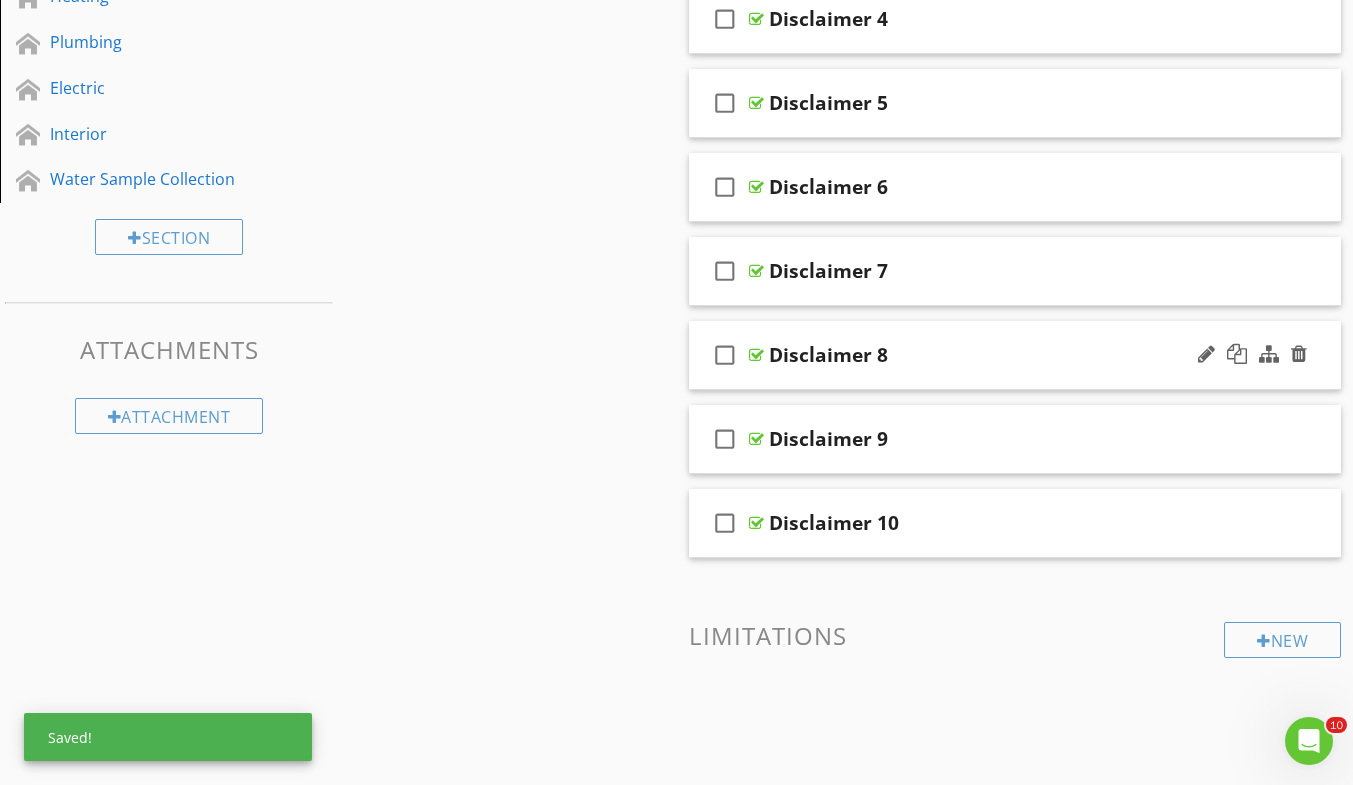 click on "check_box_outline_blank
Disclaimer 8" at bounding box center (1015, 355) 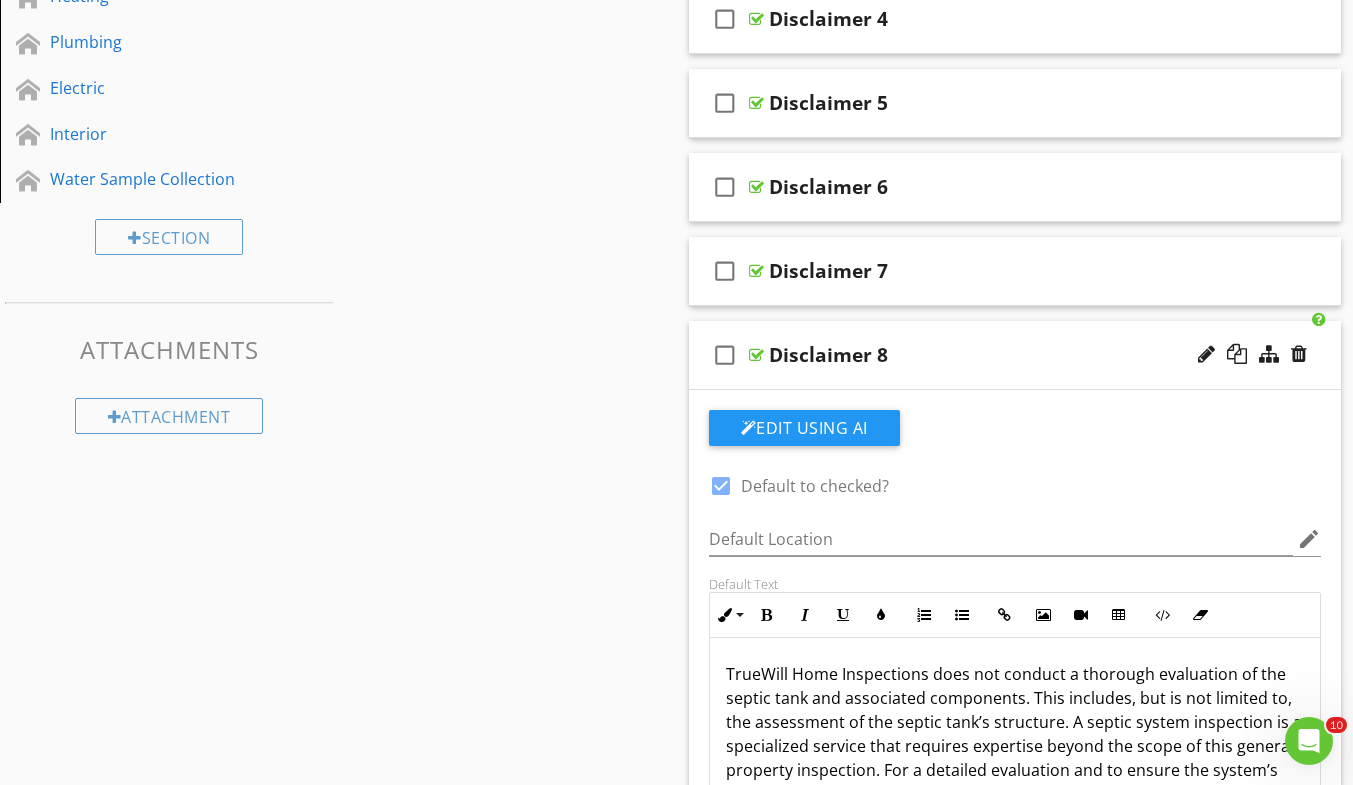 click on "TrueWill Home Inspections does not conduct a thorough evaluation of the septic tank and associated components. This includes, but is not limited to, the assessment of the septic tank’s structure. A septic system inspection is a specialized service that requires expertise beyond the scope of this general property inspection. For a detailed evaluation and to ensure the system’s proper function and compliance with local regulations, please consult a licensed septic system professional, function, capacity, and potential for leaks or blockages. A septic system inspection is a specialized service that requires expertise beyond the scope of this general property inspection." at bounding box center (1015, 770) 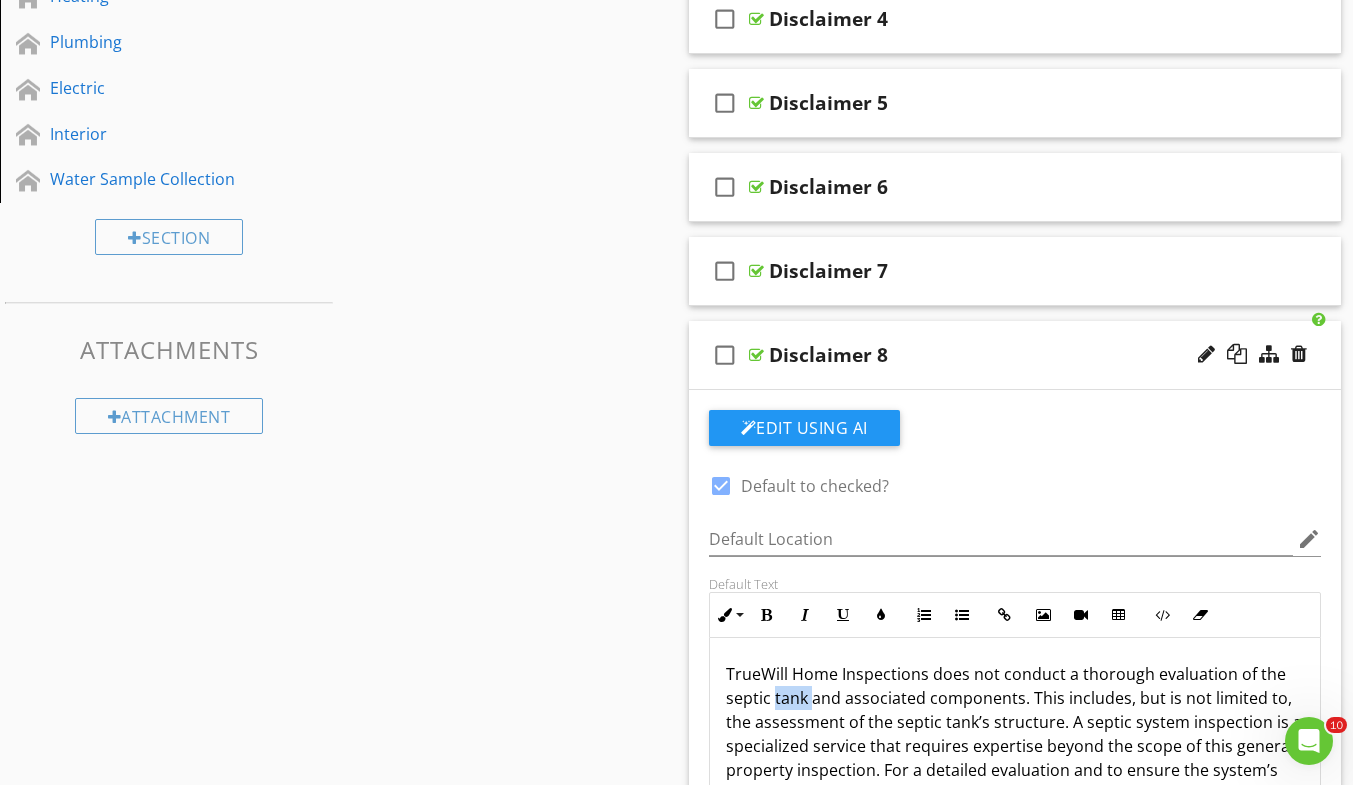 click on "TrueWill Home Inspections does not conduct a thorough evaluation of the septic tank and associated components. This includes, but is not limited to, the assessment of the septic tank’s structure. A septic system inspection is a specialized service that requires expertise beyond the scope of this general property inspection. For a detailed evaluation and to ensure the system’s proper function and compliance with local regulations, please consult a licensed septic system professional, function, capacity, and potential for leaks or blockages. A septic system inspection is a specialized service that requires expertise beyond the scope of this general property inspection." at bounding box center (1015, 770) 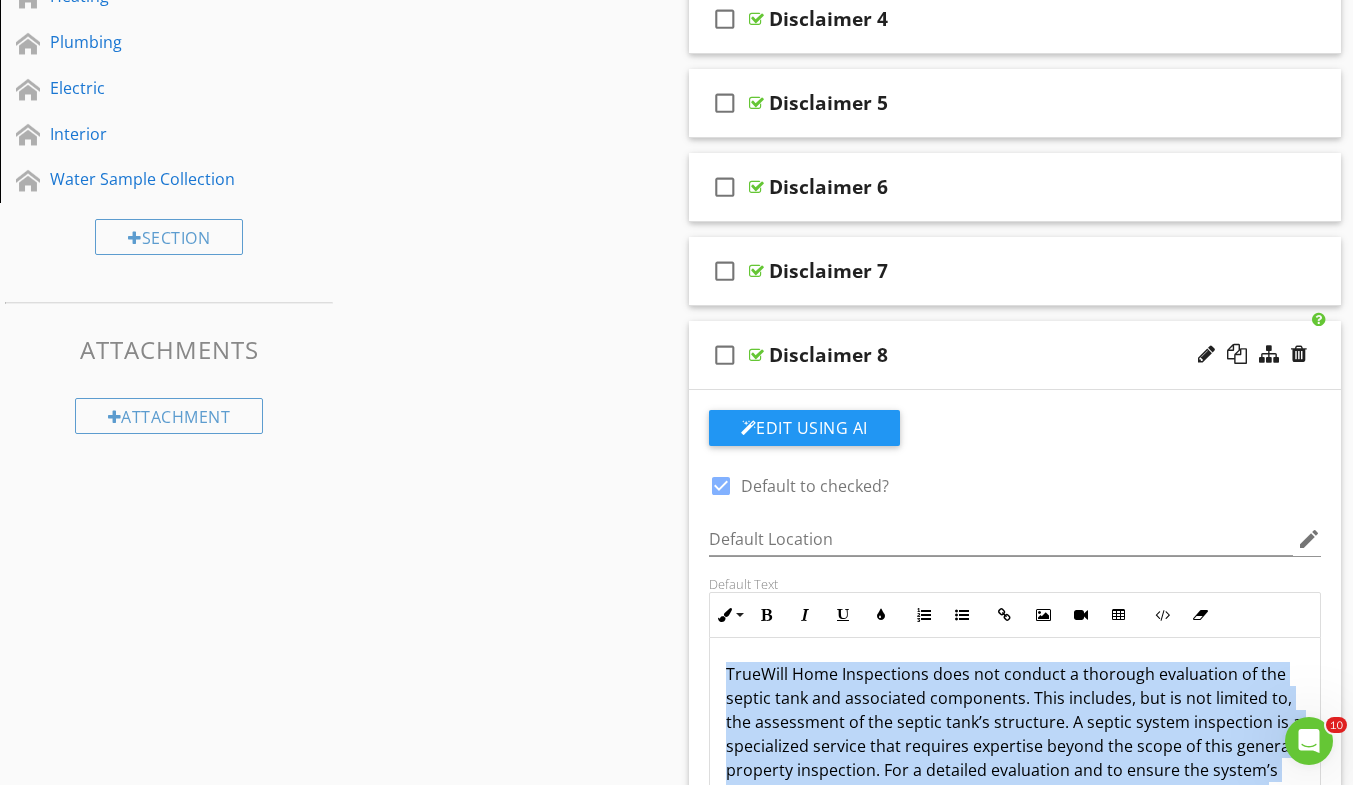 click on "TrueWill Home Inspections does not conduct a thorough evaluation of the septic tank and associated components. This includes, but is not limited to, the assessment of the septic tank’s structure. A septic system inspection is a specialized service that requires expertise beyond the scope of this general property inspection. For a detailed evaluation and to ensure the system’s proper function and compliance with local regulations, please consult a licensed septic system professional, function, capacity, and potential for leaks or blockages. A septic system inspection is a specialized service that requires expertise beyond the scope of this general property inspection." at bounding box center [1015, 770] 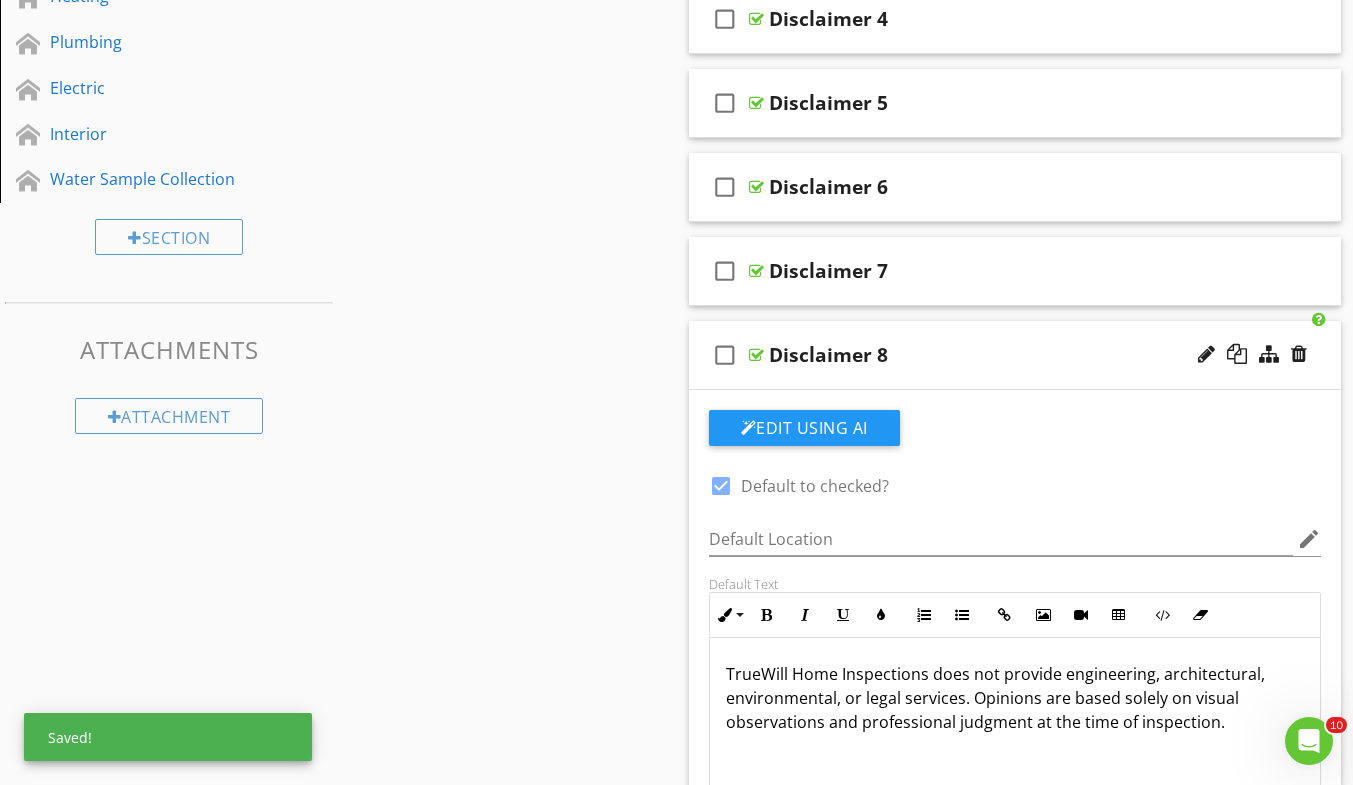 click on "check_box_outline_blank
Disclaimer 8" at bounding box center (1015, 355) 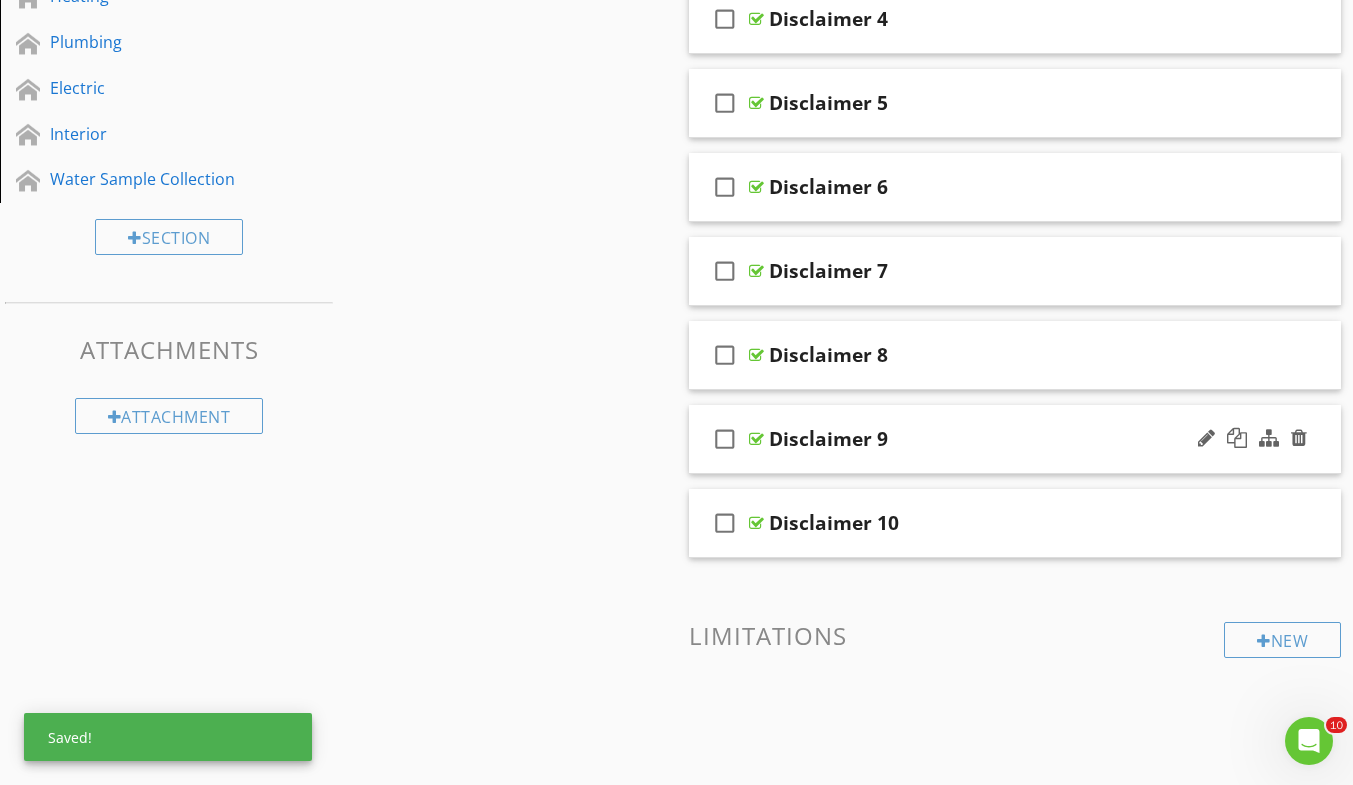 click on "Disclaimer 9" at bounding box center [998, 439] 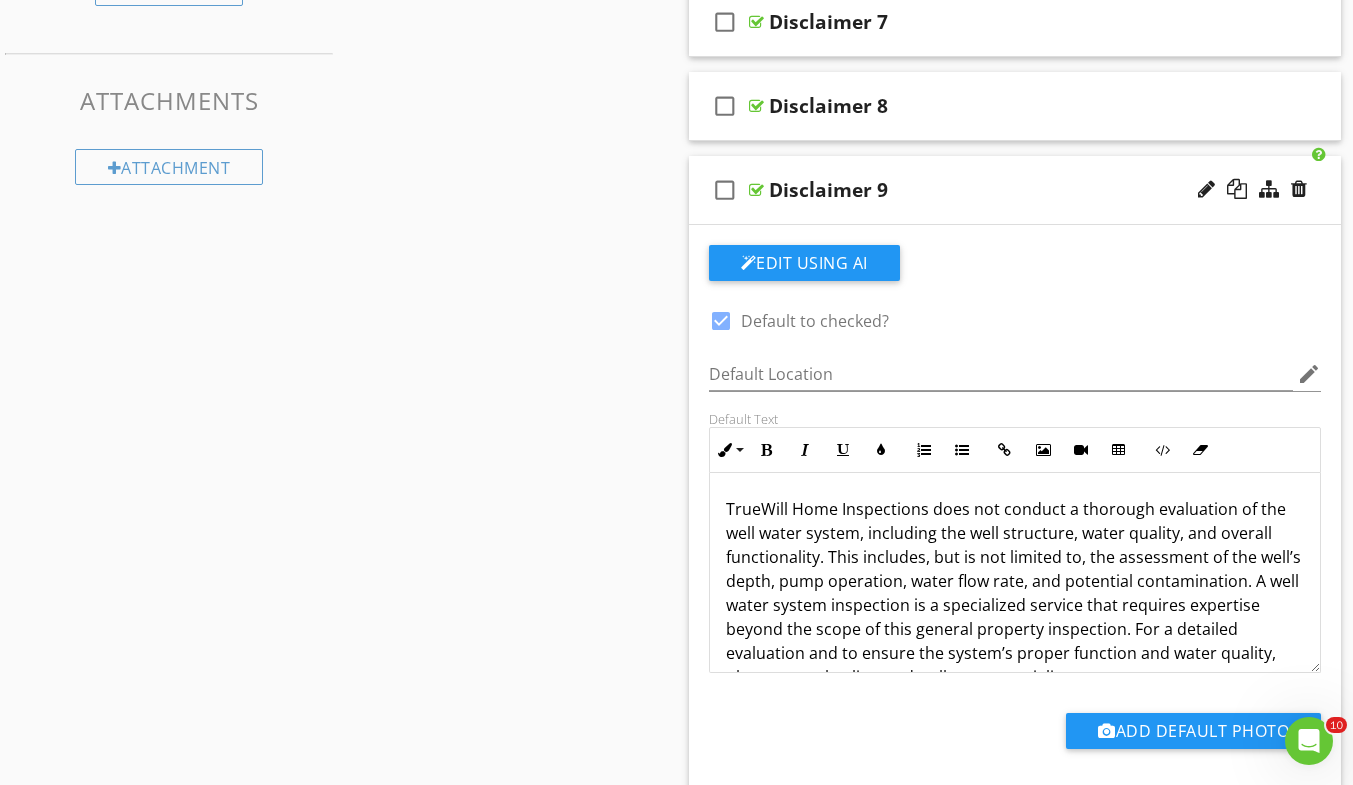 scroll, scrollTop: 877, scrollLeft: 0, axis: vertical 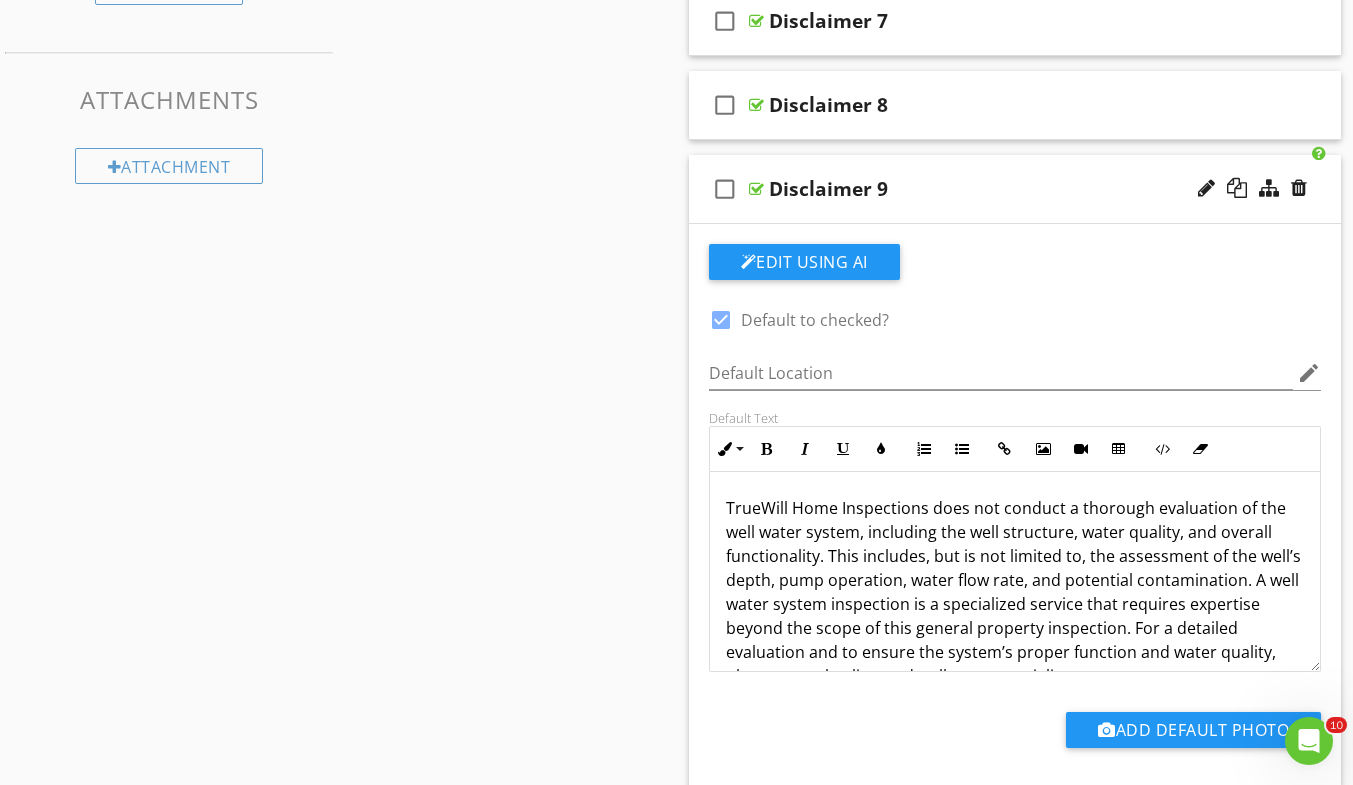 click on "TrueWill Home Inspections does not conduct a thorough evaluation of the well water system, including the well structure, water quality, and overall functionality. This includes, but is not limited to, the assessment of the well’s depth, pump operation, water flow rate, and potential contamination. A well water system inspection is a specialized service that requires expertise beyond the scope of this general property inspection. For a detailed evaluation and to ensure the system’s proper function and water quality, please consult a licensed well water specialist." at bounding box center (1015, 592) 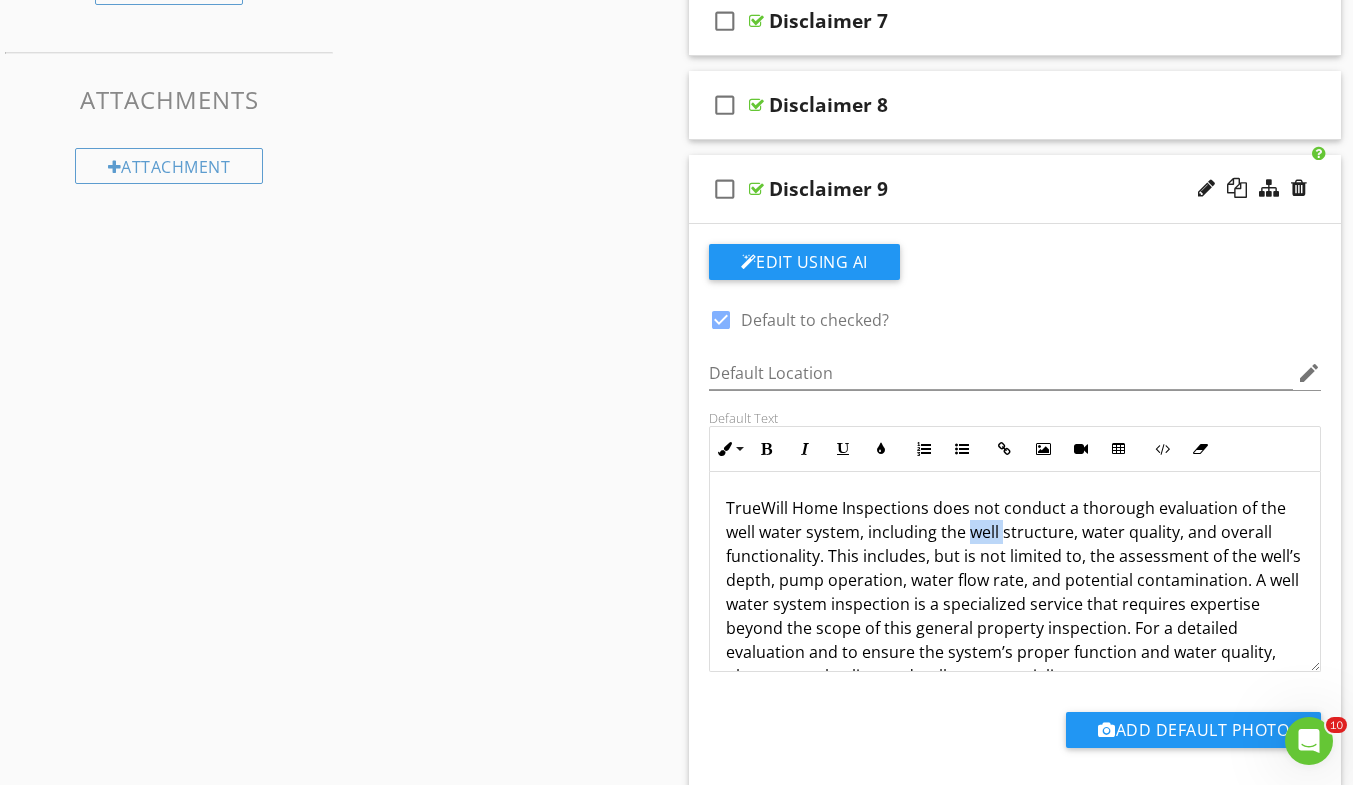 click on "TrueWill Home Inspections does not conduct a thorough evaluation of the well water system, including the well structure, water quality, and overall functionality. This includes, but is not limited to, the assessment of the well’s depth, pump operation, water flow rate, and potential contamination. A well water system inspection is a specialized service that requires expertise beyond the scope of this general property inspection. For a detailed evaluation and to ensure the system’s proper function and water quality, please consult a licensed well water specialist." at bounding box center (1015, 592) 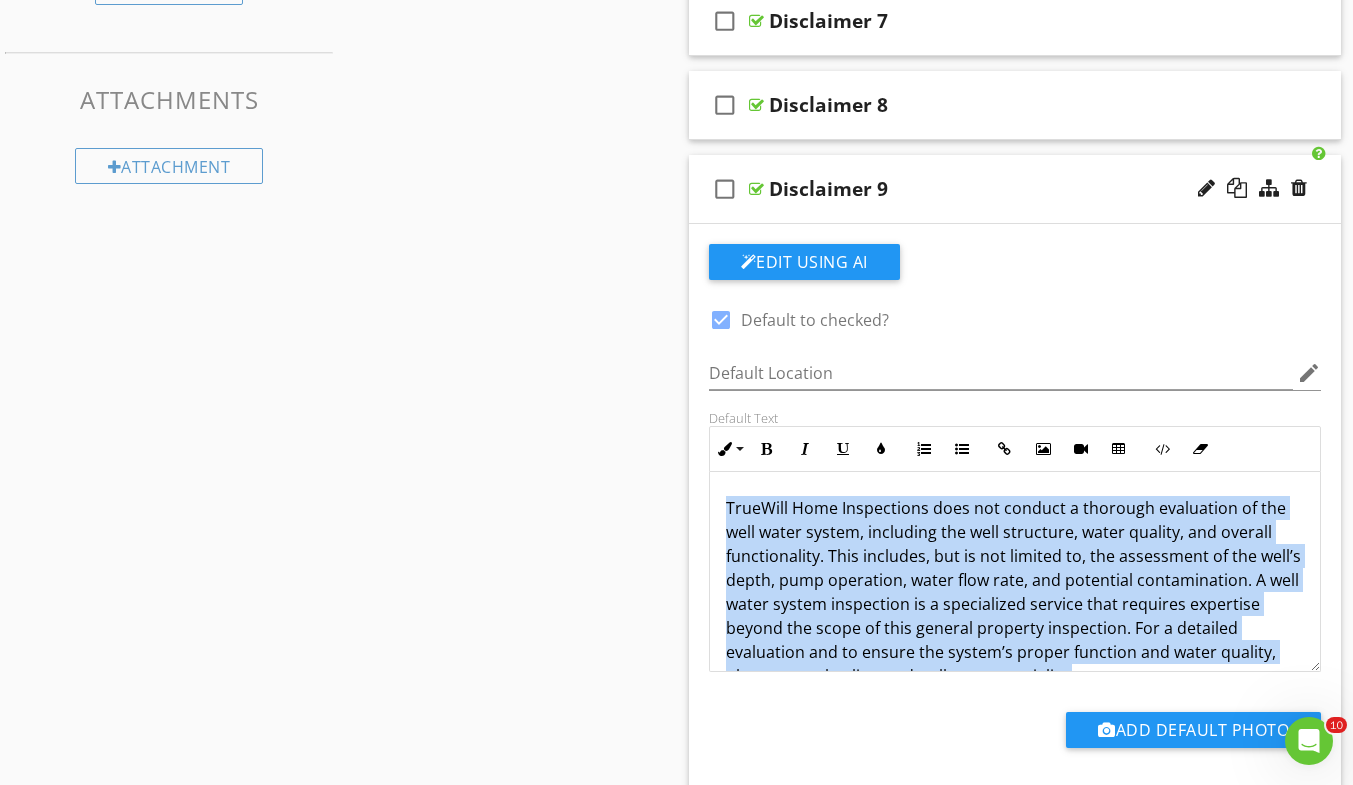 click on "TrueWill Home Inspections does not conduct a thorough evaluation of the well water system, including the well structure, water quality, and overall functionality. This includes, but is not limited to, the assessment of the well’s depth, pump operation, water flow rate, and potential contamination. A well water system inspection is a specialized service that requires expertise beyond the scope of this general property inspection. For a detailed evaluation and to ensure the system’s proper function and water quality, please consult a licensed well water specialist." at bounding box center (1015, 592) 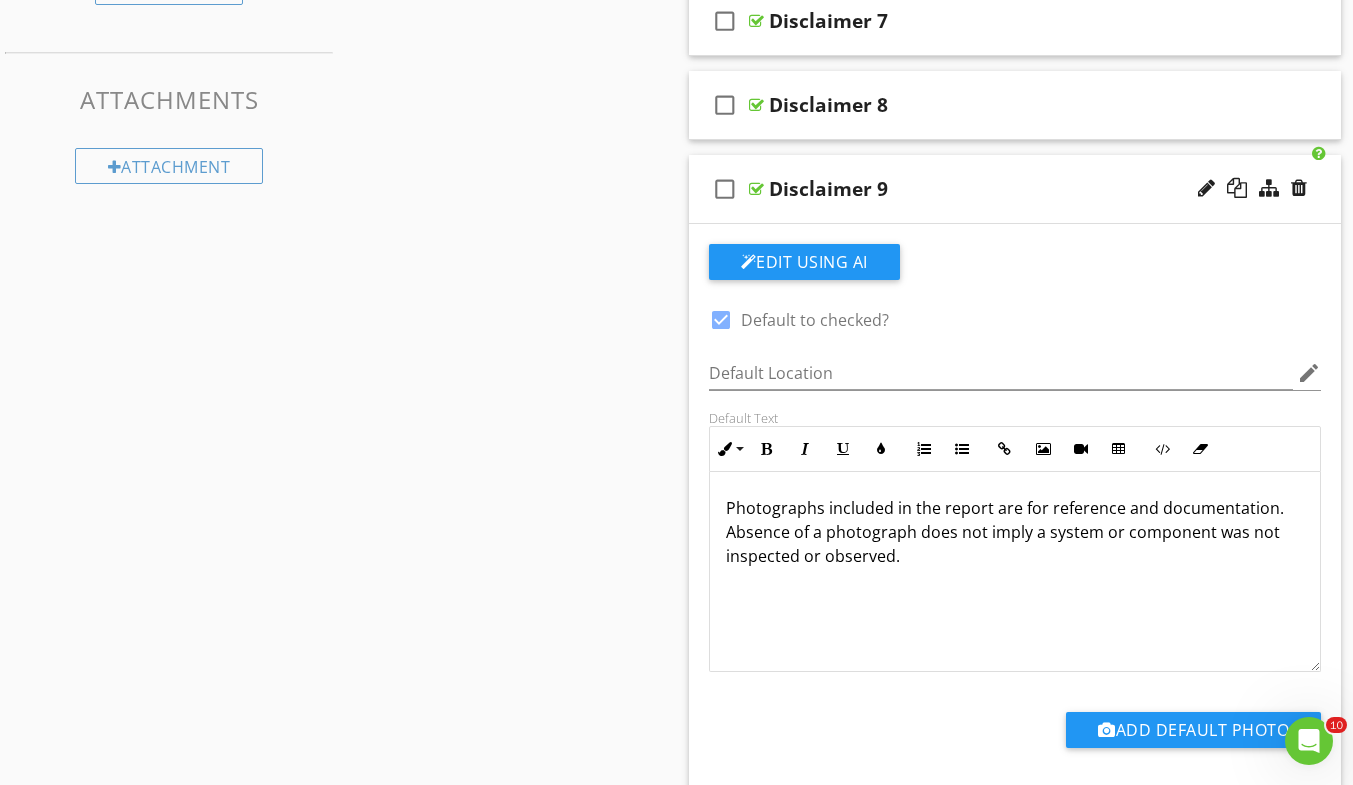 click on "check_box_outline_blank
Disclaimer 9" at bounding box center [1015, 189] 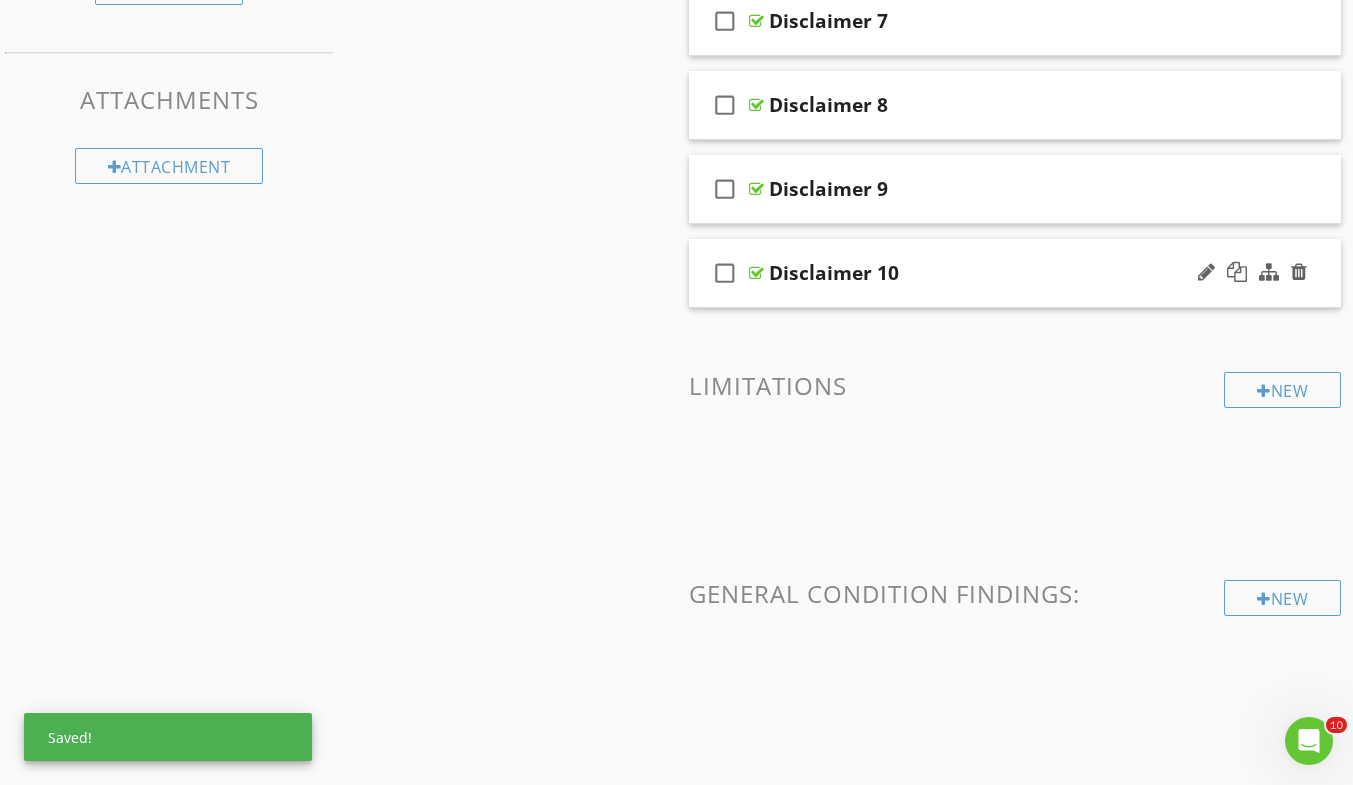 click on "check_box_outline_blank
Disclaimer 10" at bounding box center [1015, 273] 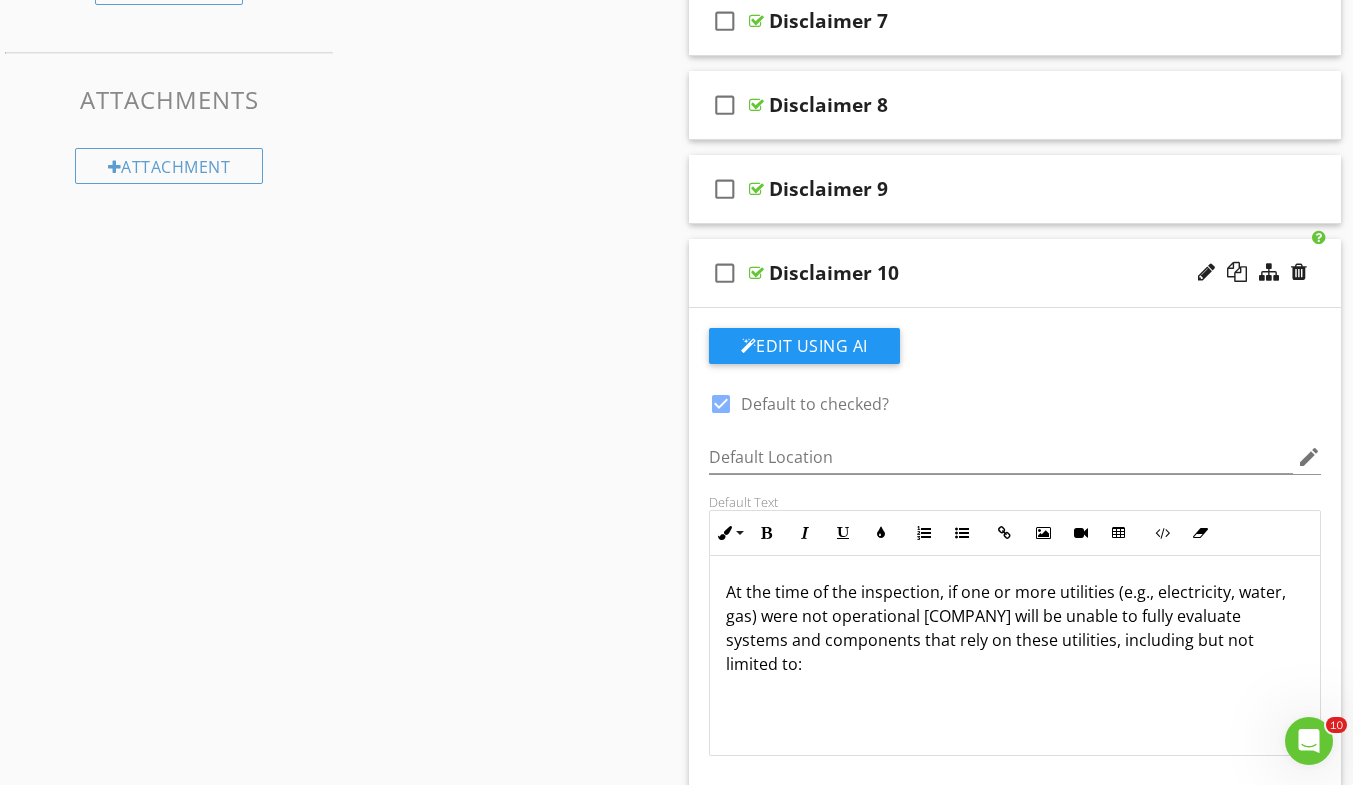click on "At the time of the inspection, if one or more utilities (e.g., electricity, water, gas) were not operational [COMPANY] will be unable to fully evaluate systems and components that rely on these utilities, including but not limited to:" at bounding box center (1015, 640) 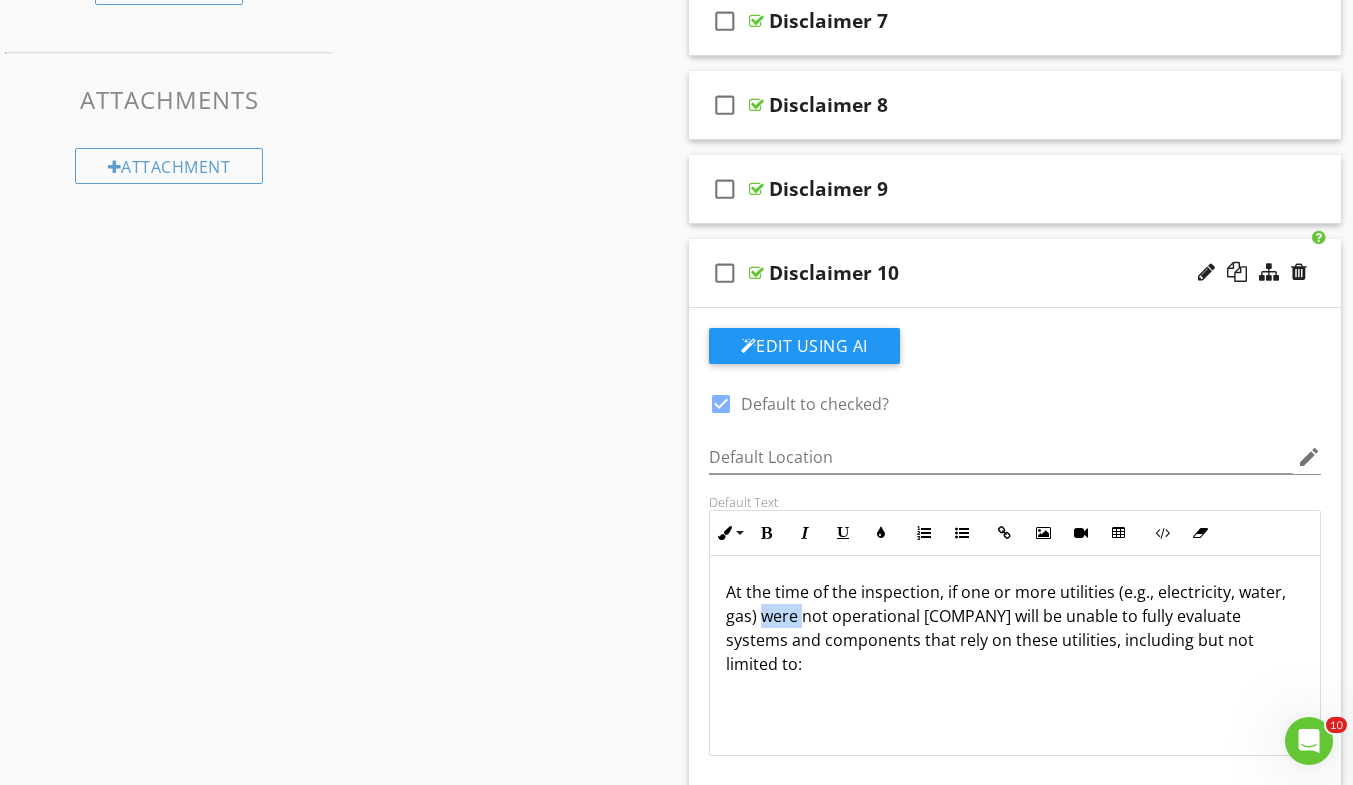 click on "At the time of the inspection, if one or more utilities (e.g., electricity, water, gas) were not operational [COMPANY] will be unable to fully evaluate systems and components that rely on these utilities, including but not limited to:" at bounding box center [1015, 640] 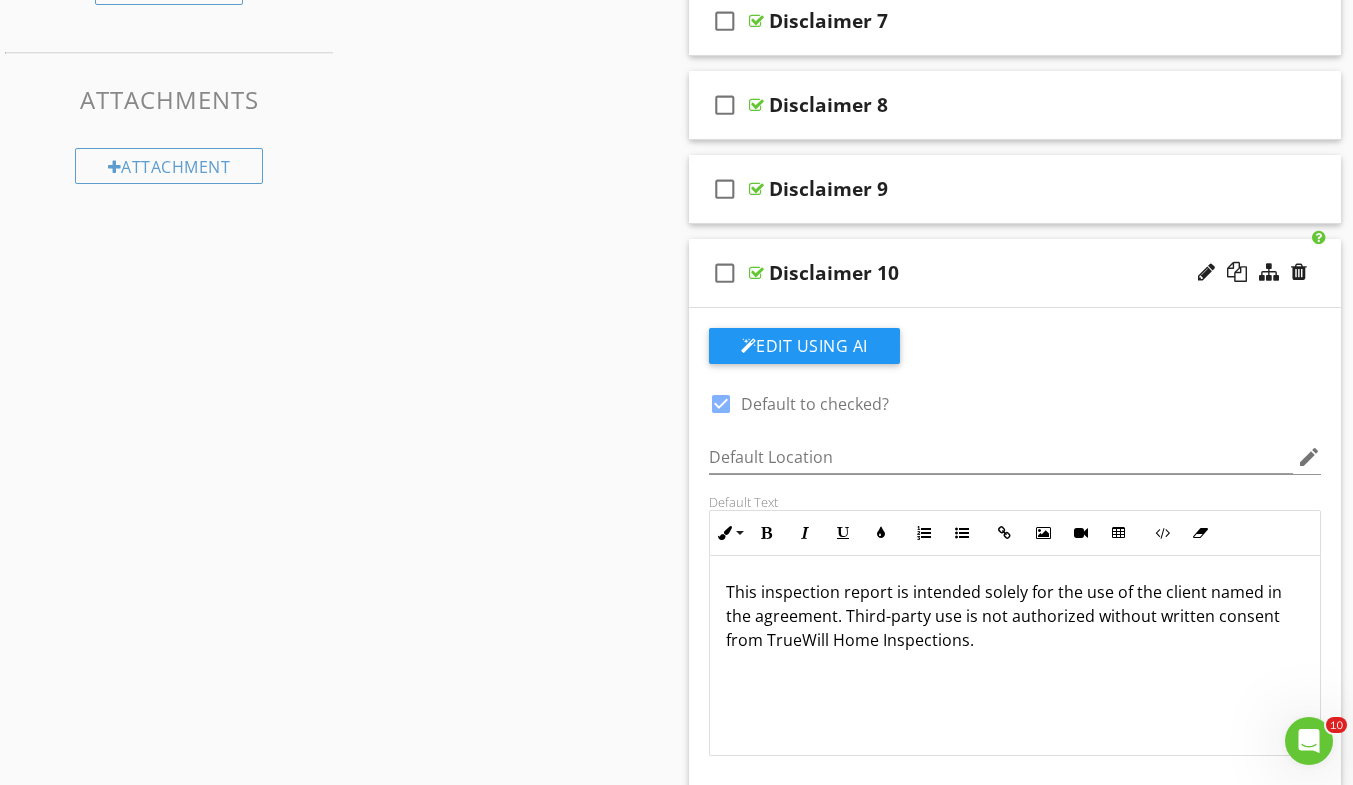 click on "check_box_outline_blank
Disclaimer 10" at bounding box center (1015, 273) 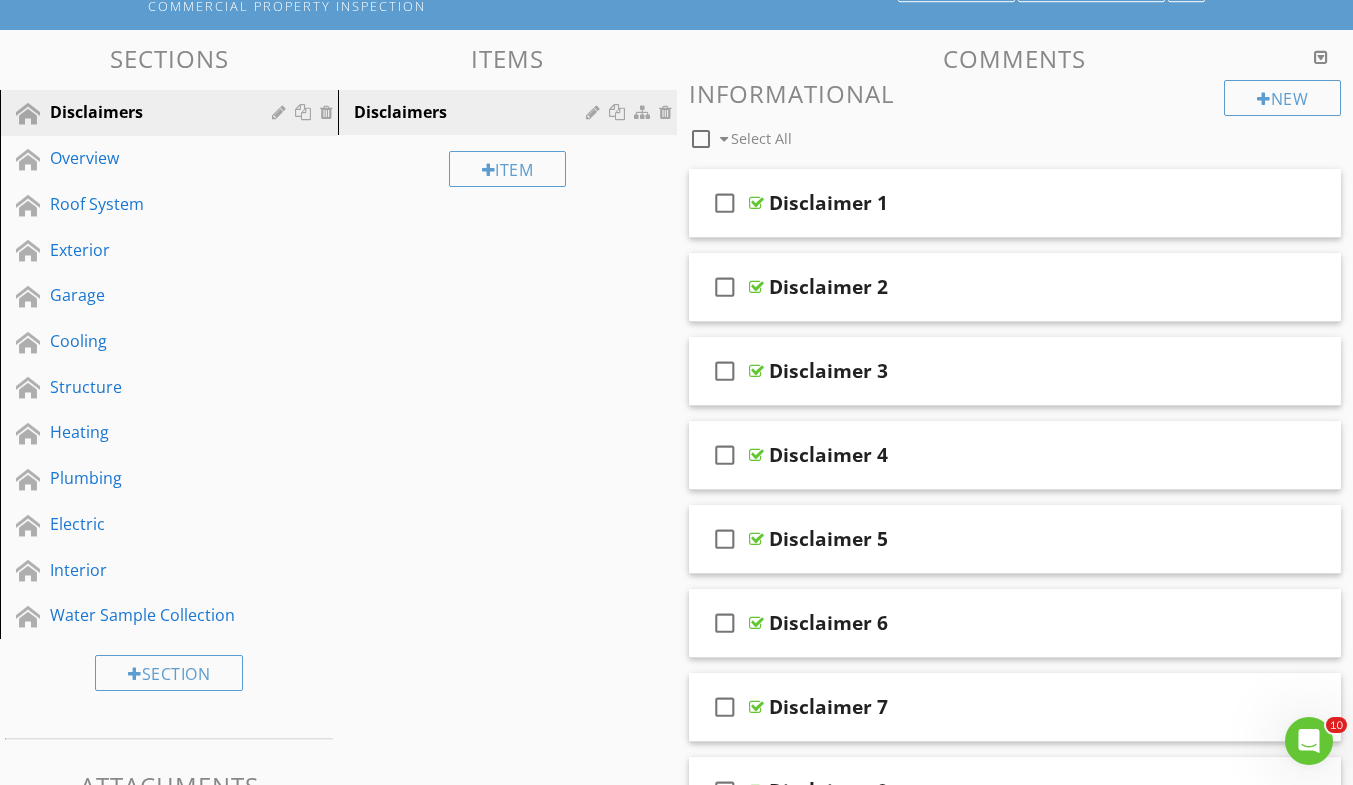 scroll, scrollTop: 163, scrollLeft: 0, axis: vertical 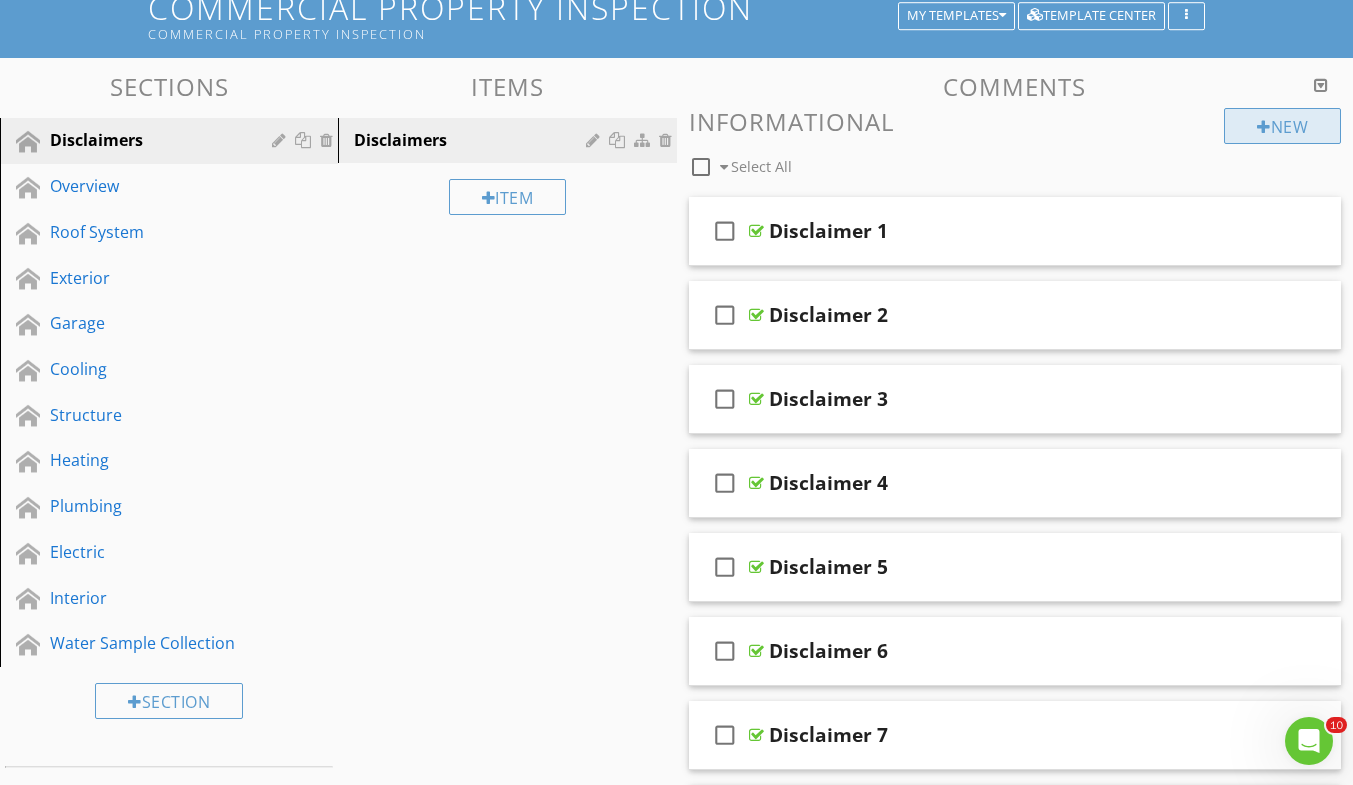 click on "New" at bounding box center [1282, 126] 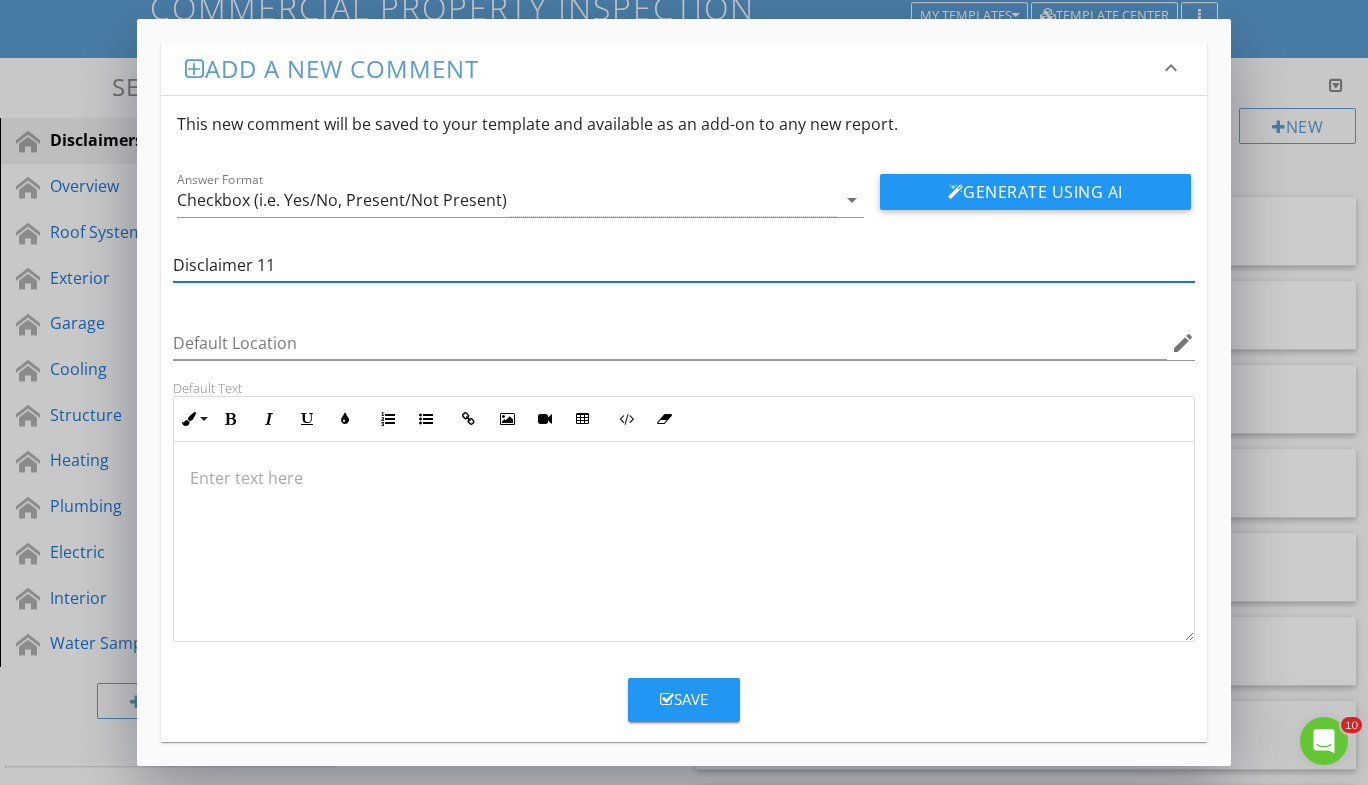 type on "Disclaimer 11" 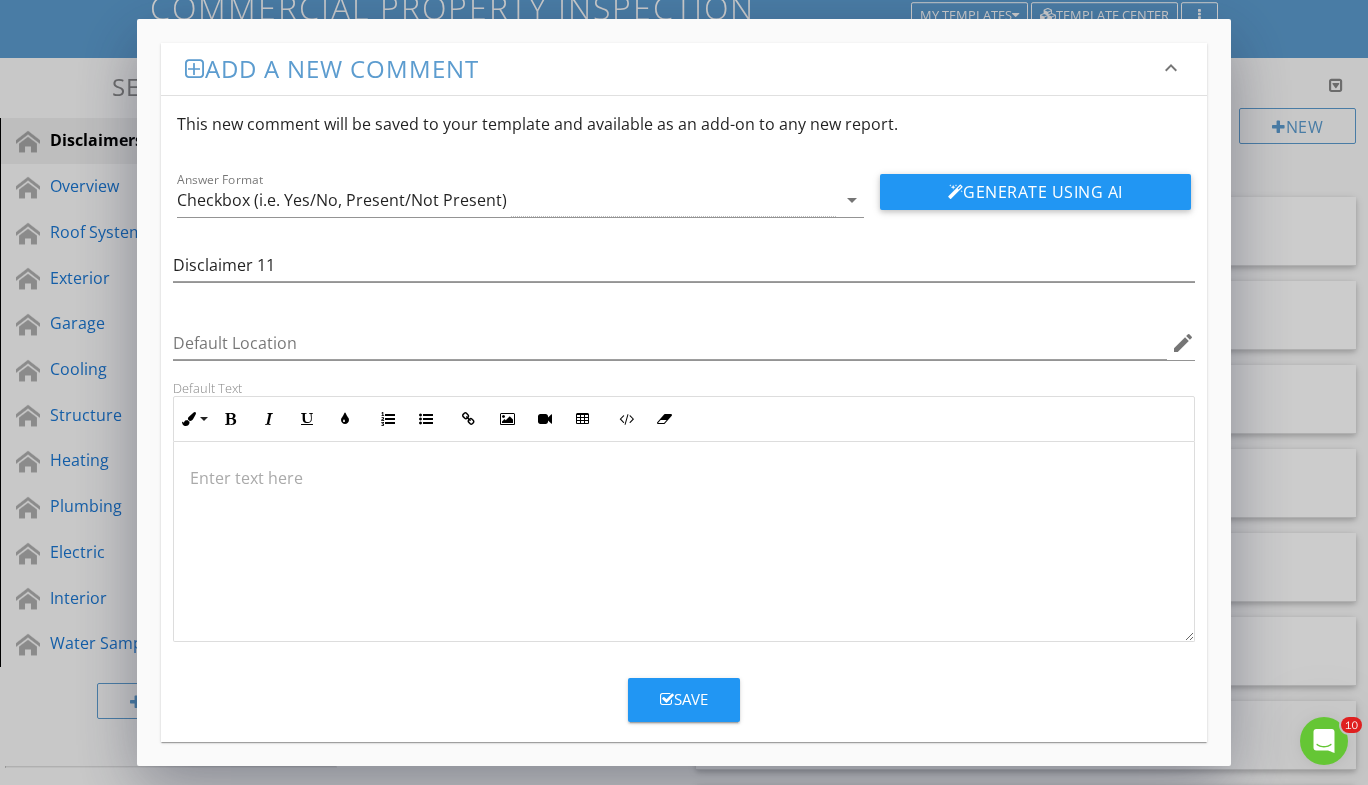 click at bounding box center (684, 542) 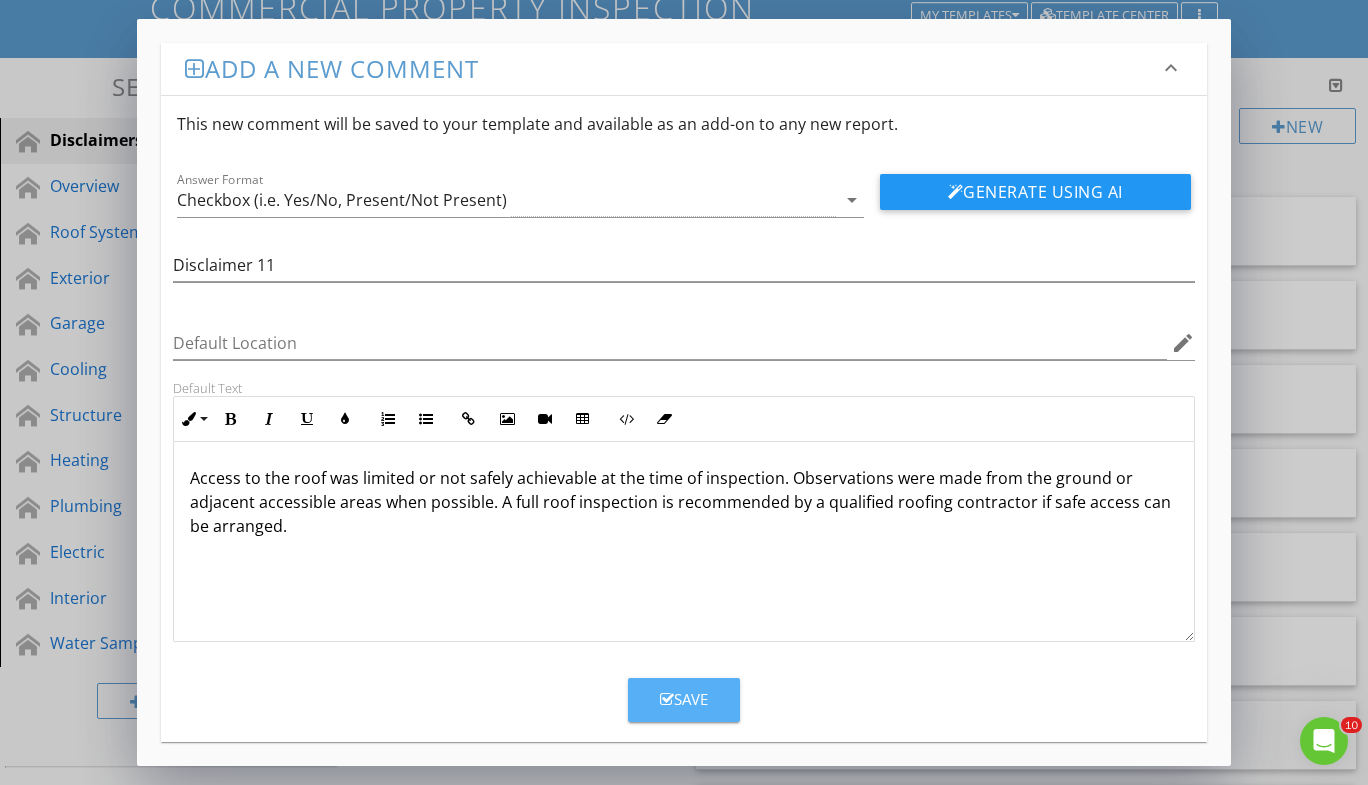 click on "Save" at bounding box center [684, 700] 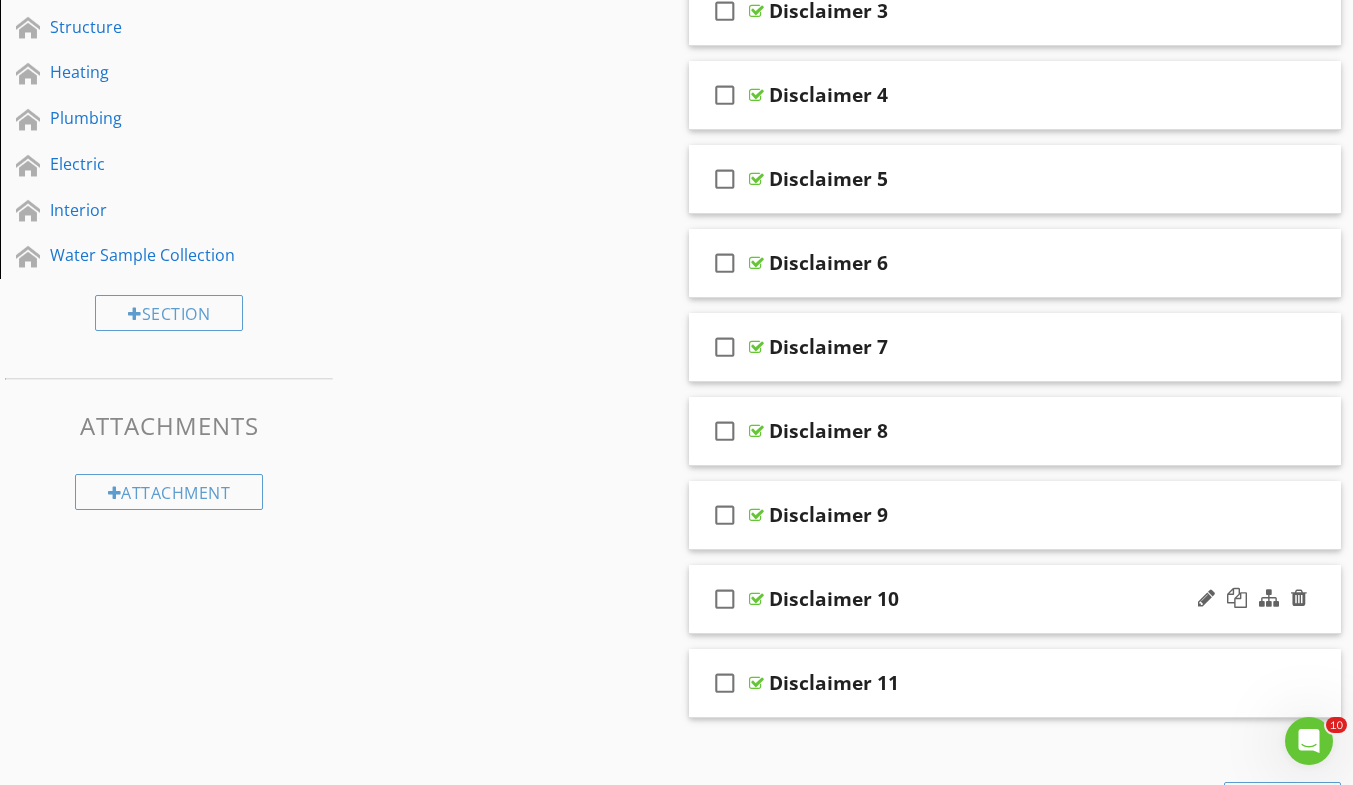 scroll, scrollTop: 550, scrollLeft: 0, axis: vertical 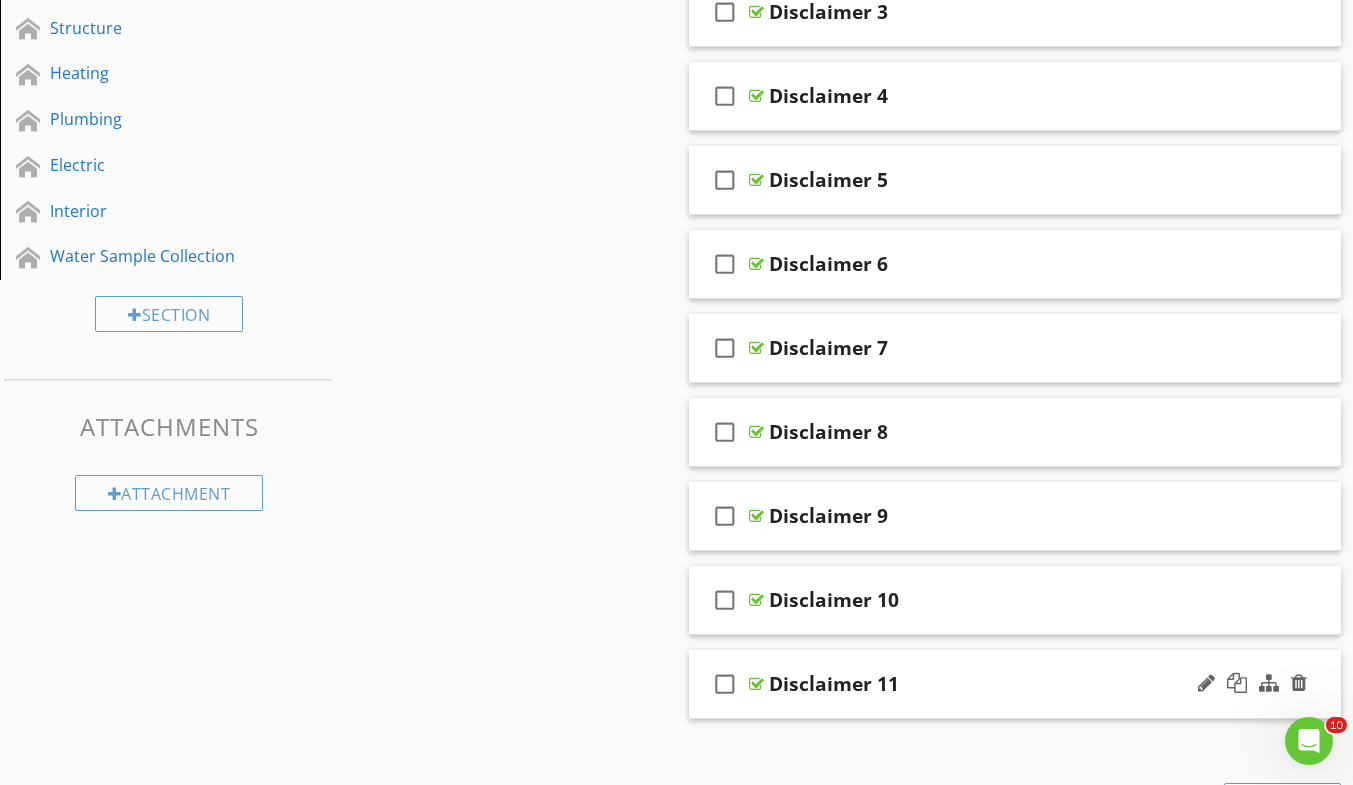 click on "check_box_outline_blank
Disclaimer 11" at bounding box center (1015, 684) 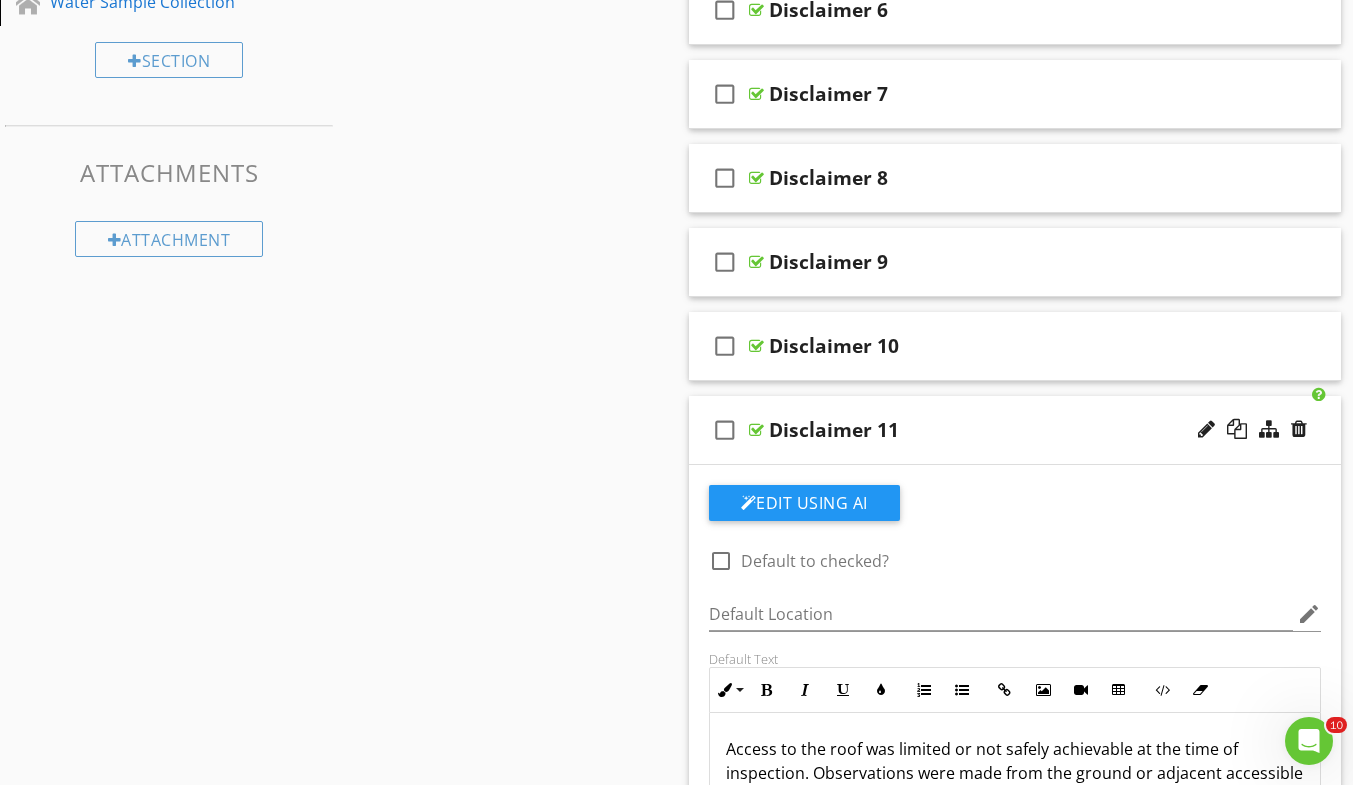 scroll, scrollTop: 808, scrollLeft: 0, axis: vertical 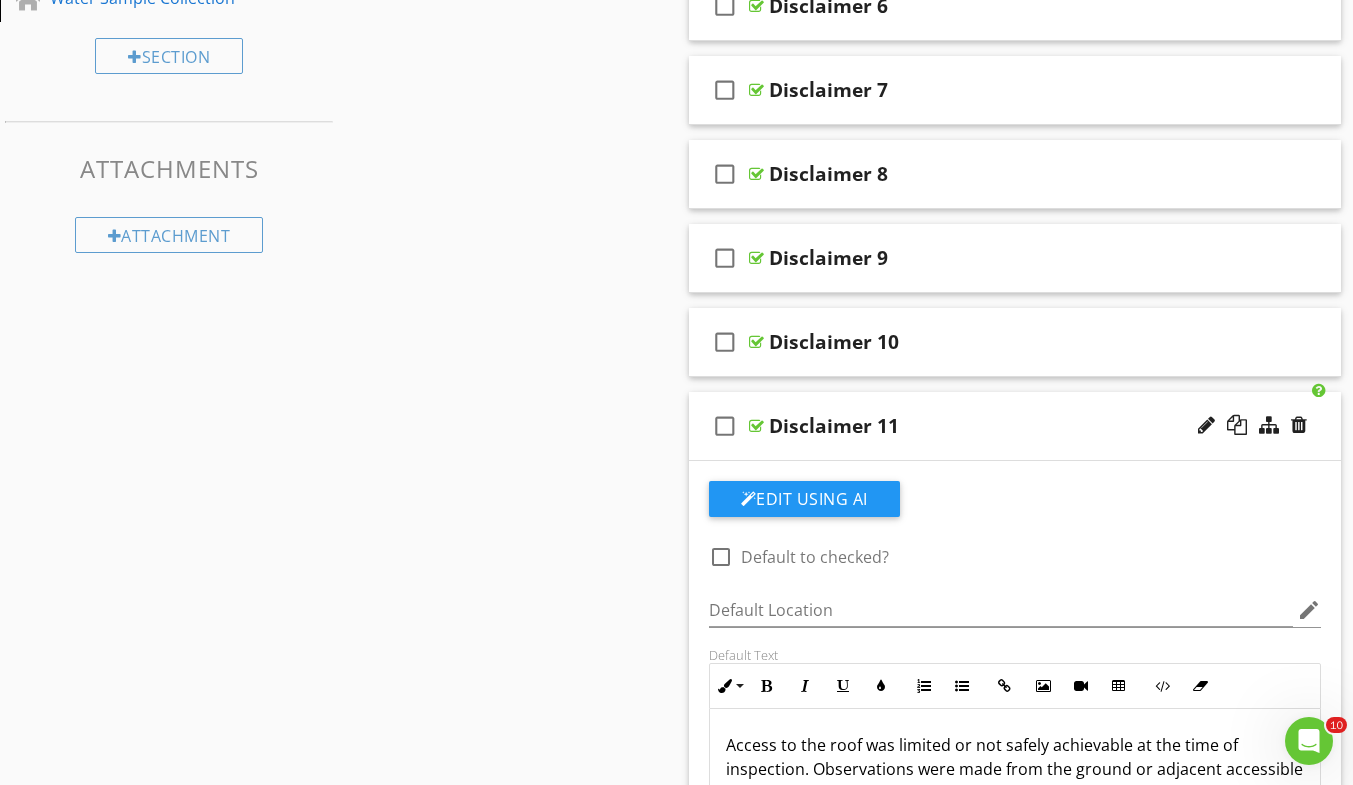 click at bounding box center (721, 557) 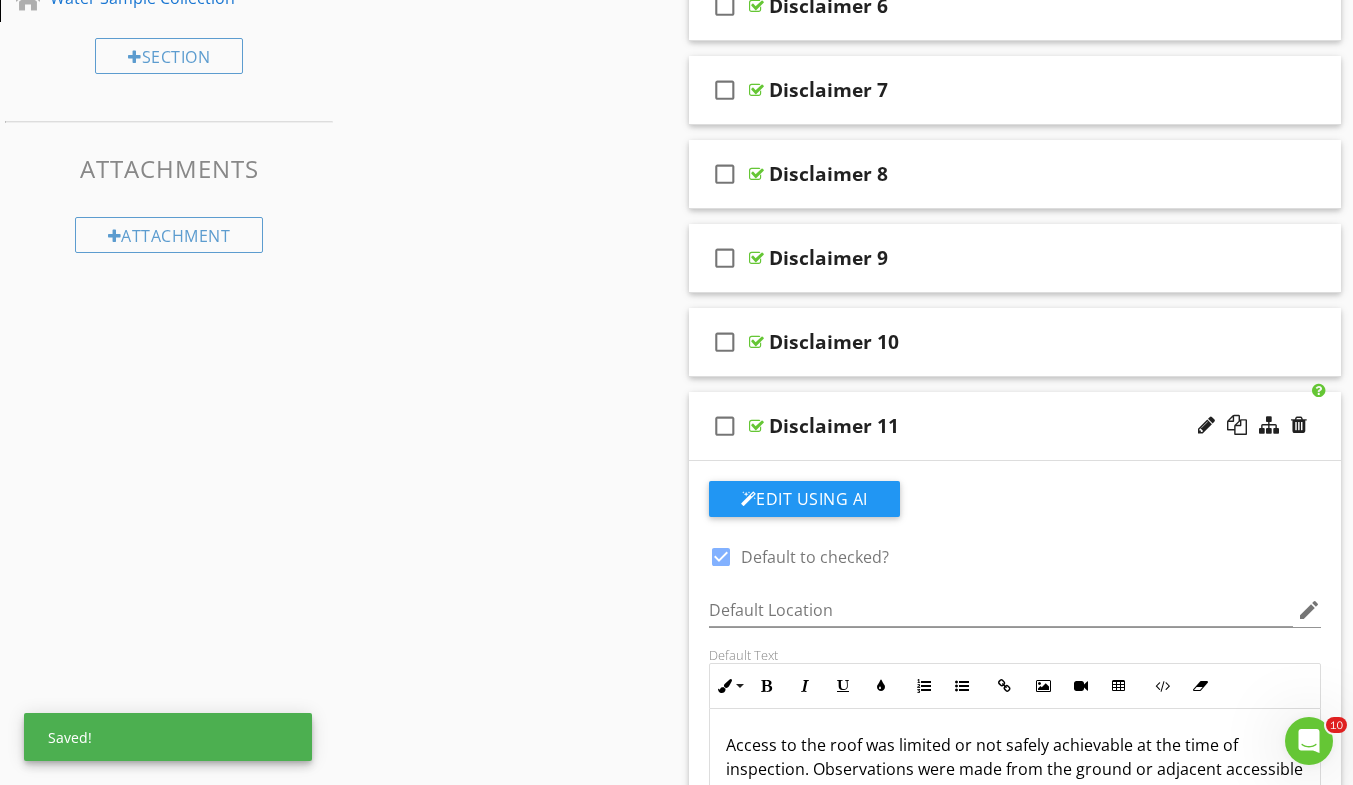 click on "Disclaimer 11" at bounding box center [998, 426] 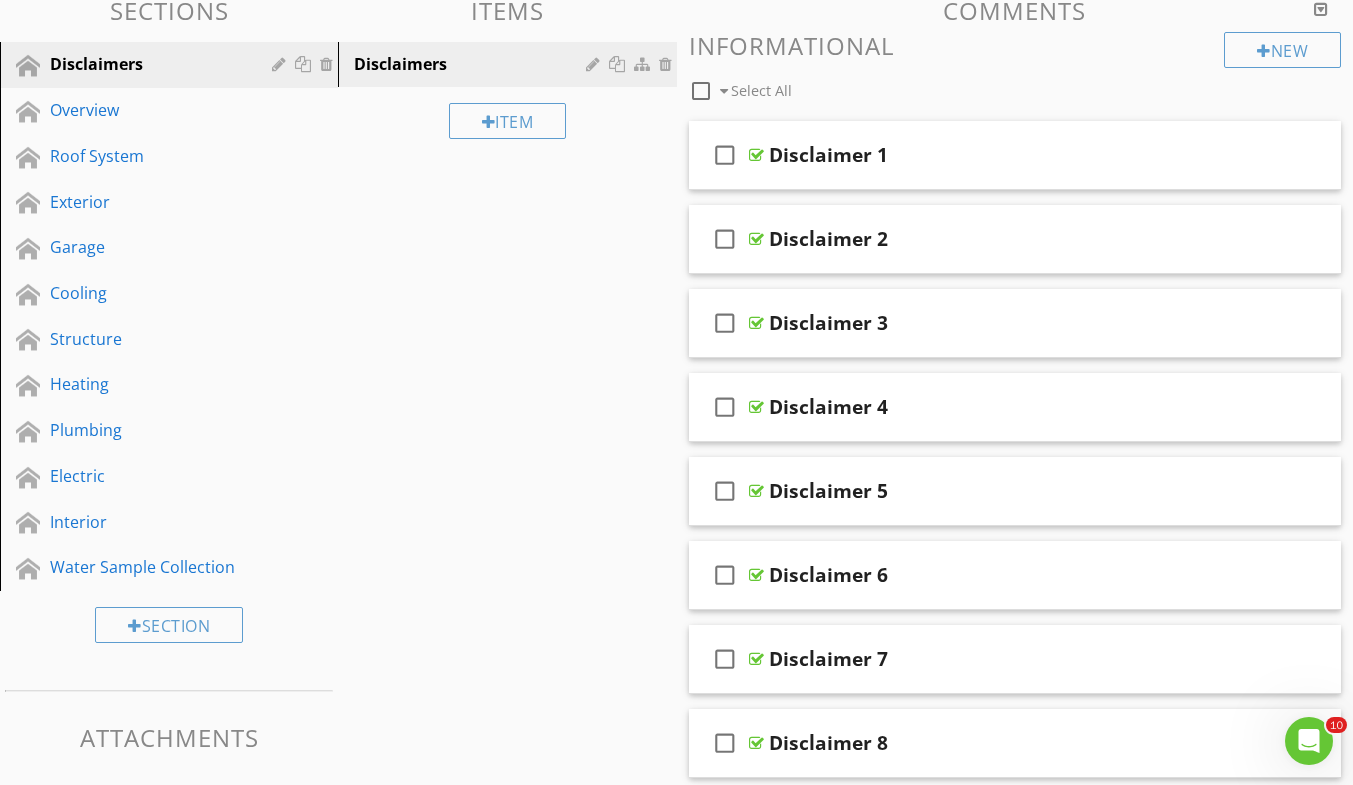 scroll, scrollTop: 154, scrollLeft: 0, axis: vertical 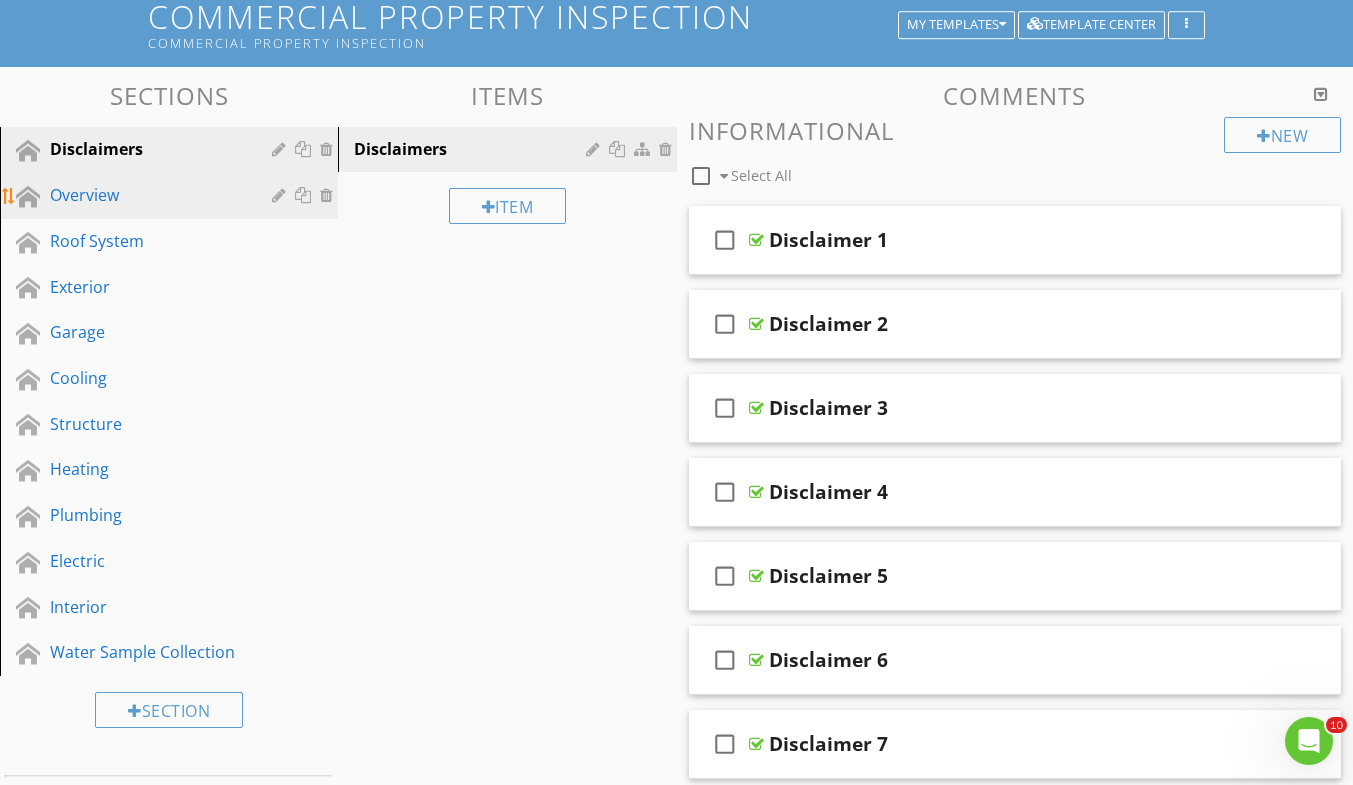click on "Overview" at bounding box center (146, 195) 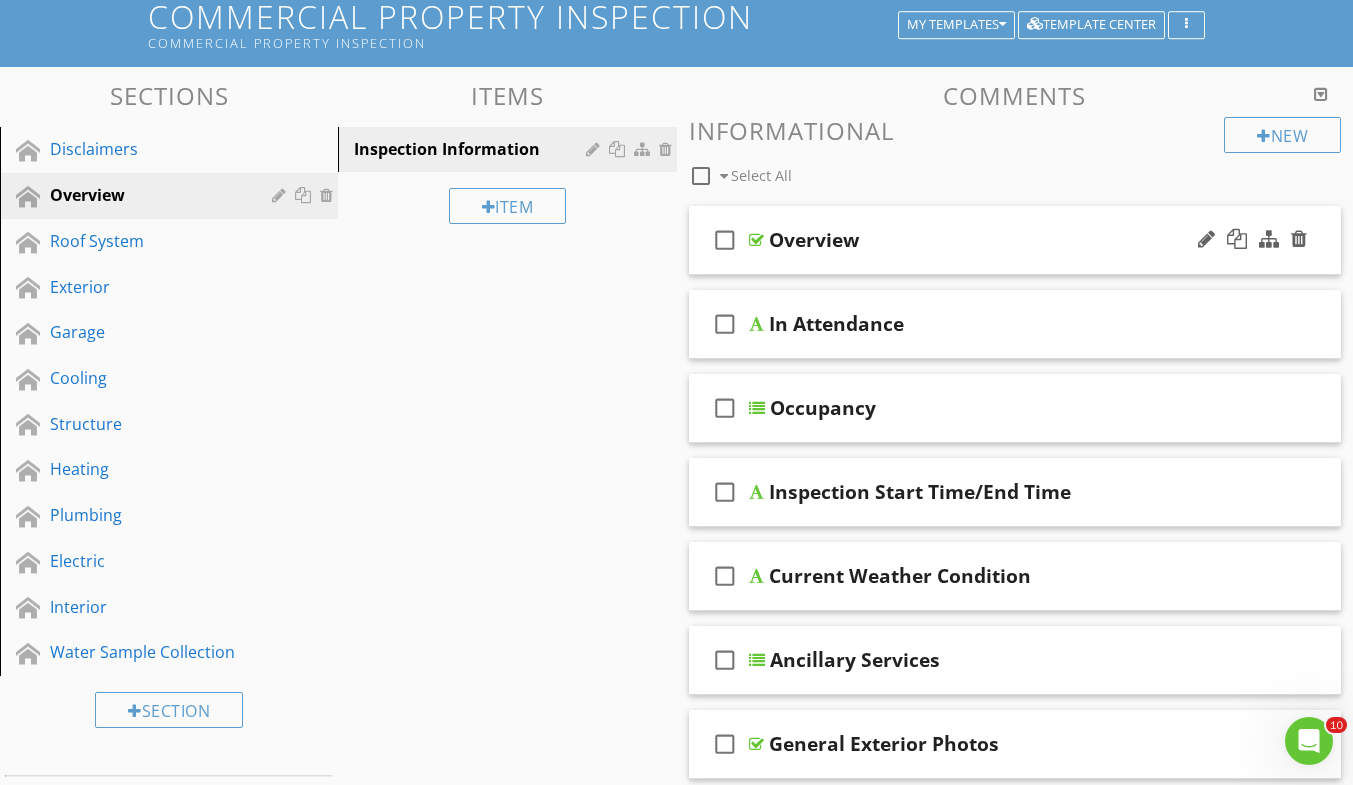 click on "Overview" at bounding box center [998, 240] 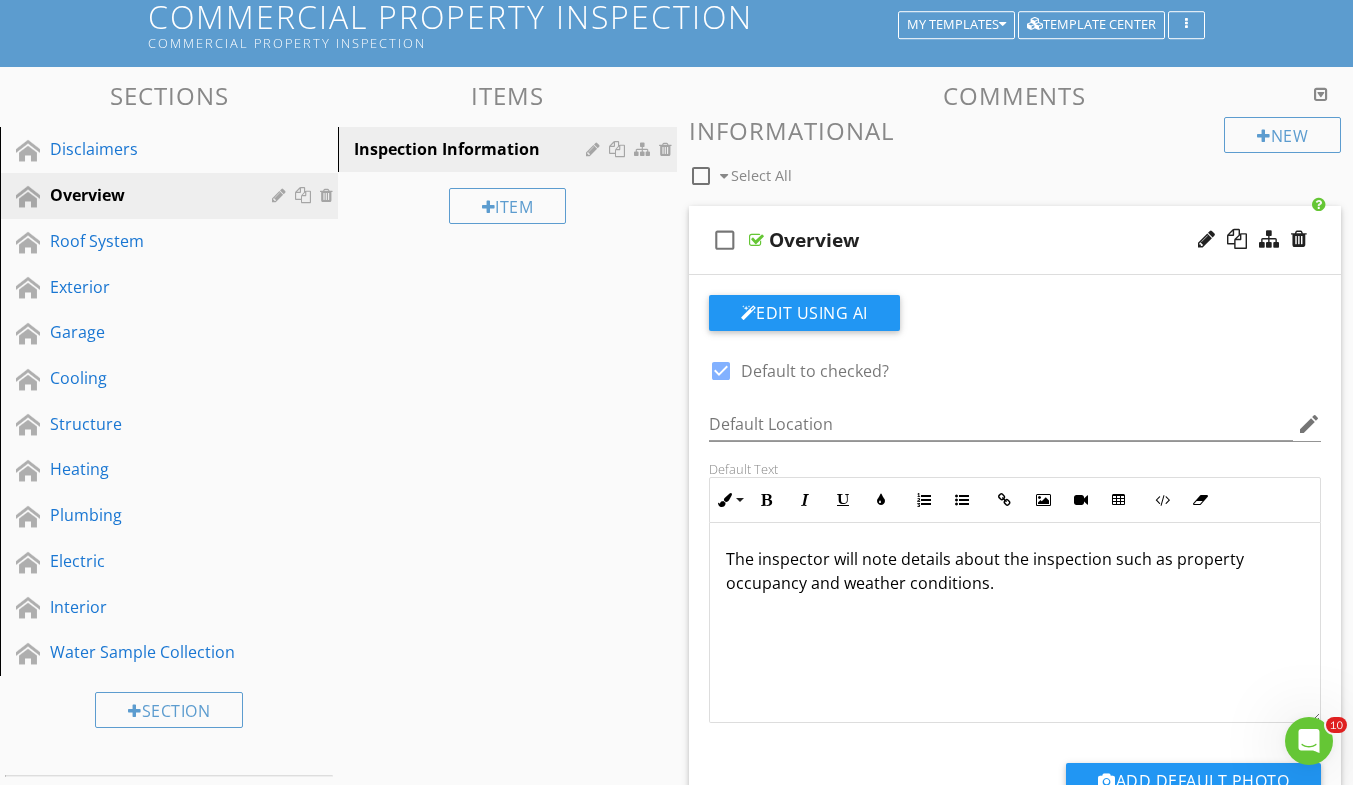 click on "Overview" at bounding box center (814, 240) 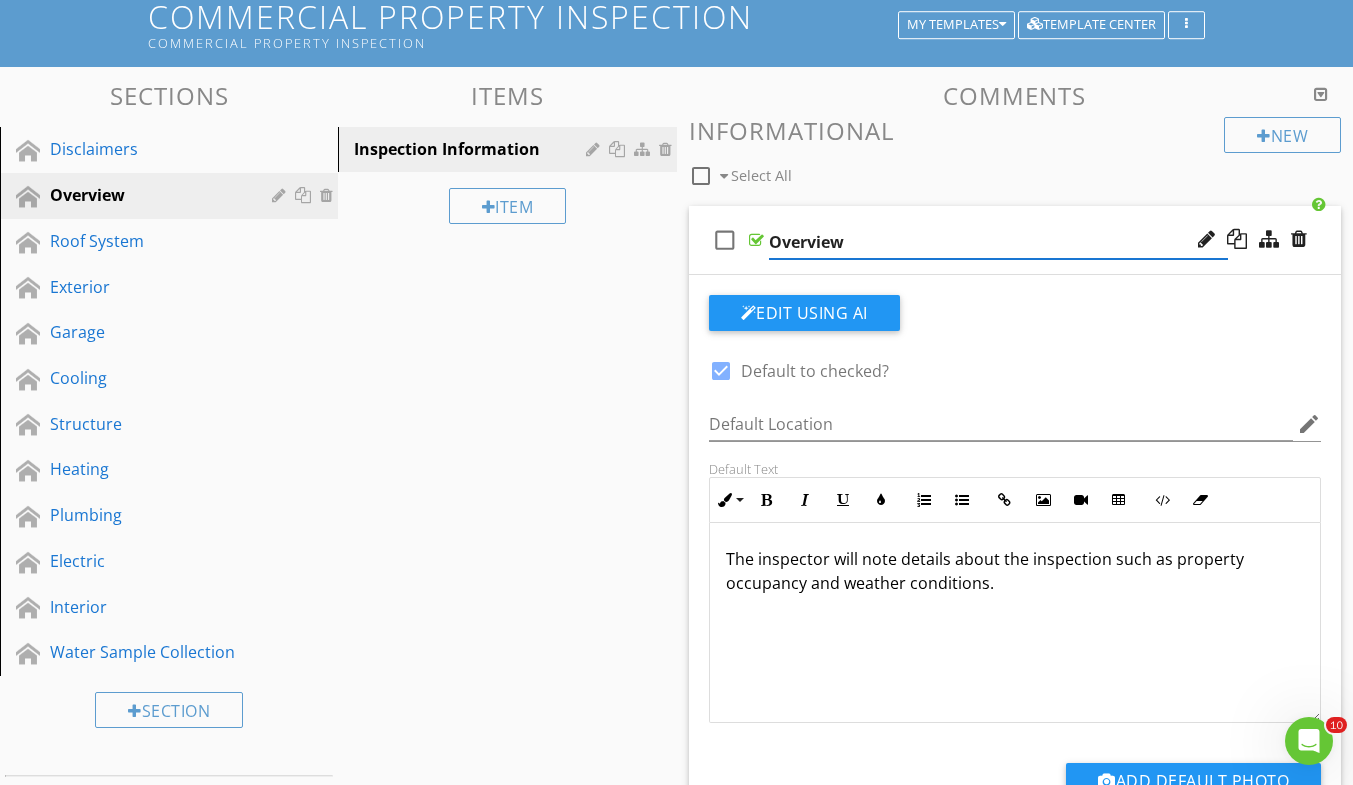 click on "Overview" at bounding box center (998, 242) 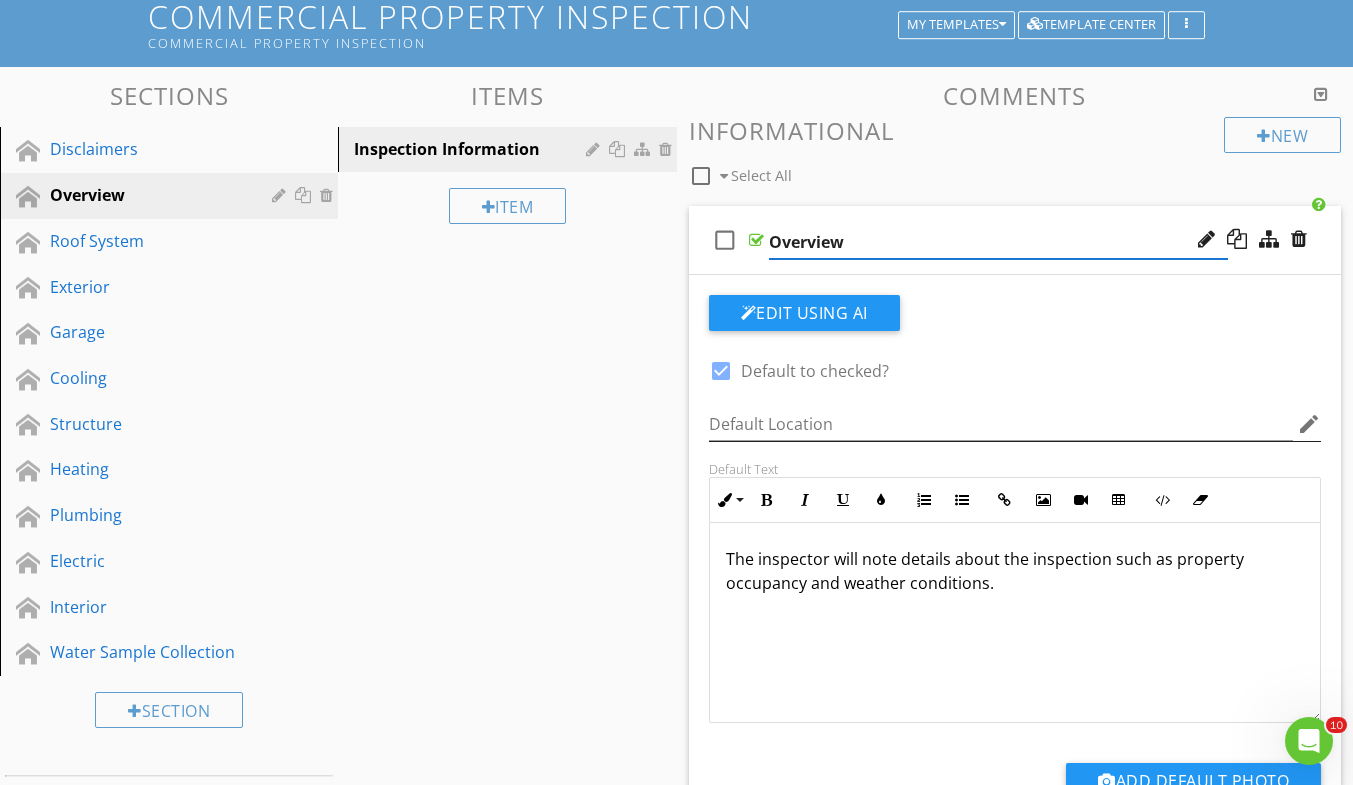 type on "Purpose of Inspection" 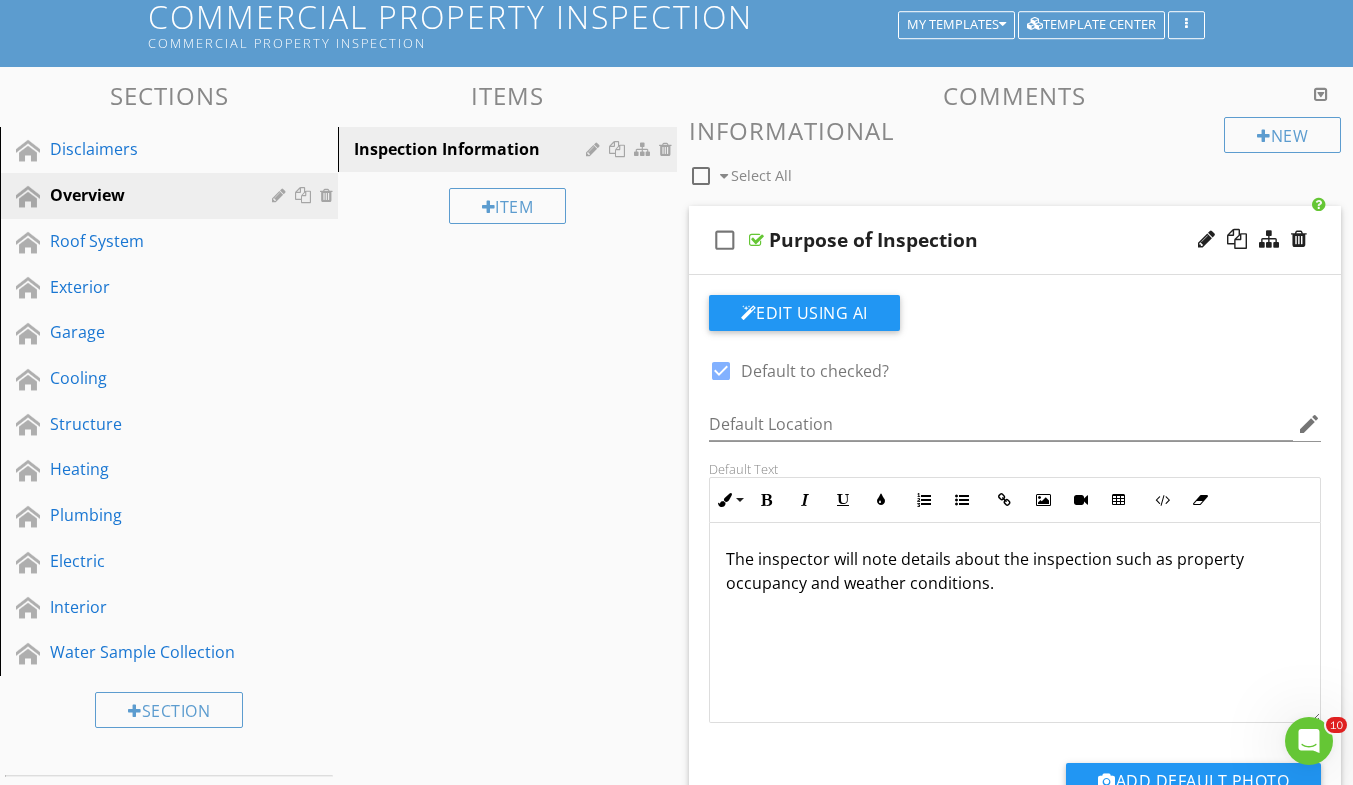 click on "The inspector will note details about the inspection such as property occupancy and weather conditions." at bounding box center [1015, 571] 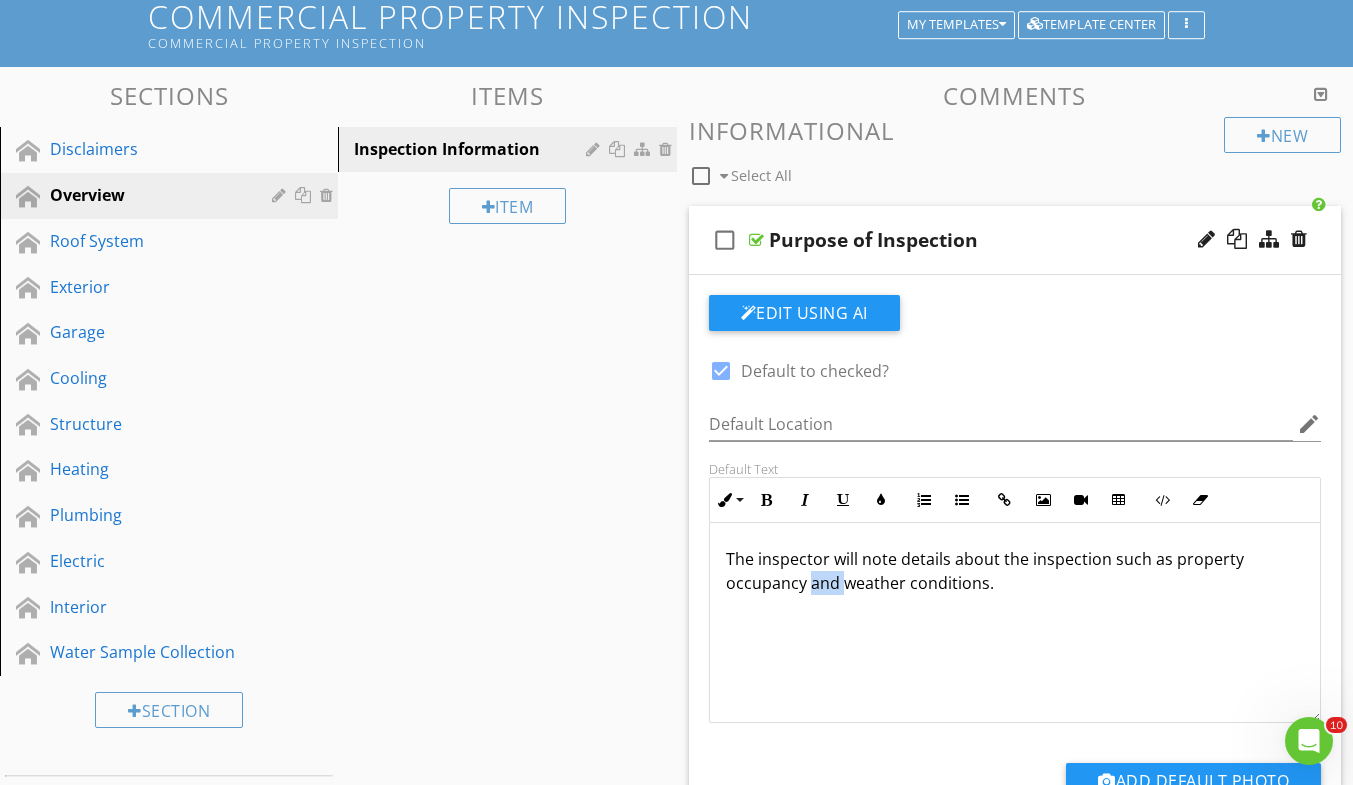 click on "The inspector will note details about the inspection such as property occupancy and weather conditions." at bounding box center (1015, 571) 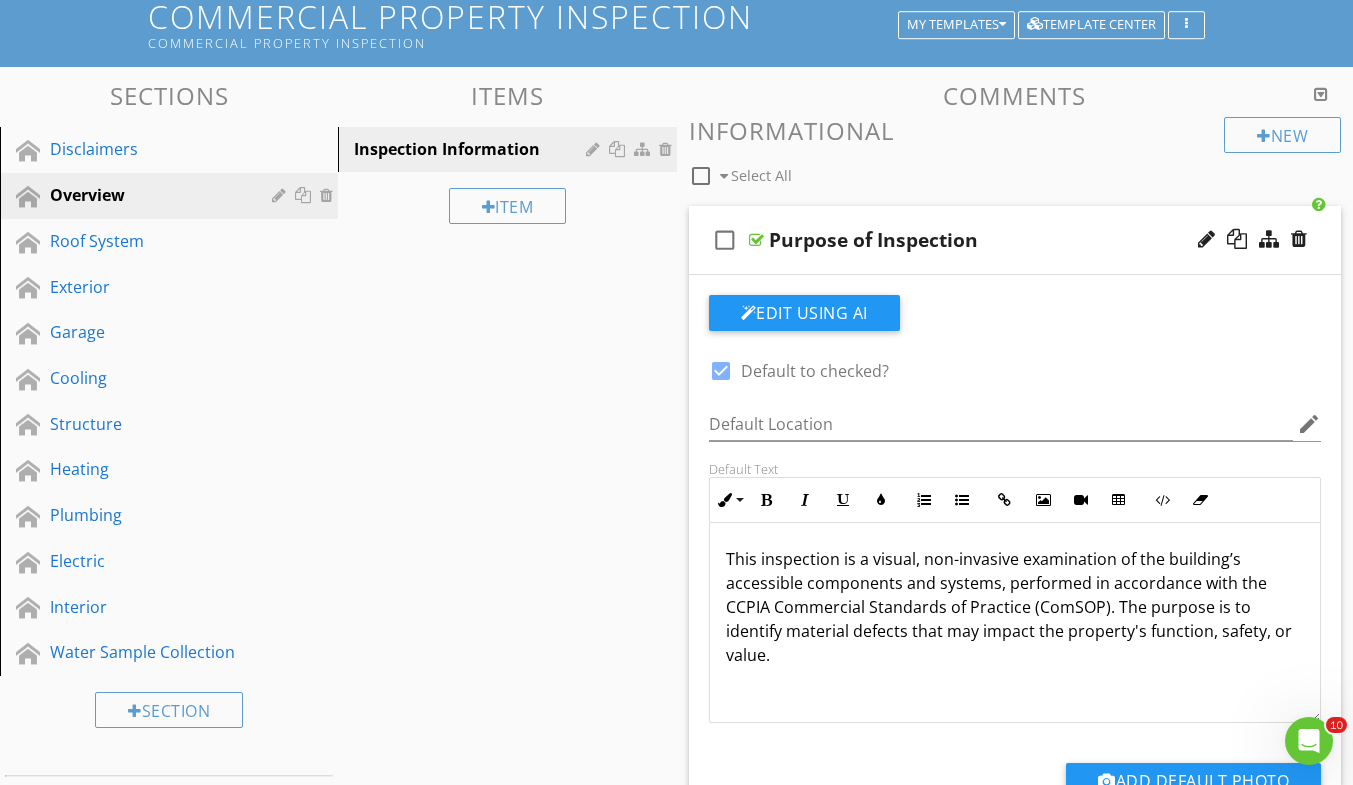 click on "check_box_outline_blank
Purpose of Inspection" at bounding box center [1015, 240] 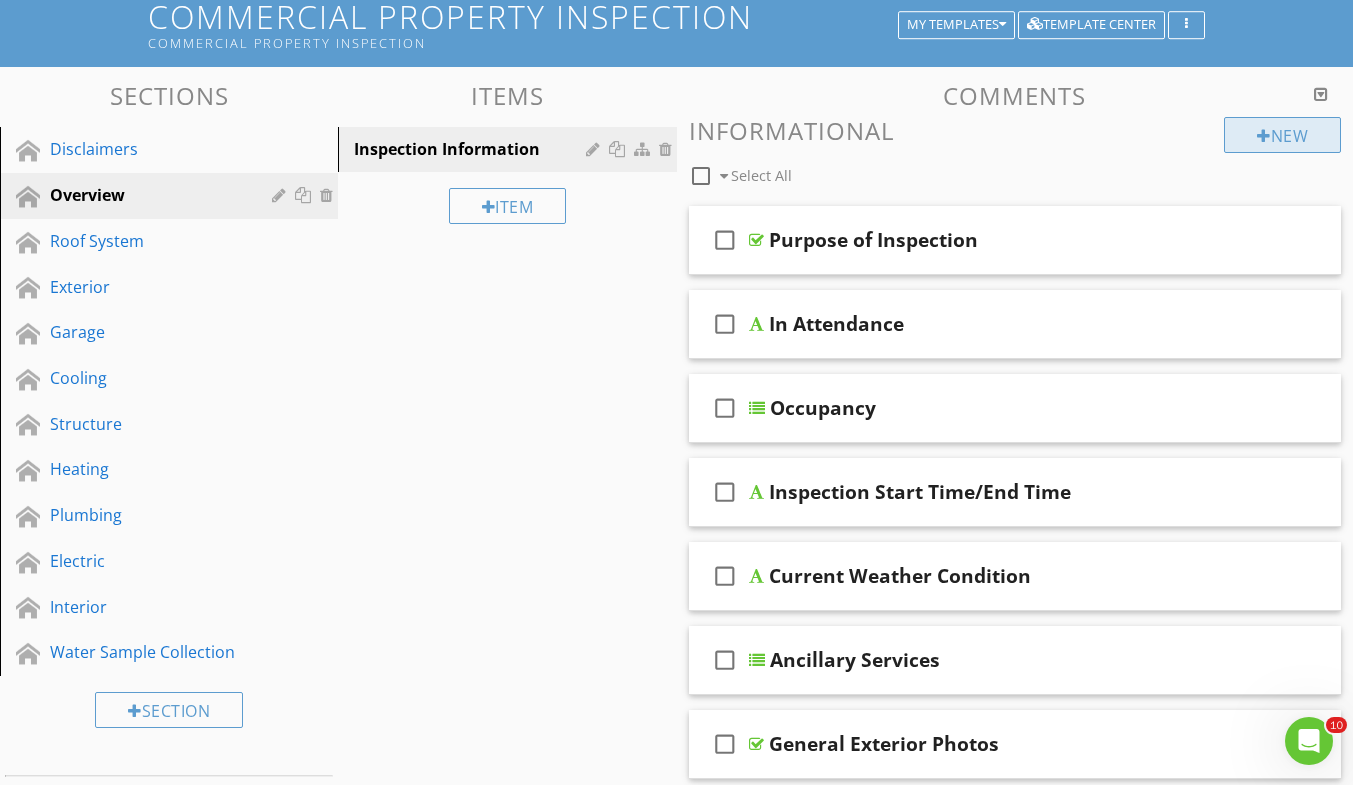 click at bounding box center [1264, 136] 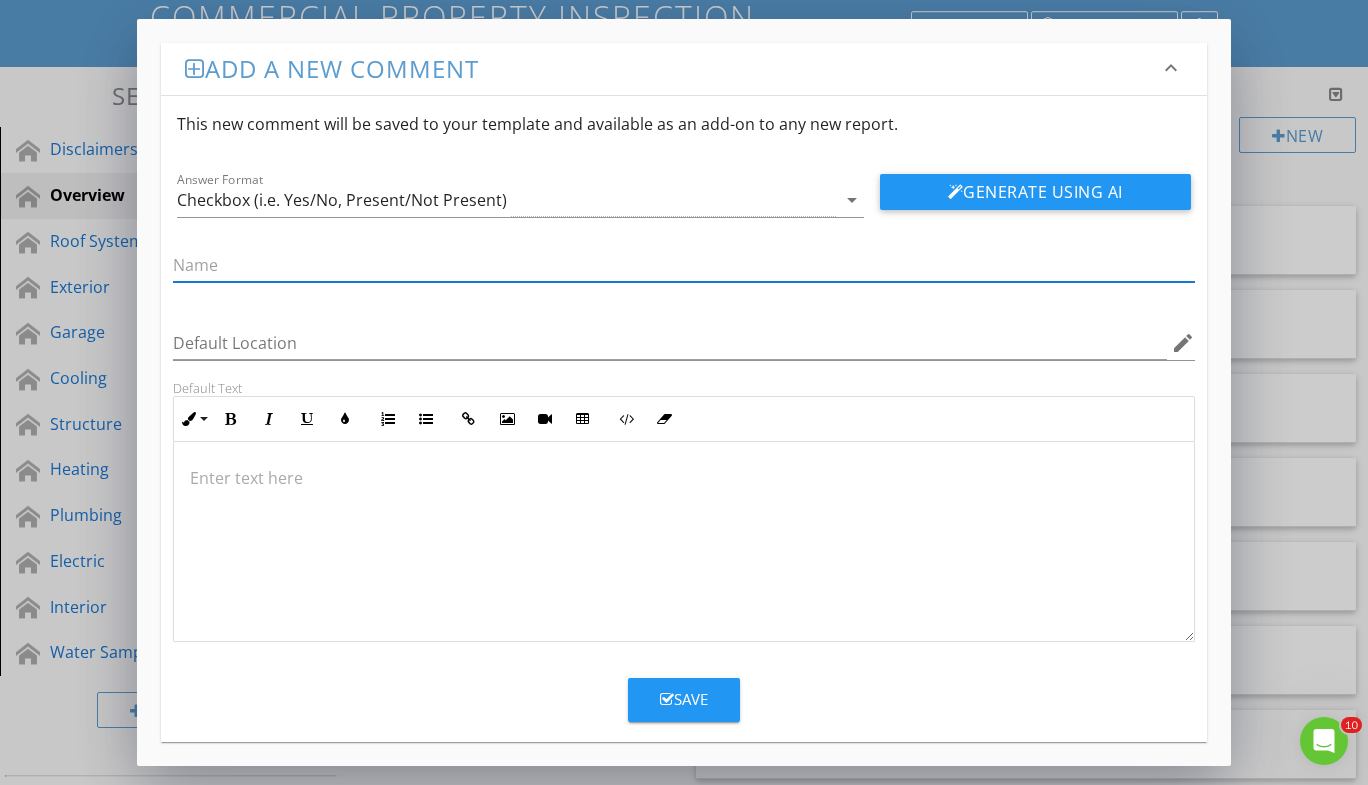 paste on "Scope and Limitations" 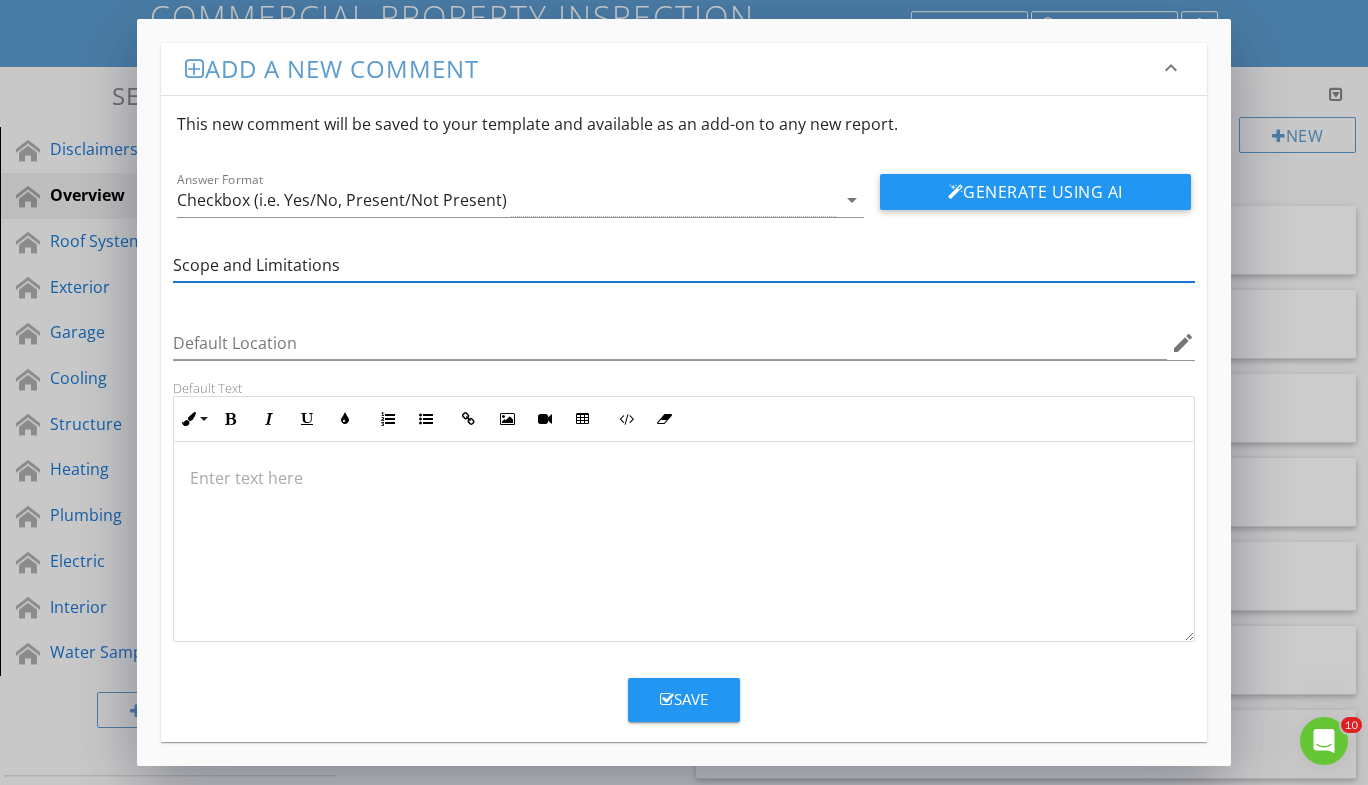 type on "Scope and Limitations" 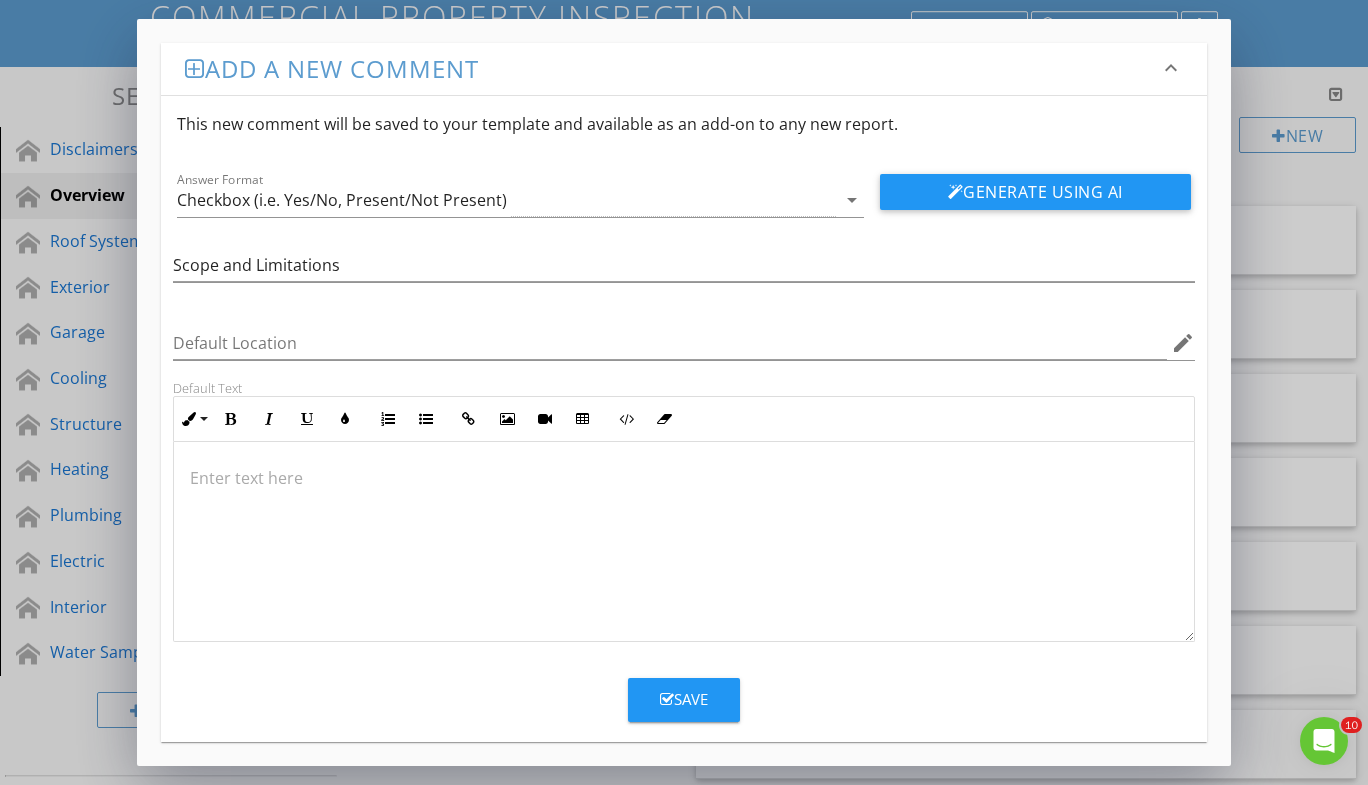 click at bounding box center (684, 478) 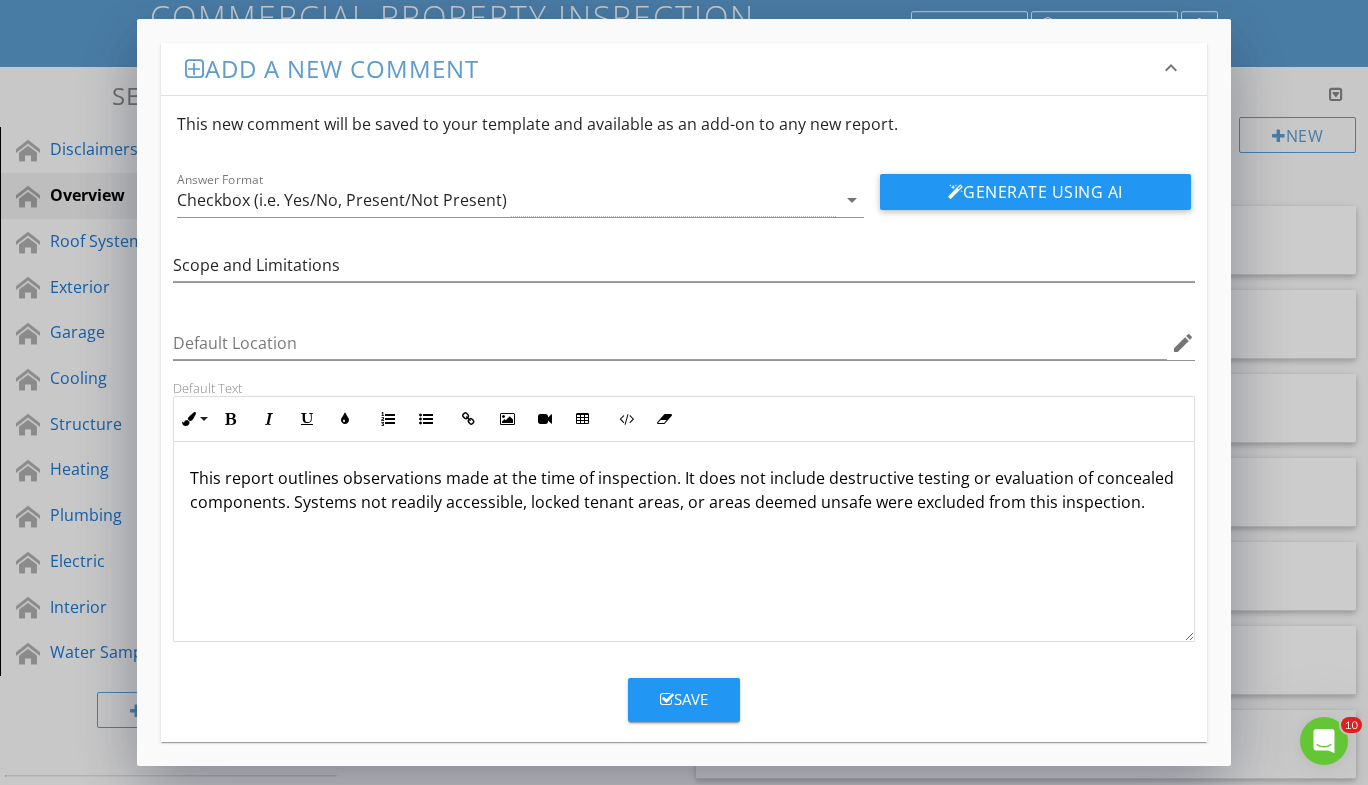 click at bounding box center (667, 699) 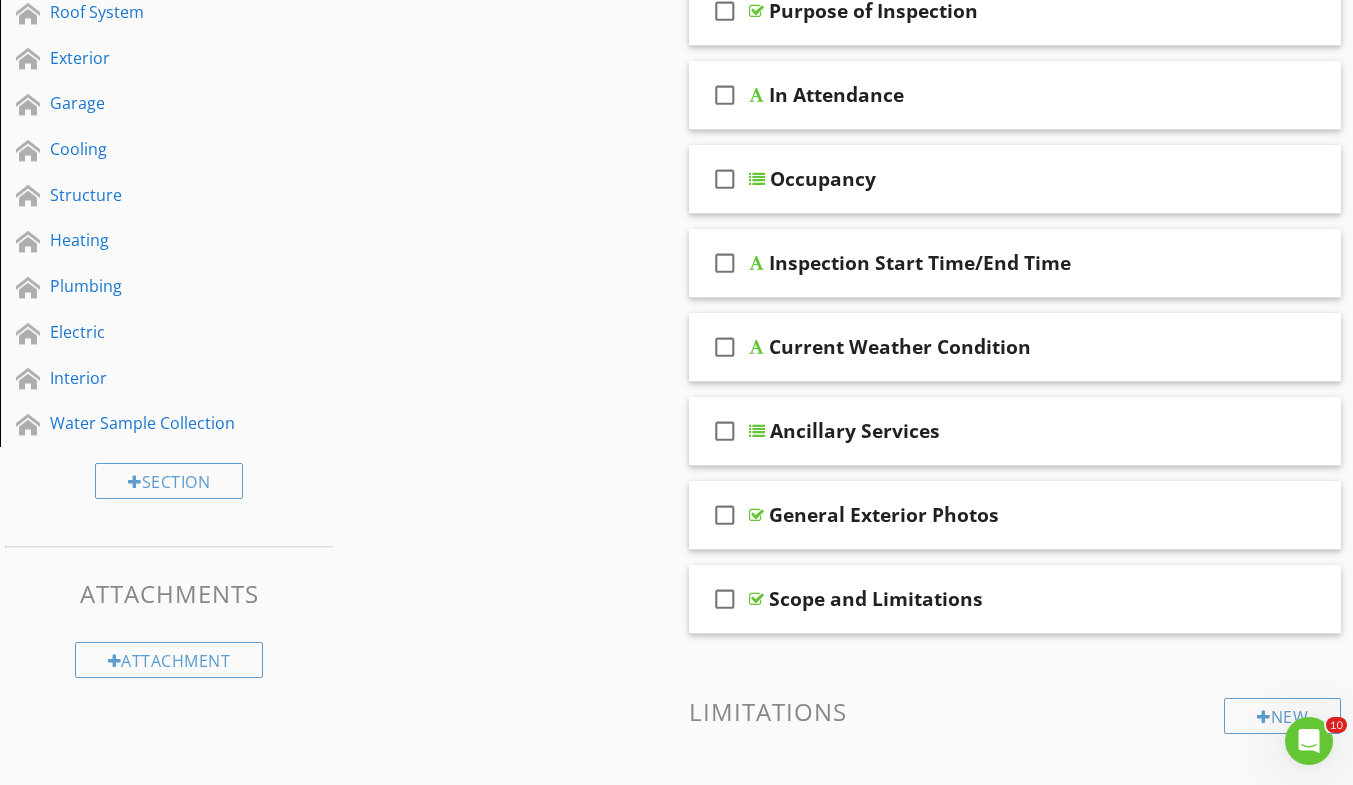 scroll, scrollTop: 386, scrollLeft: 0, axis: vertical 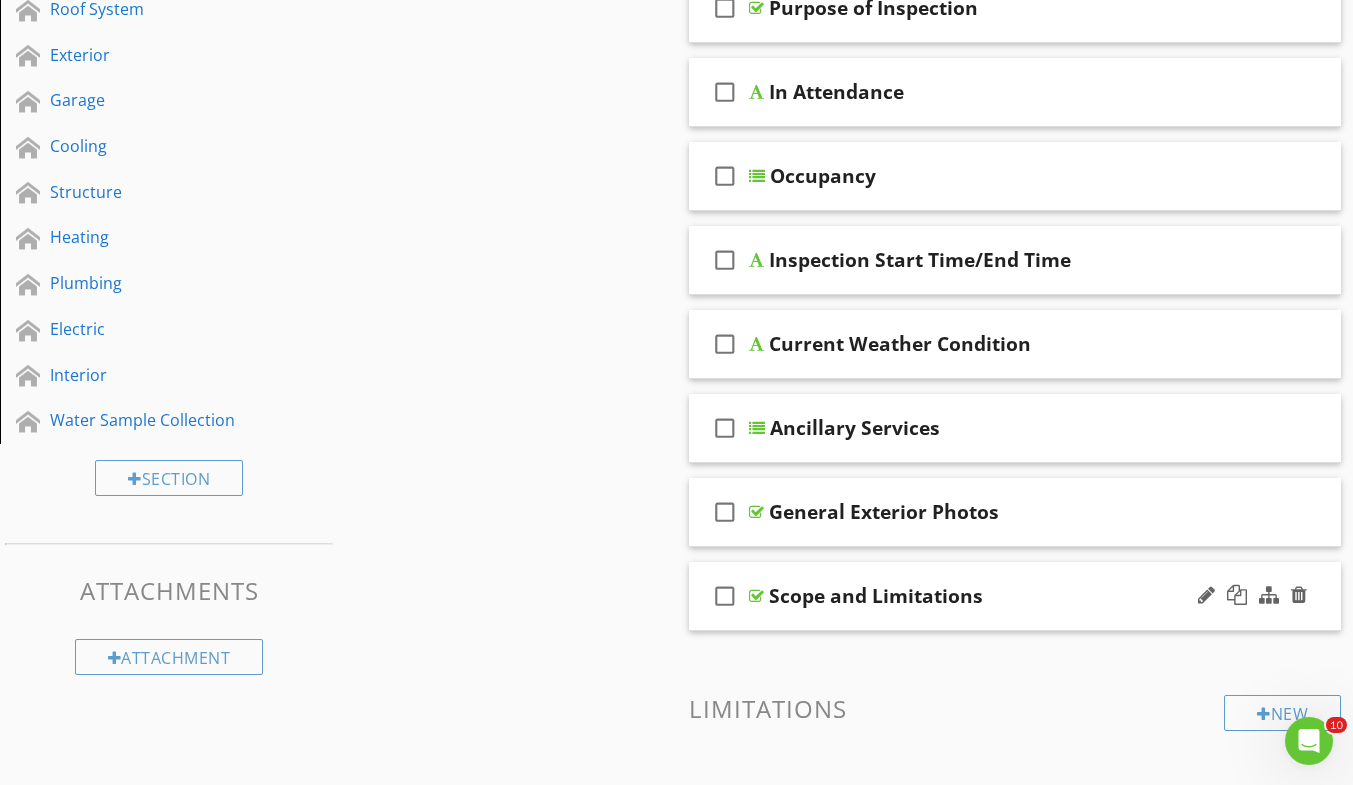 type 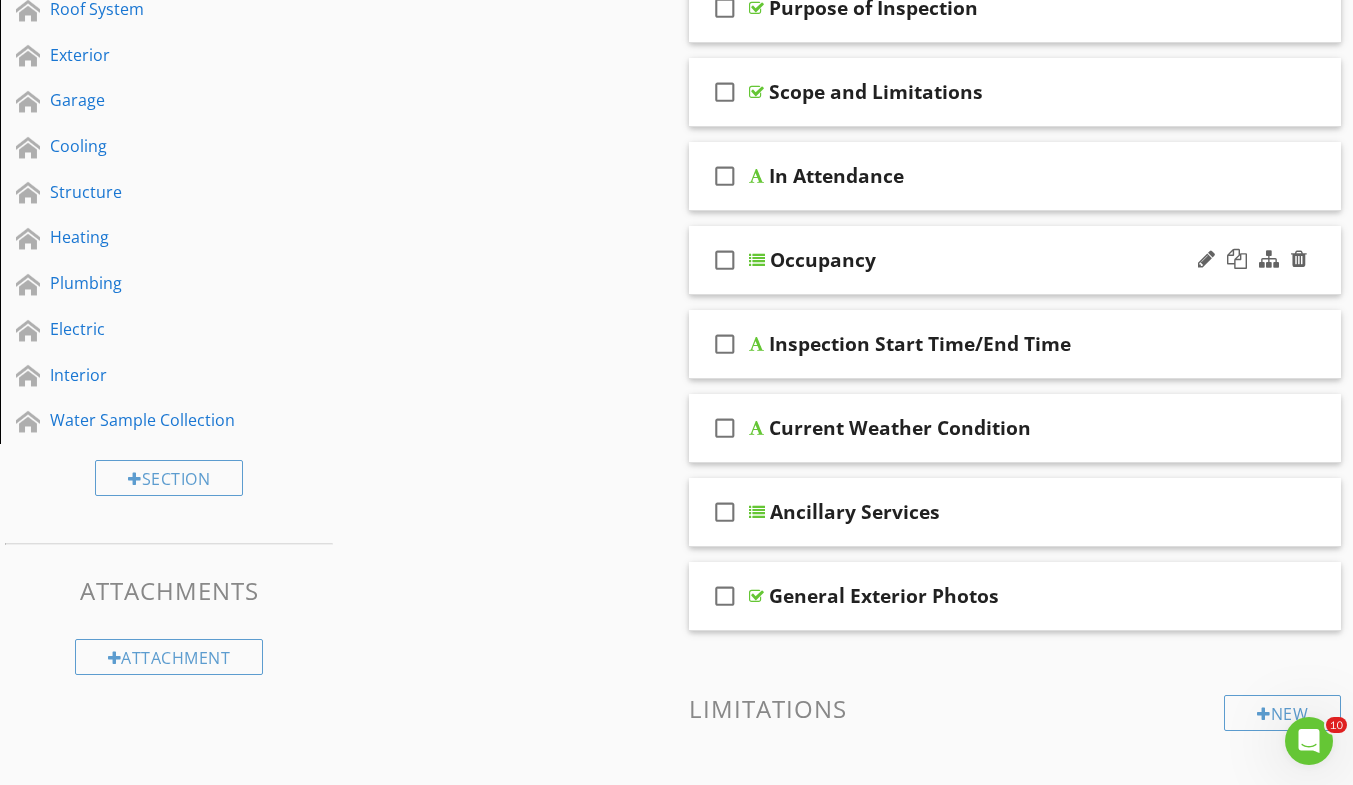 click on "check_box_outline_blank
Occupancy" at bounding box center [1015, 260] 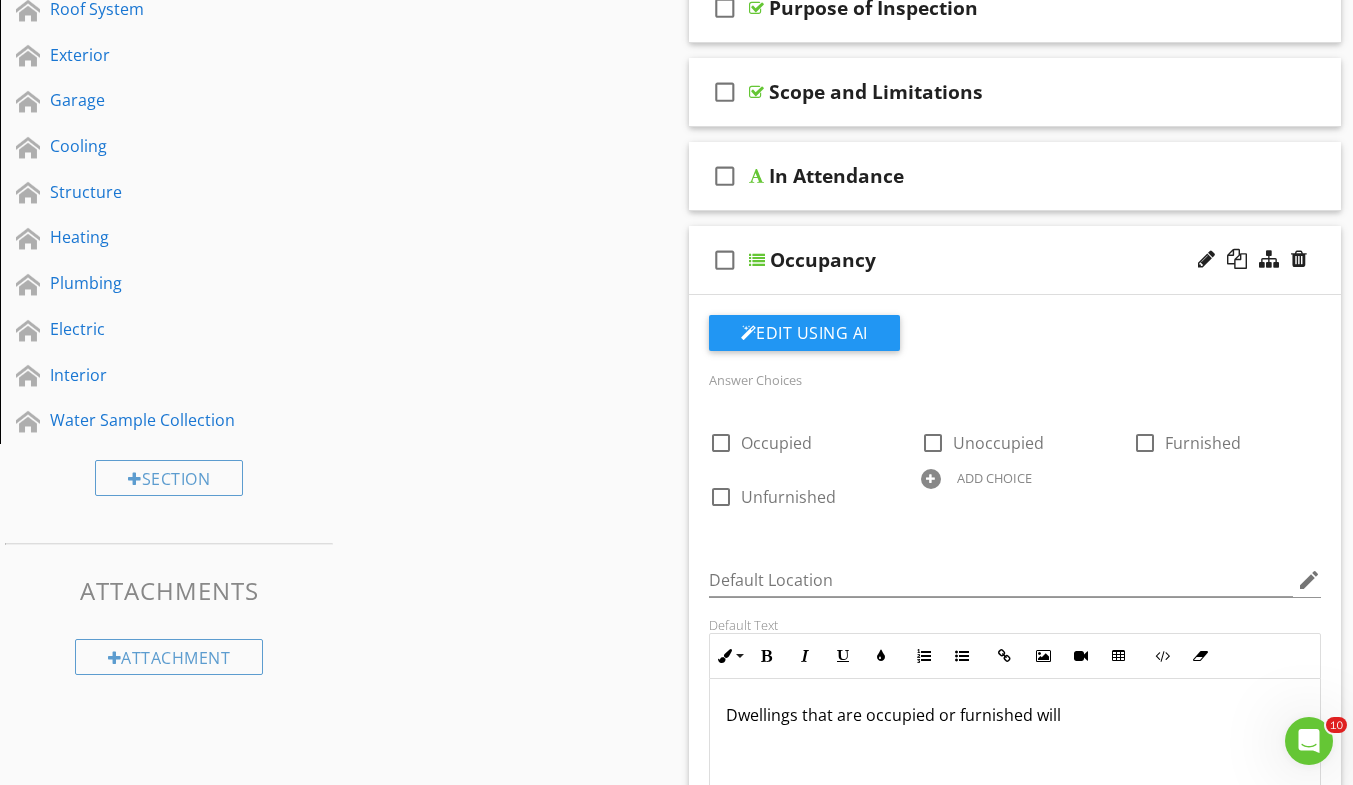 click on "Dwellings that are occupied or furnished will" at bounding box center [1015, 715] 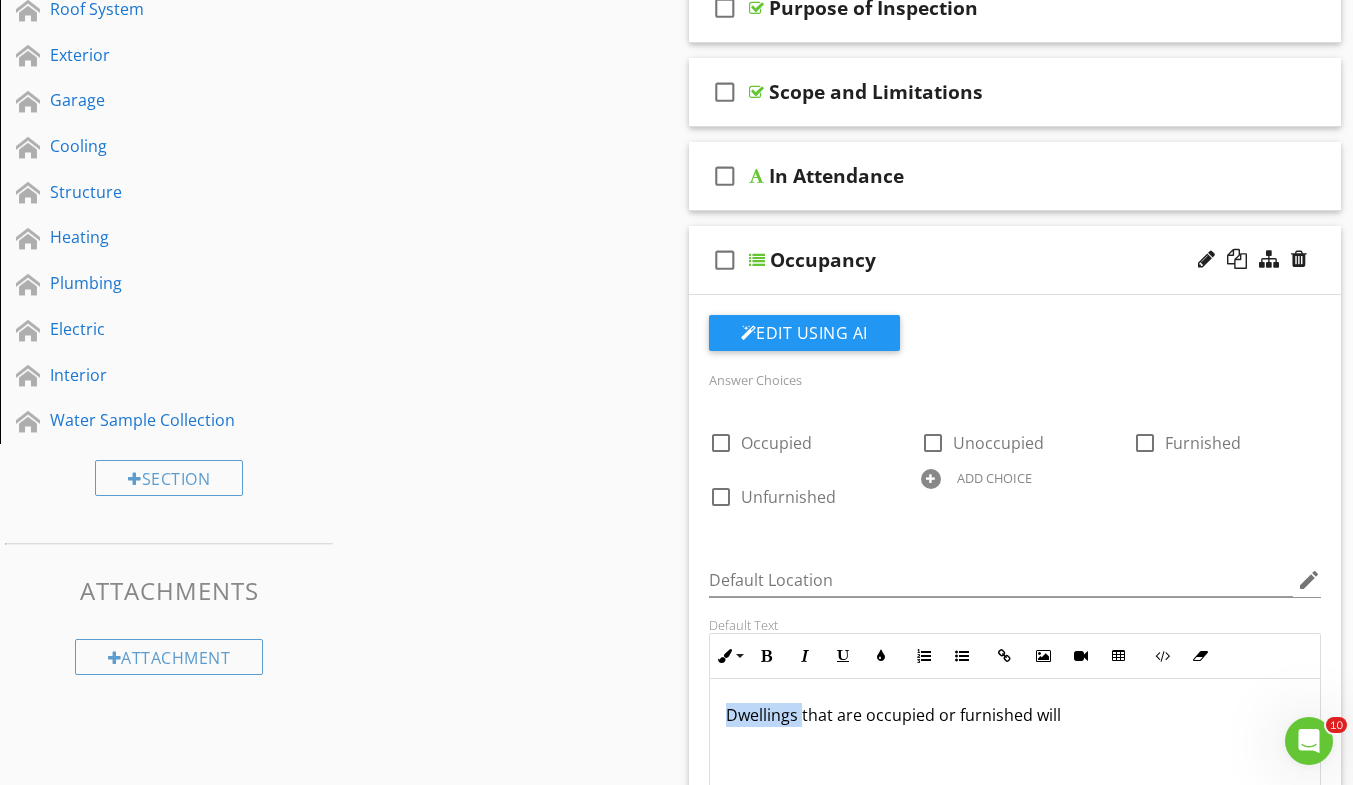 click on "Dwellings that are occupied or furnished will" at bounding box center (1015, 715) 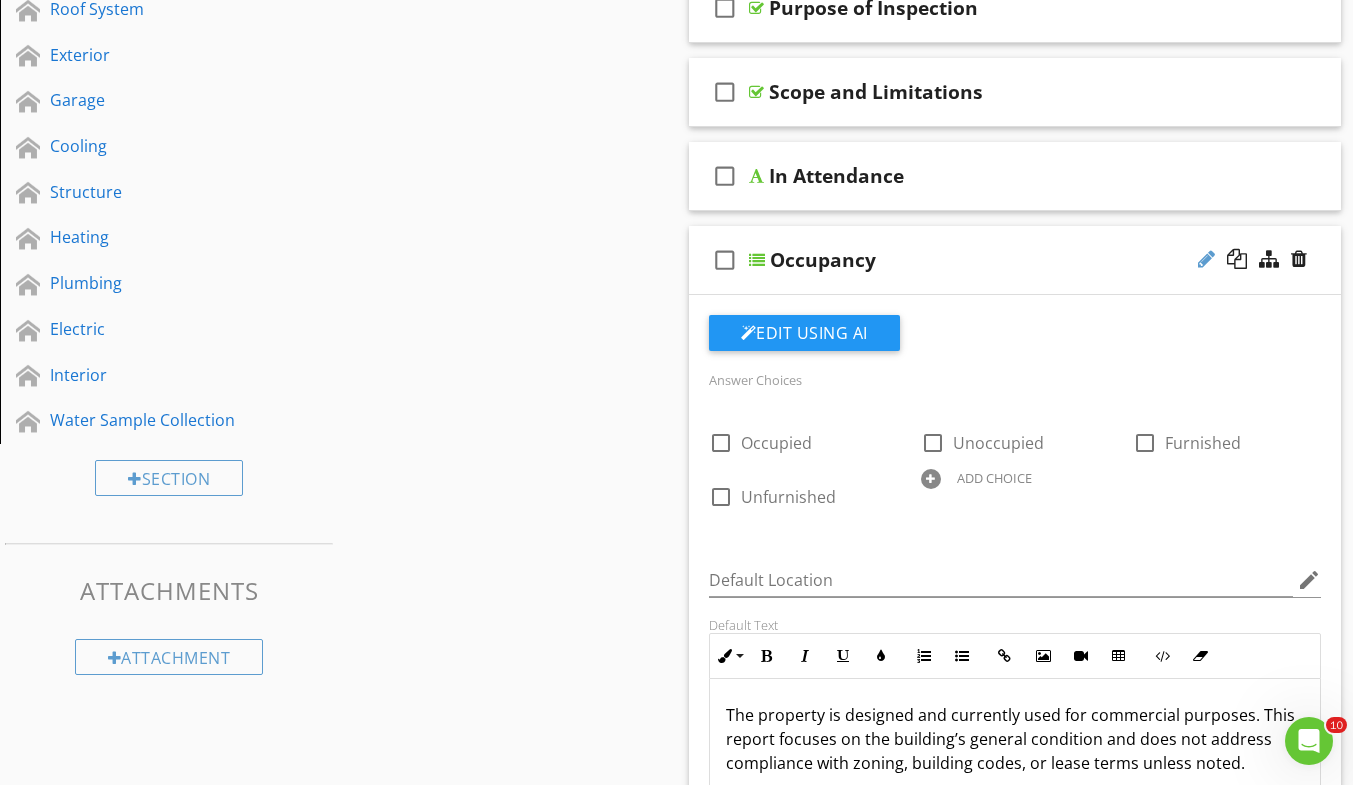 click at bounding box center (1206, 259) 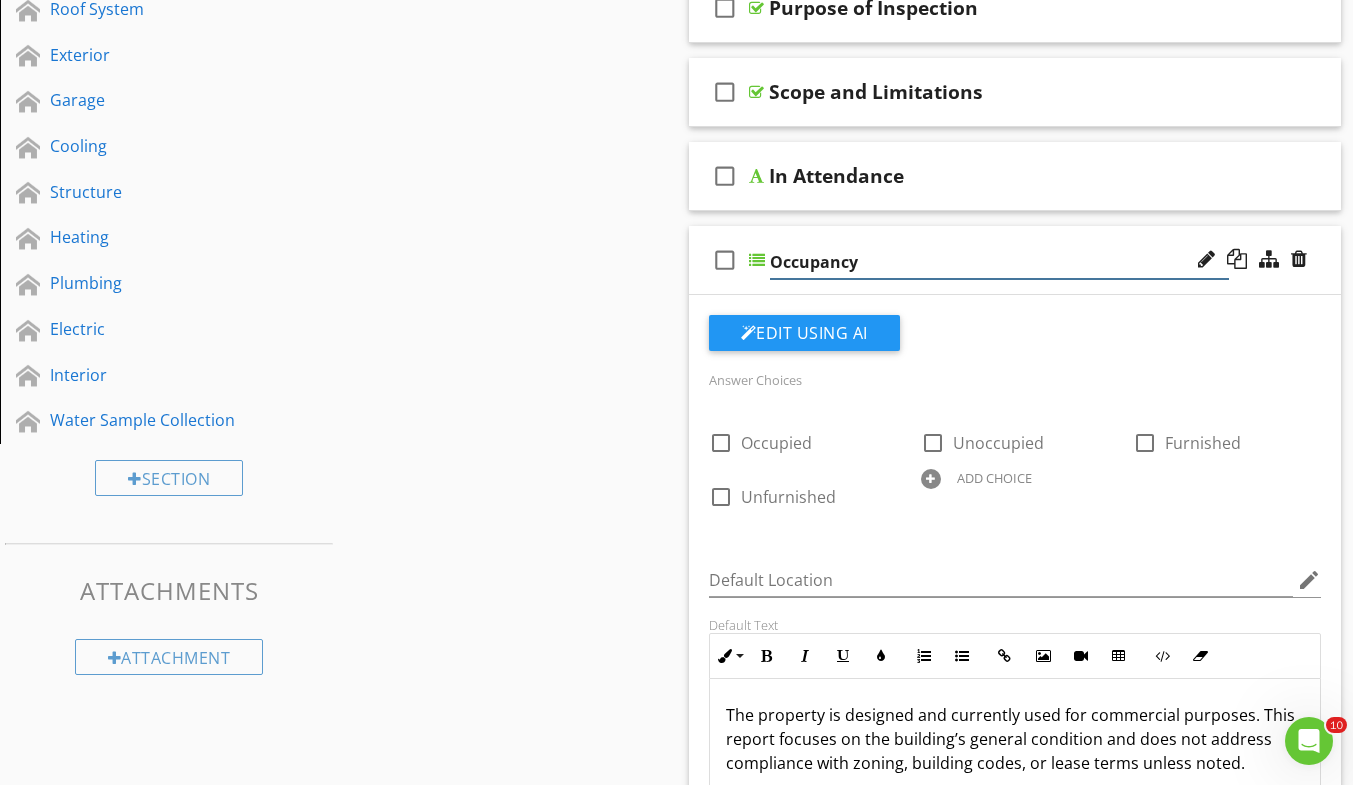 click on "Occupancy" at bounding box center (999, 262) 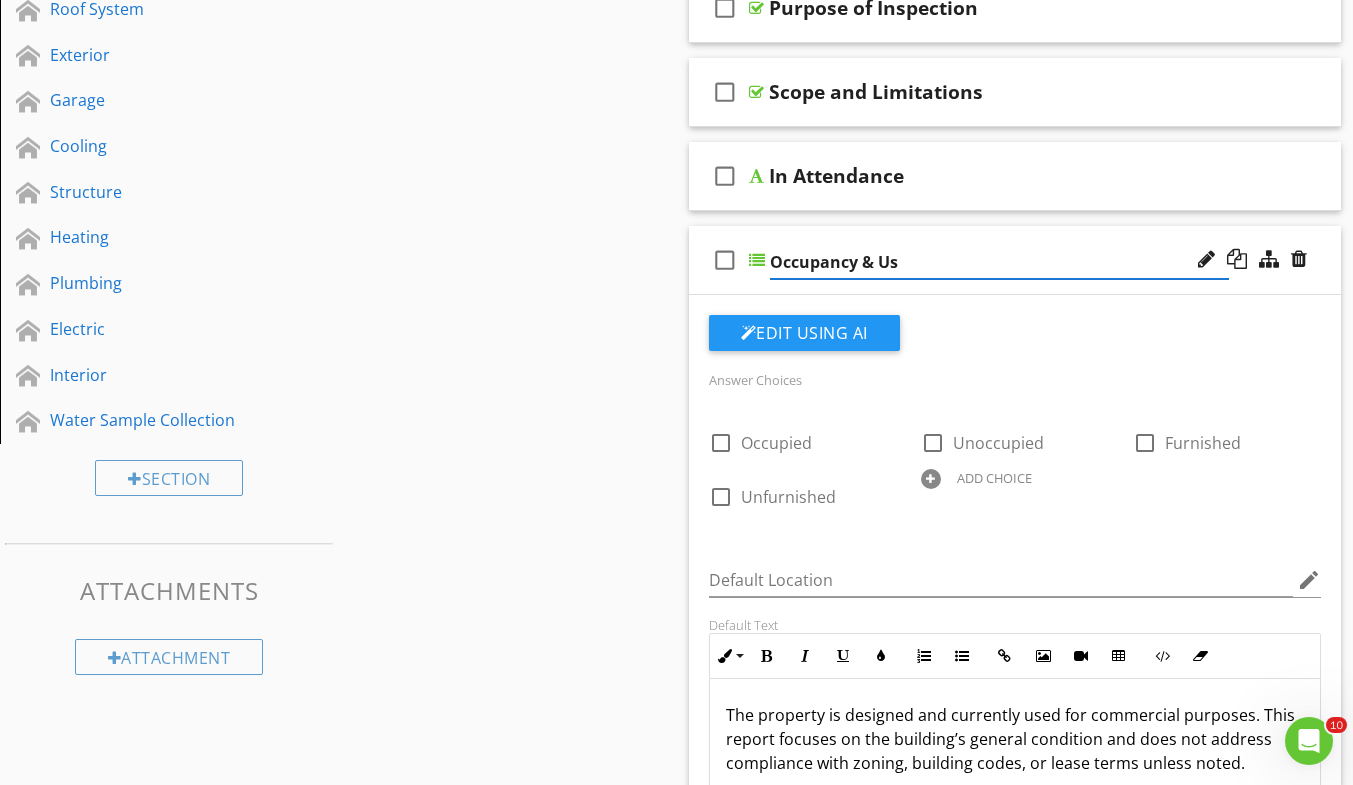 type on "Occupancy & Use" 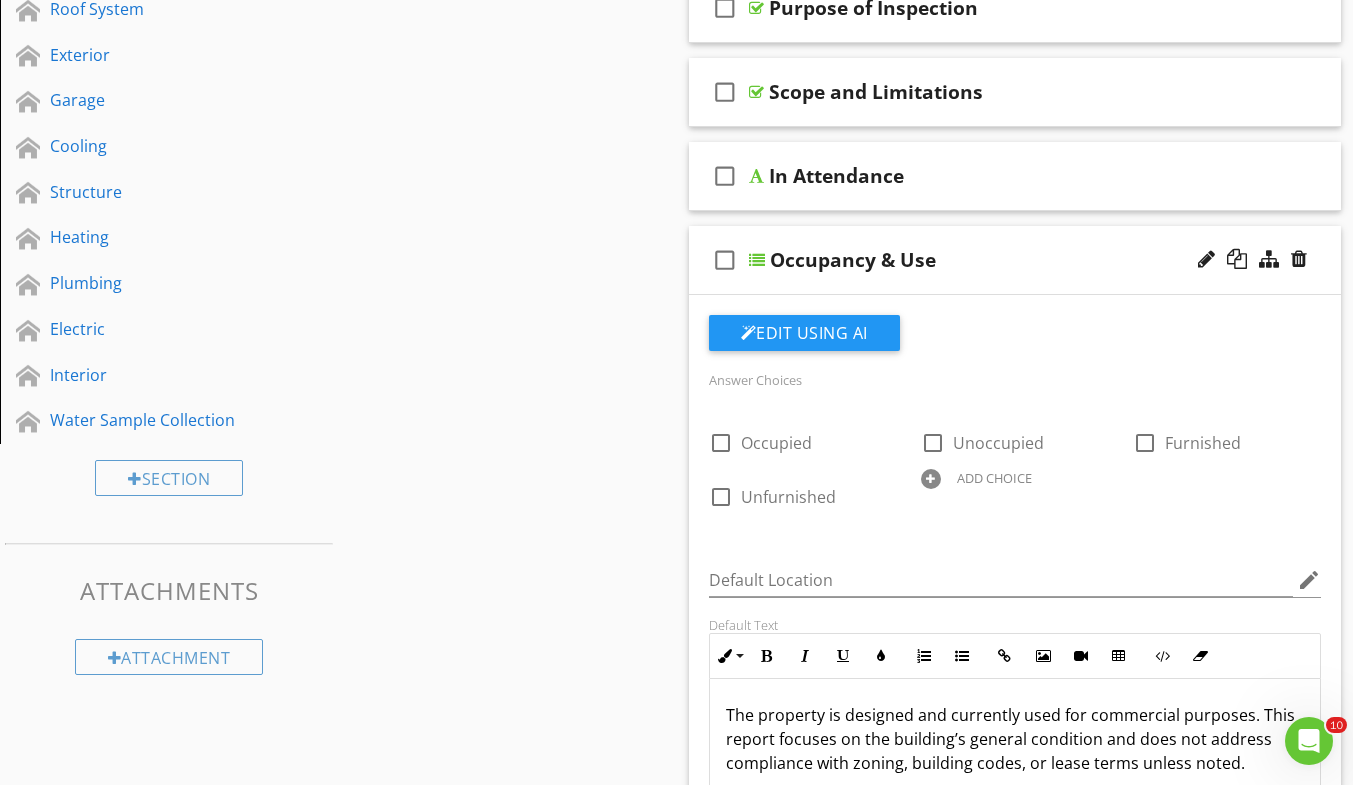 click on "check_box_outline_blank
Occupancy & Use" at bounding box center (1015, 260) 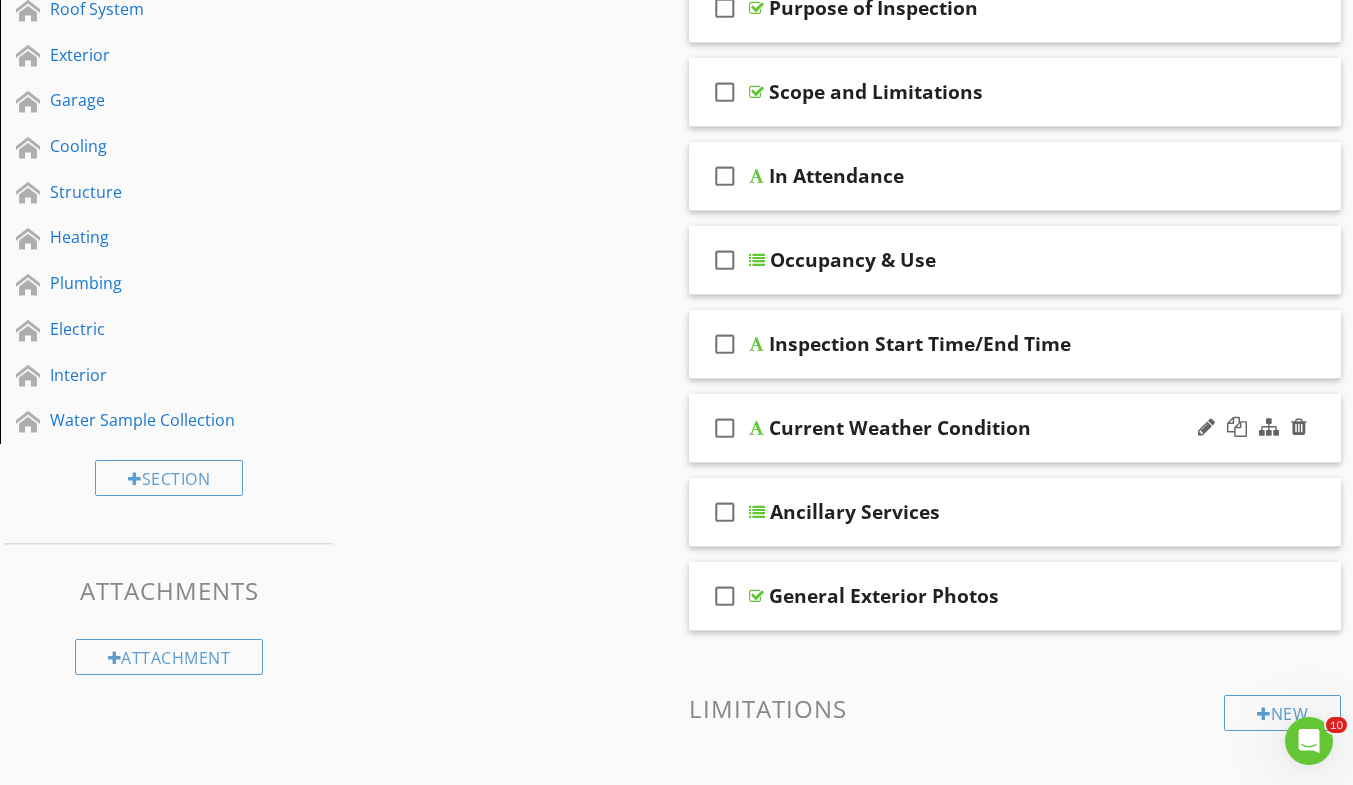 click on "check_box_outline_blank
Current Weather Condition" at bounding box center (1015, 428) 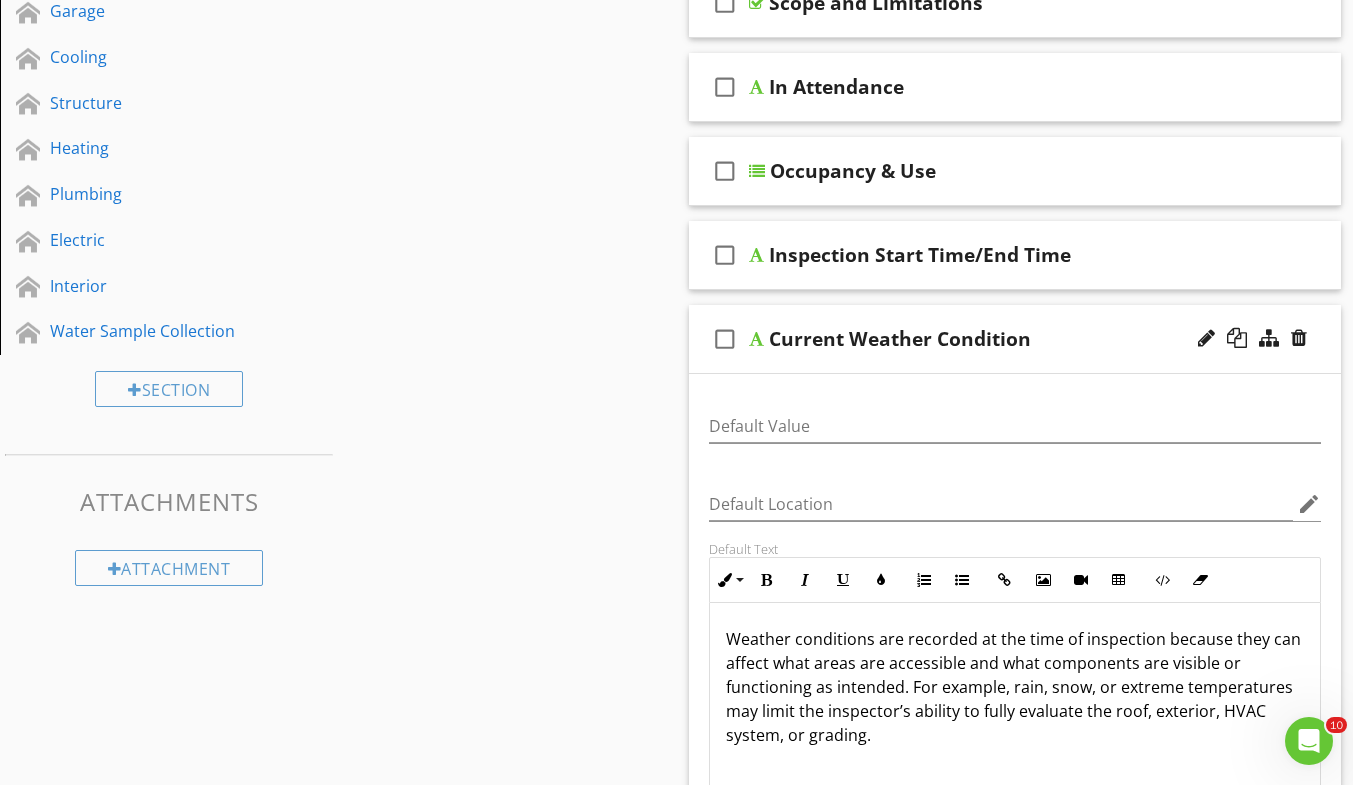 scroll, scrollTop: 480, scrollLeft: 0, axis: vertical 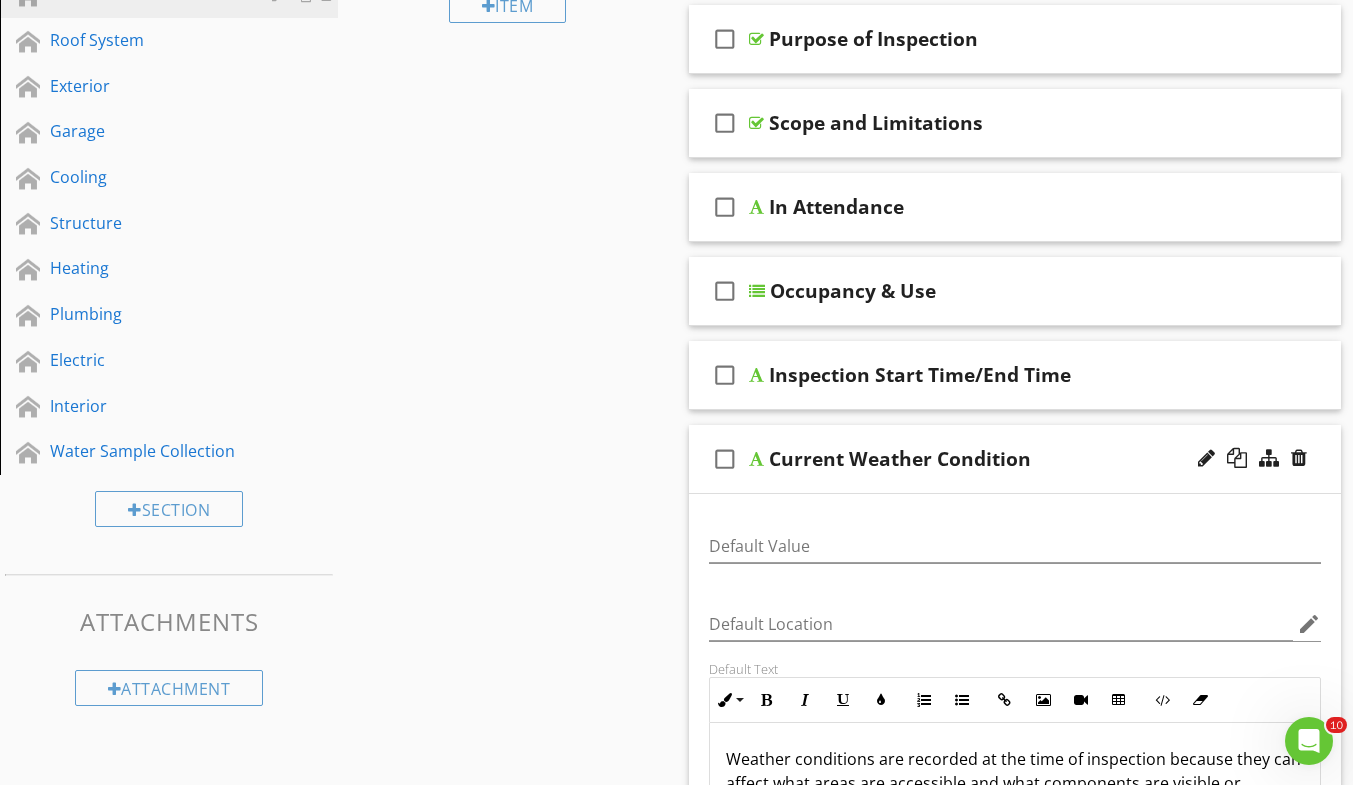 click on "check_box_outline_blank
Current Weather Condition" at bounding box center [1015, 459] 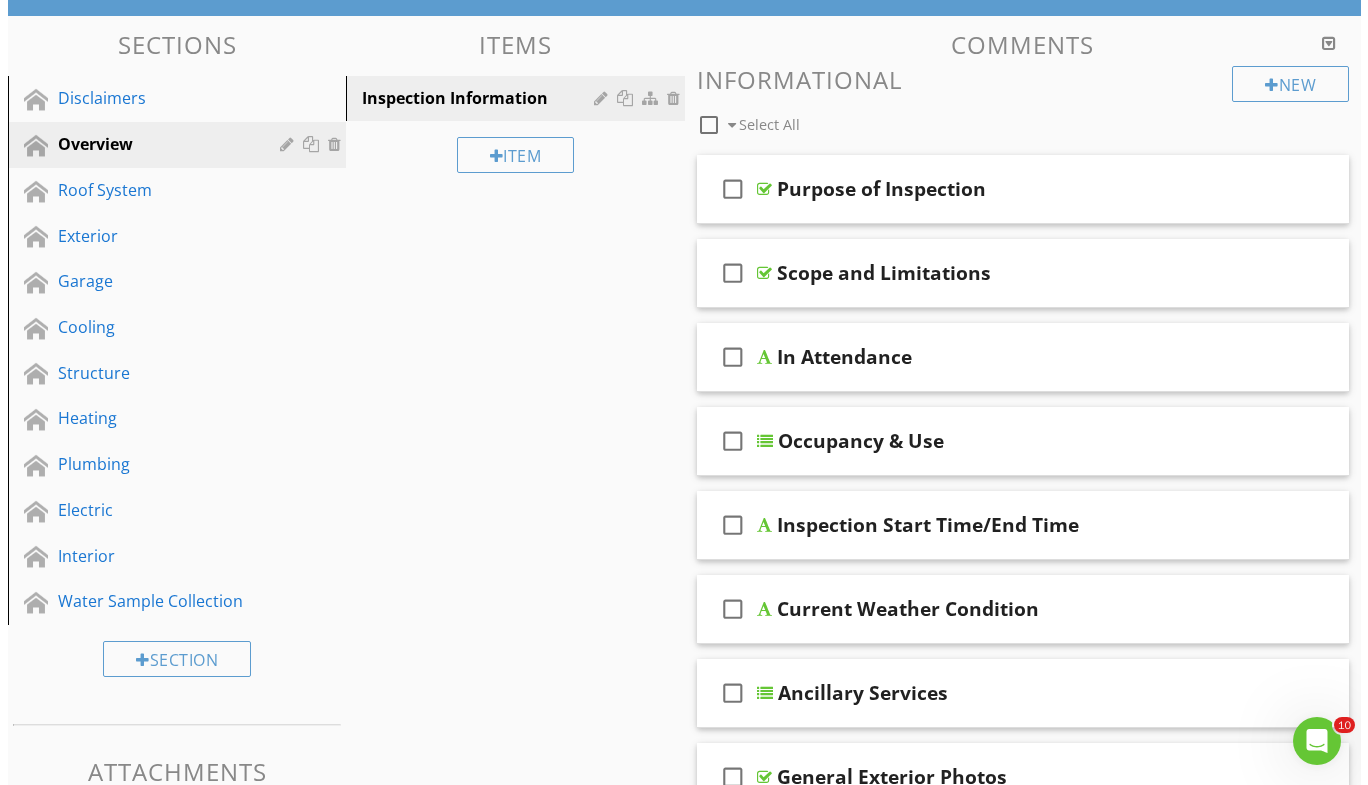 scroll, scrollTop: 208, scrollLeft: 0, axis: vertical 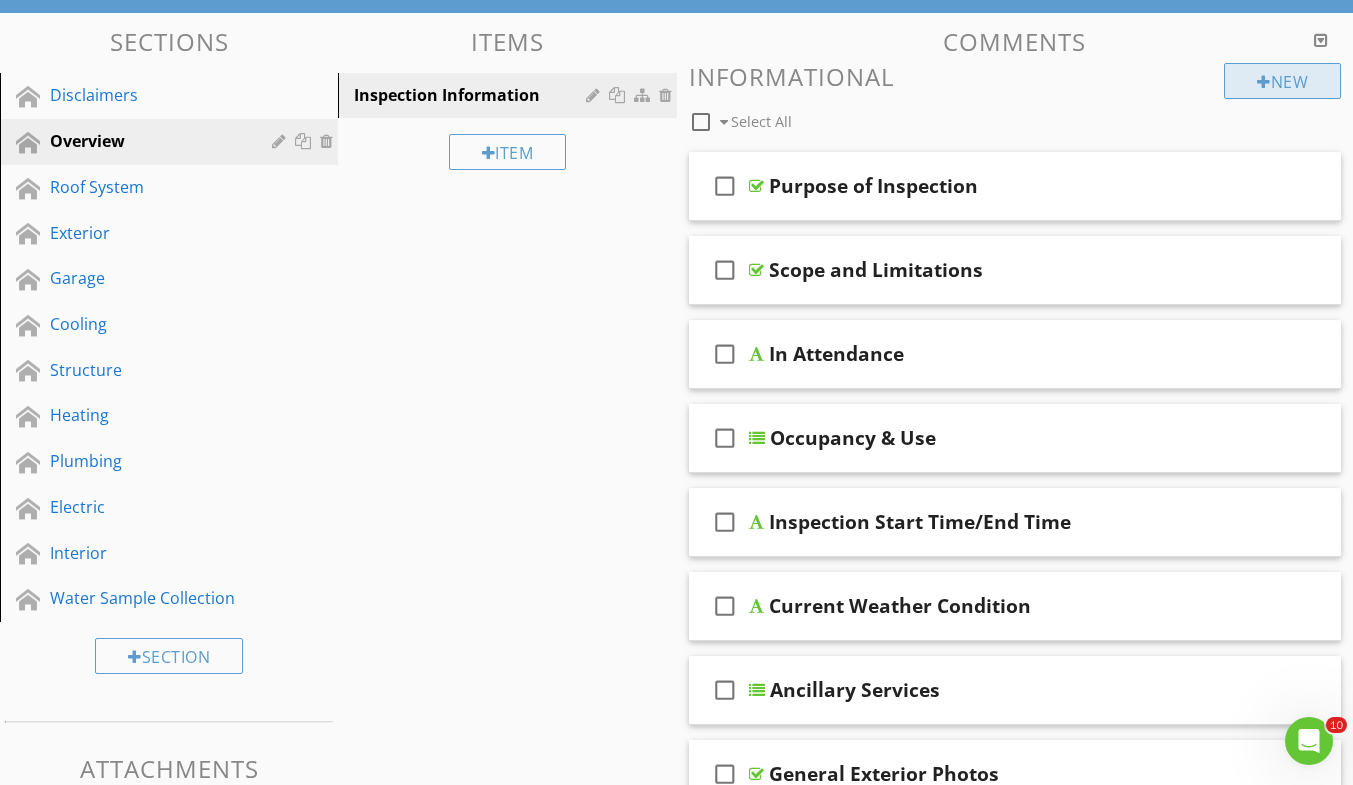 click at bounding box center (1264, 82) 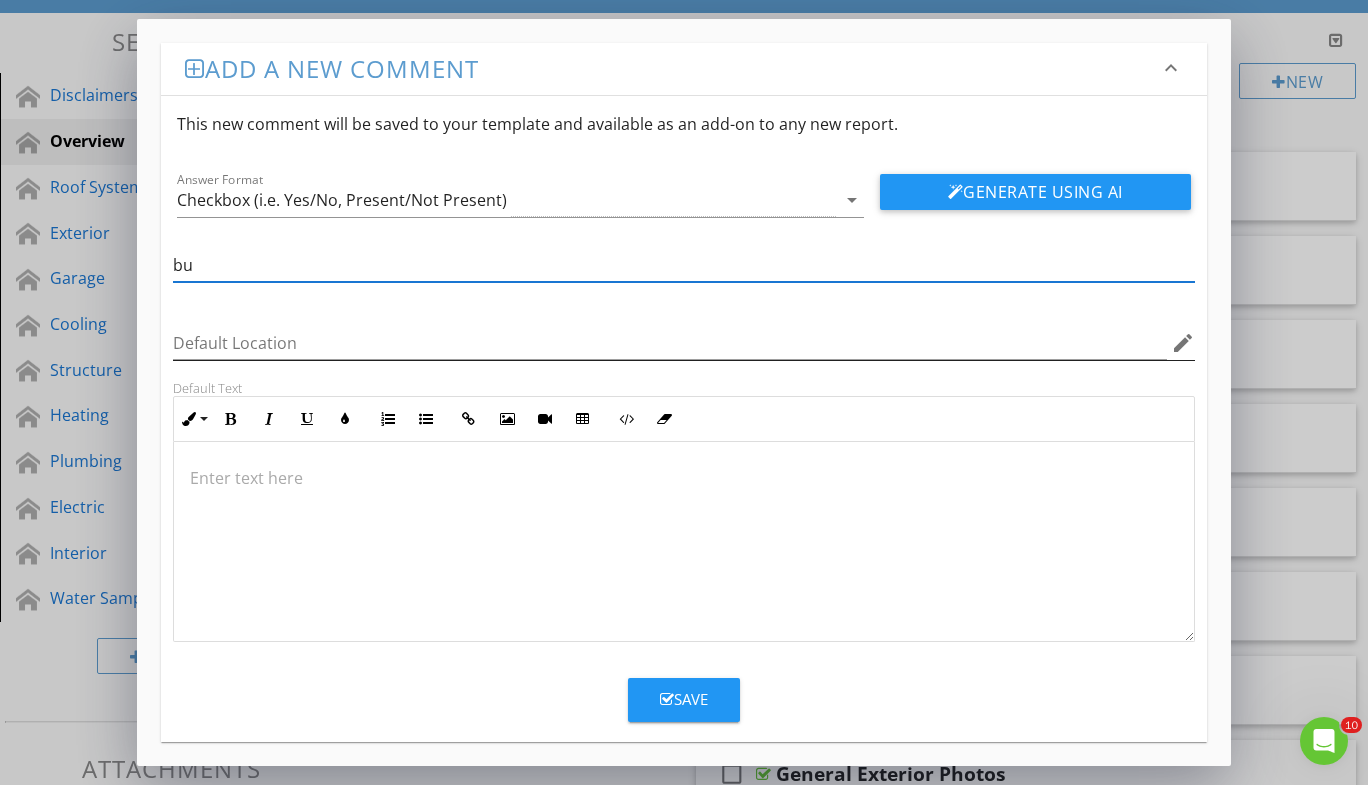 type on "b" 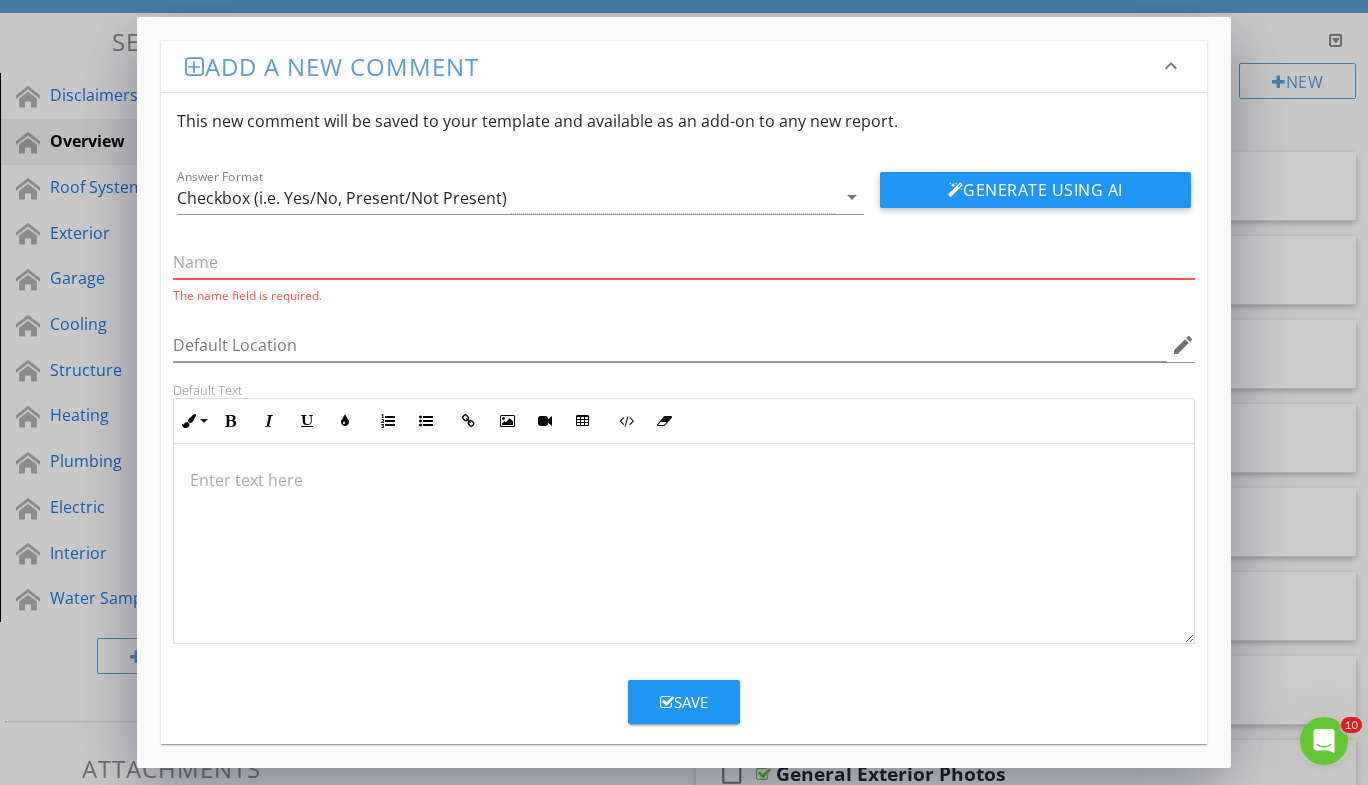 paste on "Building Overview" 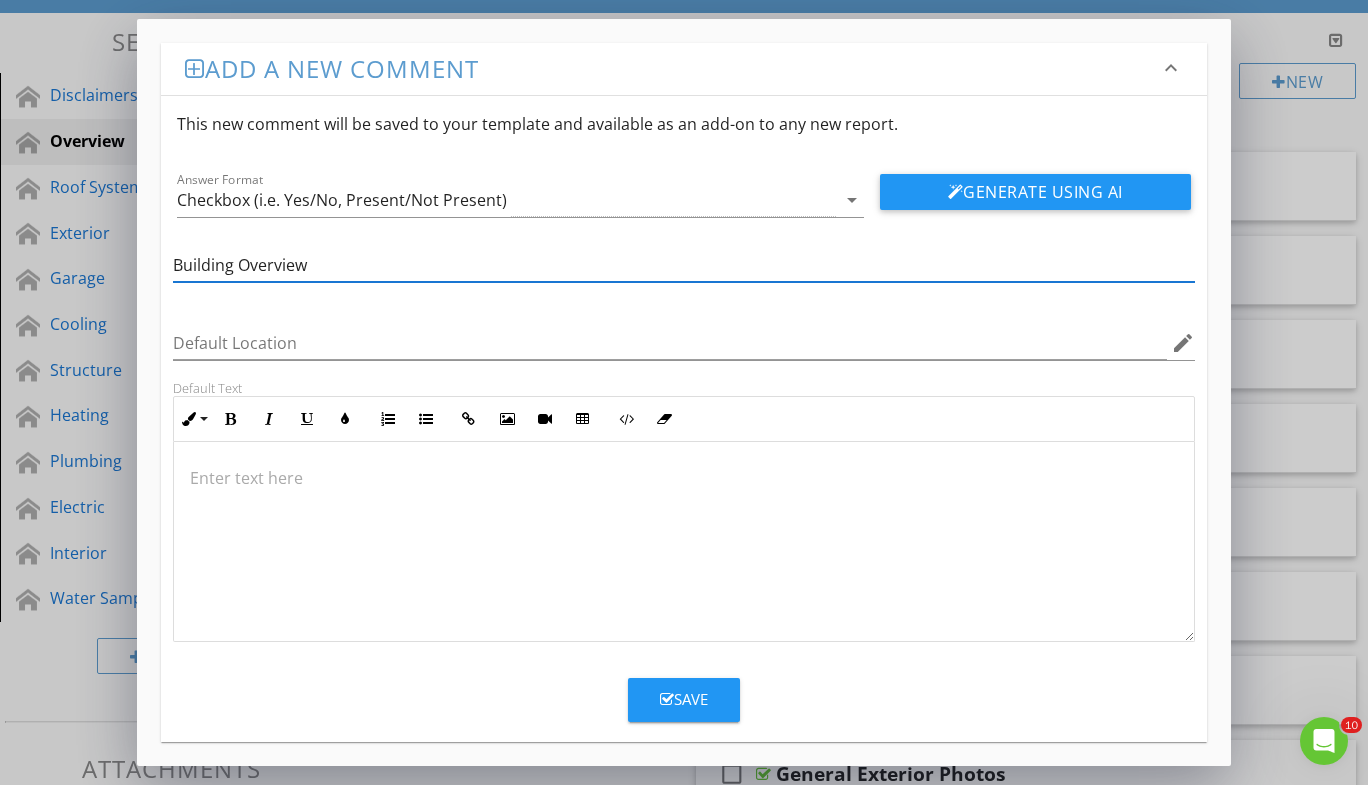 type on "Building Overview" 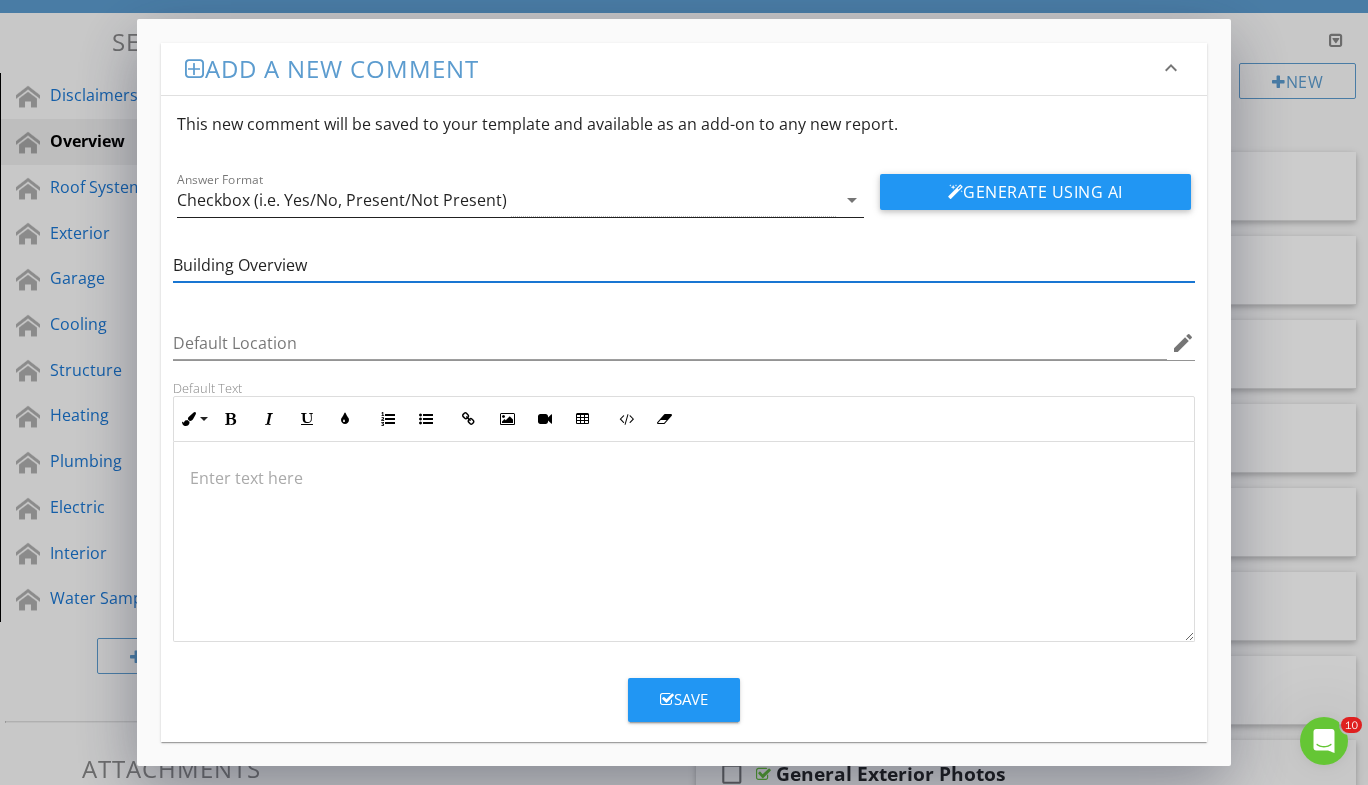 click on "Checkbox (i.e. Yes/No, Present/Not Present)" at bounding box center [342, 200] 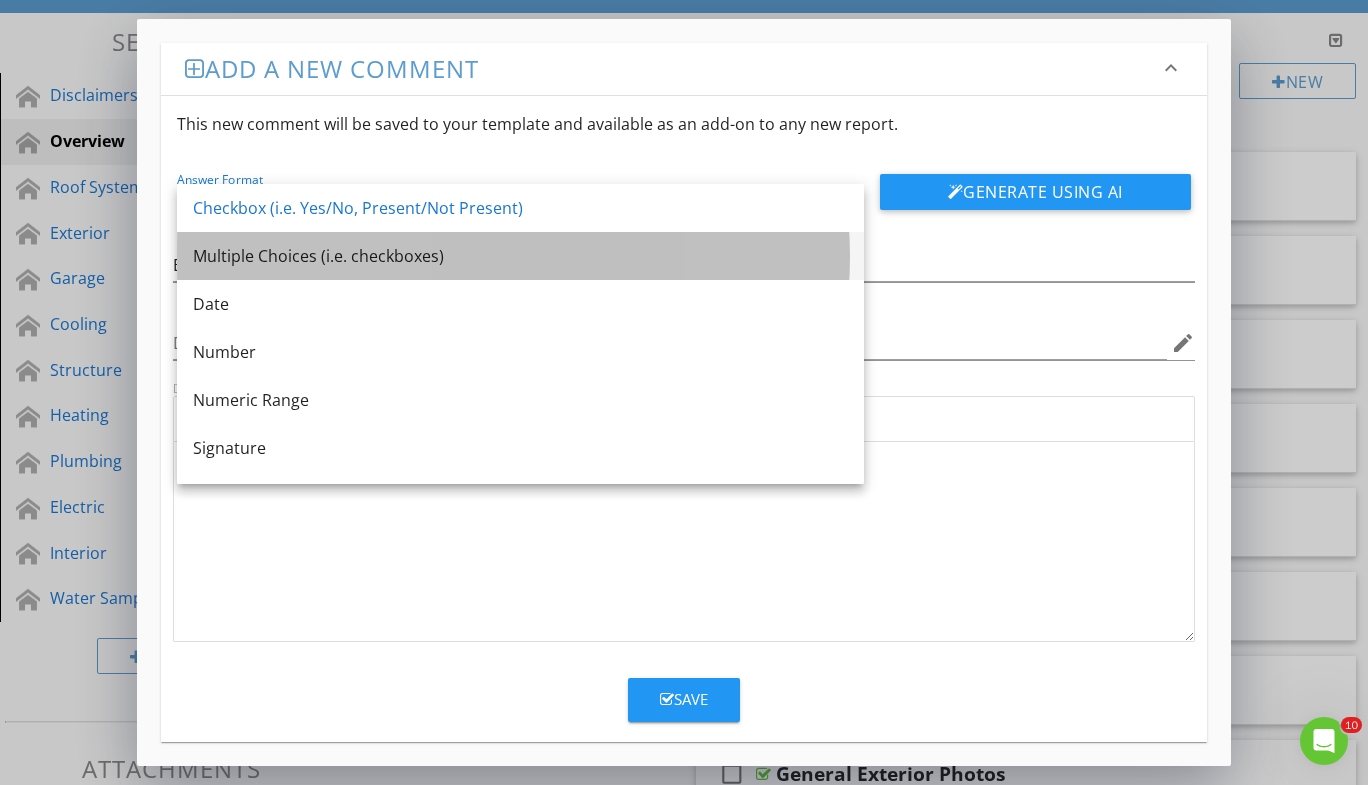 click on "Multiple Choices (i.e. checkboxes)" at bounding box center [520, 256] 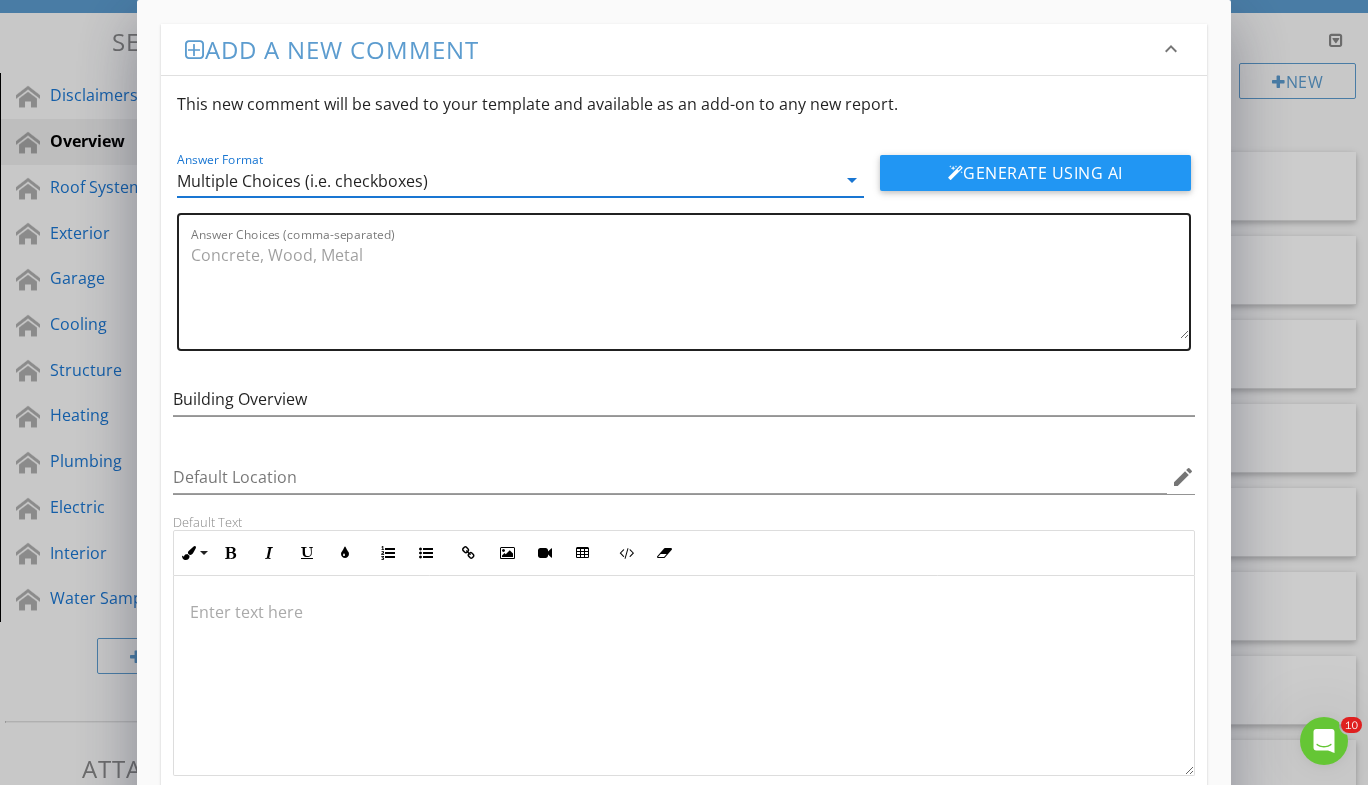 click on "Answer Choices (comma-separated)" at bounding box center [690, 289] 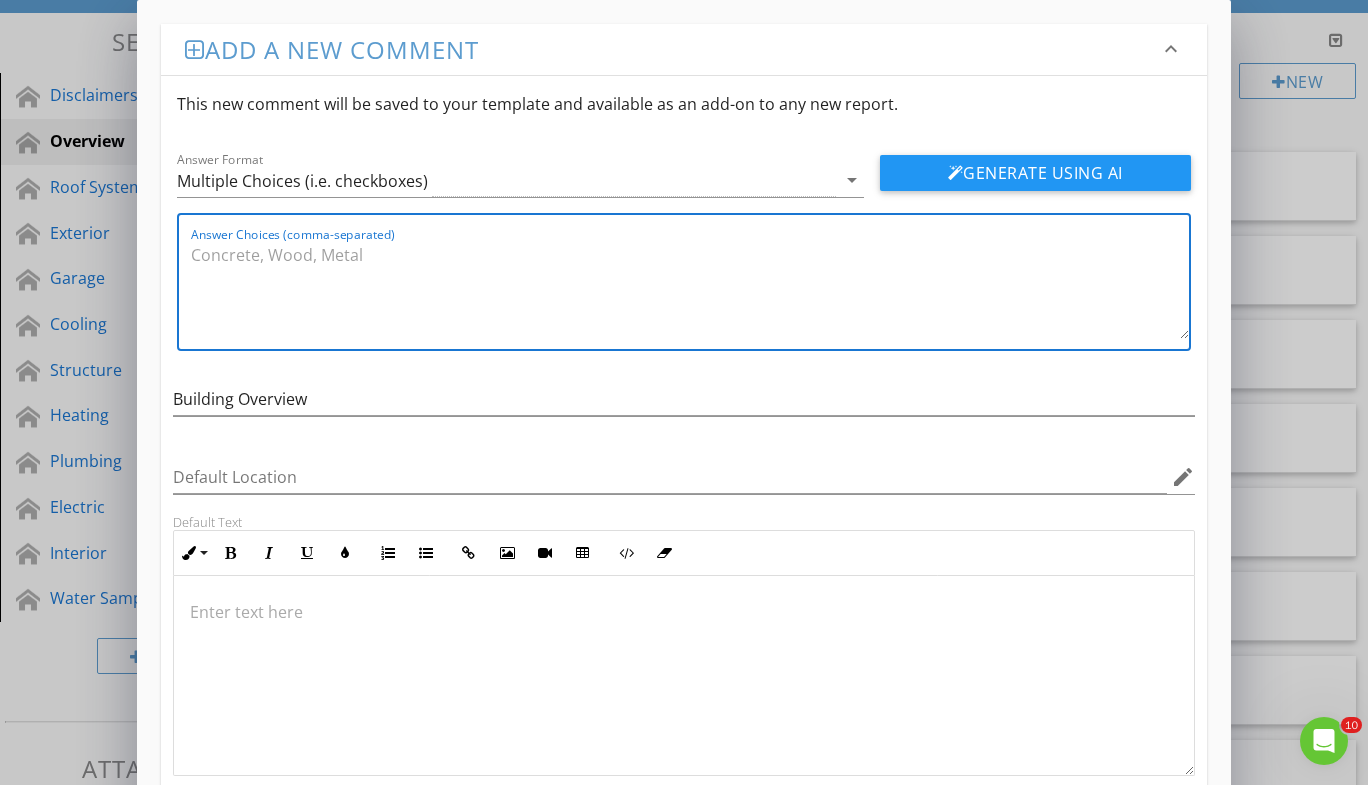 paste on "1 Story, 2 Story, 3+ Story, Slab Foundation, Basement, Masonry Construction, Metal Framing, Flat Roof, Pitched Roof, Loading Dock, Office Space, Retail Space, Warehouse Space, Vacant at Time of Inspection, Occupied at Time of Inspection, Multiple Units, Single-Tenant, Commercial Kitchen, Walk-in Cooler, Exterior Storage, Rooftop HVAC, Fire Sprinkler System" 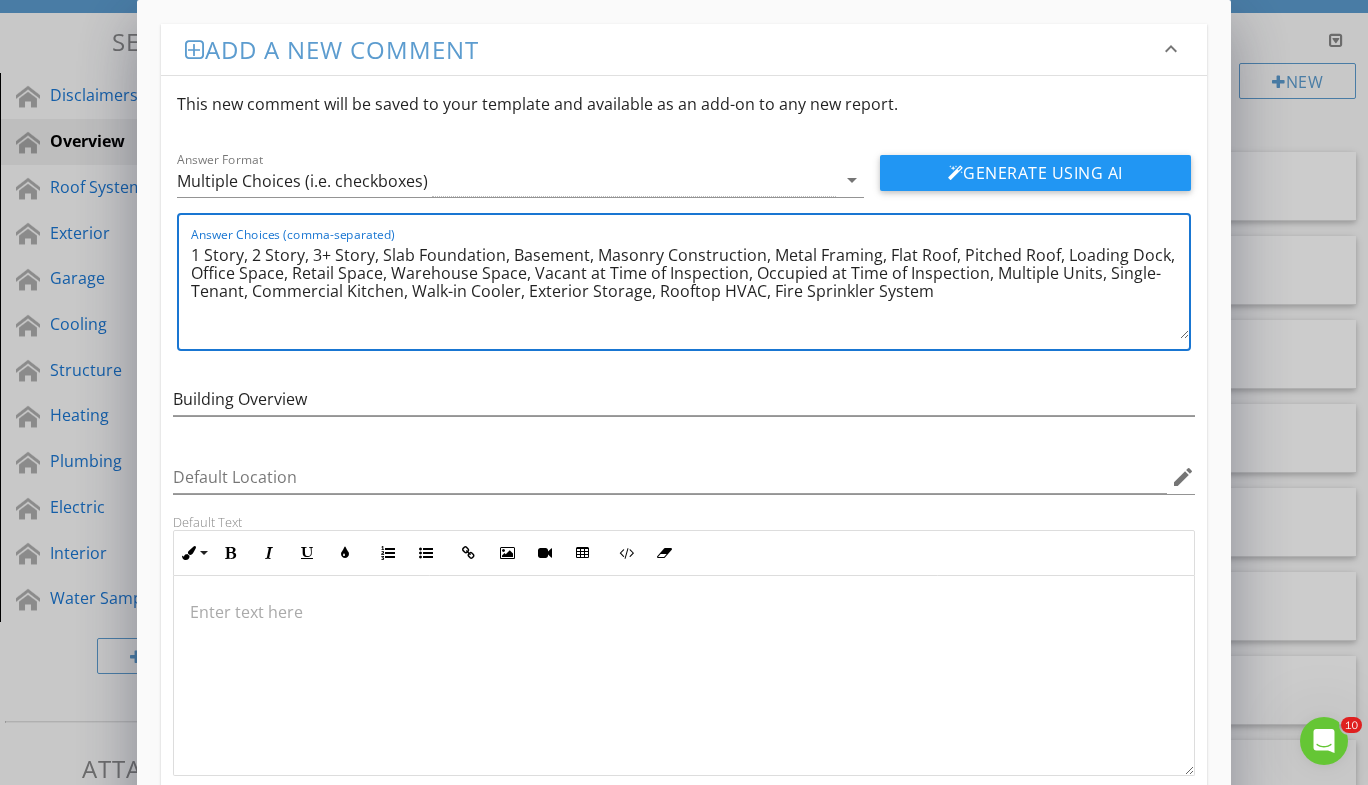 type on "1 Story, 2 Story, 3+ Story, Slab Foundation, Basement, Masonry Construction, Metal Framing, Flat Roof, Pitched Roof, Loading Dock, Office Space, Retail Space, Warehouse Space, Vacant at Time of Inspection, Occupied at Time of Inspection, Multiple Units, Single-Tenant, Commercial Kitchen, Walk-in Cooler, Exterior Storage, Rooftop HVAC, Fire Sprinkler System" 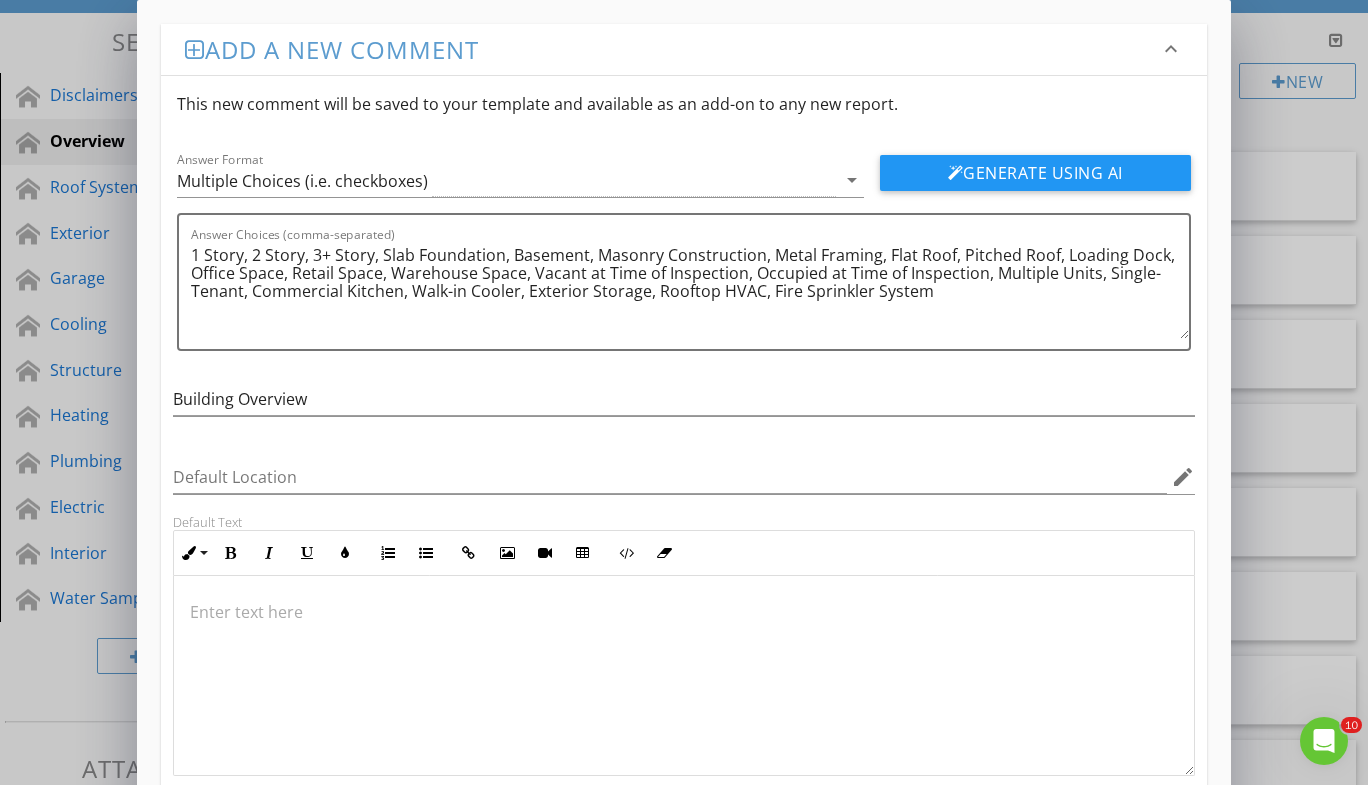click at bounding box center (684, 612) 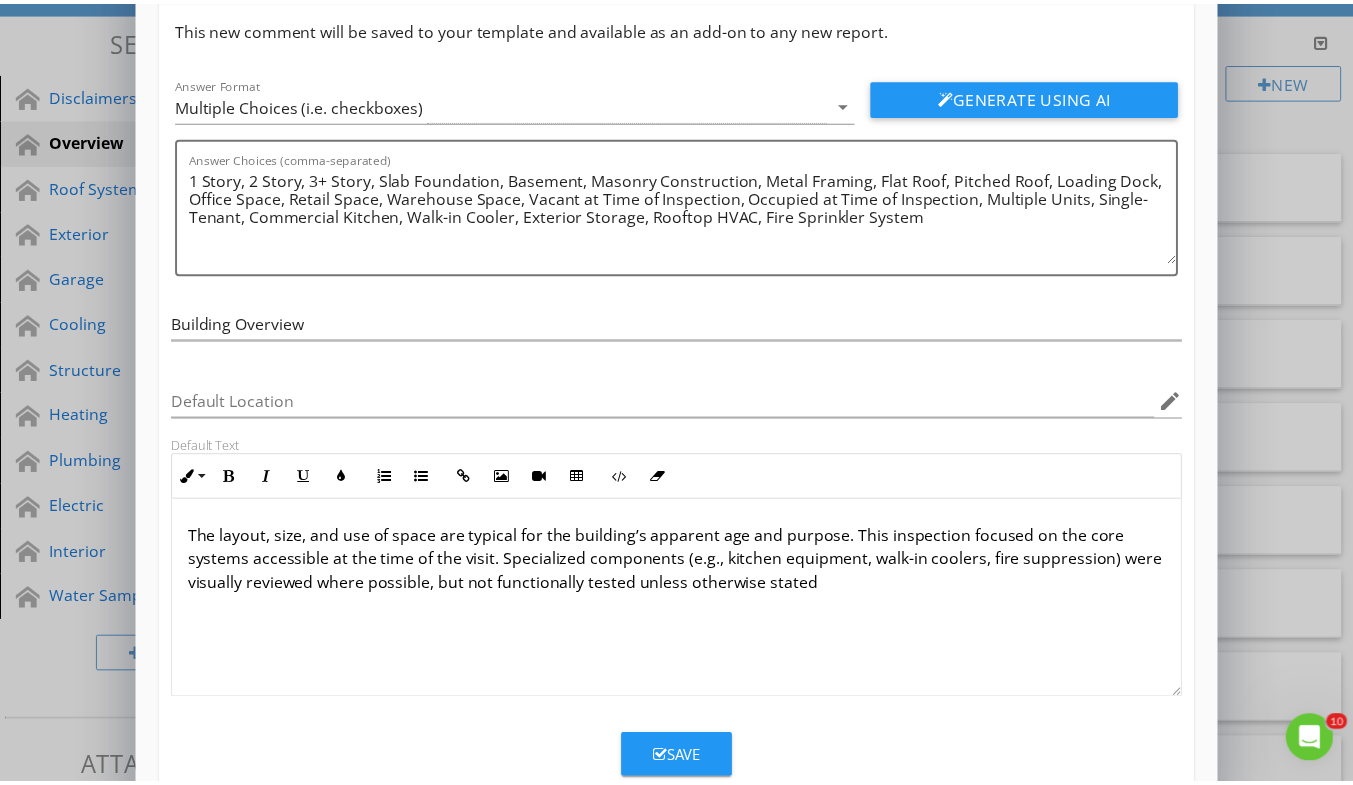 scroll, scrollTop: 127, scrollLeft: 0, axis: vertical 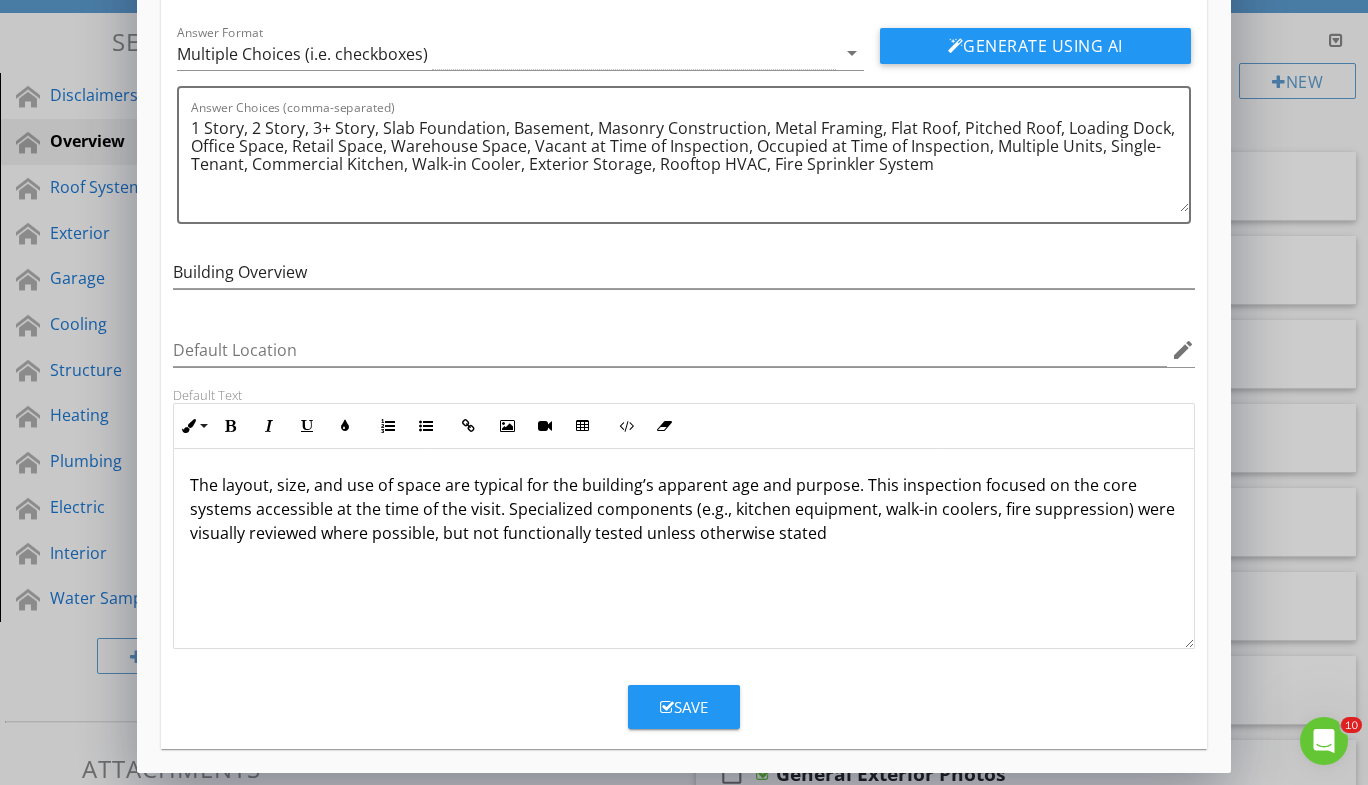 click at bounding box center [667, 707] 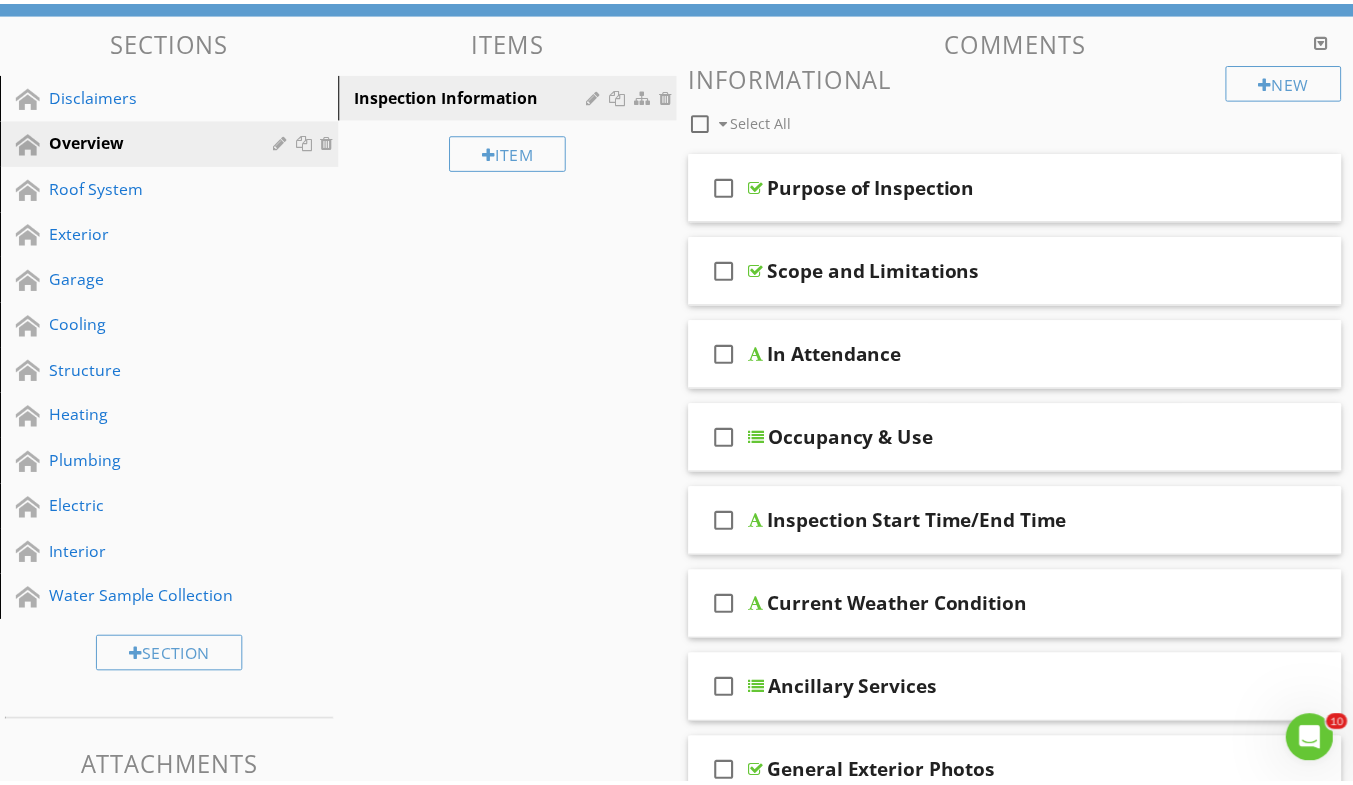 scroll, scrollTop: 30, scrollLeft: 0, axis: vertical 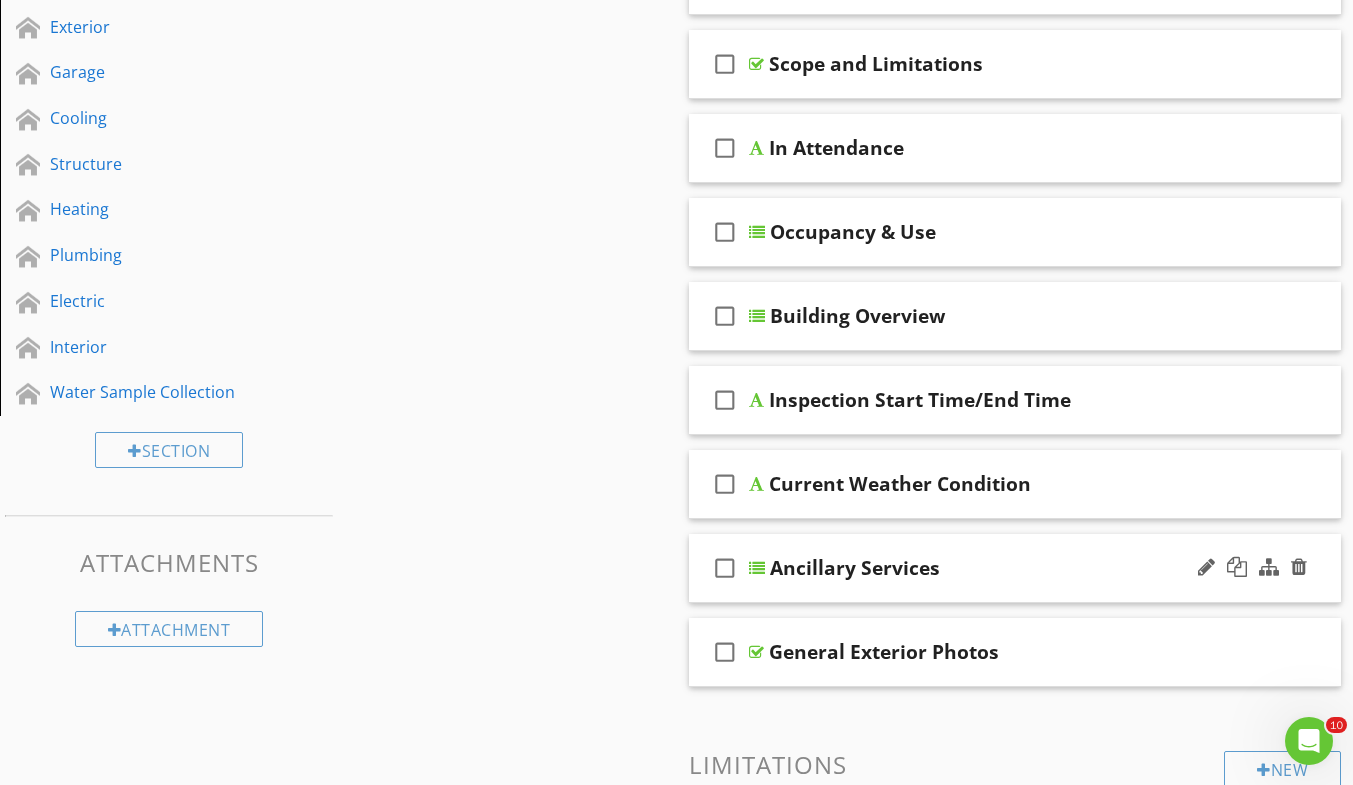 click on "check_box_outline_blank
Ancillary Services" at bounding box center (1015, 568) 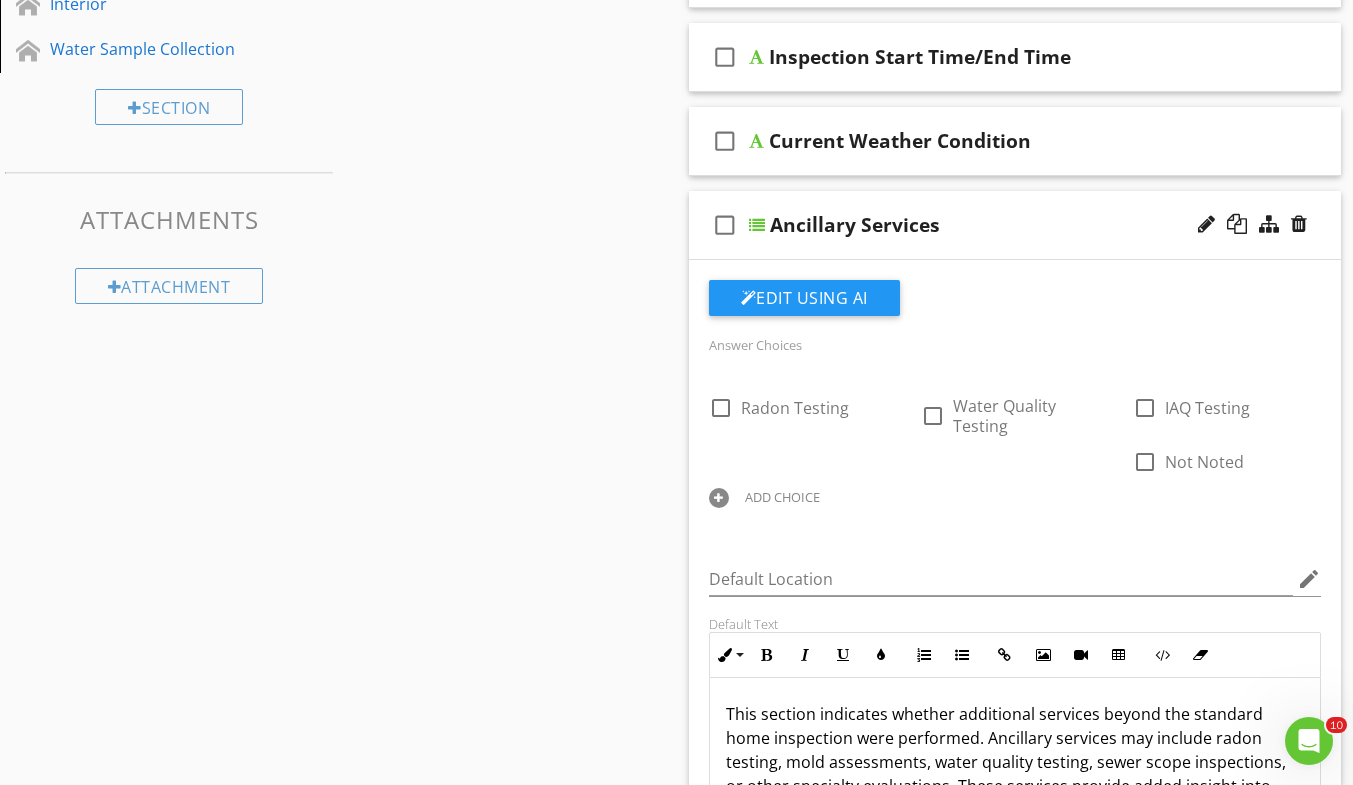 scroll, scrollTop: 756, scrollLeft: 0, axis: vertical 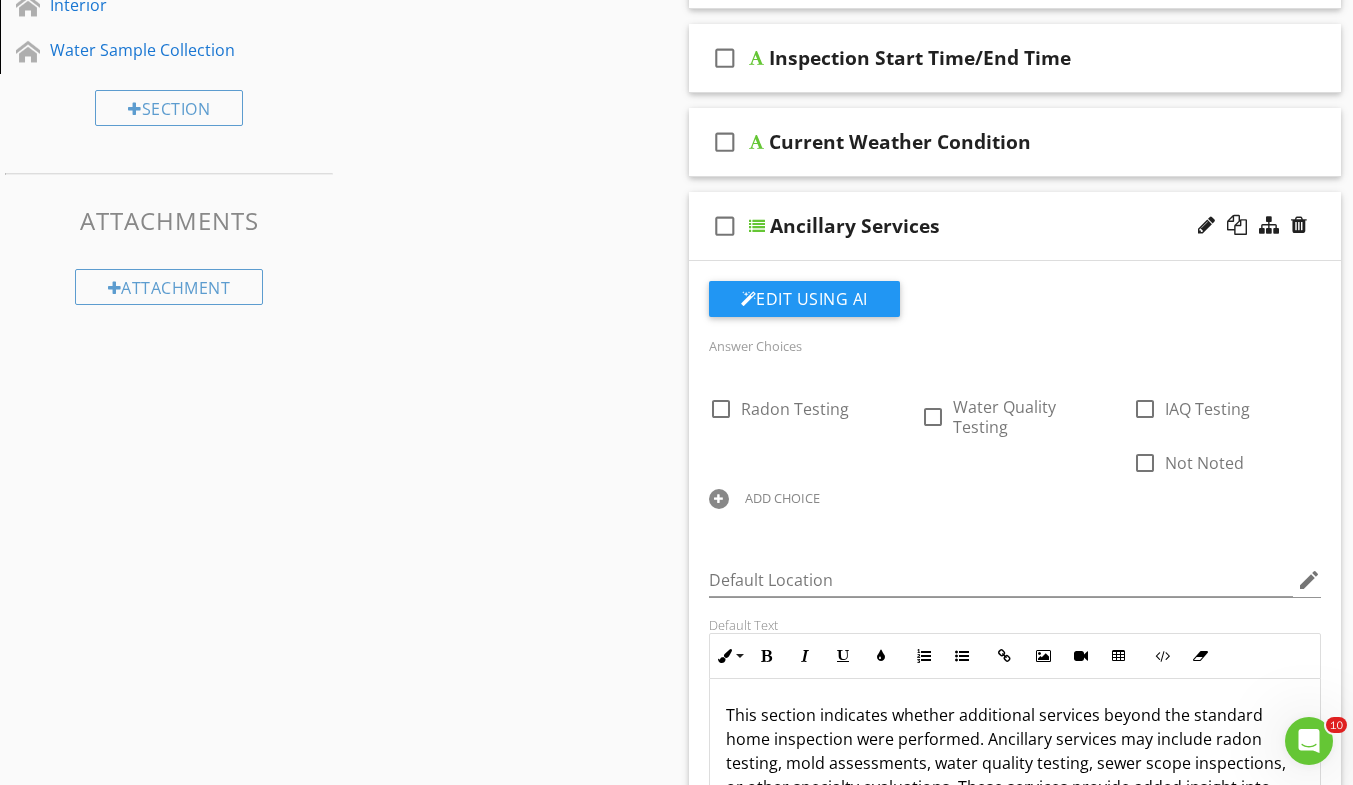 click on "Ancillary Services" at bounding box center [999, 226] 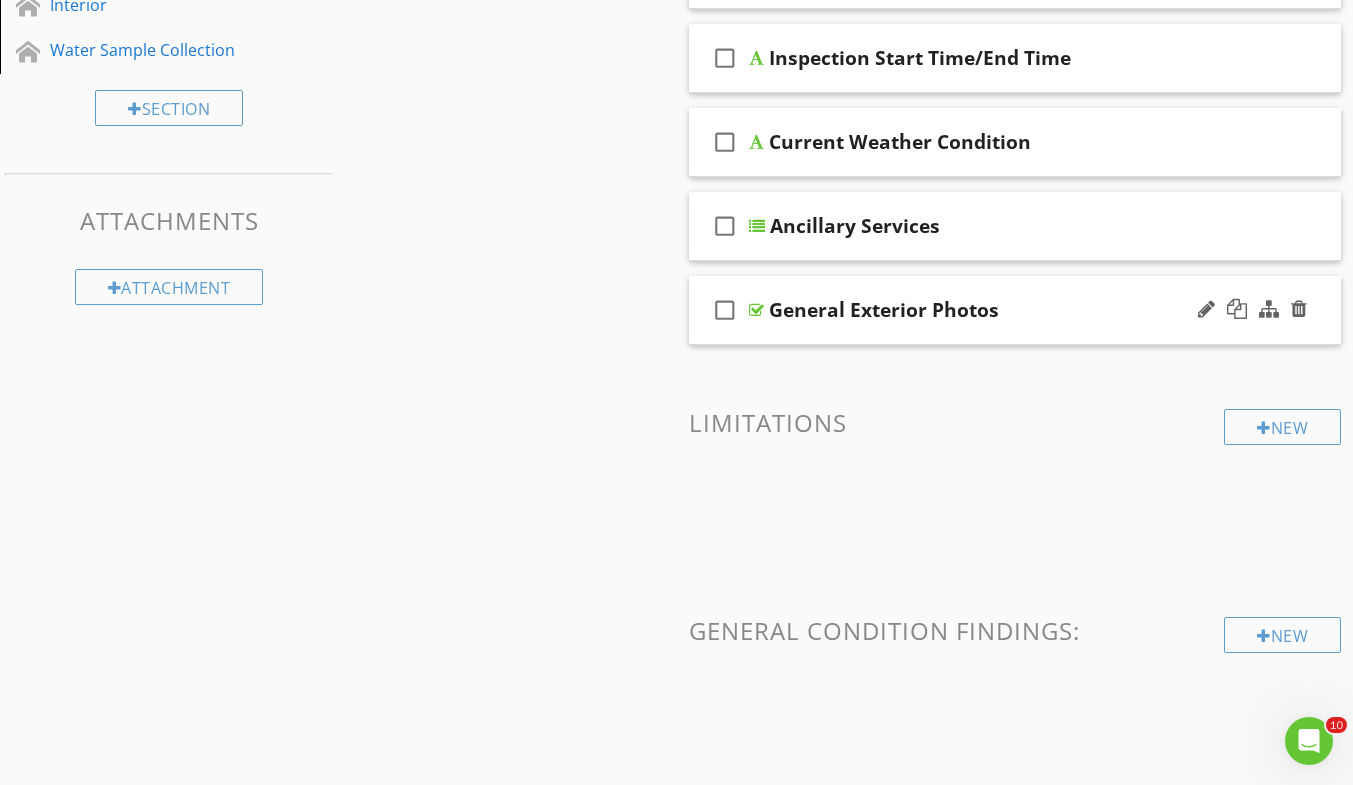 click on "check_box_outline_blank
General Exterior Photos" at bounding box center [1015, 310] 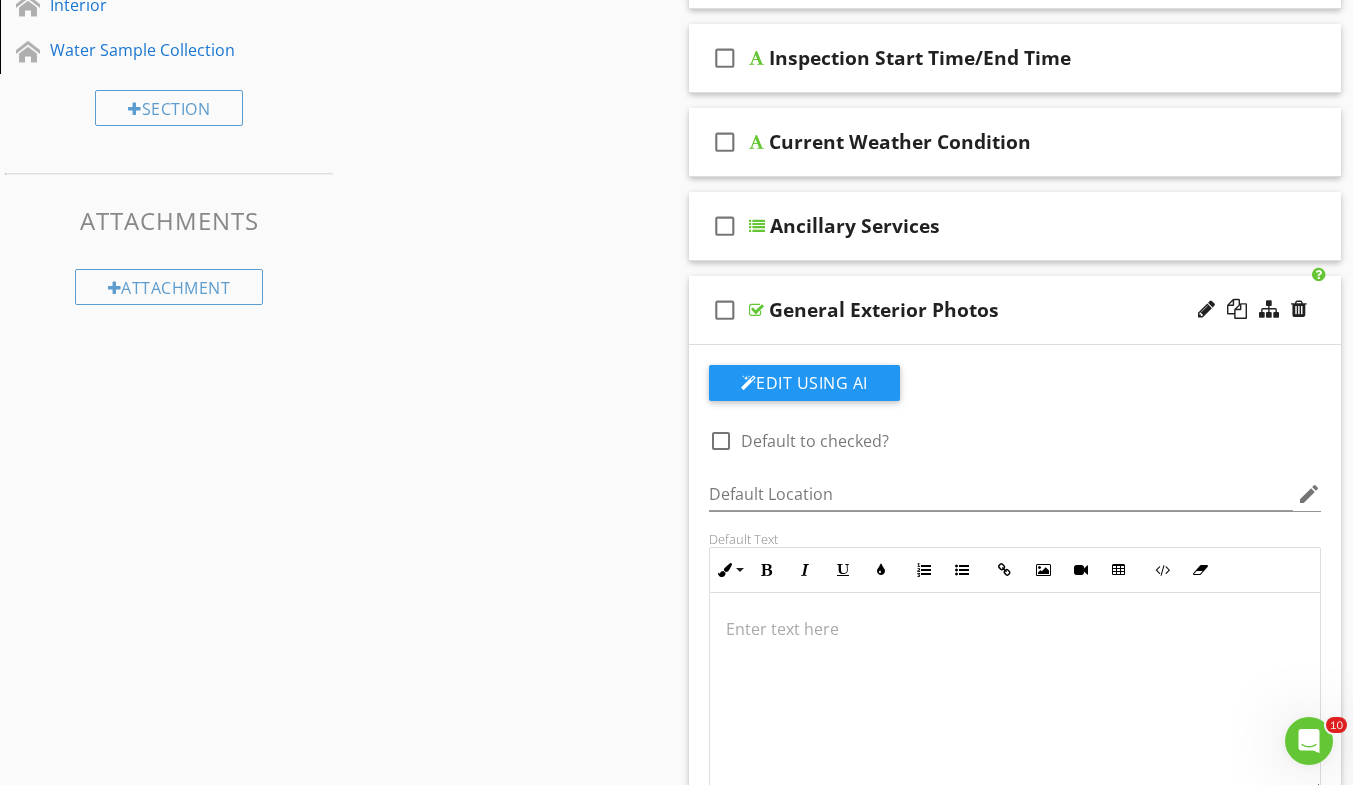 click on "check_box_outline_blank
General Exterior Photos" at bounding box center (1015, 310) 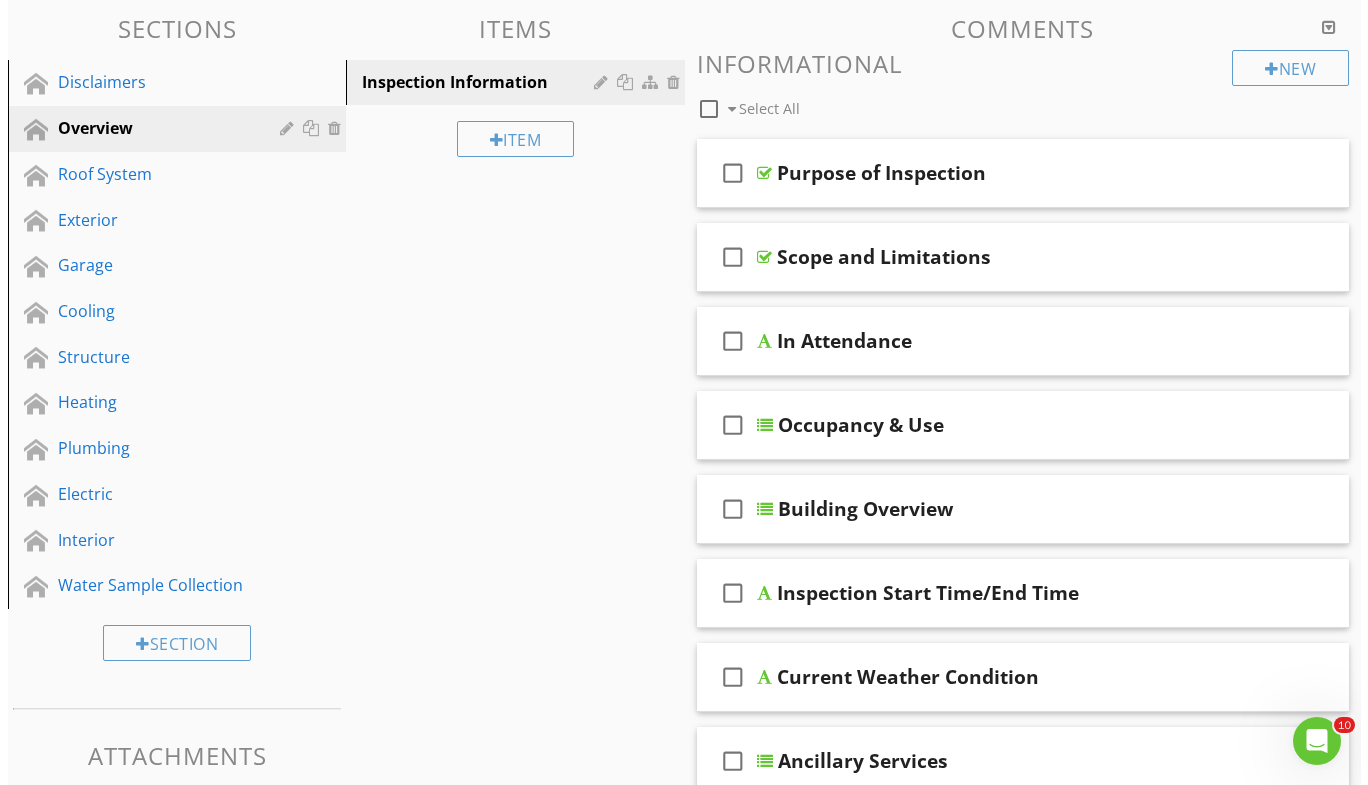 scroll, scrollTop: 228, scrollLeft: 0, axis: vertical 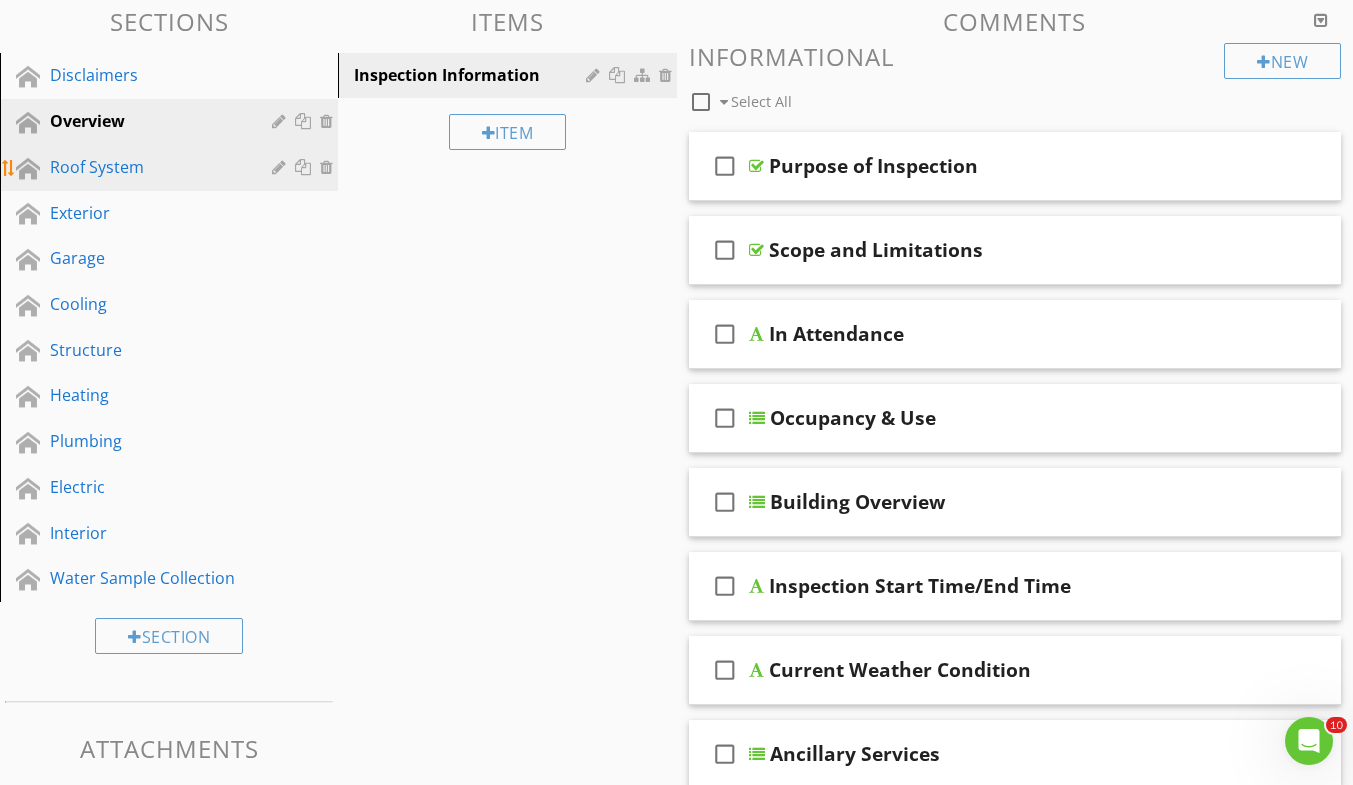 click on "Roof System" at bounding box center [146, 167] 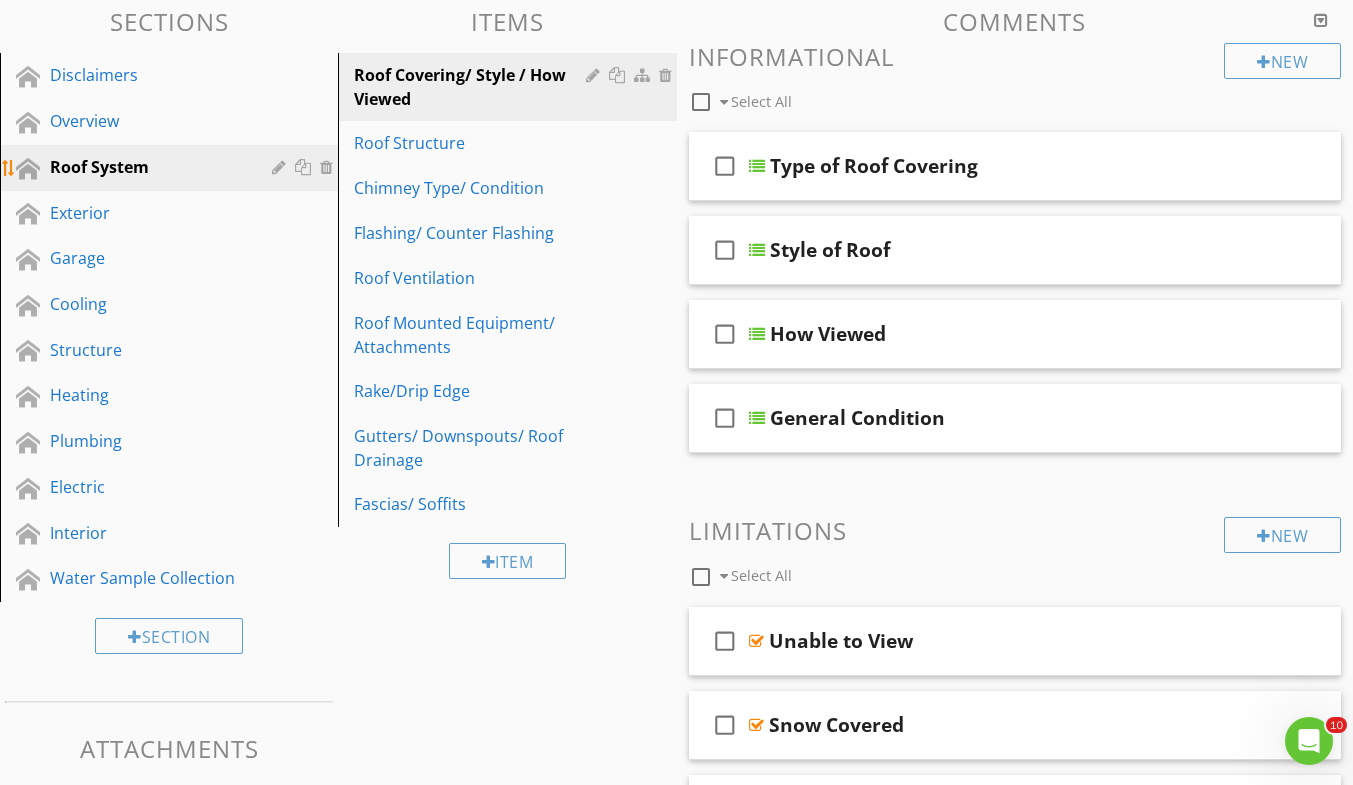 click on "Roof System" at bounding box center [146, 167] 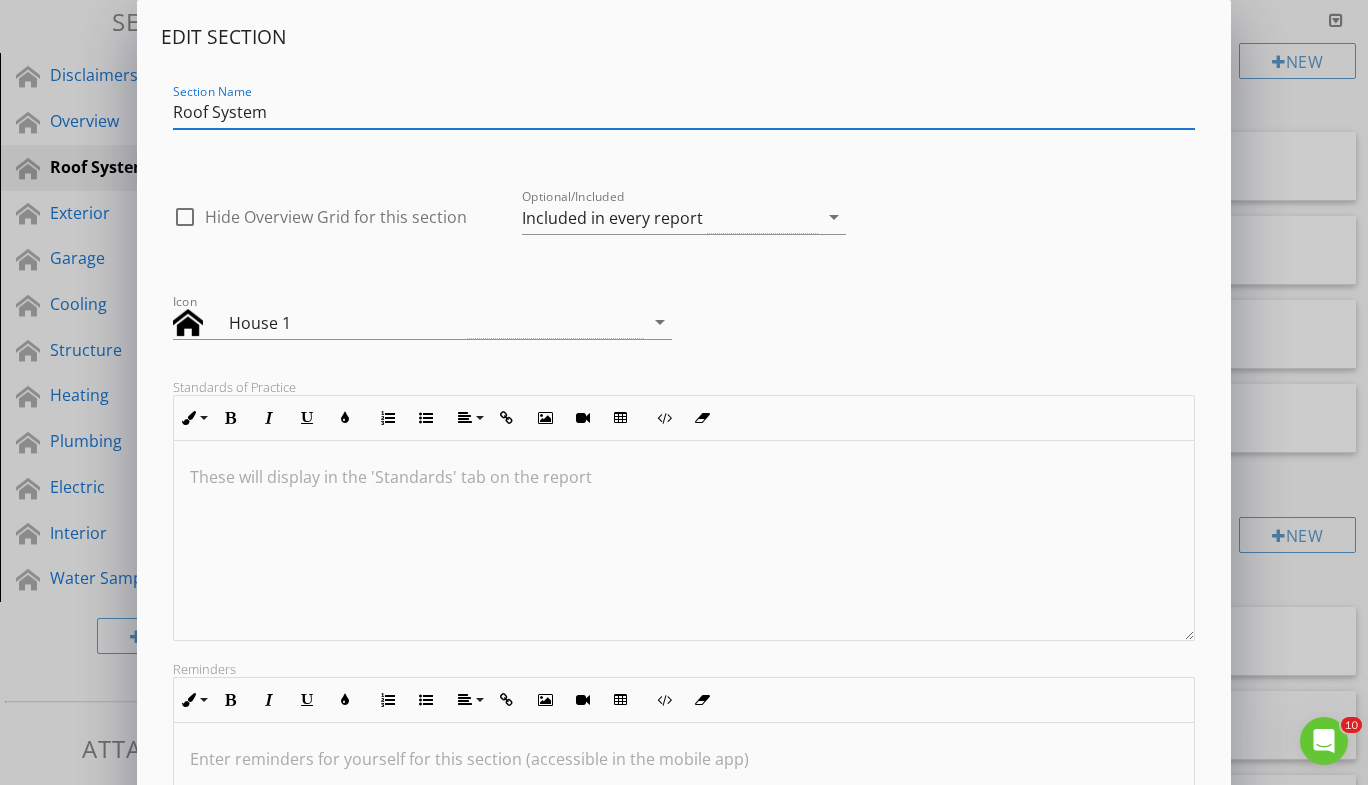 click at bounding box center [684, 477] 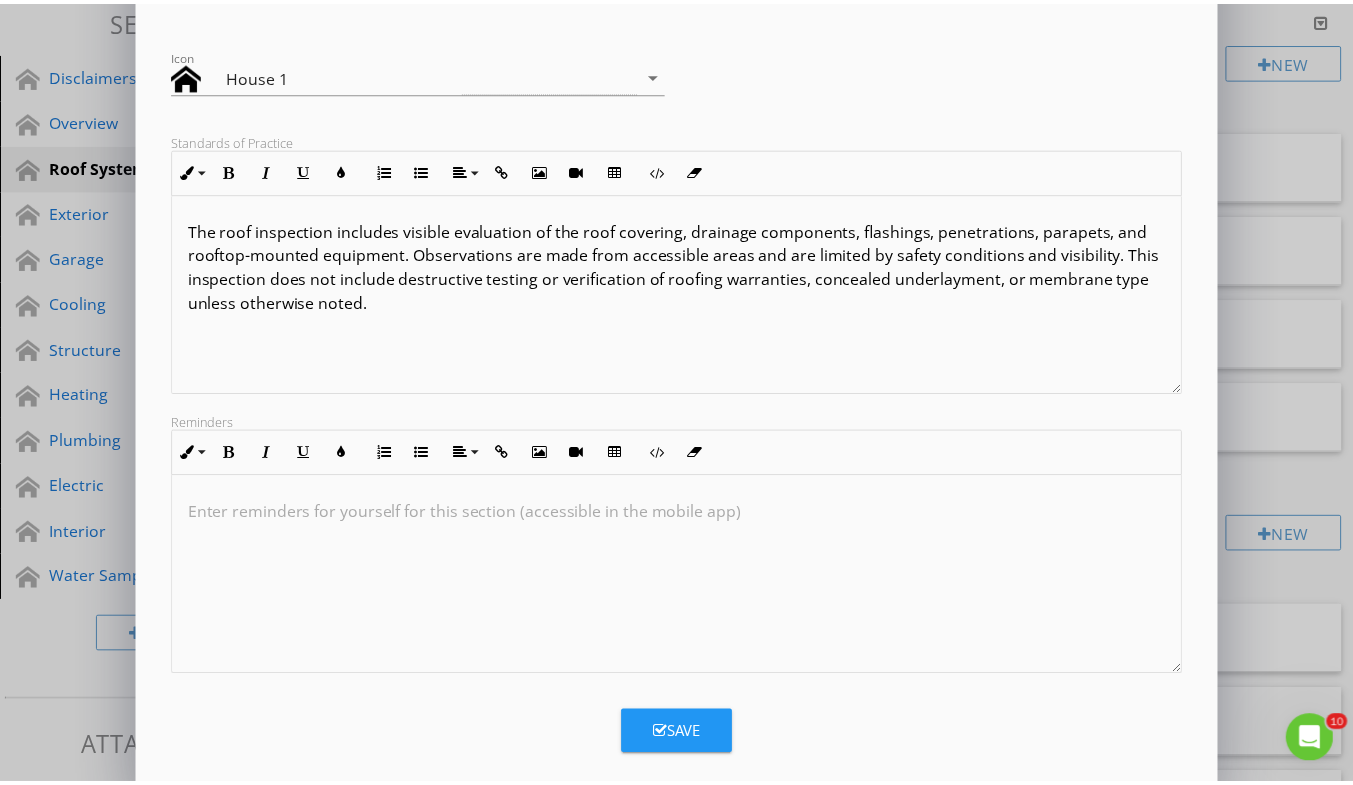 scroll, scrollTop: 274, scrollLeft: 0, axis: vertical 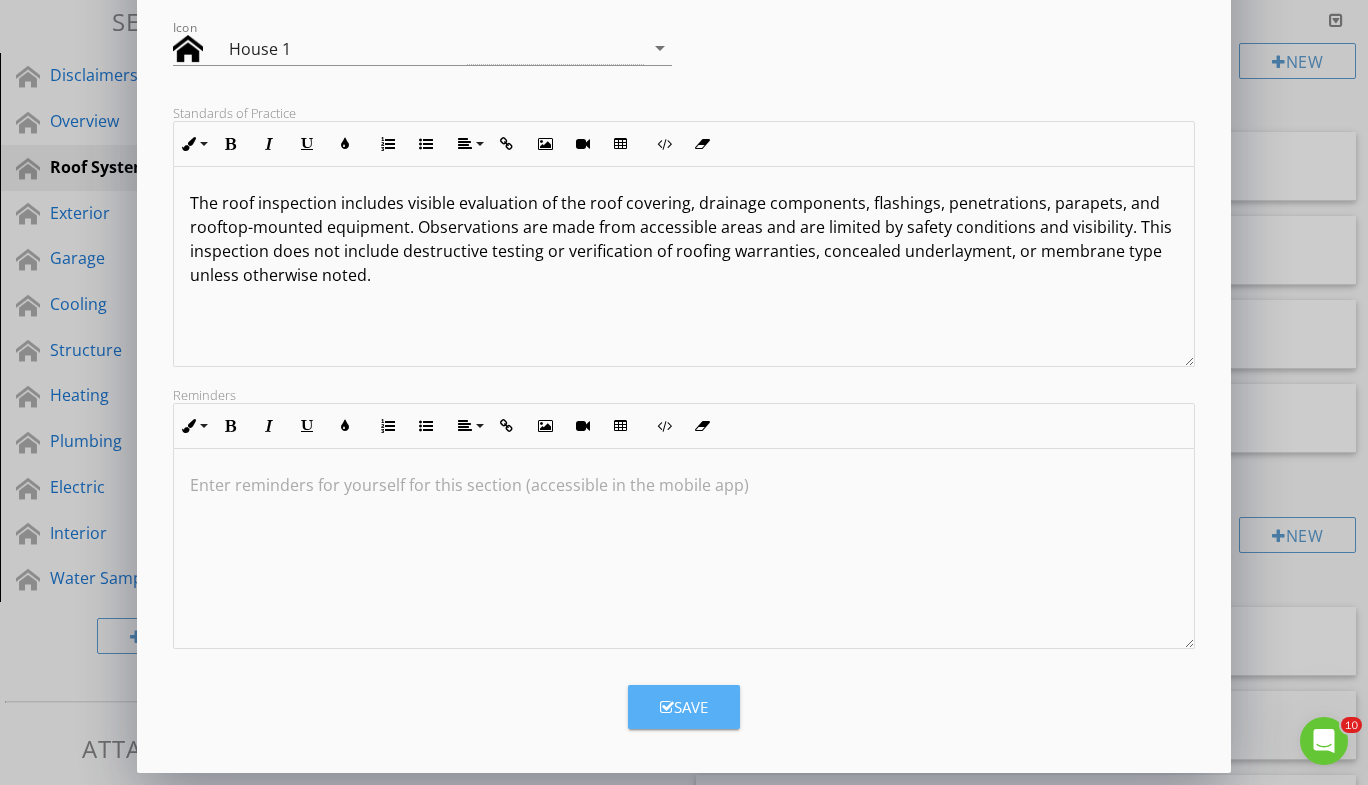 click on "Save" at bounding box center (684, 707) 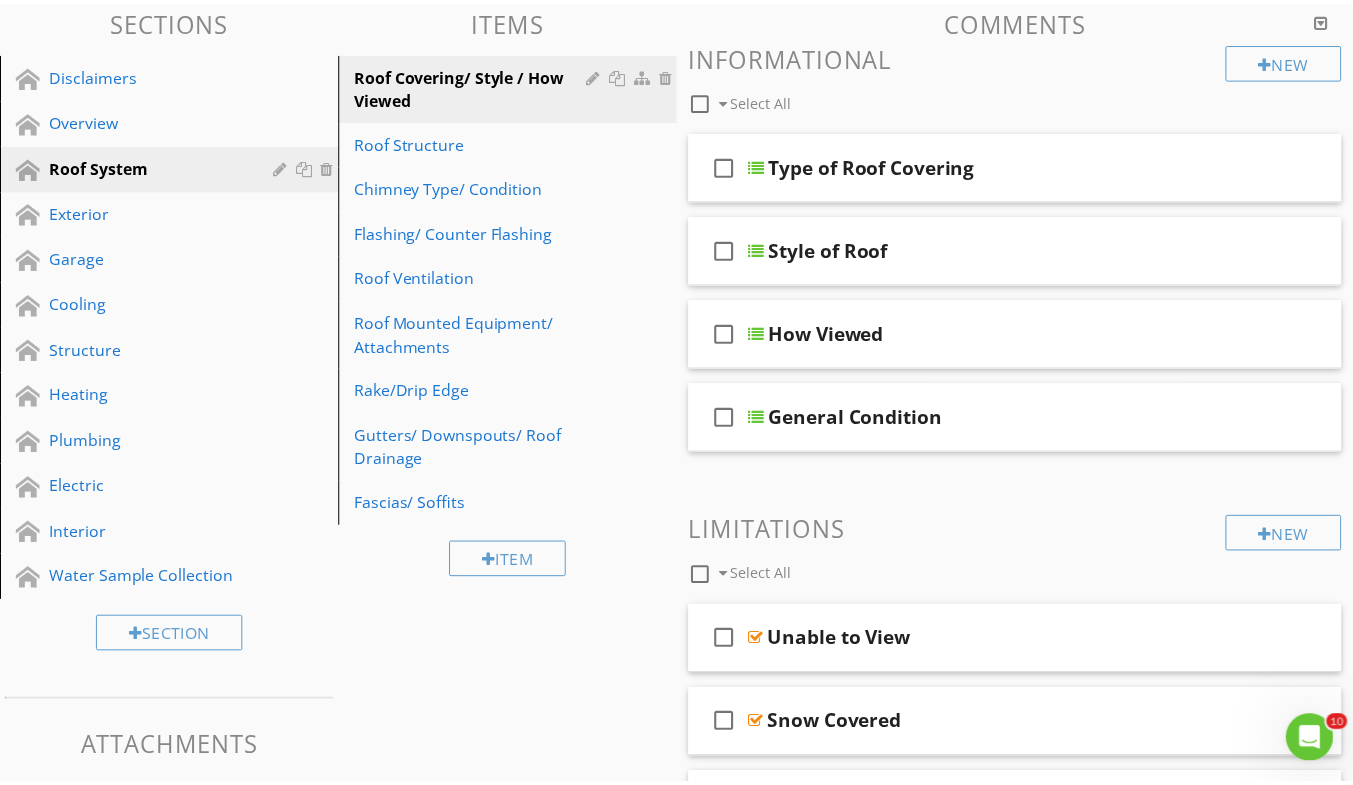 scroll, scrollTop: 57, scrollLeft: 0, axis: vertical 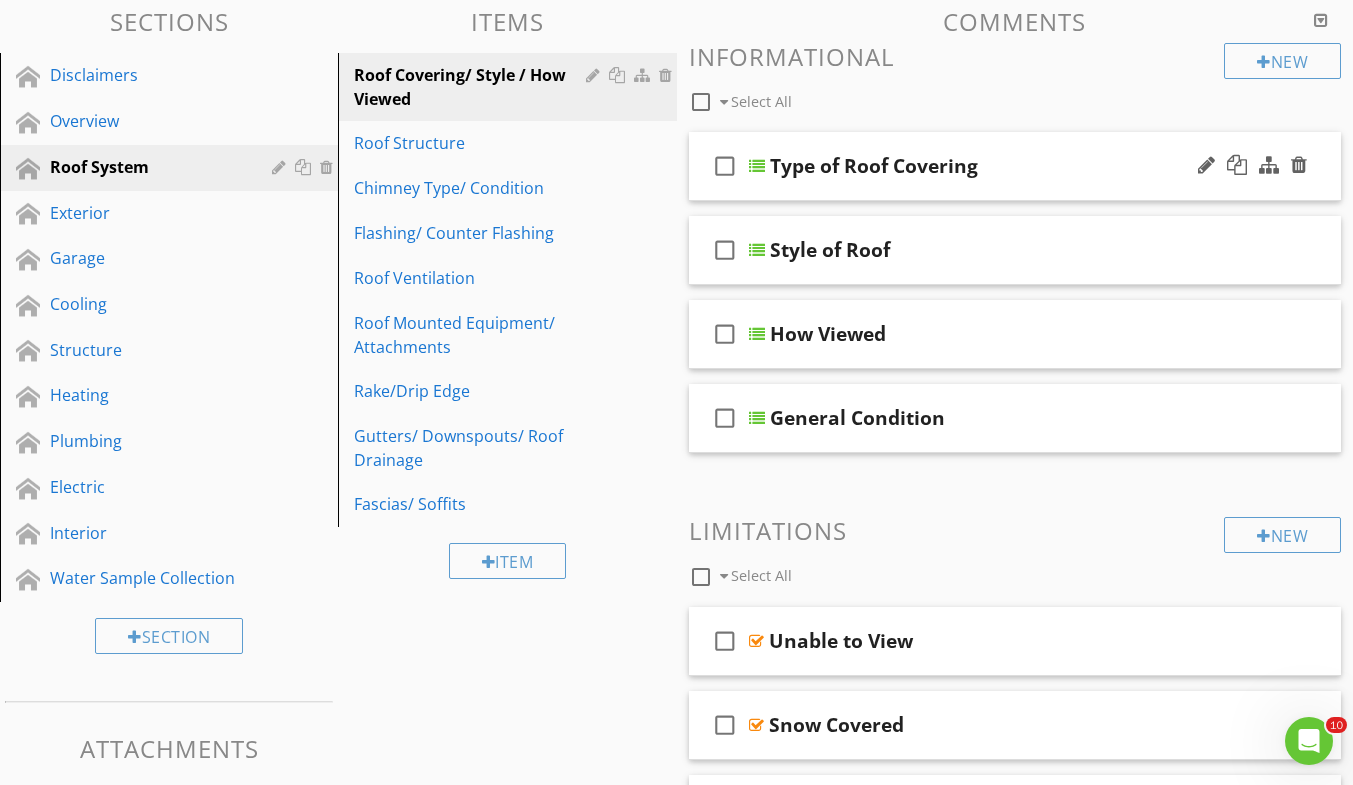 click on "check_box_outline_blank
Type of Roof Covering" at bounding box center [1015, 166] 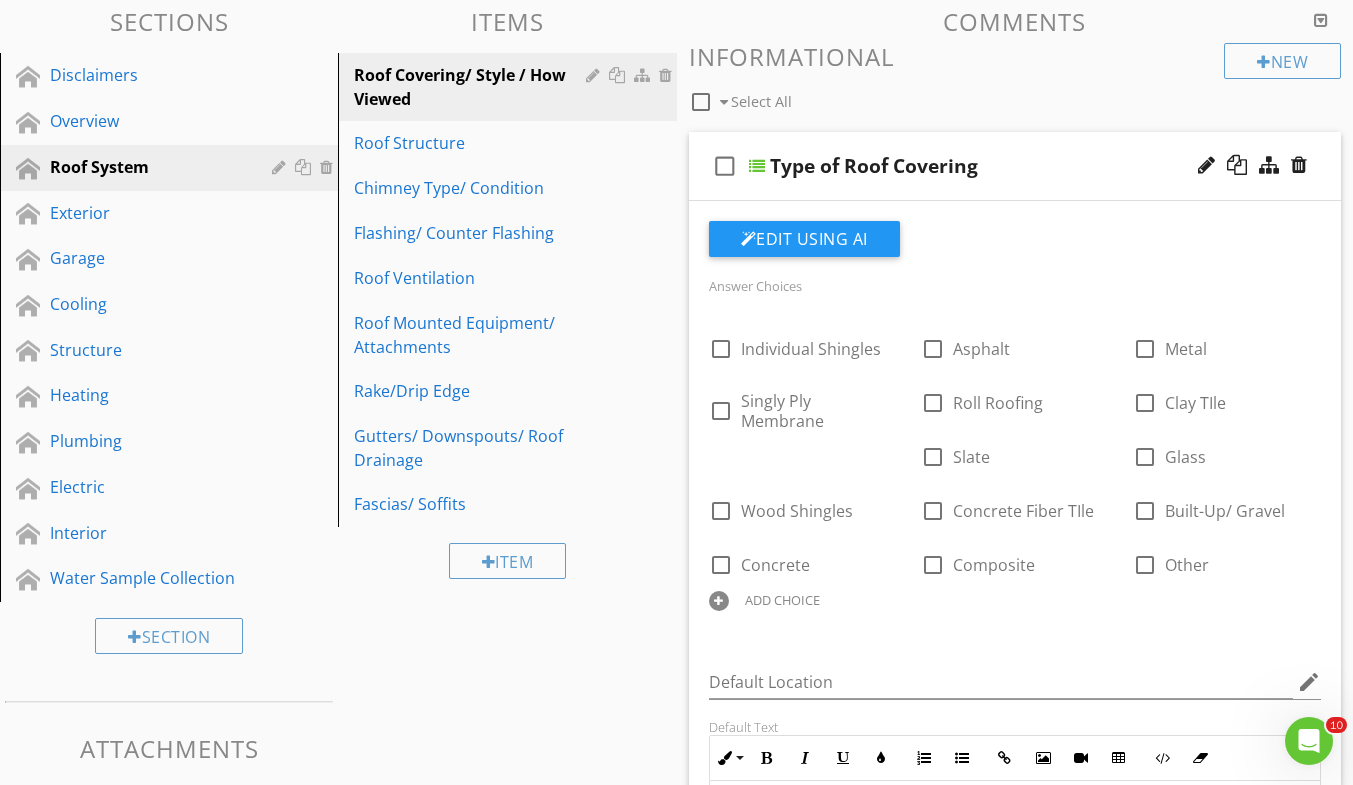 click on "Type of Roof Covering" at bounding box center (999, 166) 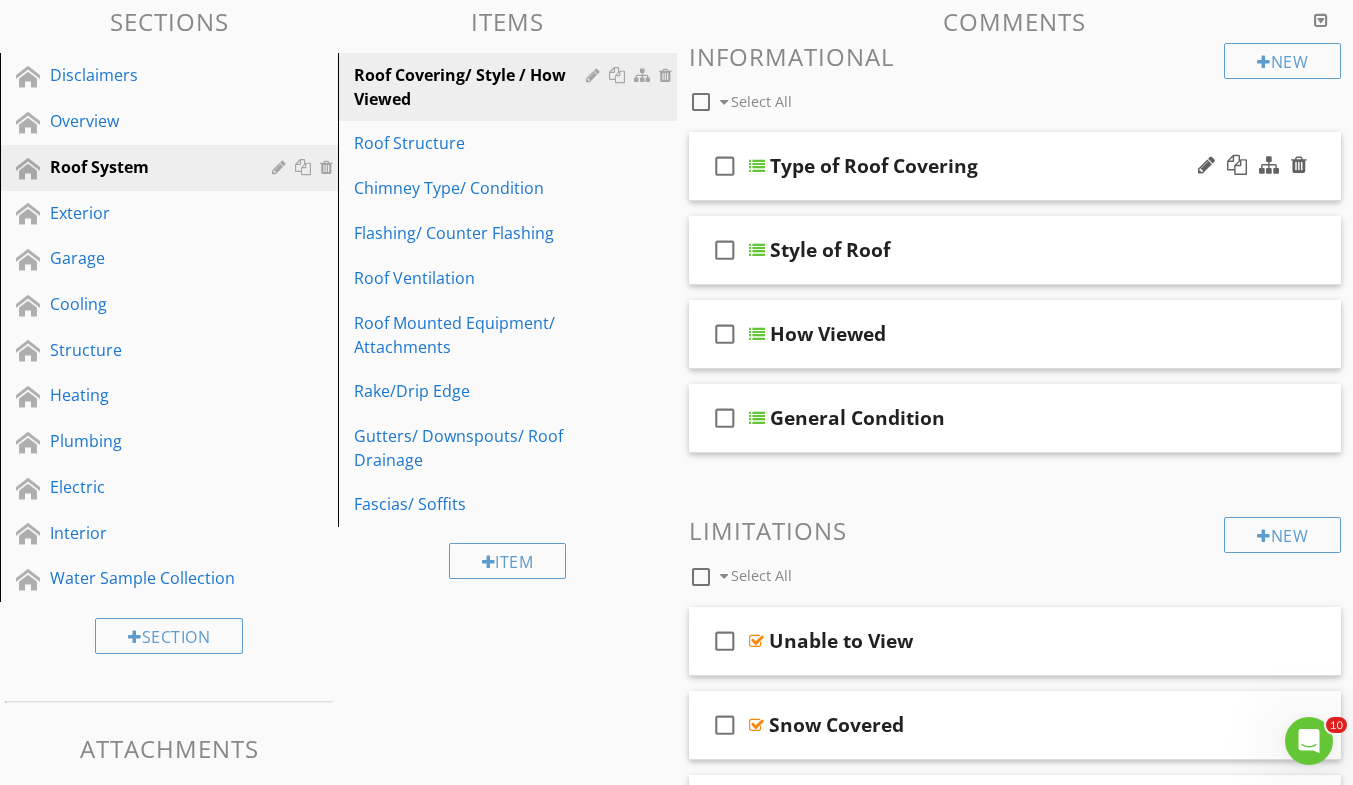 click on "check_box_outline_blank
Type of Roof Covering" at bounding box center [1015, 166] 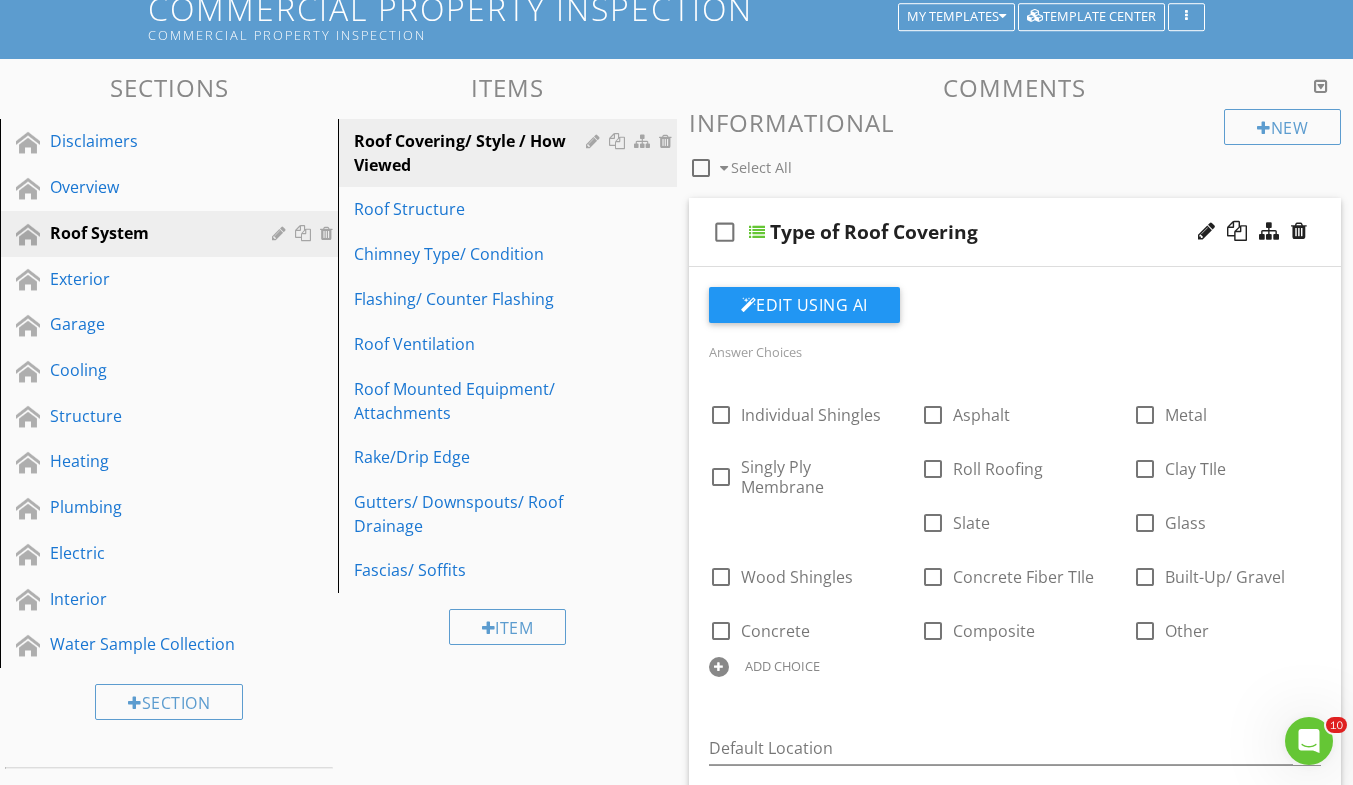scroll, scrollTop: 141, scrollLeft: 0, axis: vertical 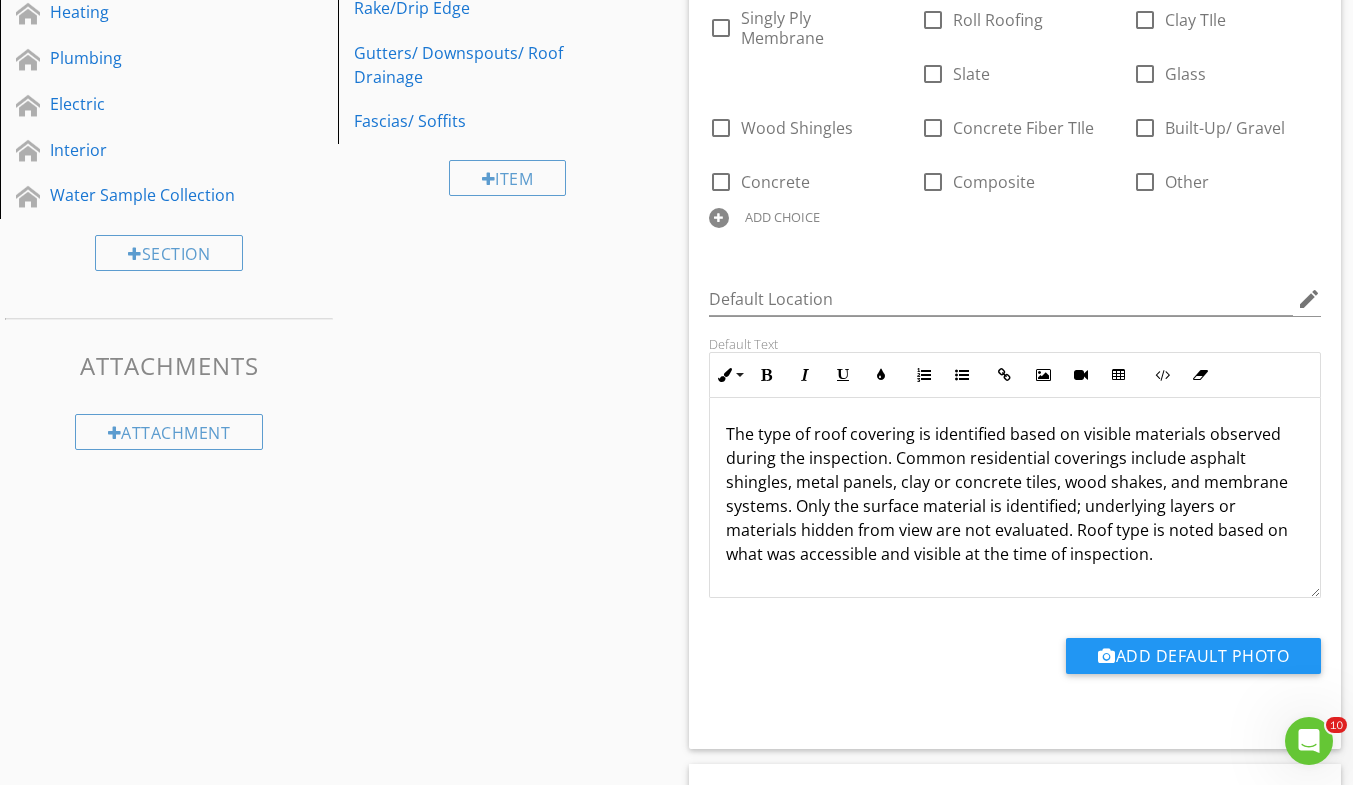 click on "The type of roof covering is identified based on visible materials observed during the inspection. Common residential coverings include asphalt shingles, metal panels, clay or concrete tiles, wood shakes, and membrane systems. Only the surface material is identified; underlying layers or materials hidden from view are not evaluated. Roof type is noted based on what was accessible and visible at the time of inspection." at bounding box center (1015, 494) 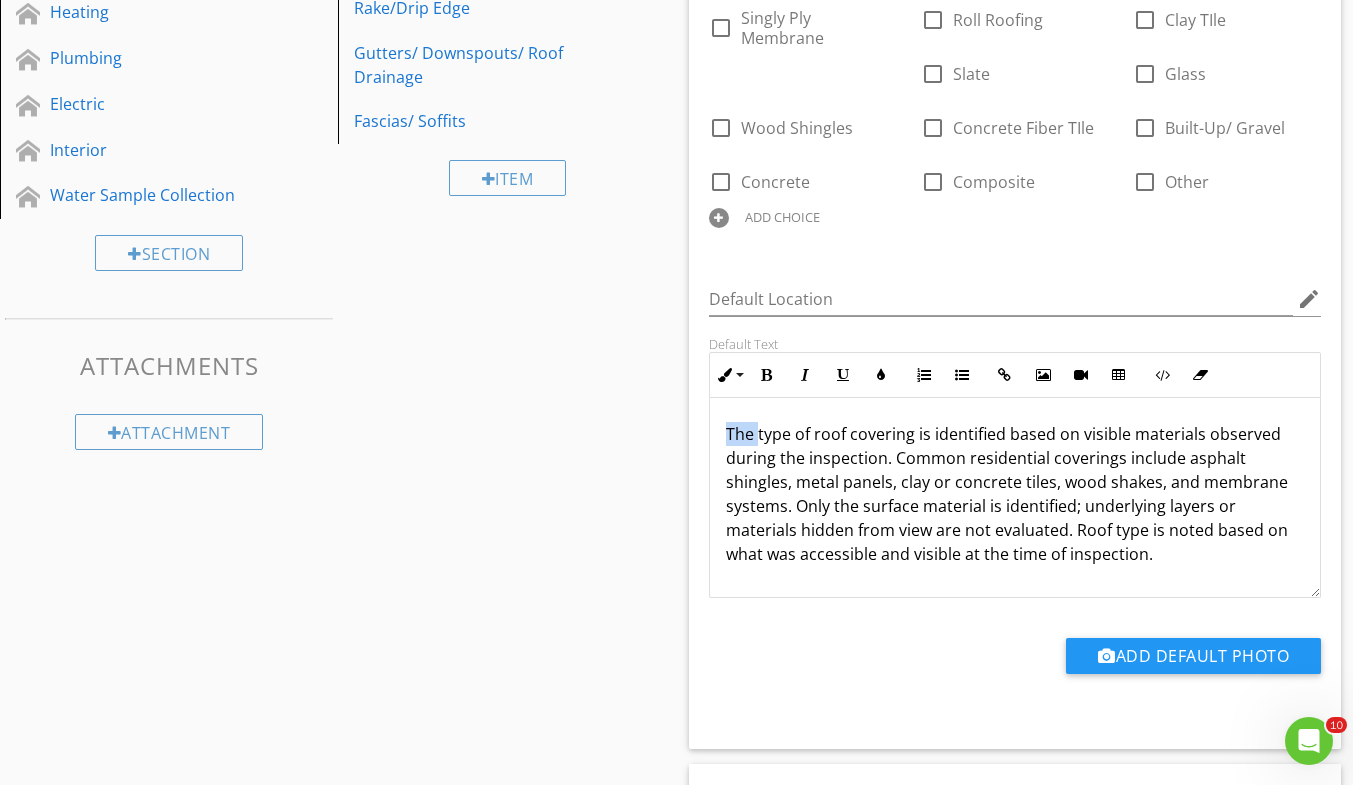 click on "The type of roof covering is identified based on visible materials observed during the inspection. Common residential coverings include asphalt shingles, metal panels, clay or concrete tiles, wood shakes, and membrane systems. Only the surface material is identified; underlying layers or materials hidden from view are not evaluated. Roof type is noted based on what was accessible and visible at the time of inspection." at bounding box center [1015, 494] 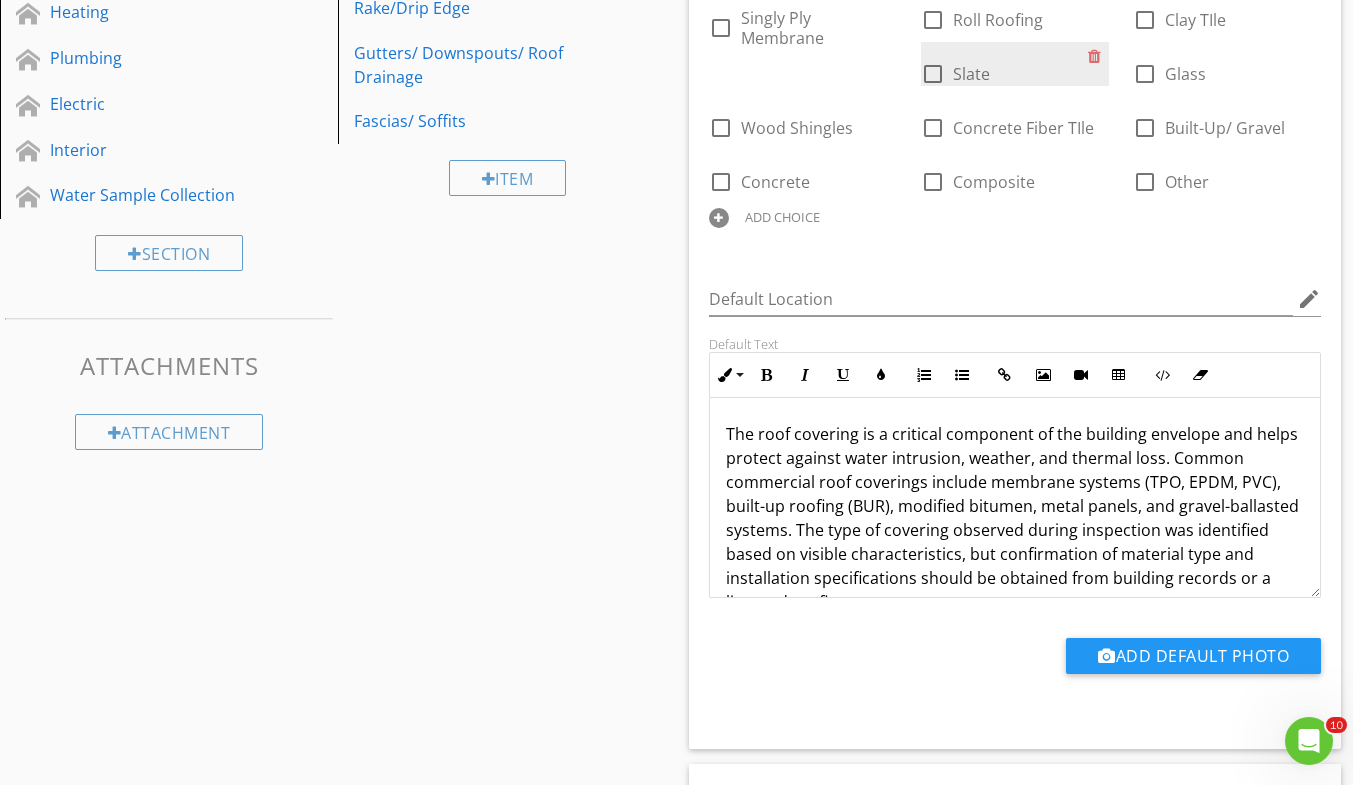 scroll, scrollTop: 14, scrollLeft: 0, axis: vertical 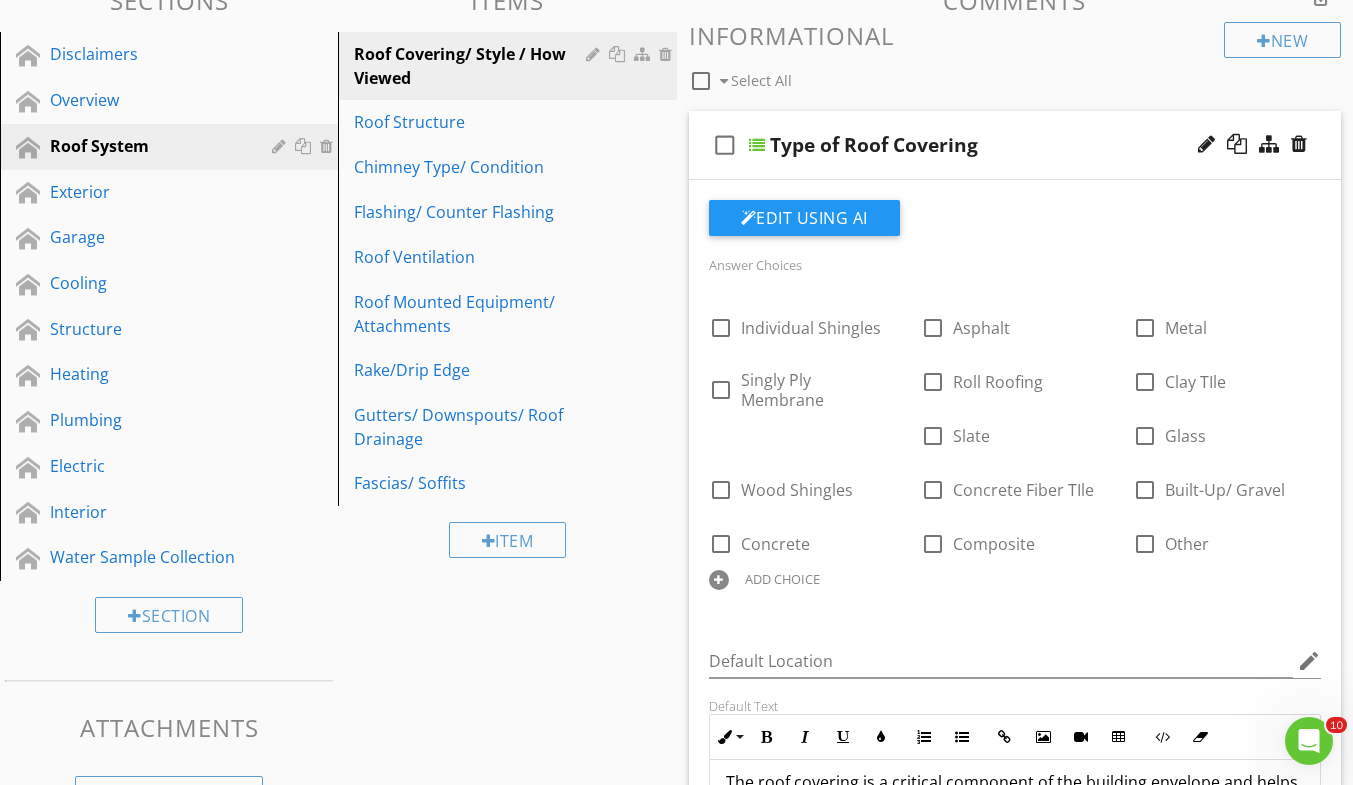 click on "Type of Roof Covering" at bounding box center [999, 145] 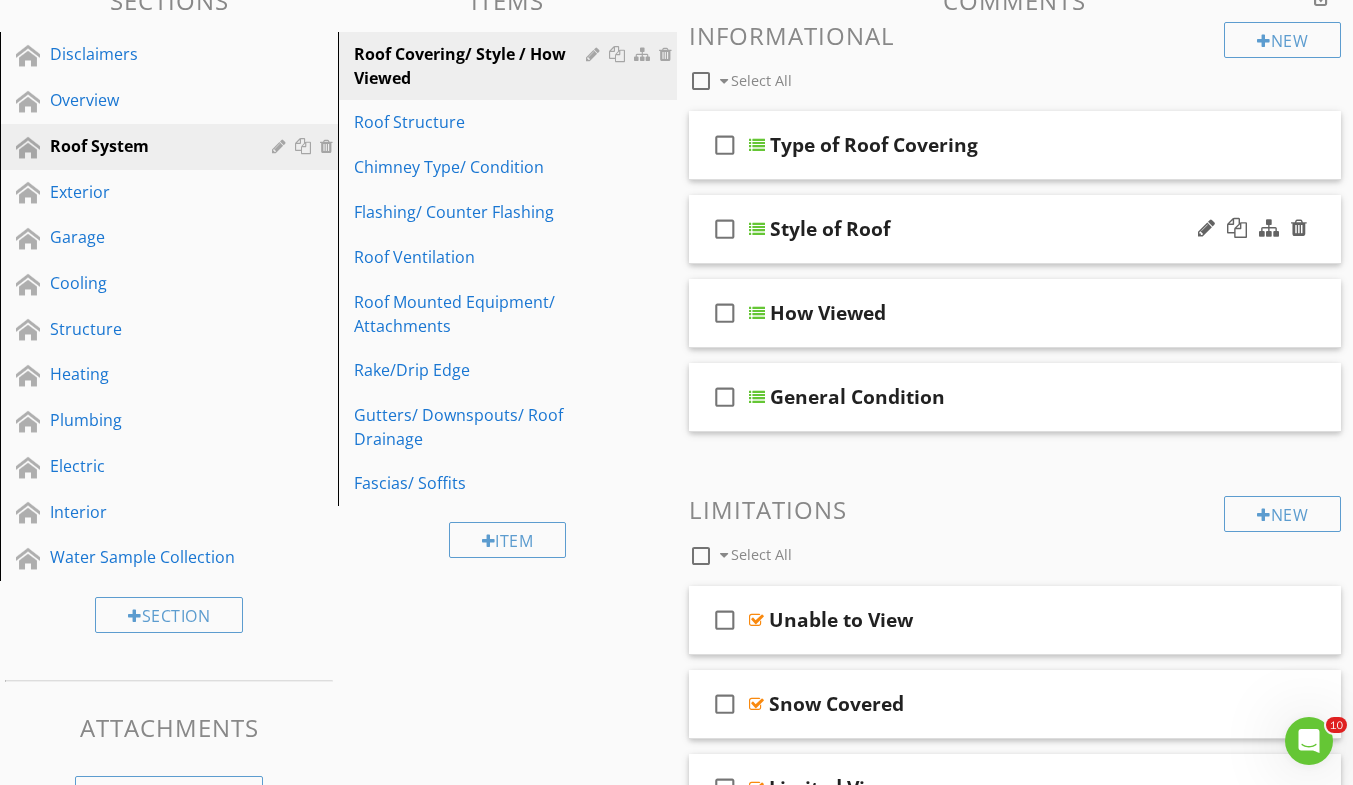 click on "check_box_outline_blank
Style of Roof" at bounding box center (1015, 229) 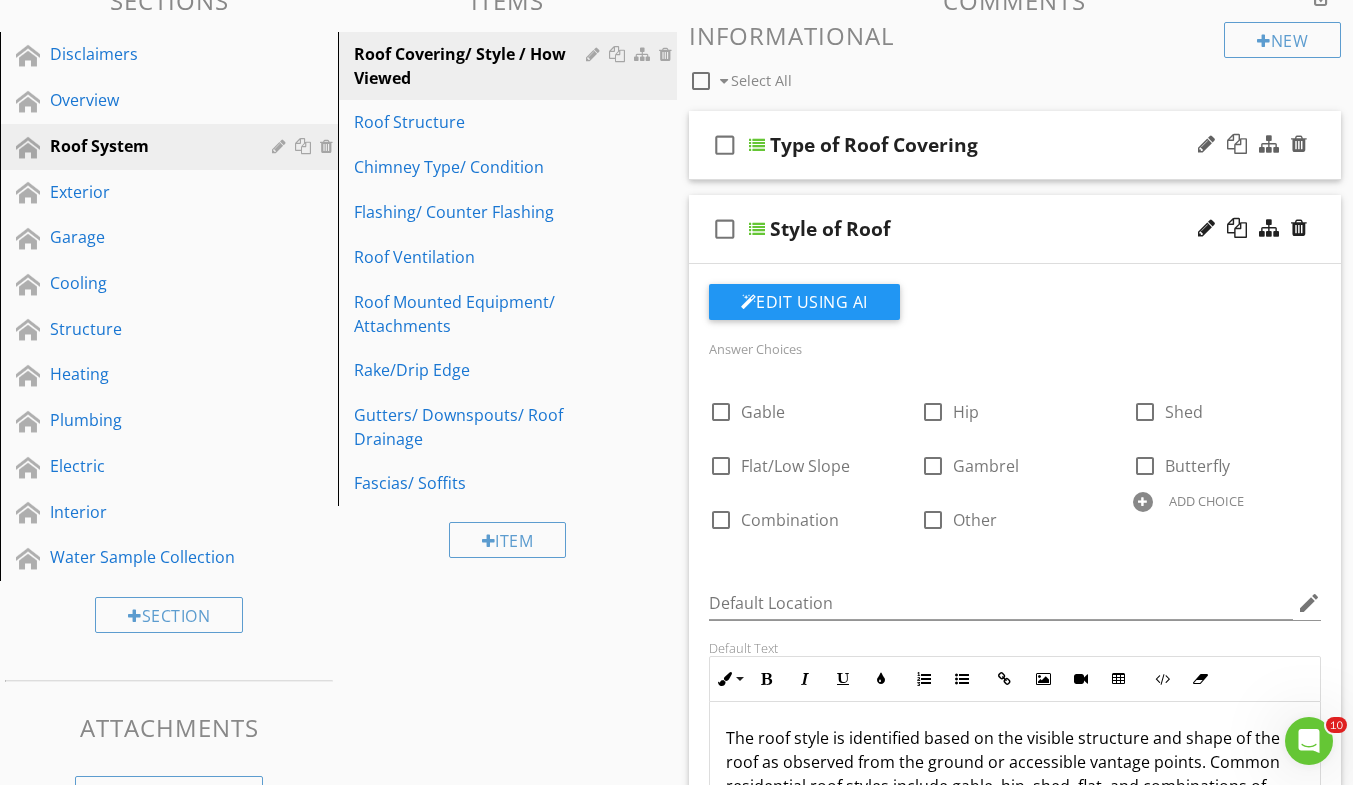 click on "check_box_outline_blank
Type of Roof Covering" at bounding box center [1015, 145] 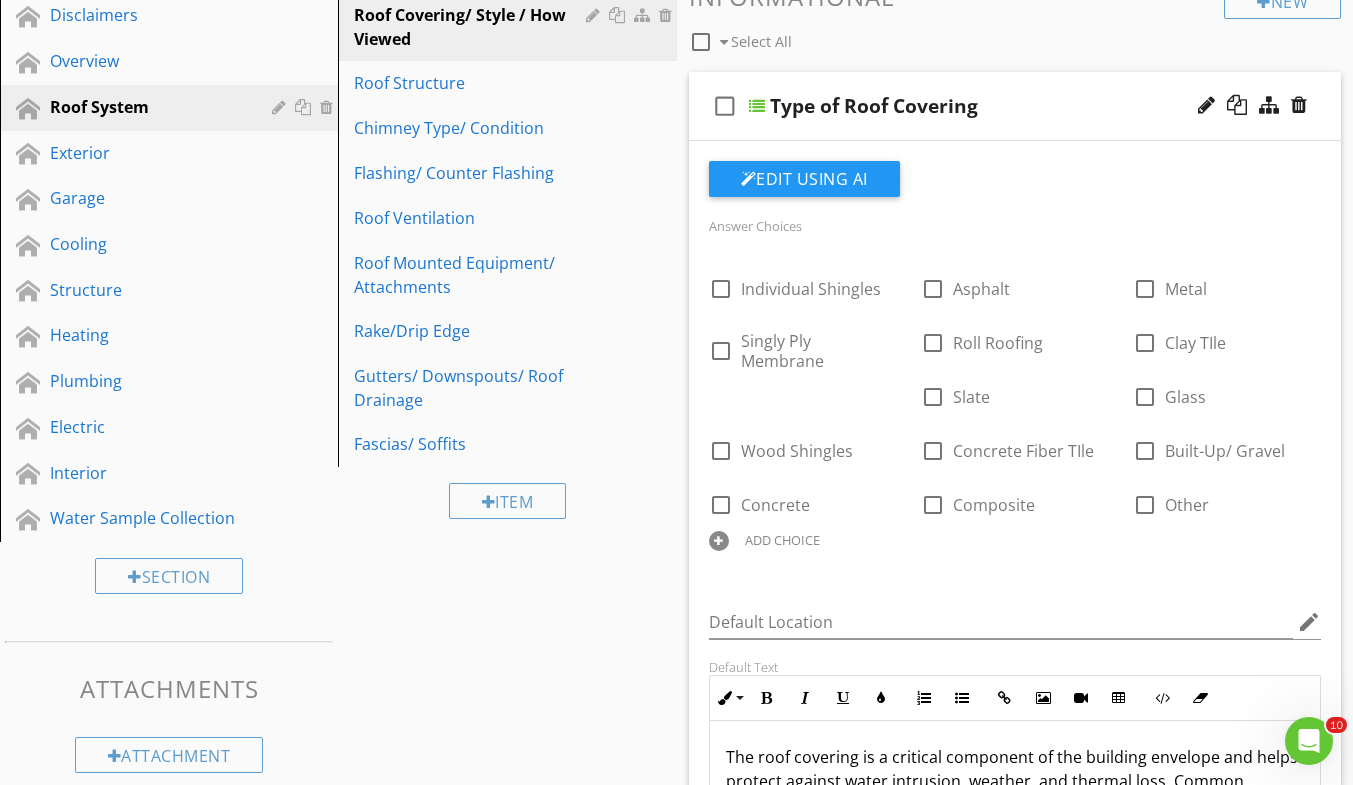 scroll, scrollTop: 278, scrollLeft: 0, axis: vertical 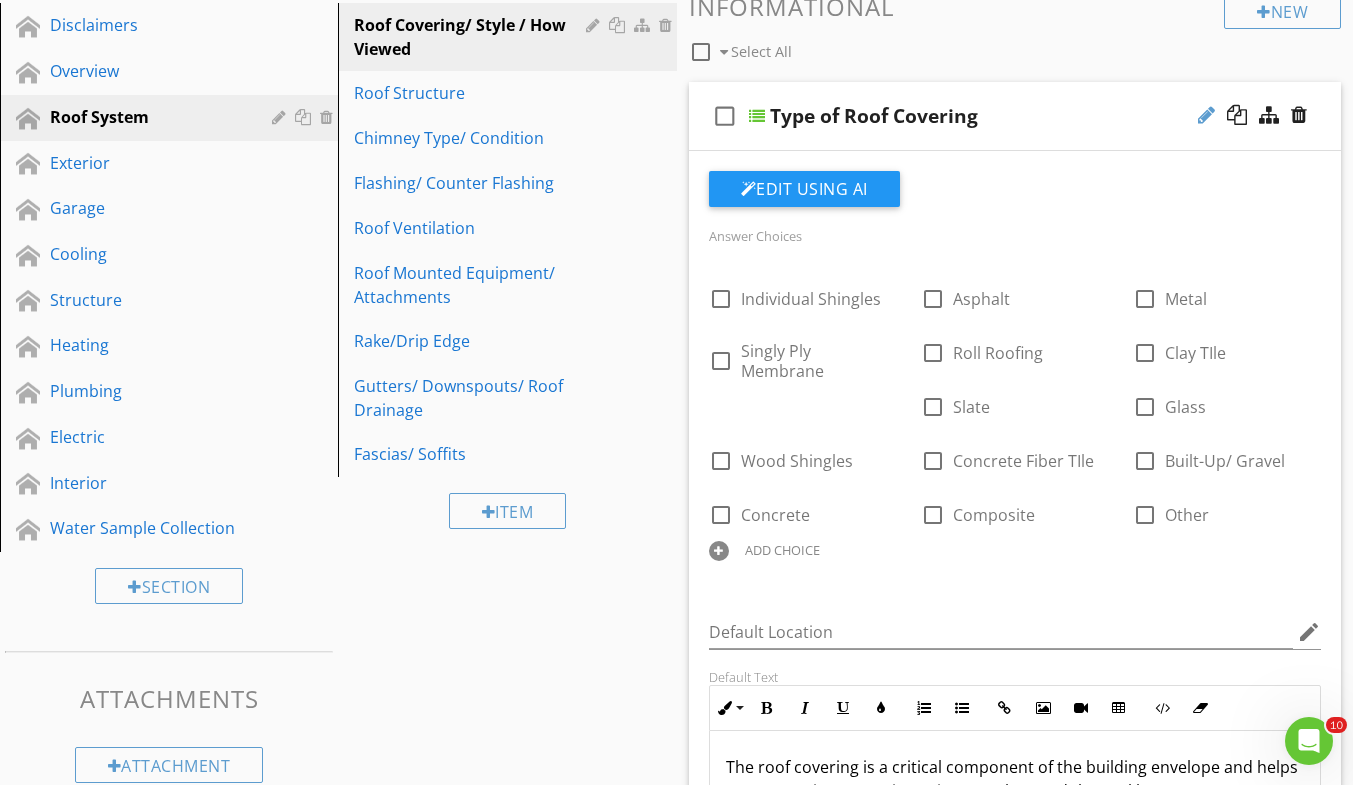 click at bounding box center [1206, 115] 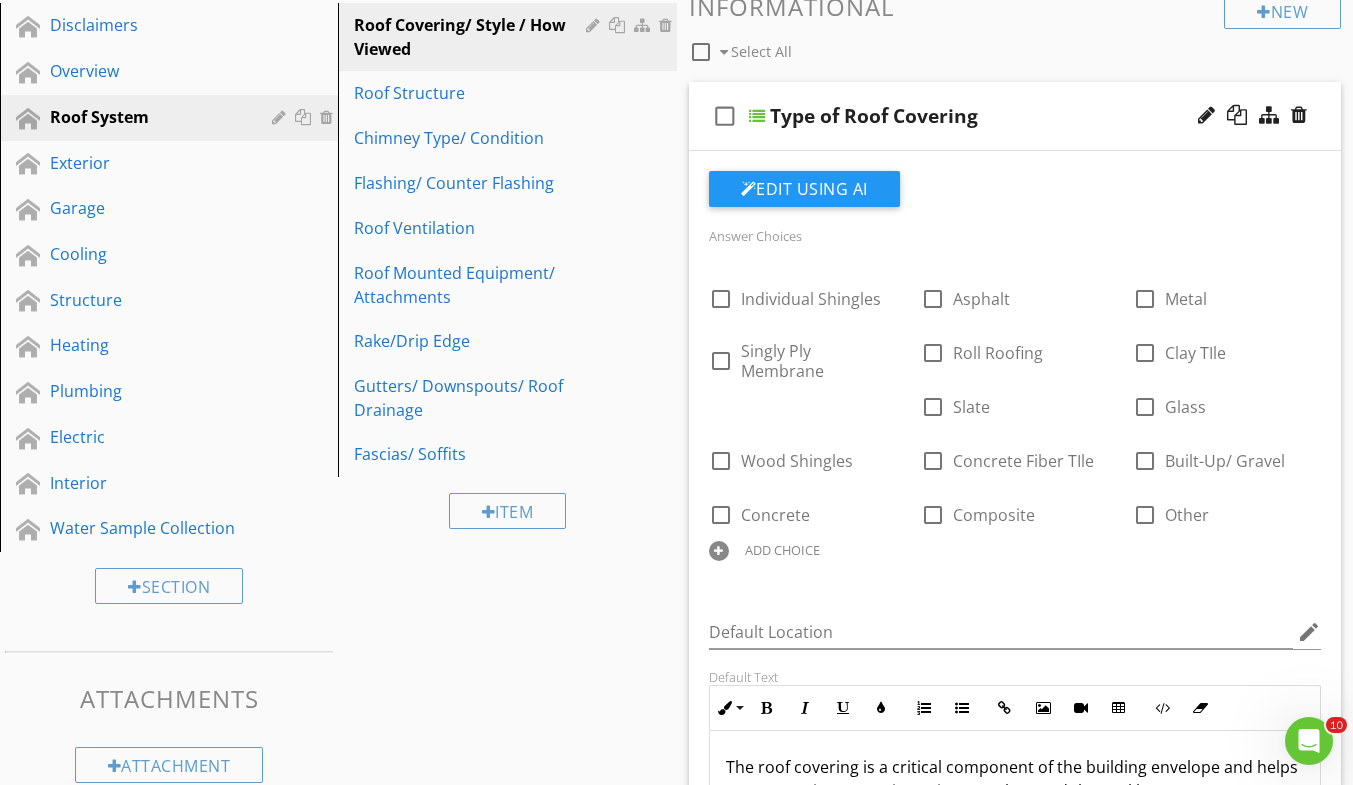 click on "check_box_outline_blank
Type of Roof Covering" at bounding box center [1015, 116] 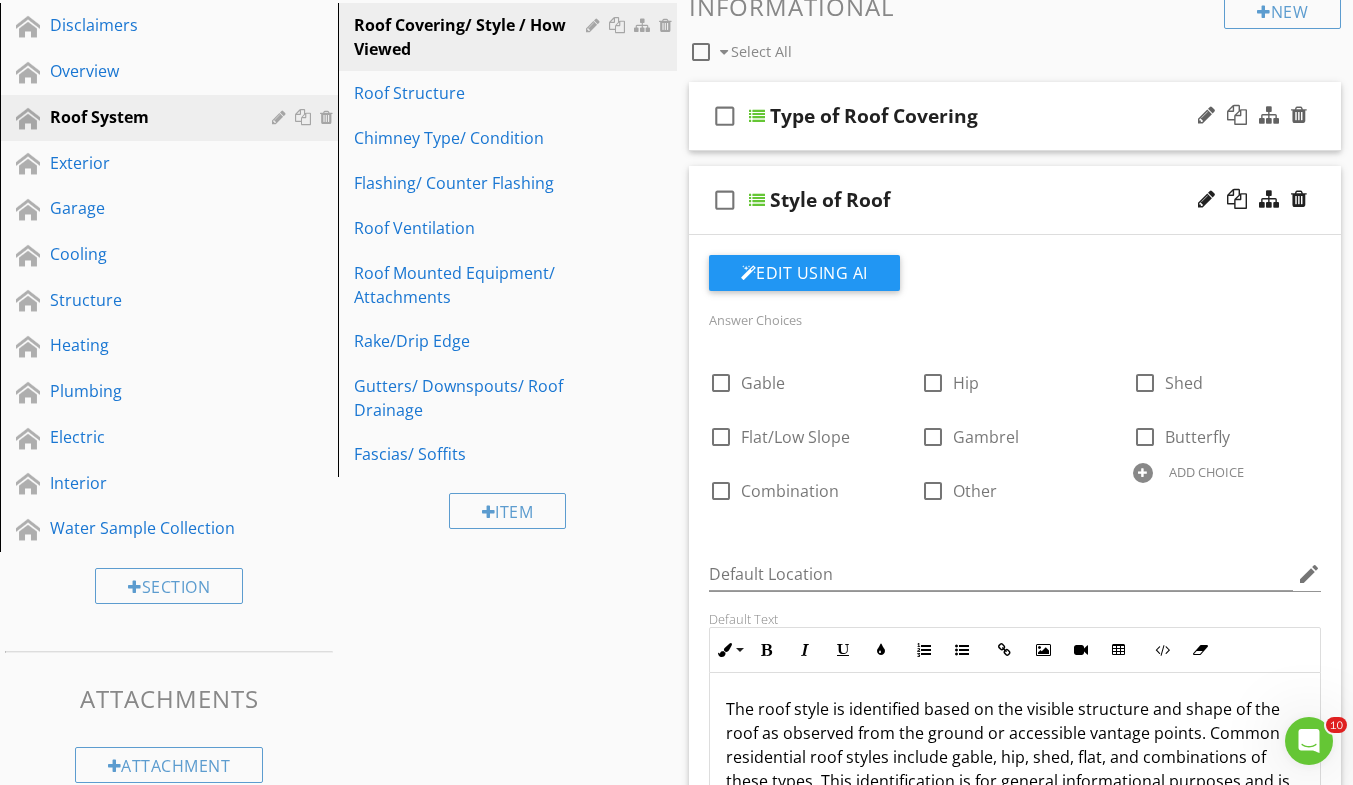 click on "check_box_outline_blank
Type of Roof Covering" at bounding box center [1015, 116] 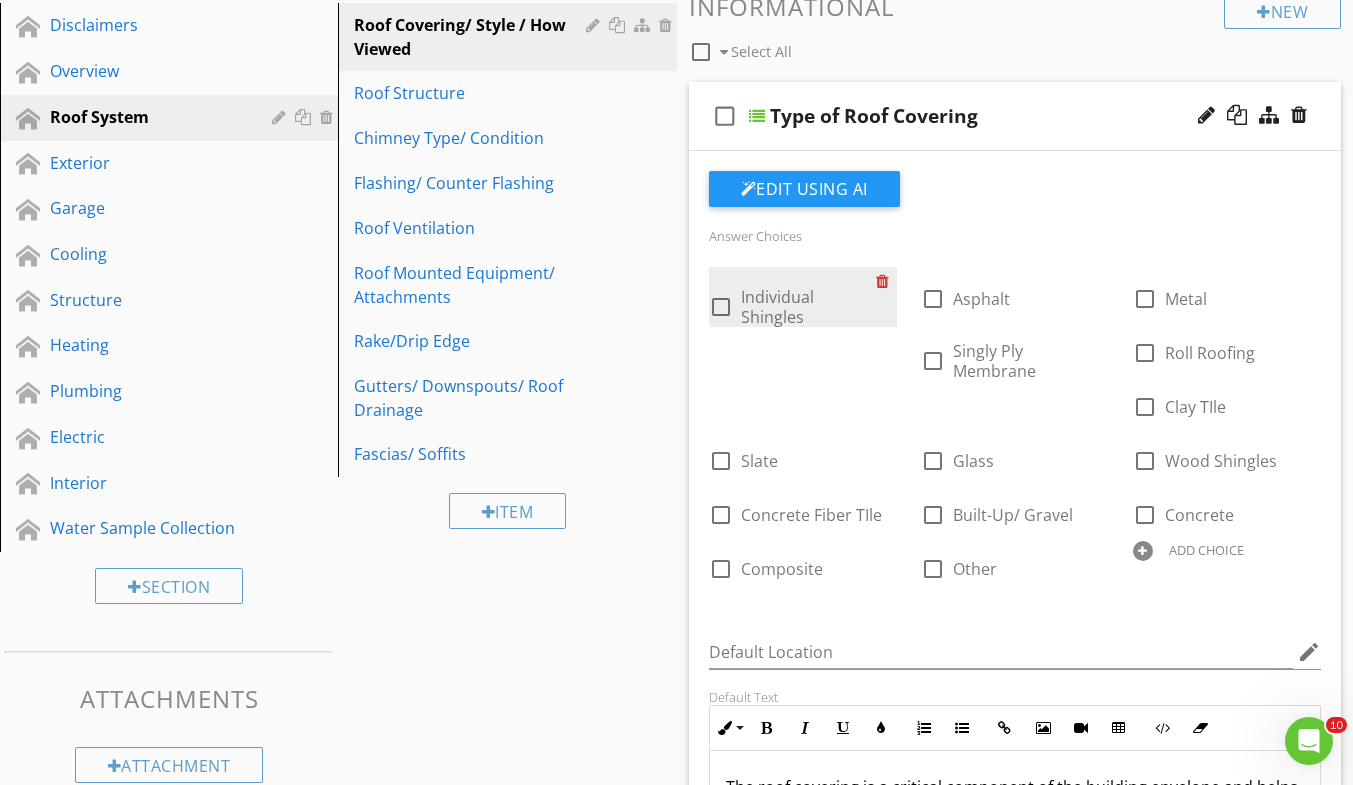 click at bounding box center [886, 281] 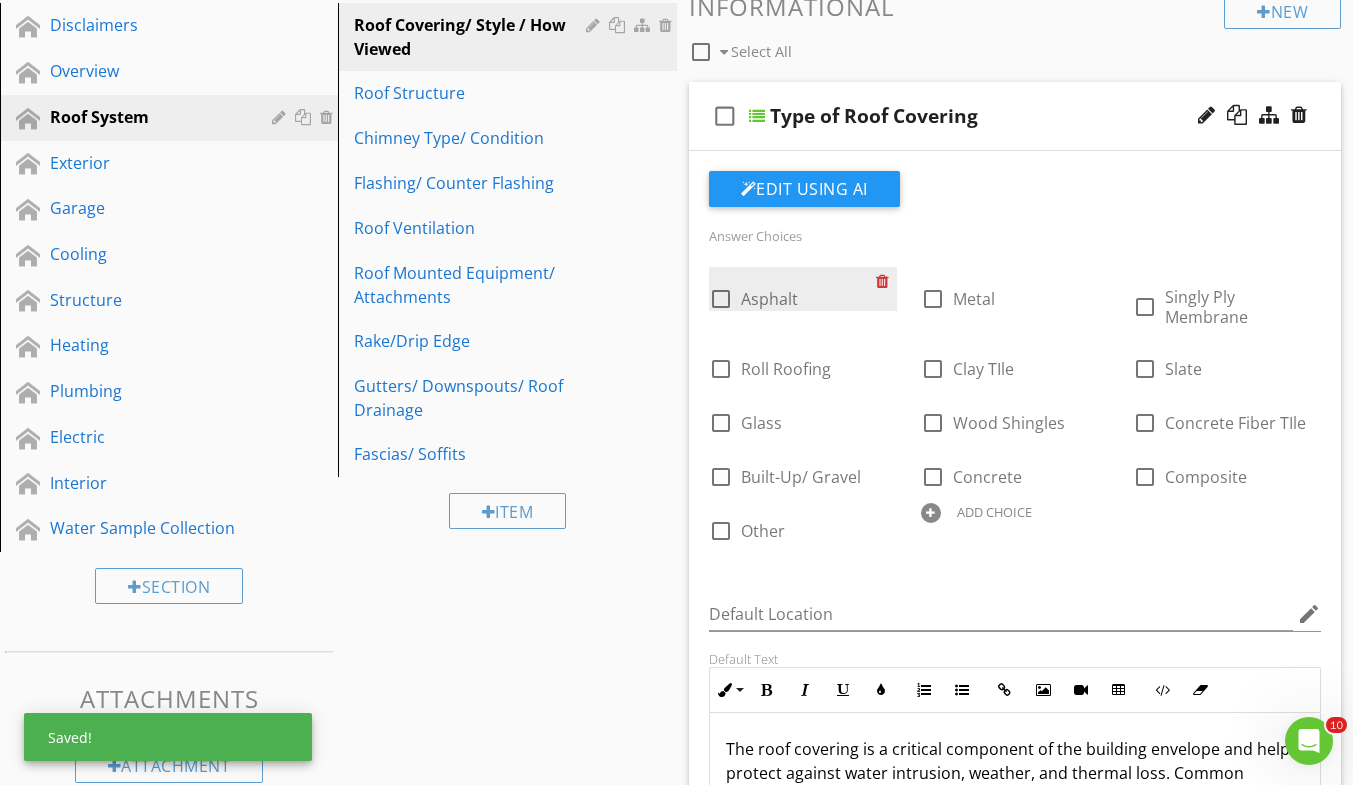 click at bounding box center (886, 281) 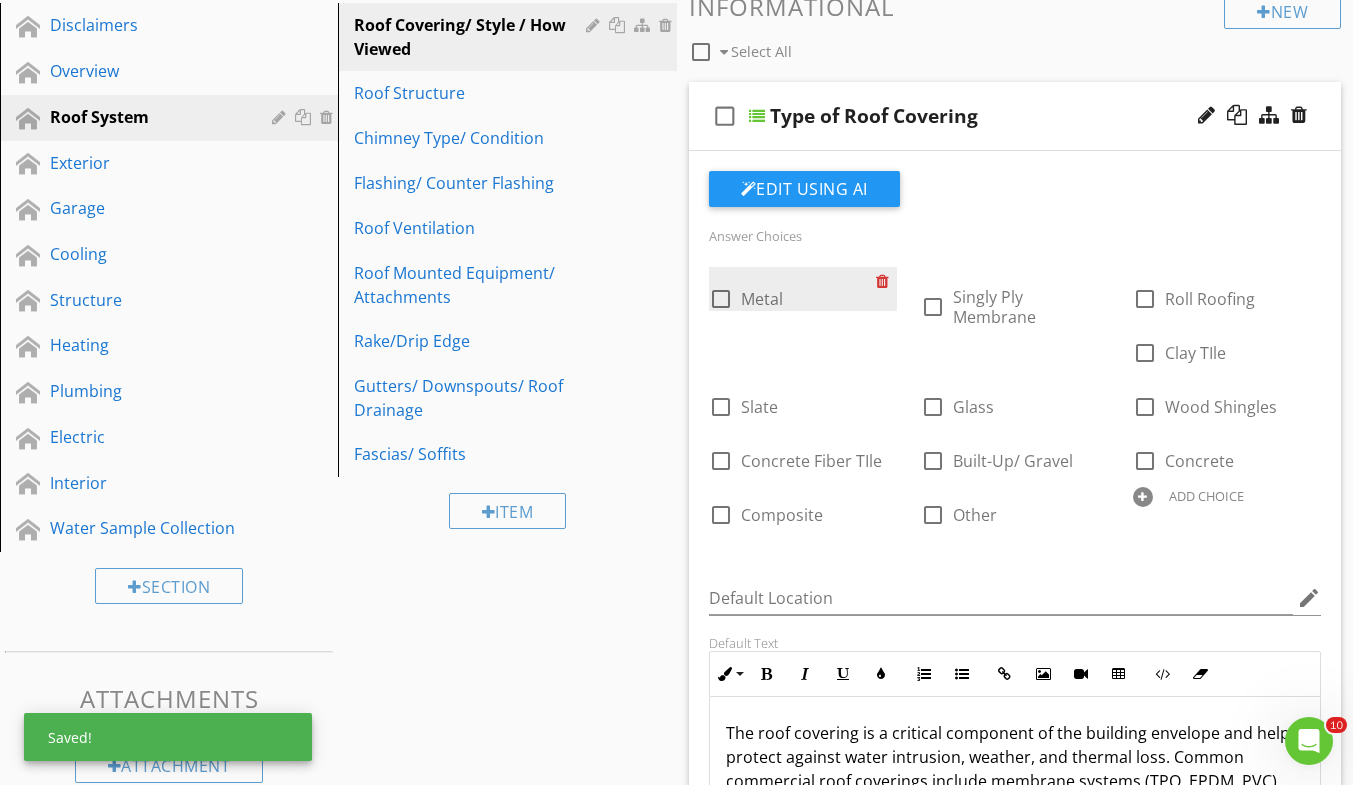 click at bounding box center (886, 281) 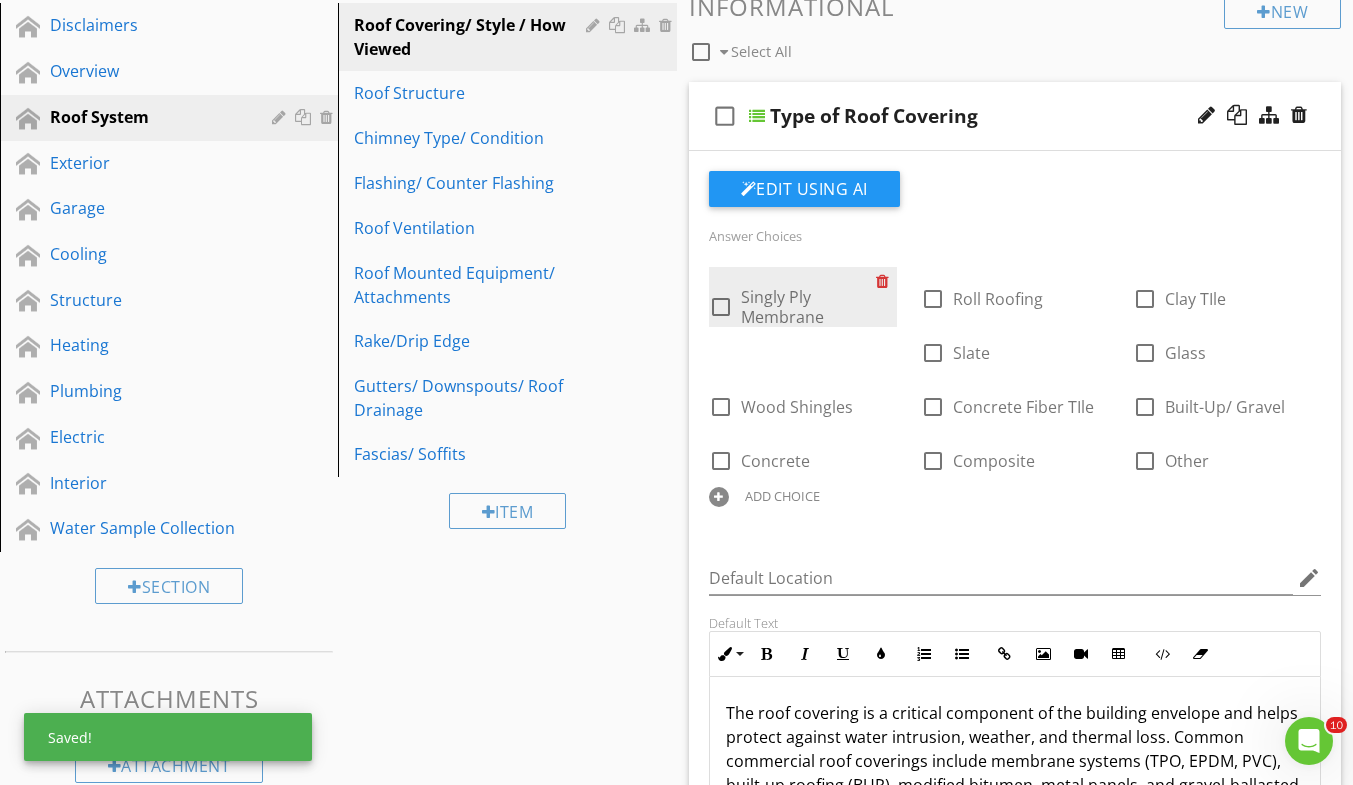 click at bounding box center [886, 281] 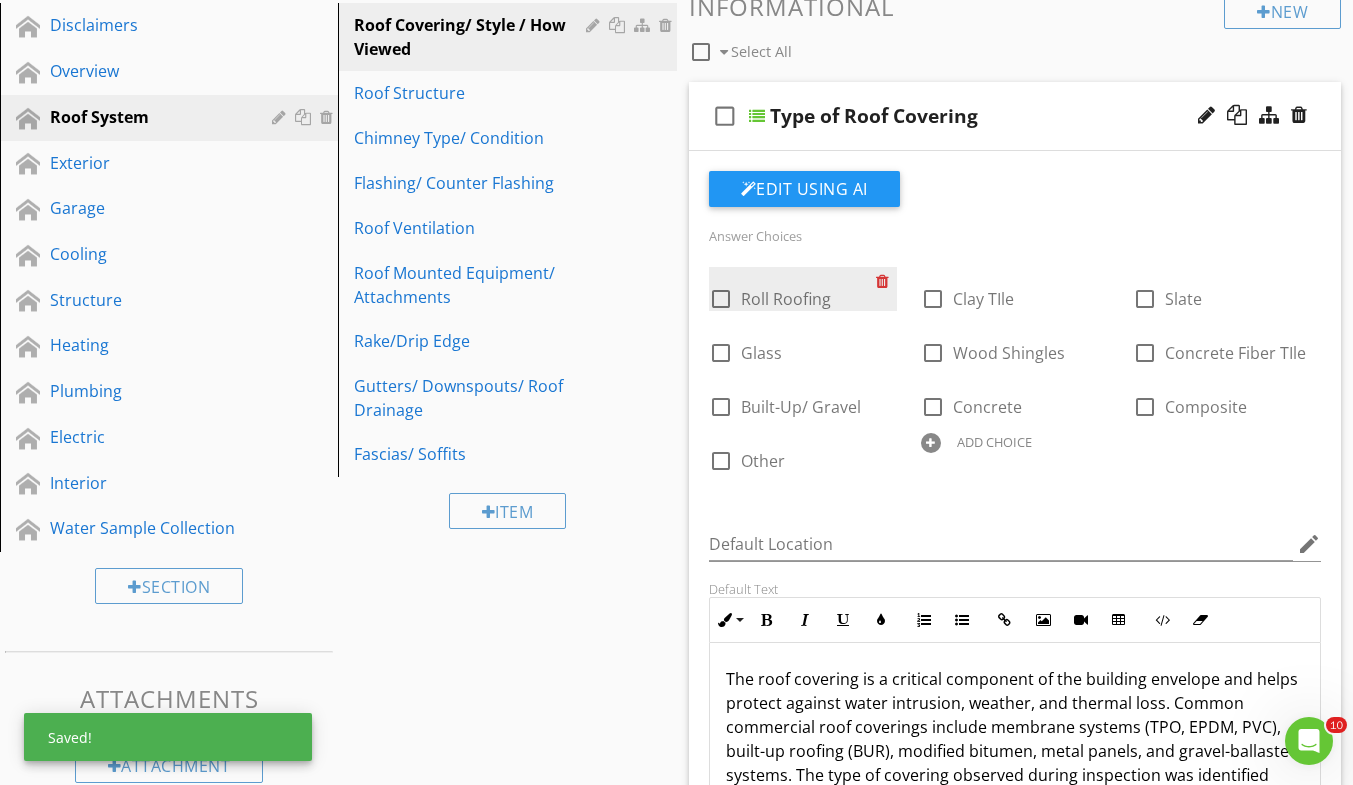 click at bounding box center (886, 281) 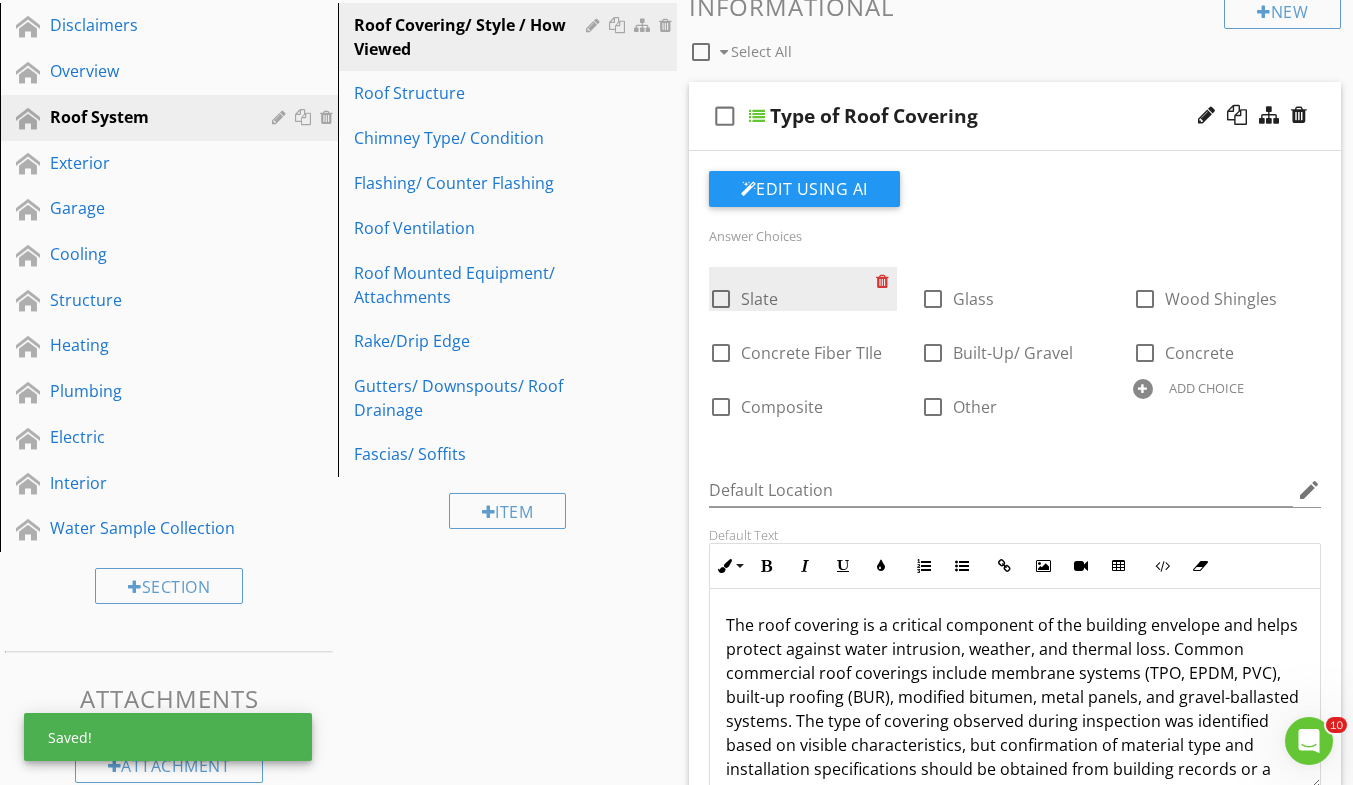 click at bounding box center [886, 281] 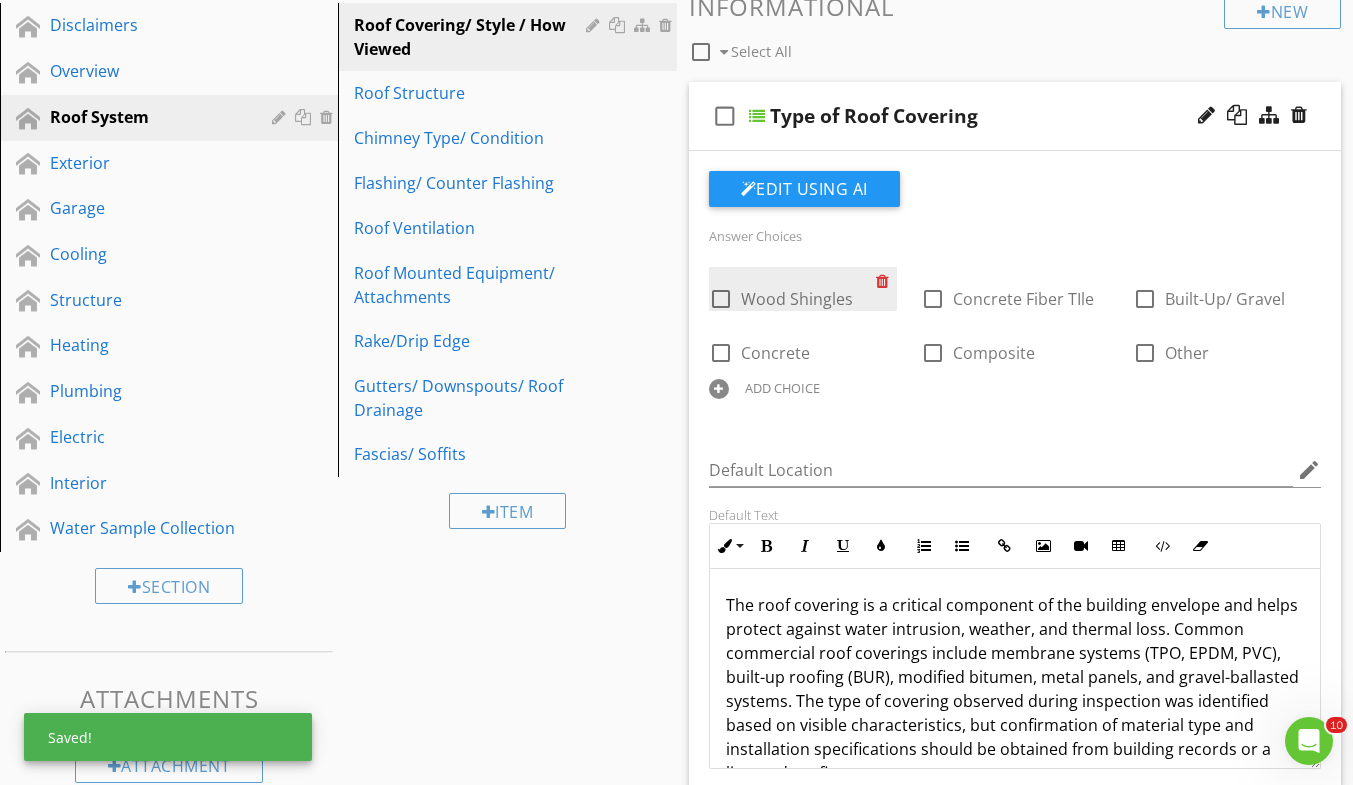 click at bounding box center (886, 281) 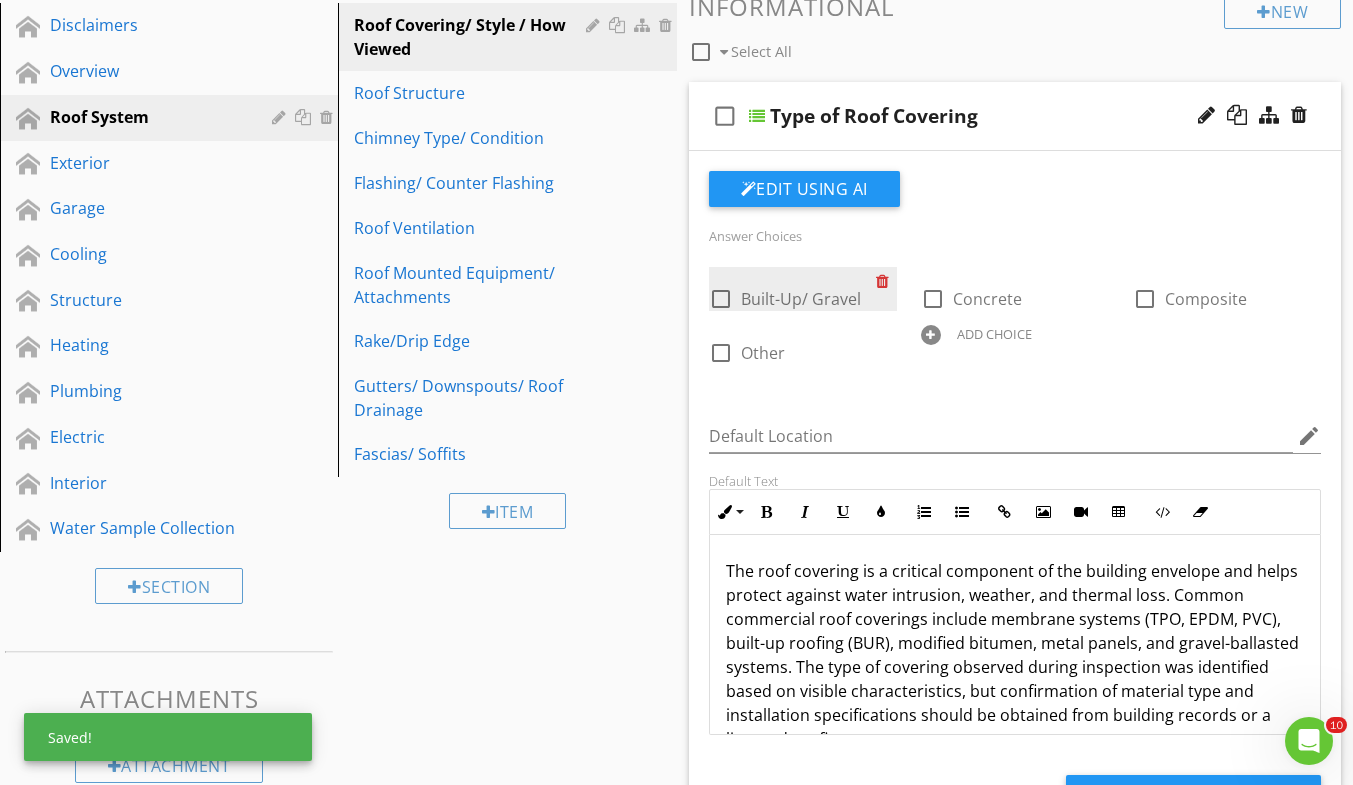 click at bounding box center [886, 281] 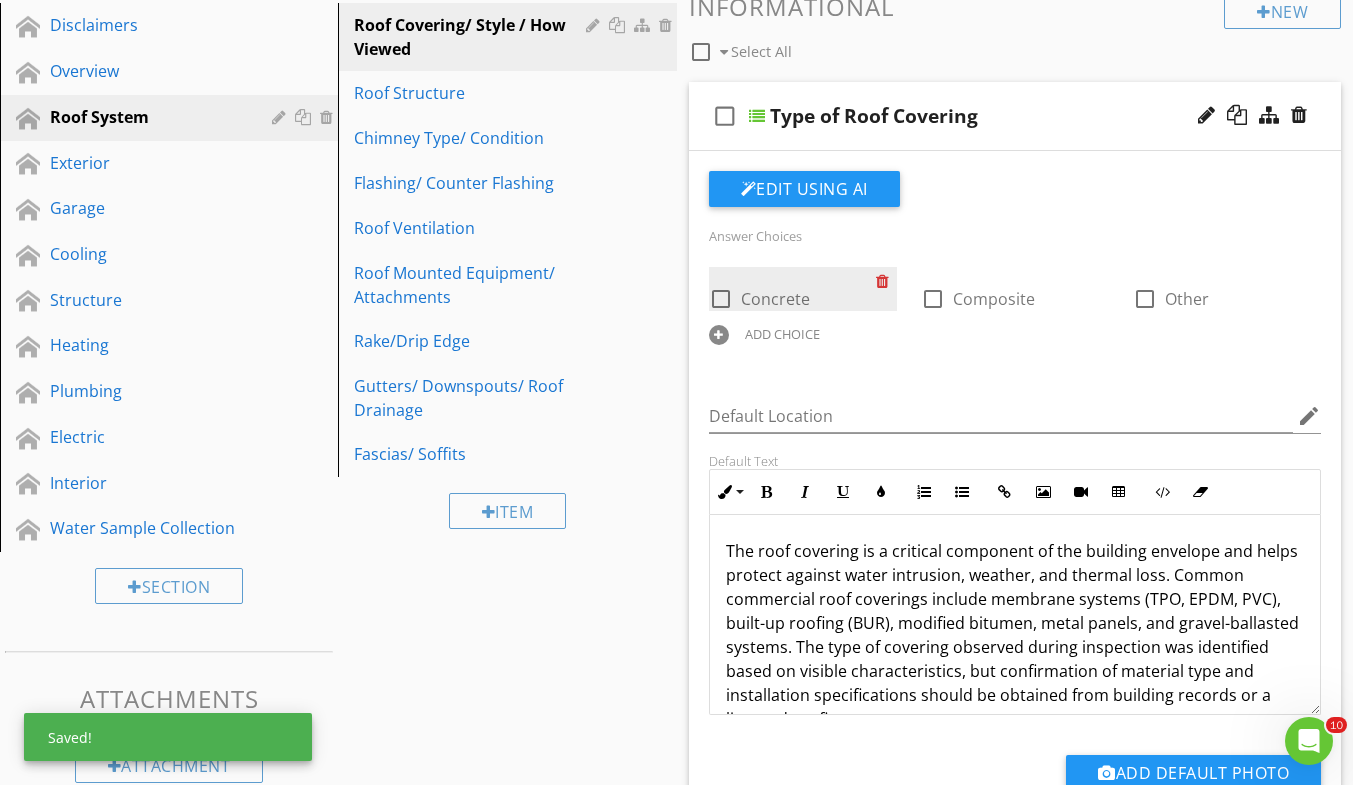 click at bounding box center (886, 281) 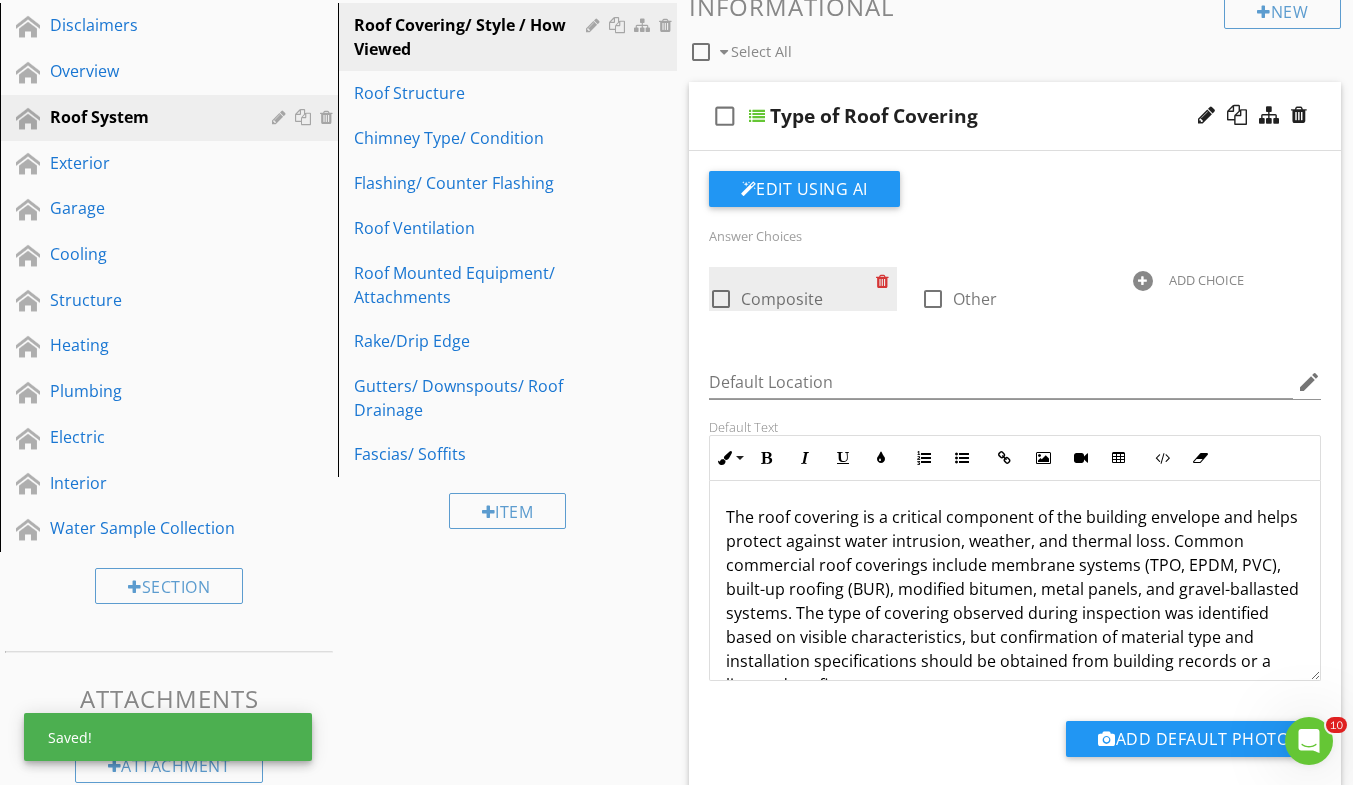 click at bounding box center (886, 281) 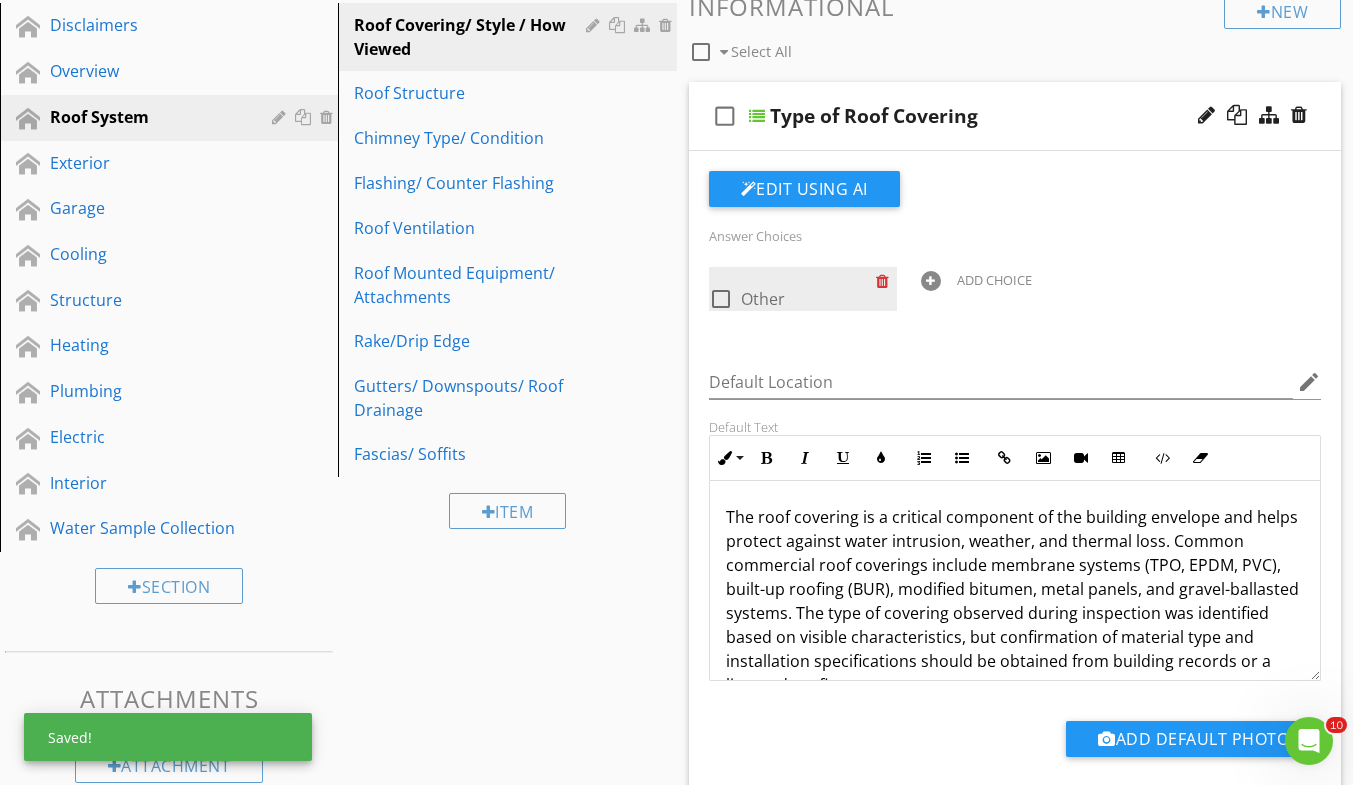 click at bounding box center [886, 281] 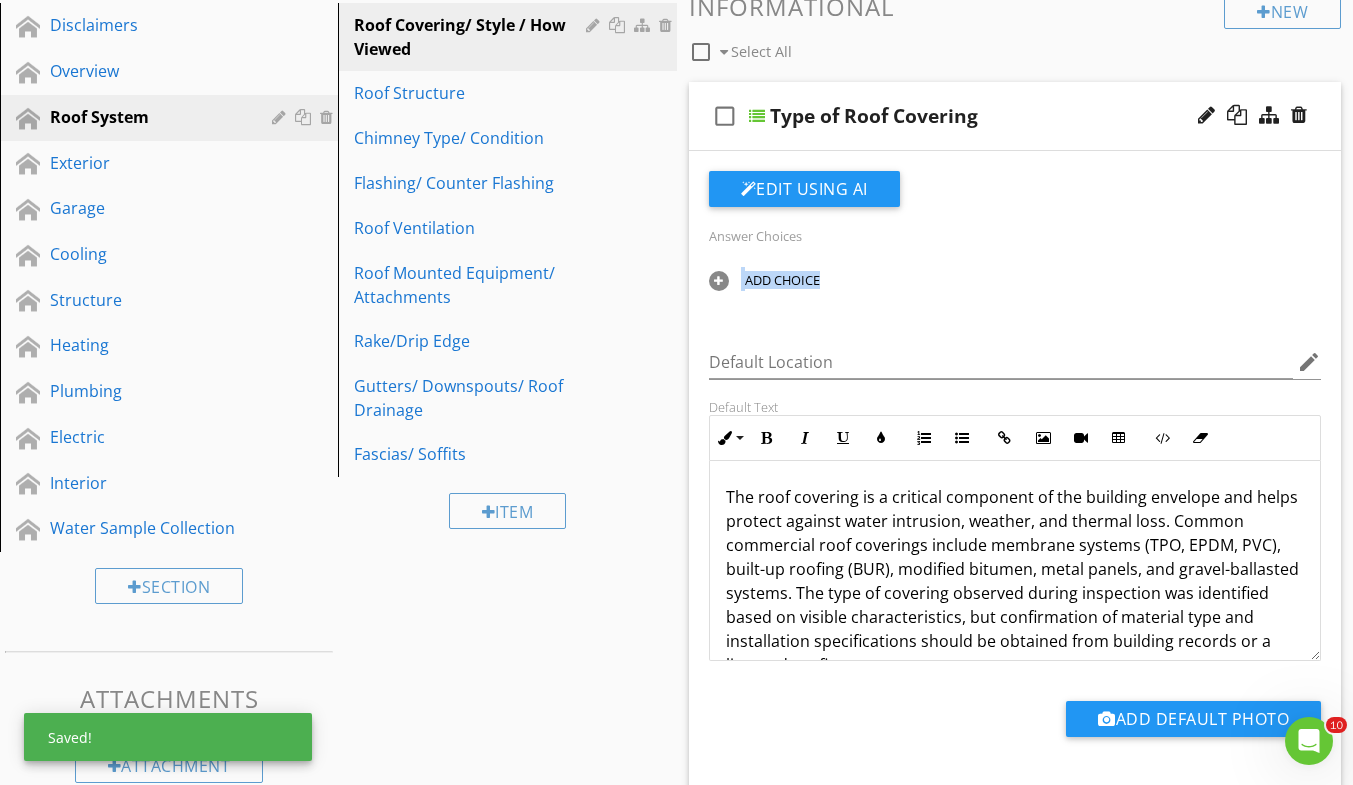 click on "ADD CHOICE" at bounding box center [803, 279] 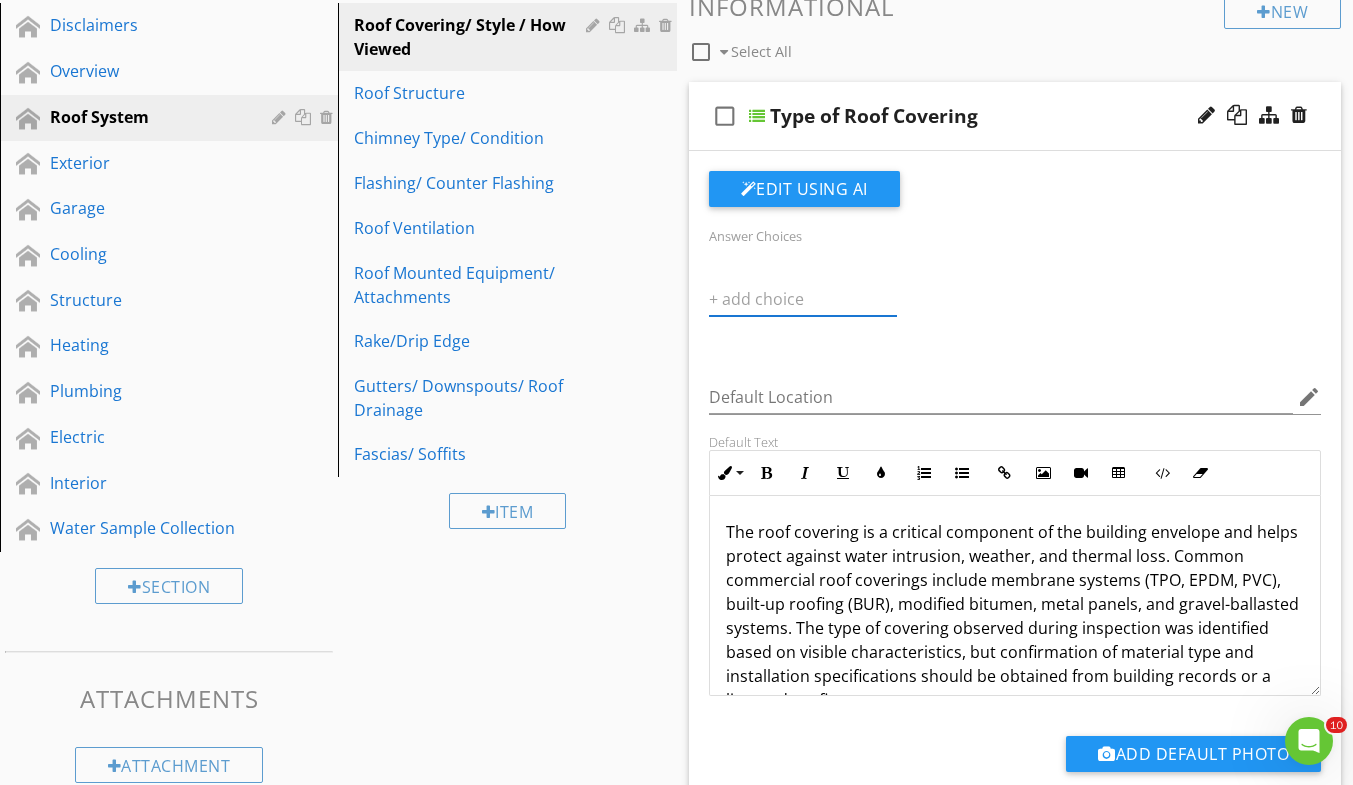 paste on "TPO (Thermoplastic Polyolefin), EPDM (Rubber Membrane), PVC Membrane, Modified Bitumen, Built-Up Roofing (BUR), Metal Panel Roofing, Gravel-Ballasted Membrane, Standing Seam Metal, Asphalt Shingle (Commercial Application), Spray Foam Roofing, Green Roof System, Not Visible, Undetermined" 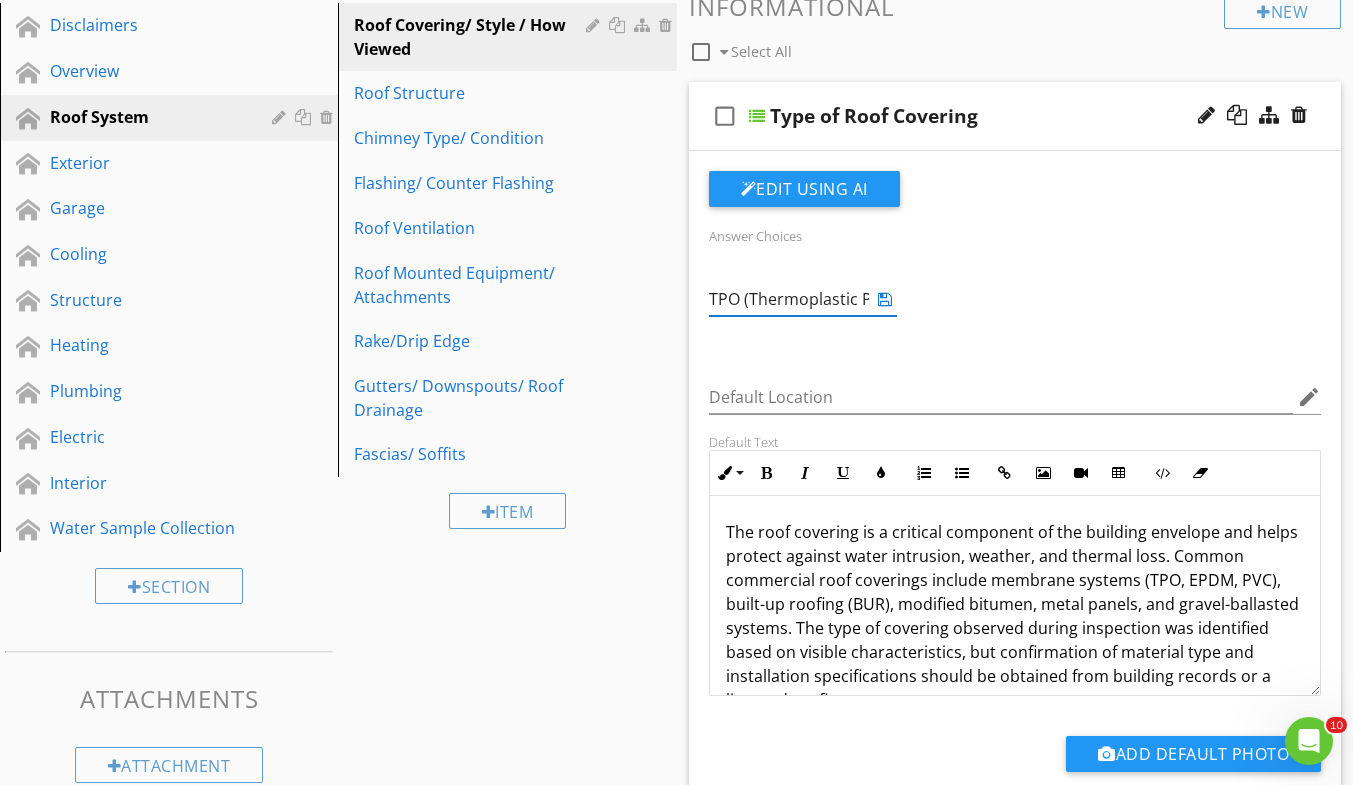 scroll, scrollTop: 0, scrollLeft: 2082, axis: horizontal 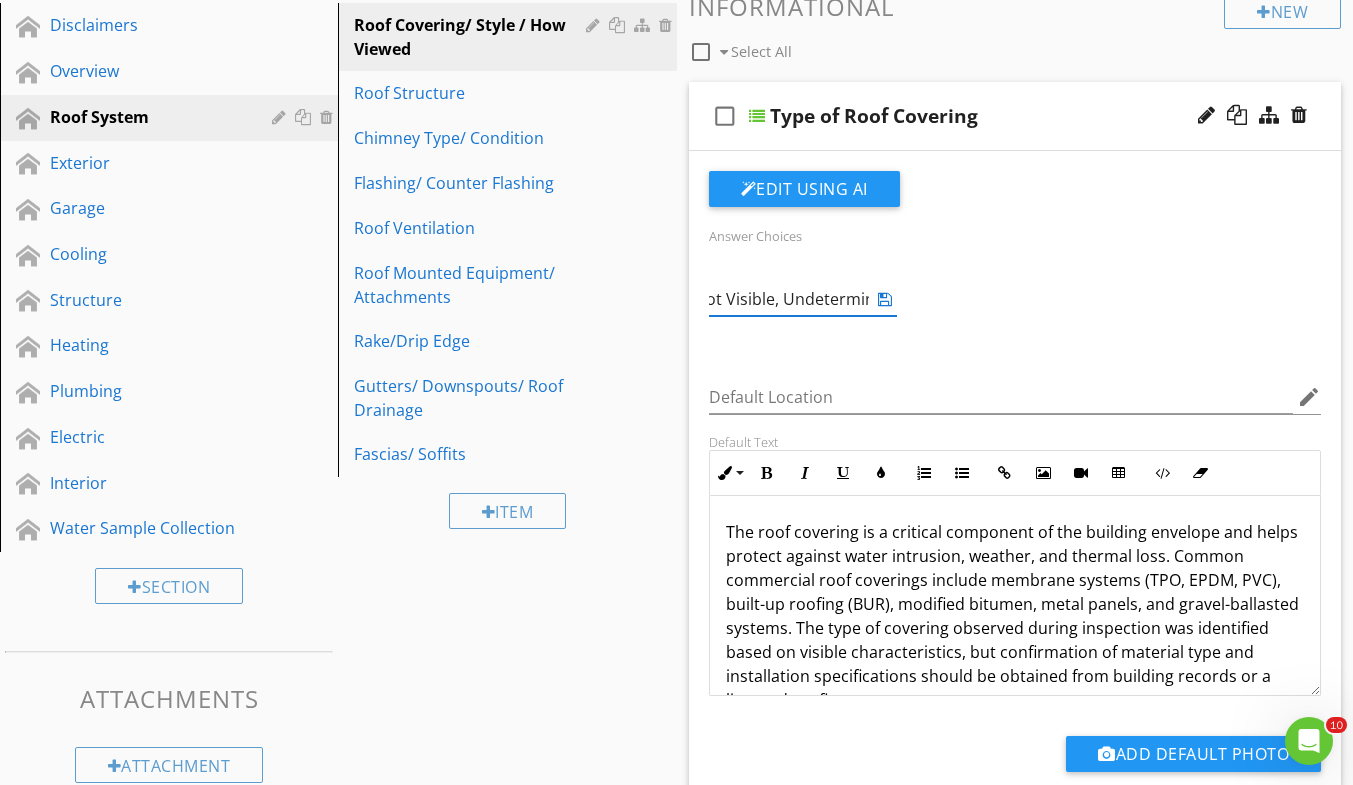 click at bounding box center (885, 299) 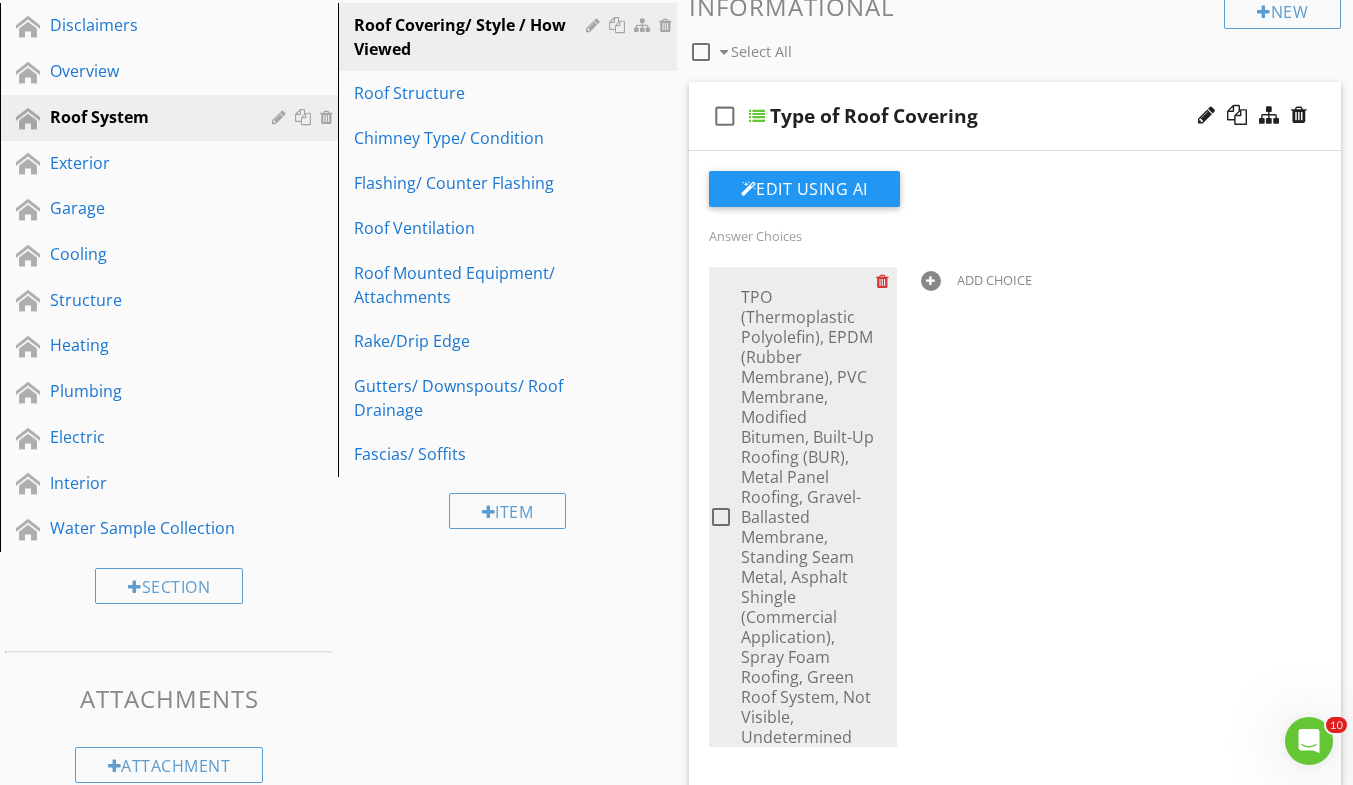 click at bounding box center [886, 281] 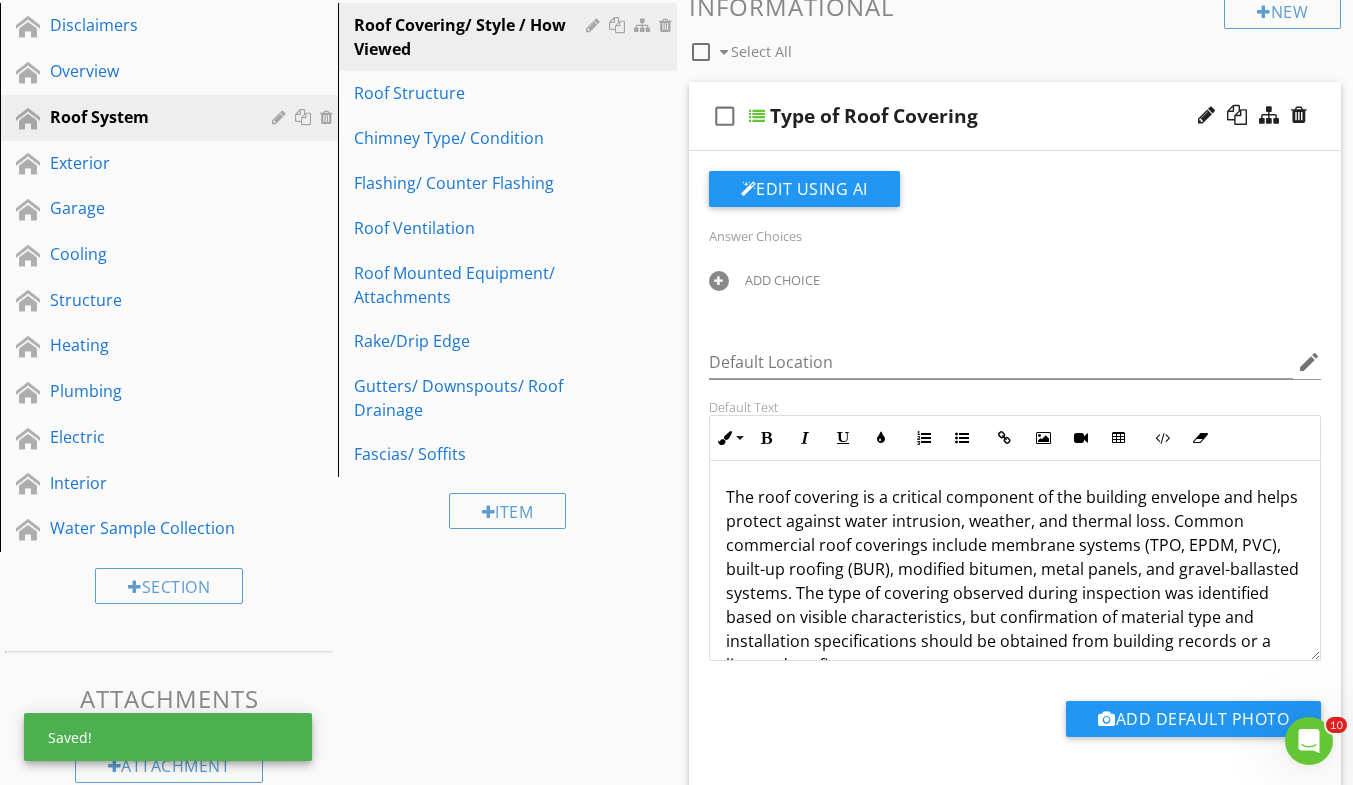click on "Type of Roof Covering" at bounding box center (999, 116) 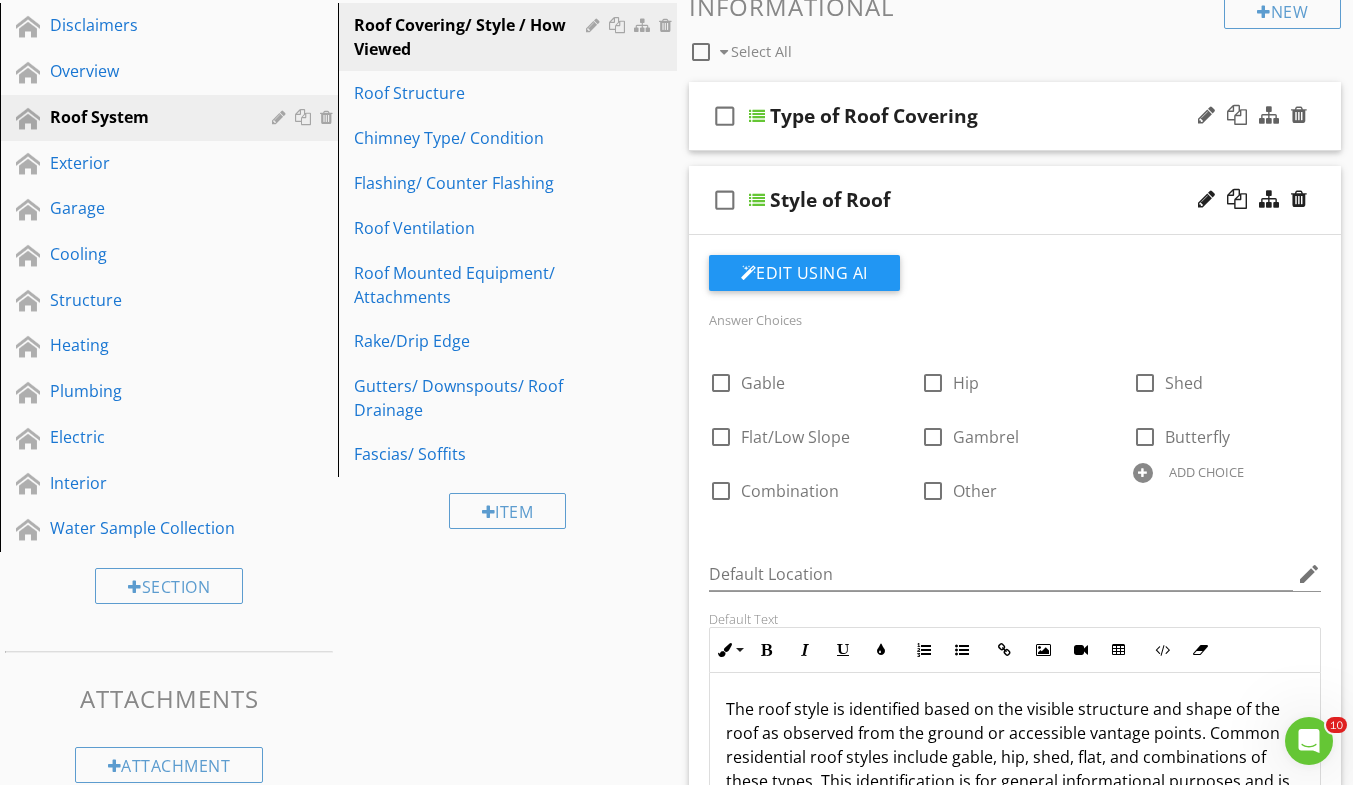 click at bounding box center (757, 116) 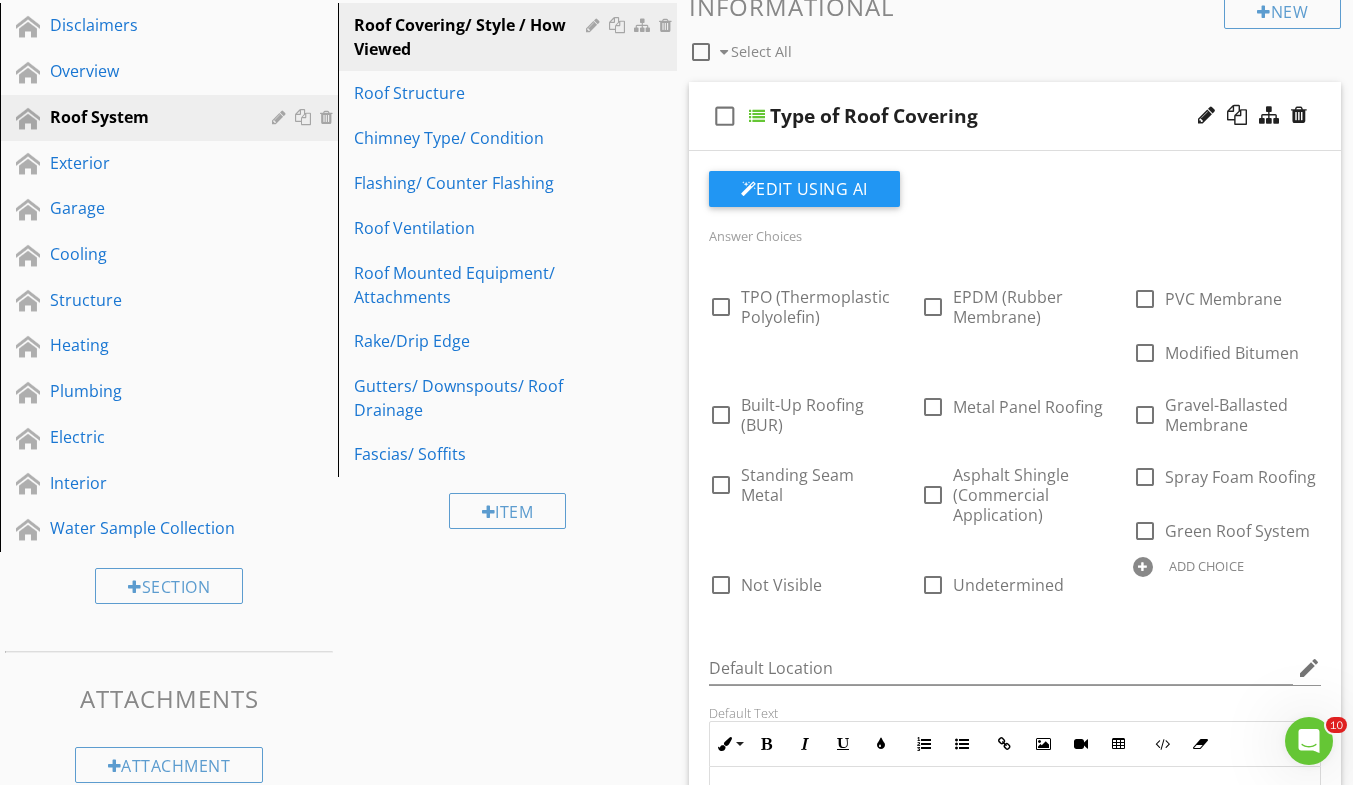 click on "check_box_outline_blank
Type of Roof Covering" at bounding box center (1015, 116) 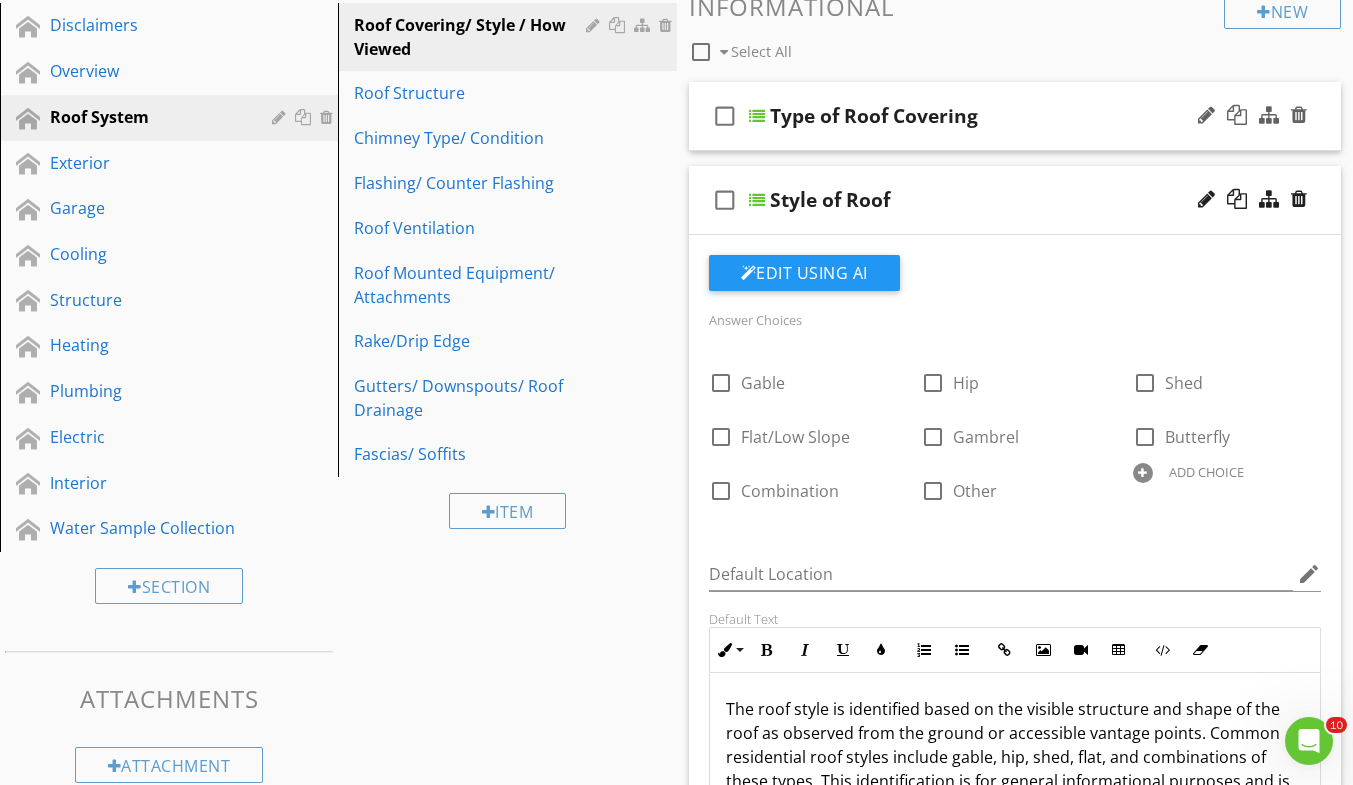 click on "check_box_outline_blank
Type of Roof Covering" at bounding box center (1015, 116) 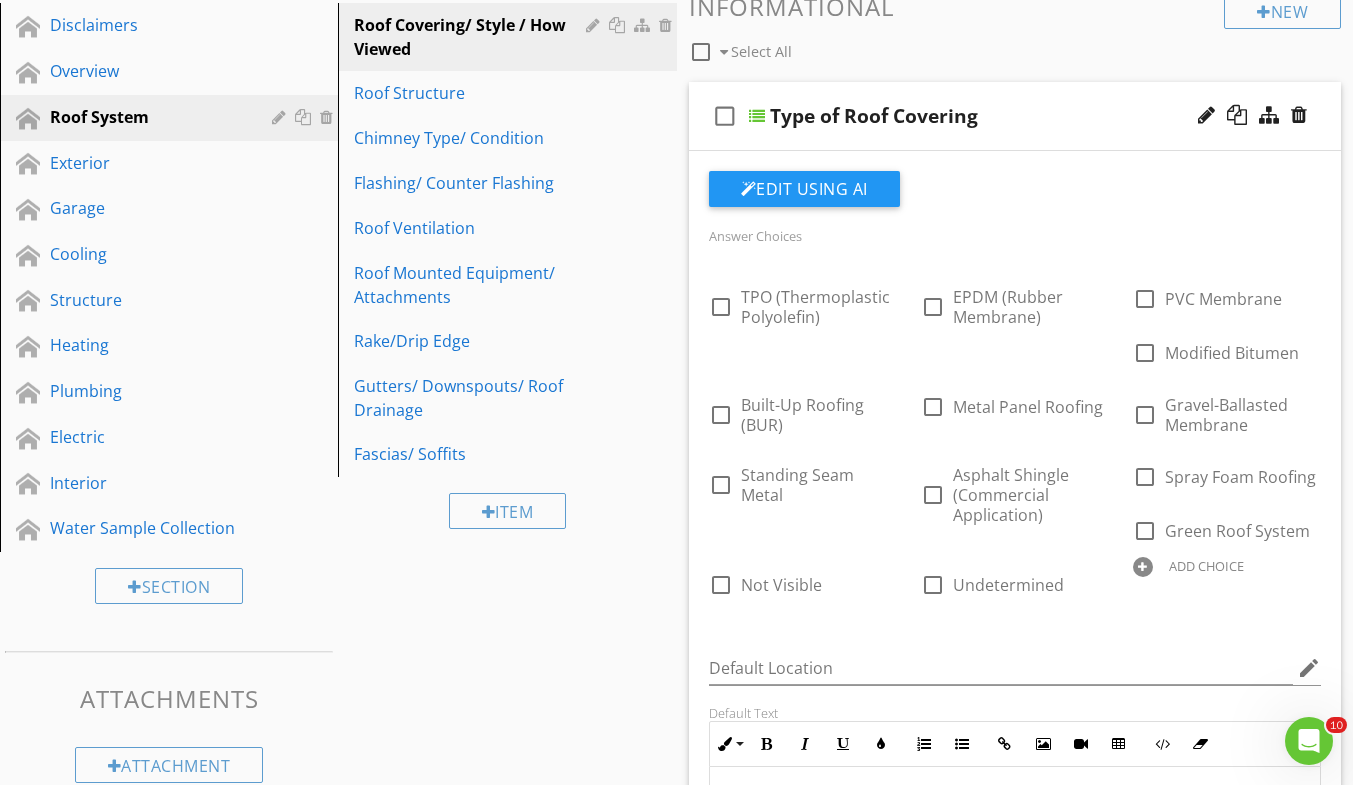 click on "check_box_outline_blank
Type of Roof Covering" at bounding box center (1015, 116) 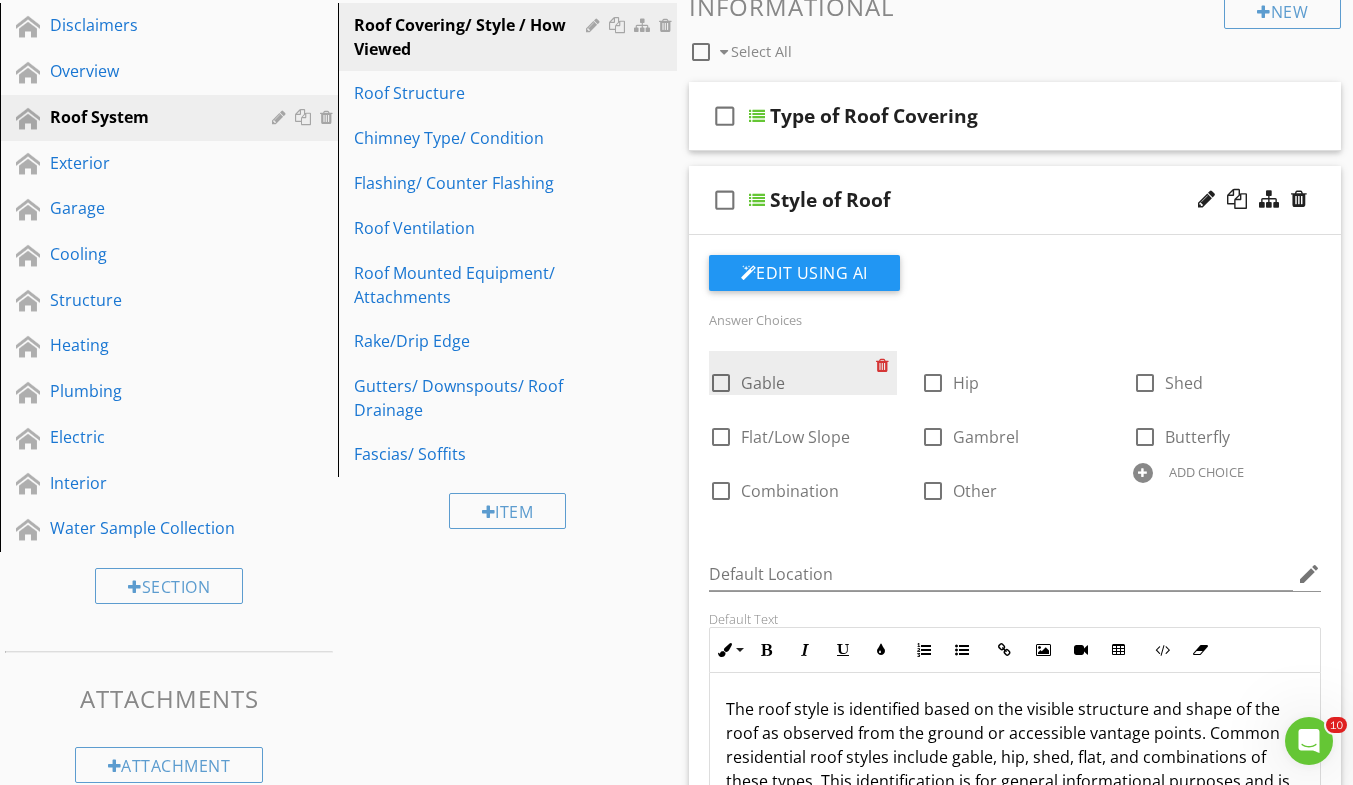 click at bounding box center [886, 365] 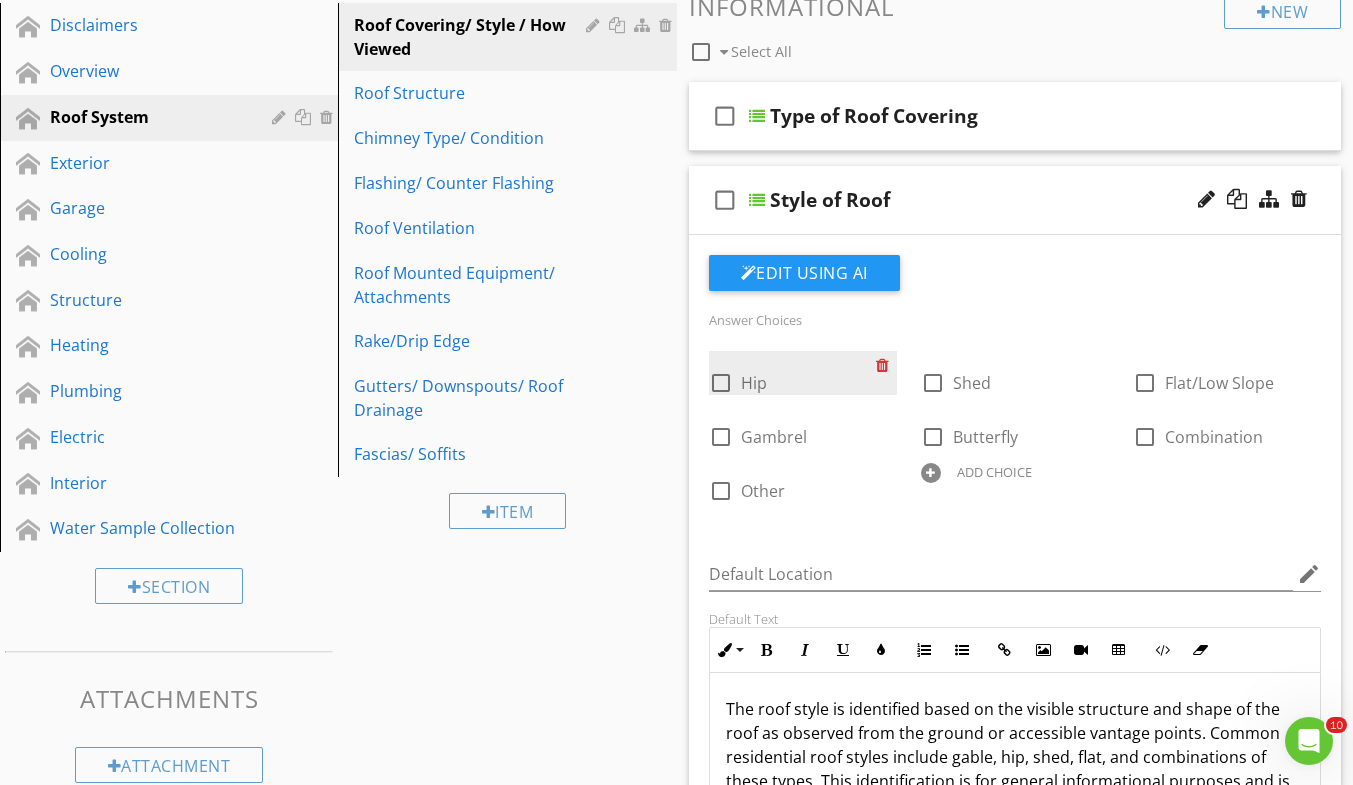 click at bounding box center [886, 365] 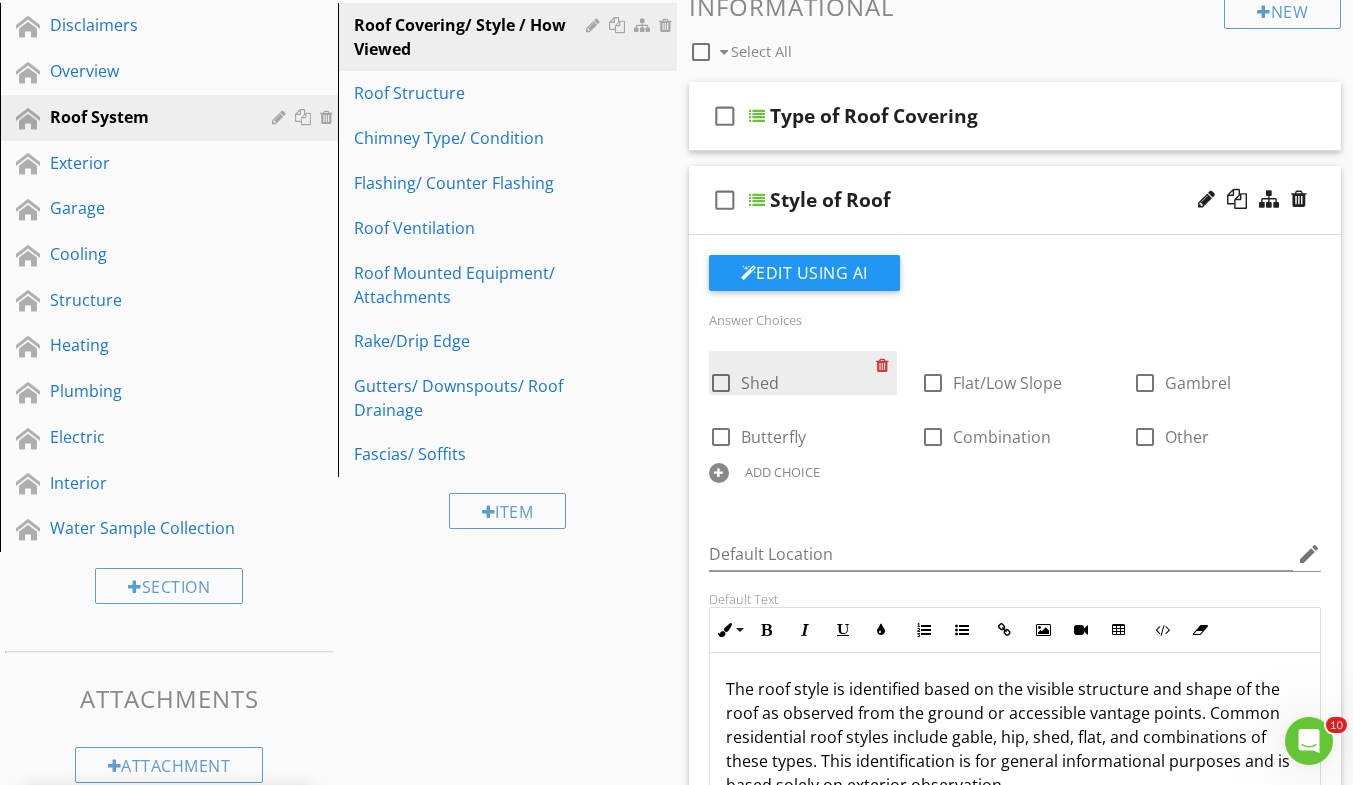 click at bounding box center [886, 365] 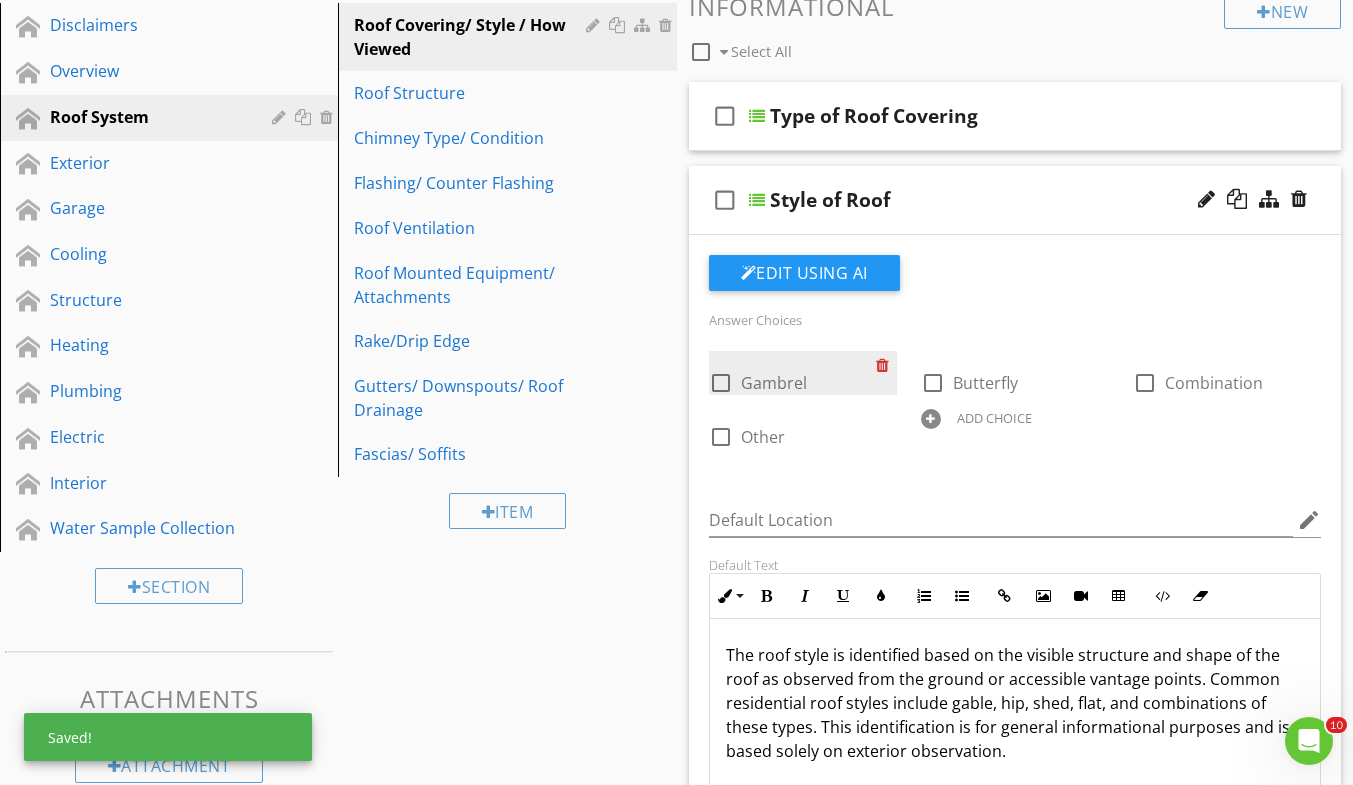 click at bounding box center (886, 365) 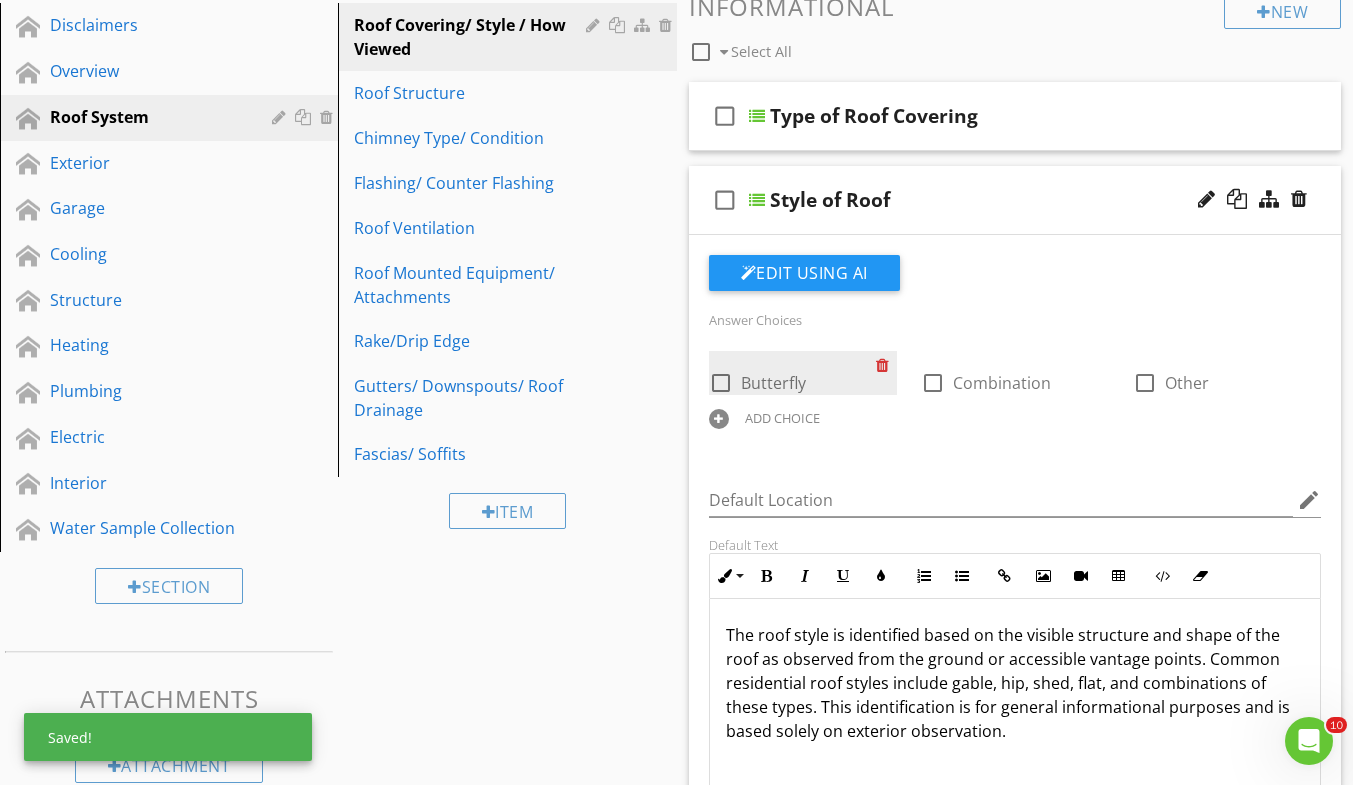 click at bounding box center (886, 365) 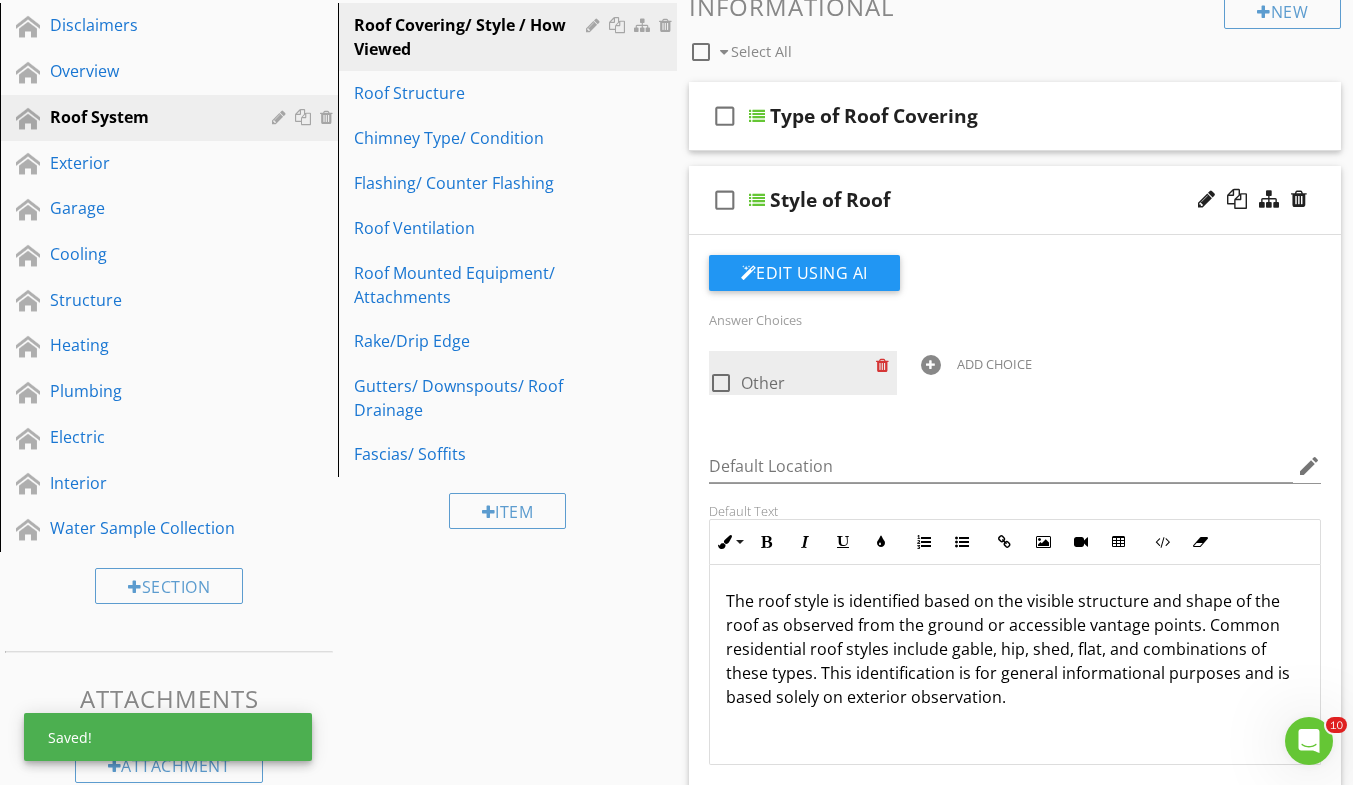 click at bounding box center [886, 365] 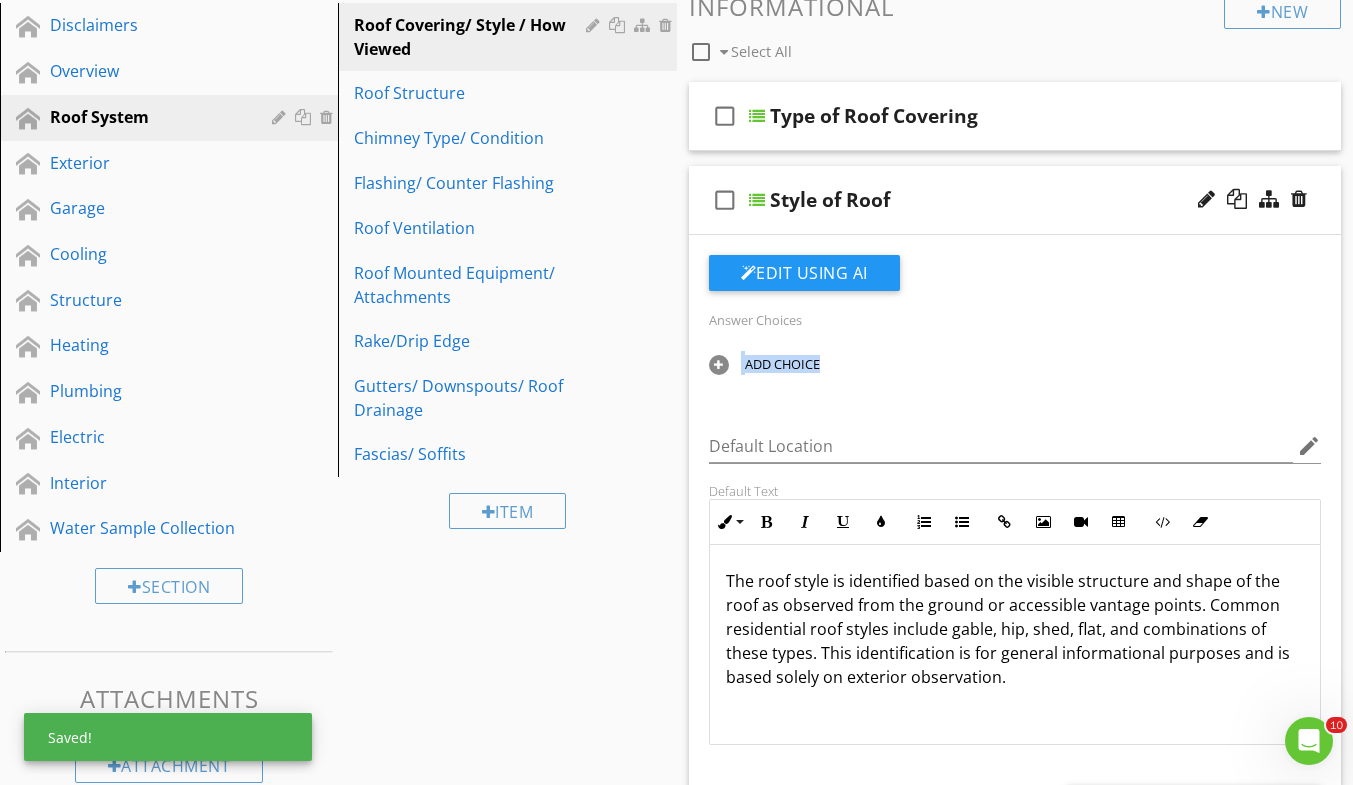click on "ADD CHOICE" at bounding box center (803, 363) 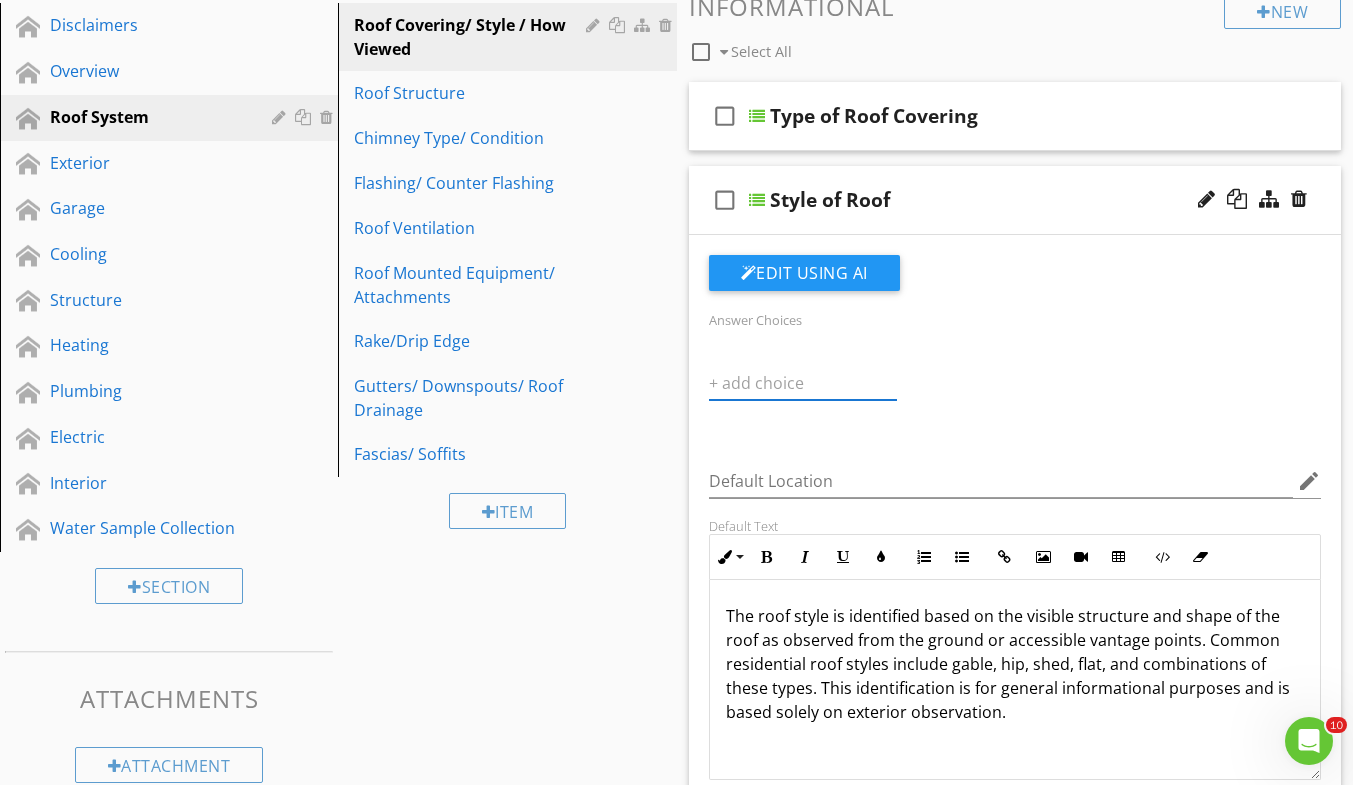 paste on "Flat, Low-Slope, Shed, Gable, Hip, Mansard, Sawtooth, Dome, Curved, Combination, Not Visible, Undetermined" 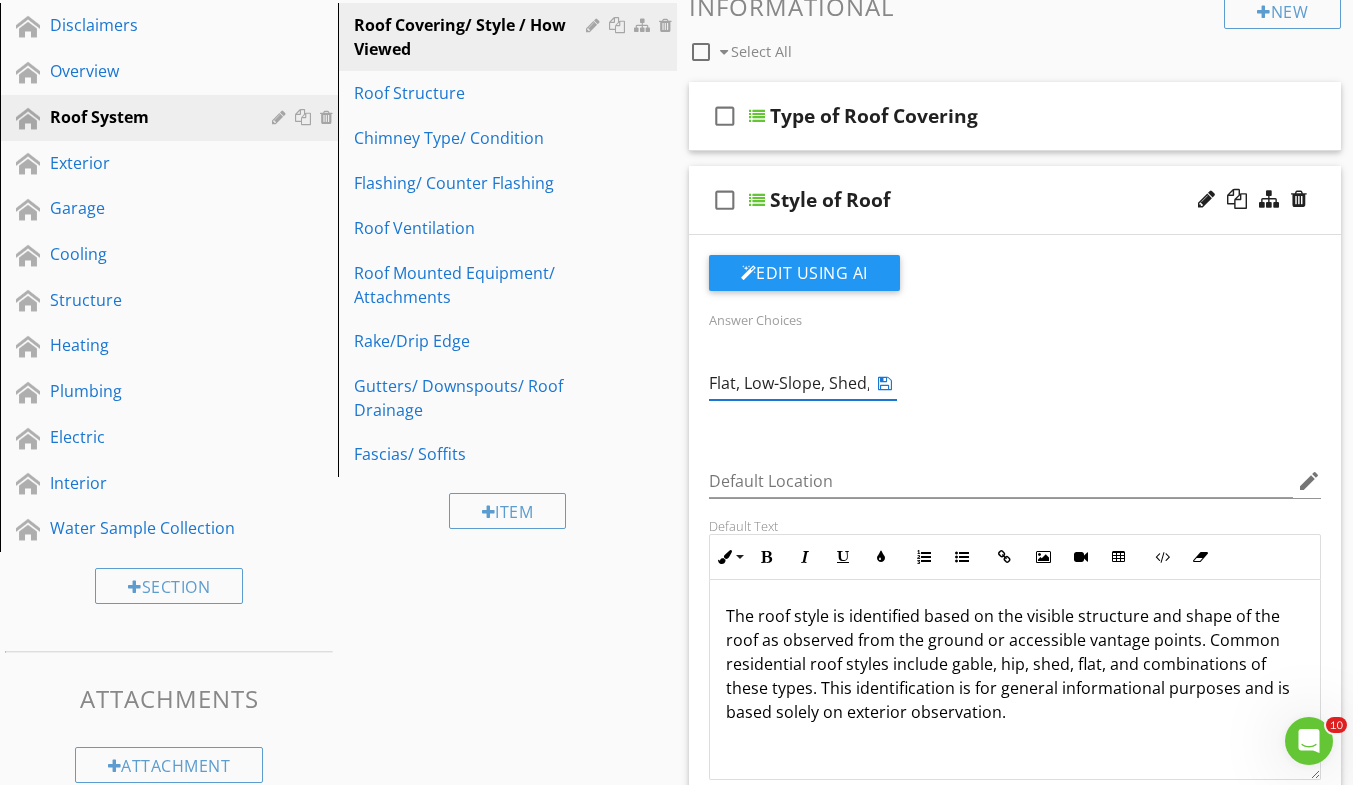 scroll, scrollTop: 0, scrollLeft: 660, axis: horizontal 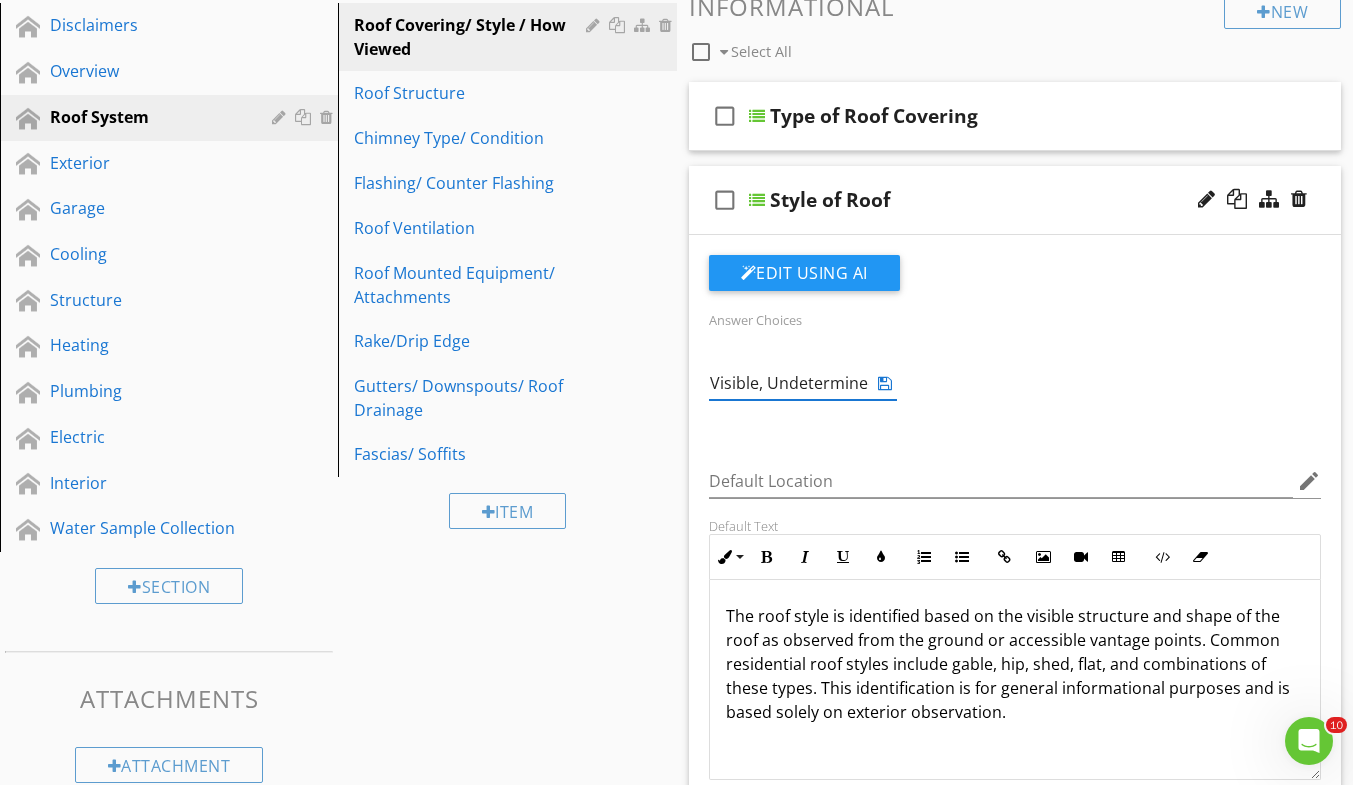 click at bounding box center (885, 383) 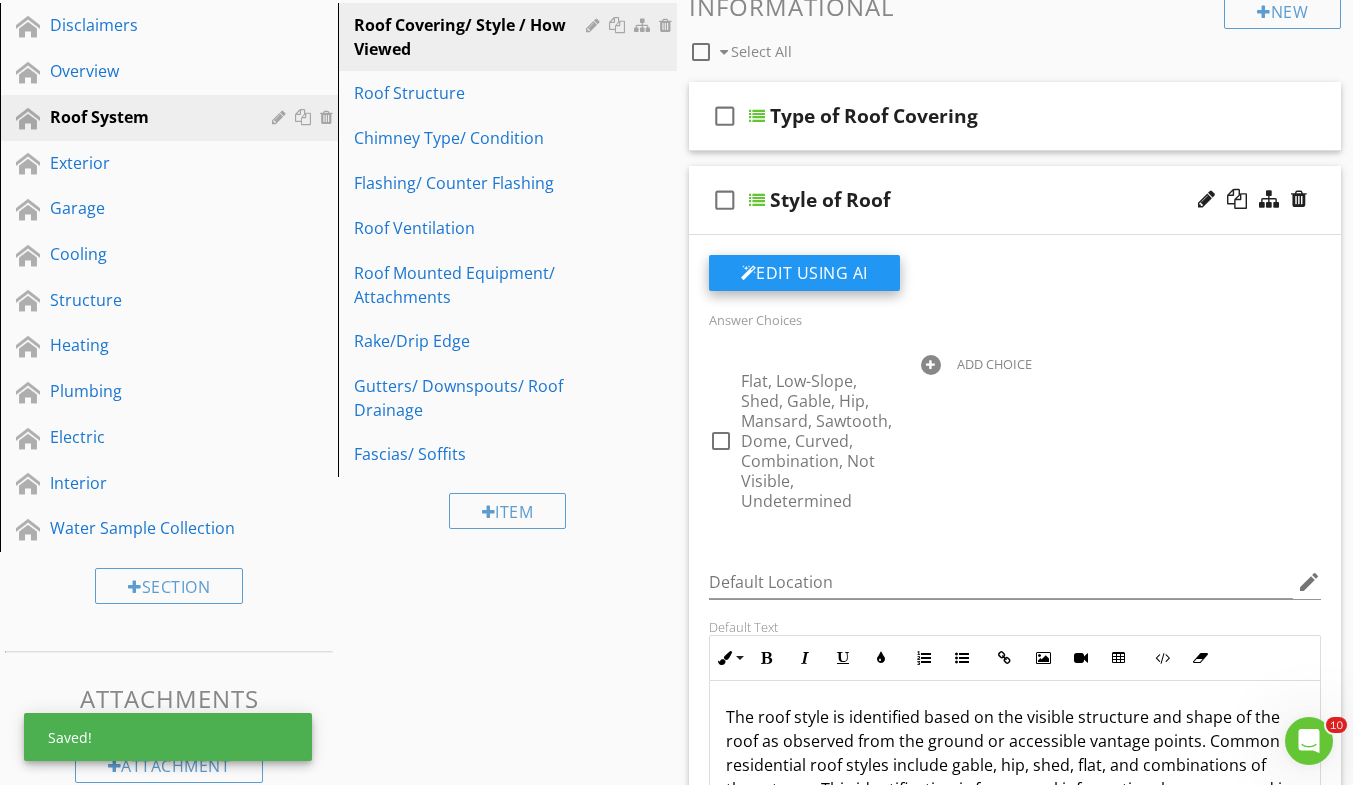 click on "Edit Using AI" at bounding box center (804, 273) 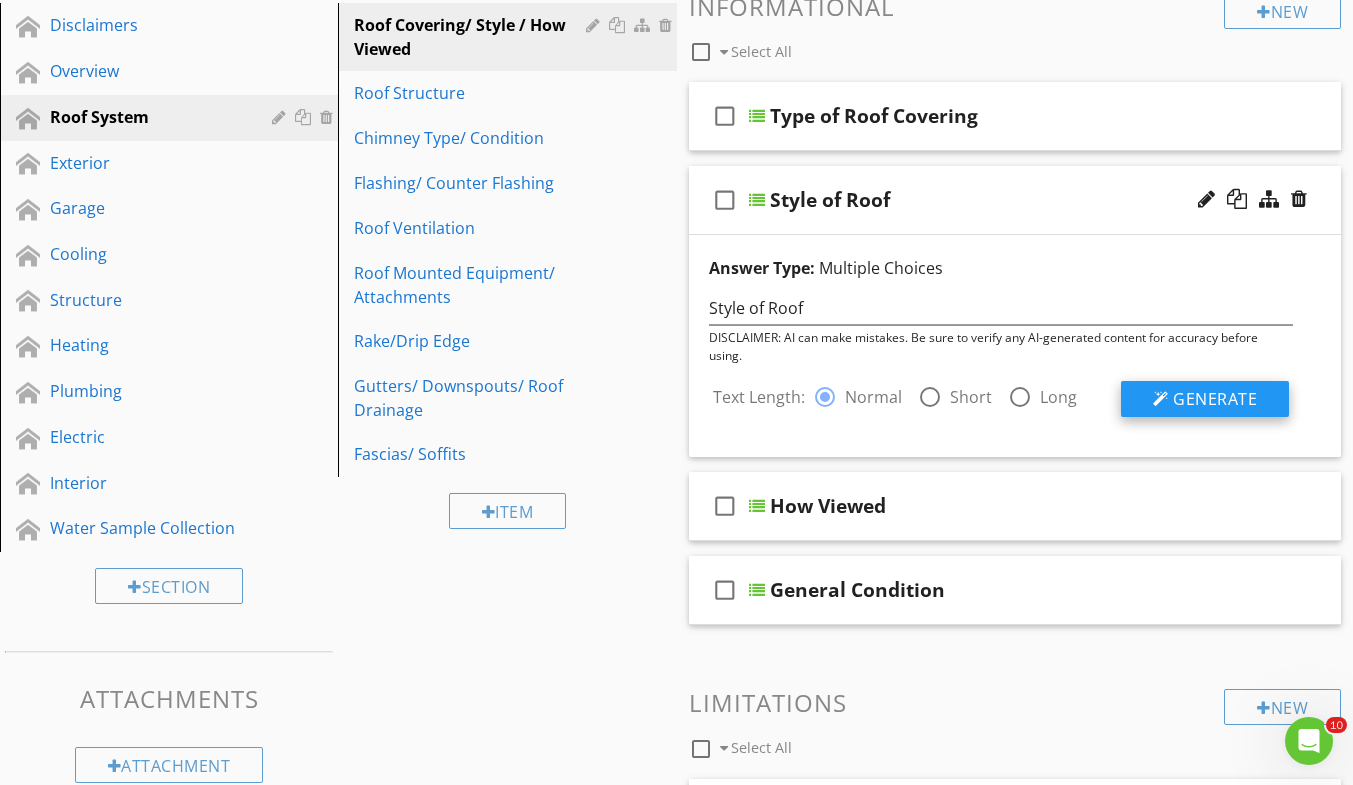 click on "Generate" at bounding box center [1215, 399] 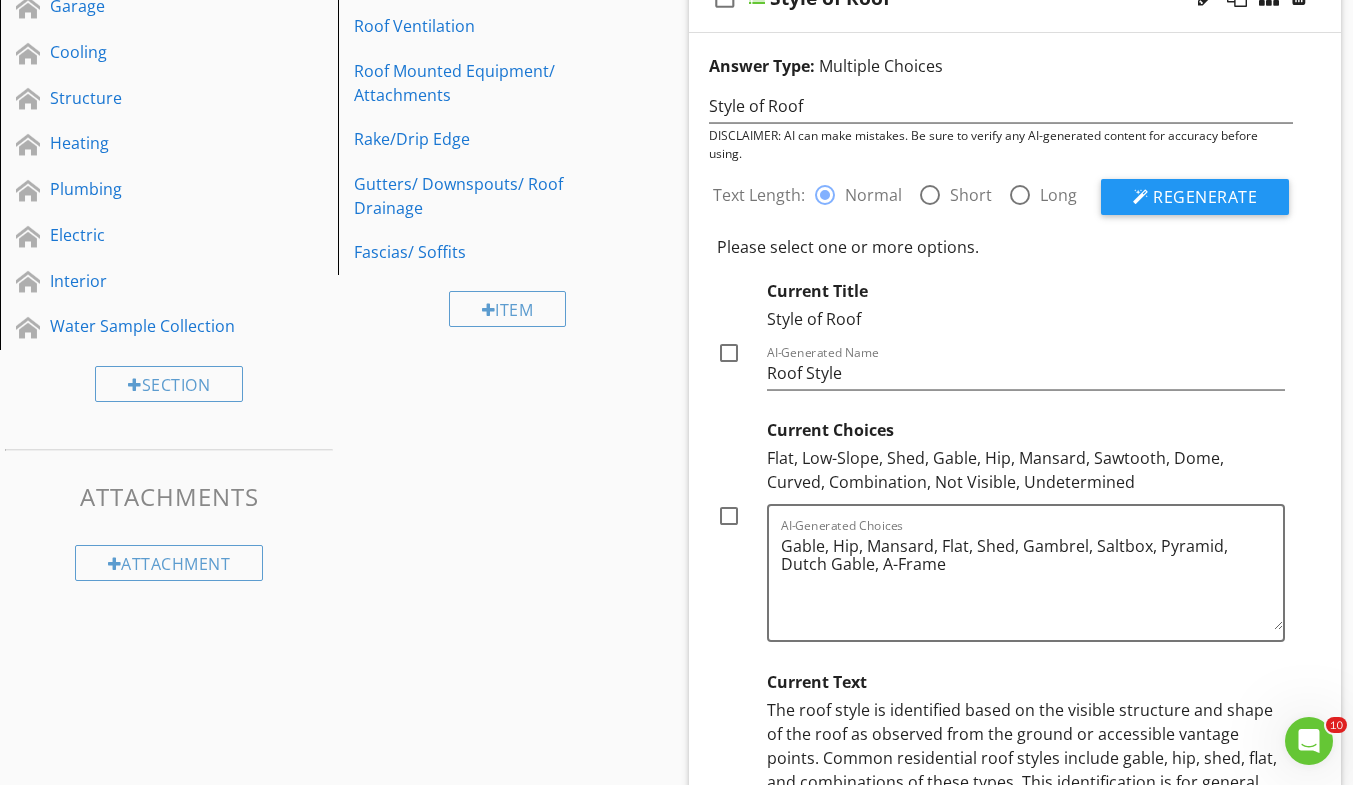 scroll, scrollTop: 486, scrollLeft: 0, axis: vertical 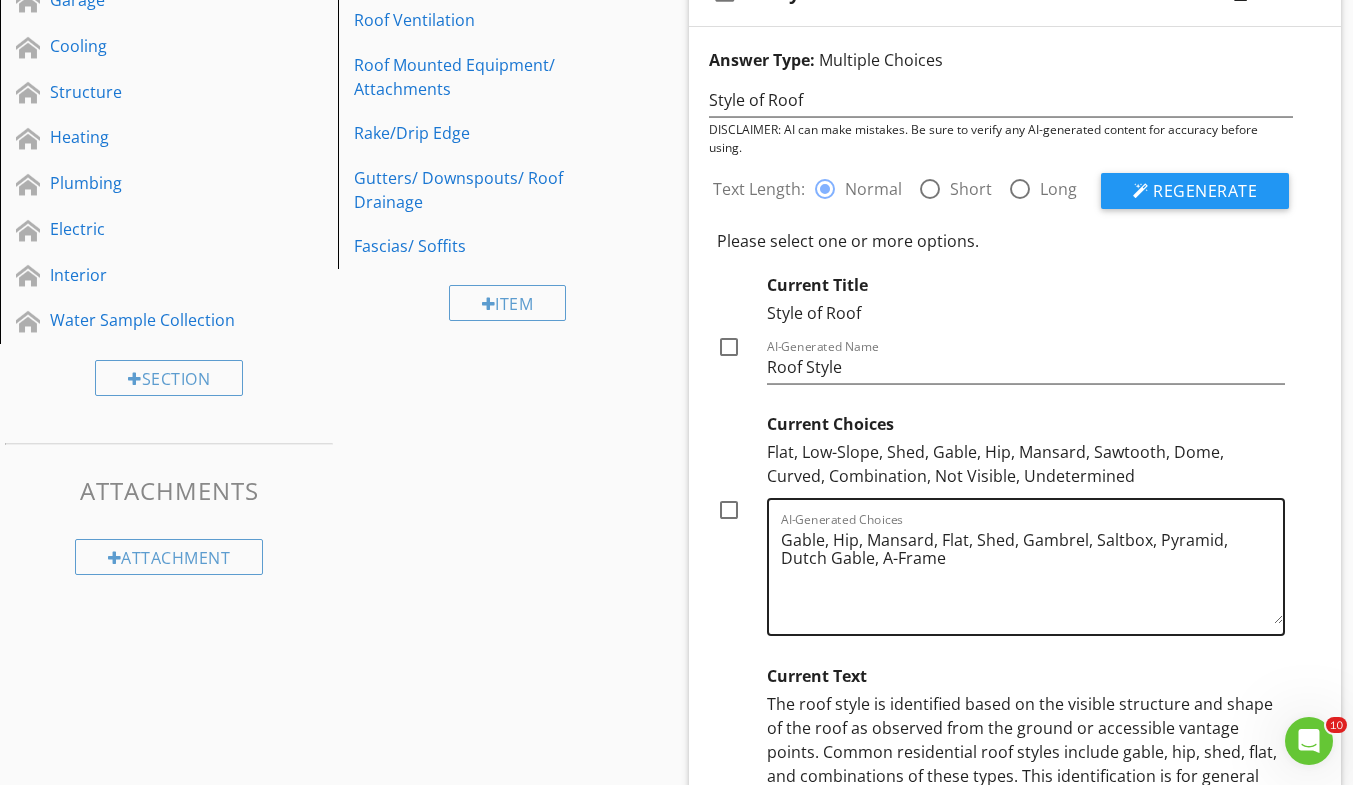 click on "Gable, Hip, Mansard, Flat, Shed, Gambrel, Saltbox, Pyramid, Dutch Gable, A-Frame" at bounding box center (1032, 574) 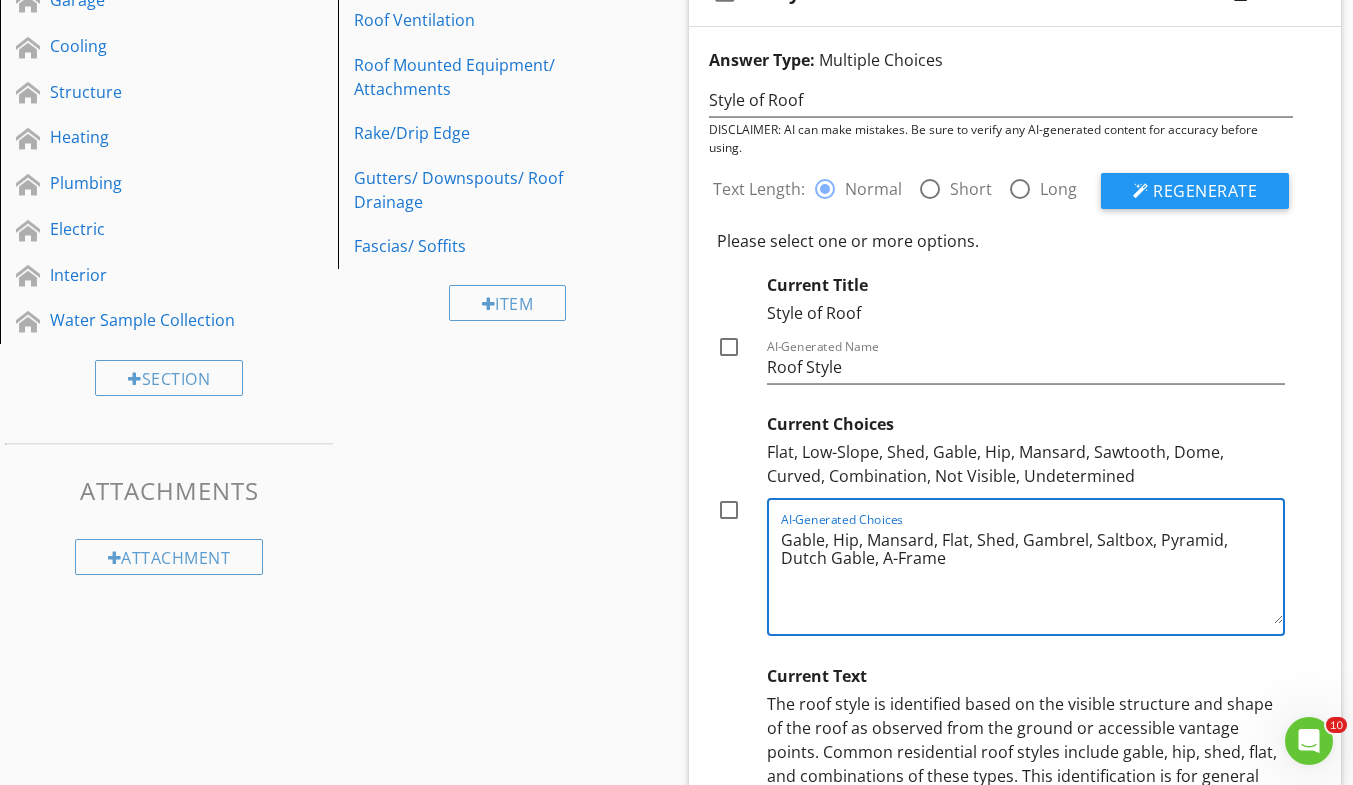 click on "Gable, Hip, Mansard, Flat, Shed, Gambrel, Saltbox, Pyramid, Dutch Gable, A-Frame" at bounding box center [1032, 574] 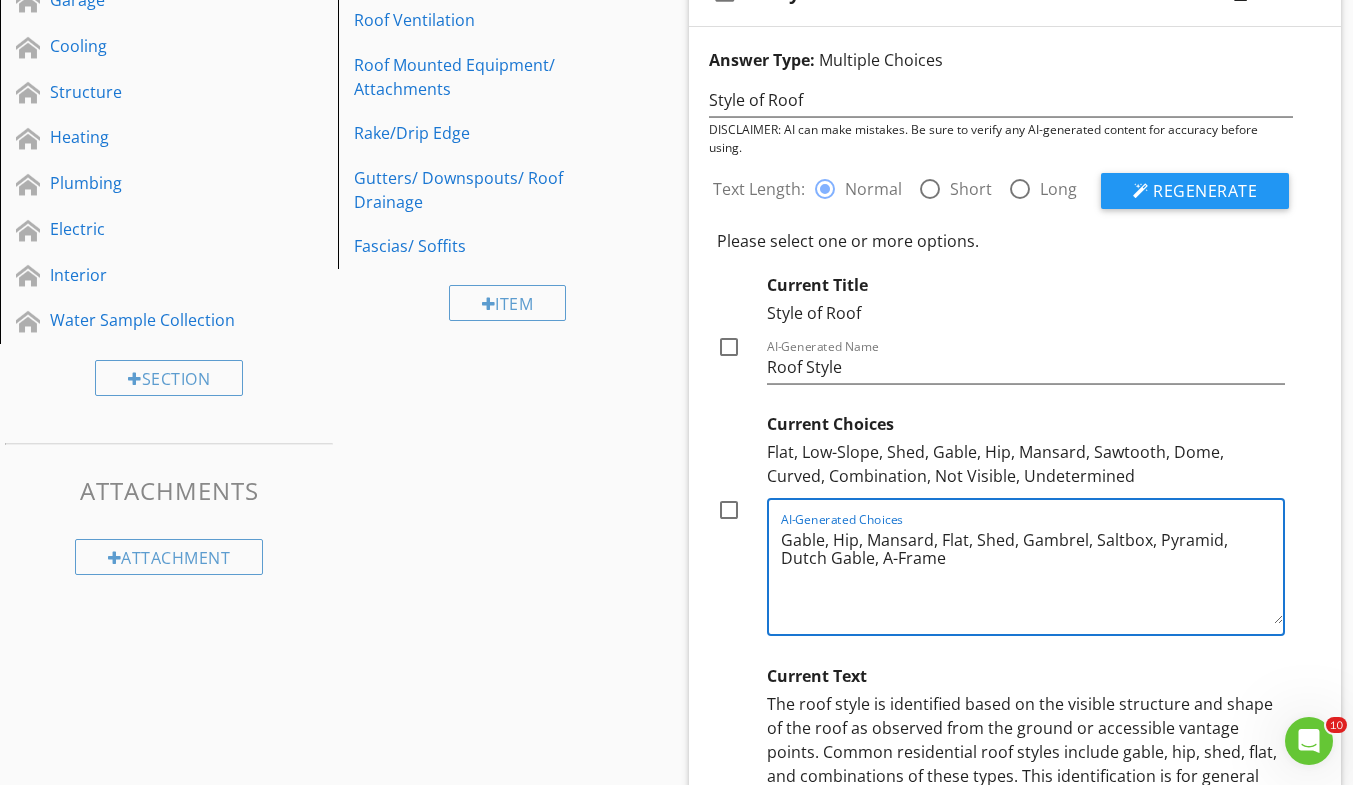 paste on "Flat, Low-Slope, Shed, Gable, Hip, Mansard, Sawtooth, Dome, Curved, Combination, Not Visible, Undetermined" 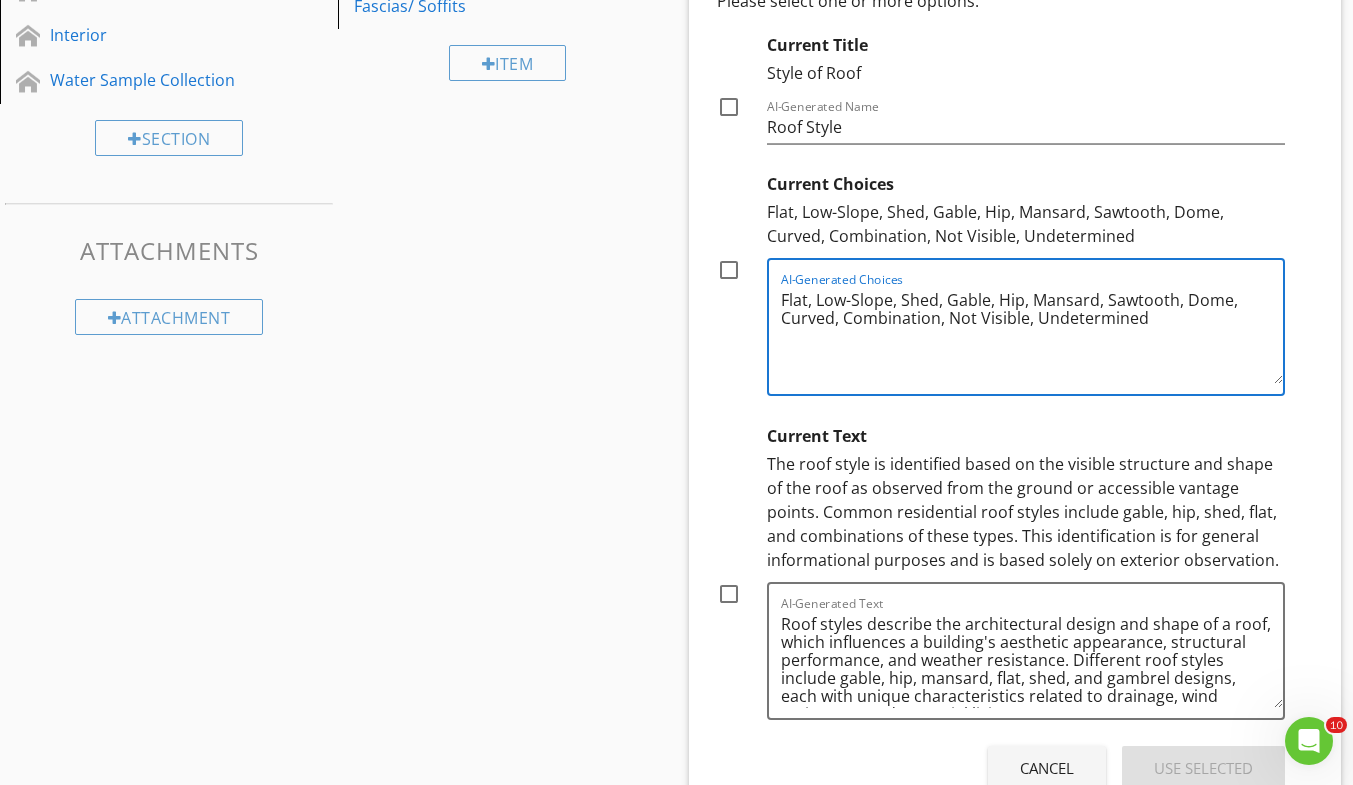 scroll, scrollTop: 734, scrollLeft: 0, axis: vertical 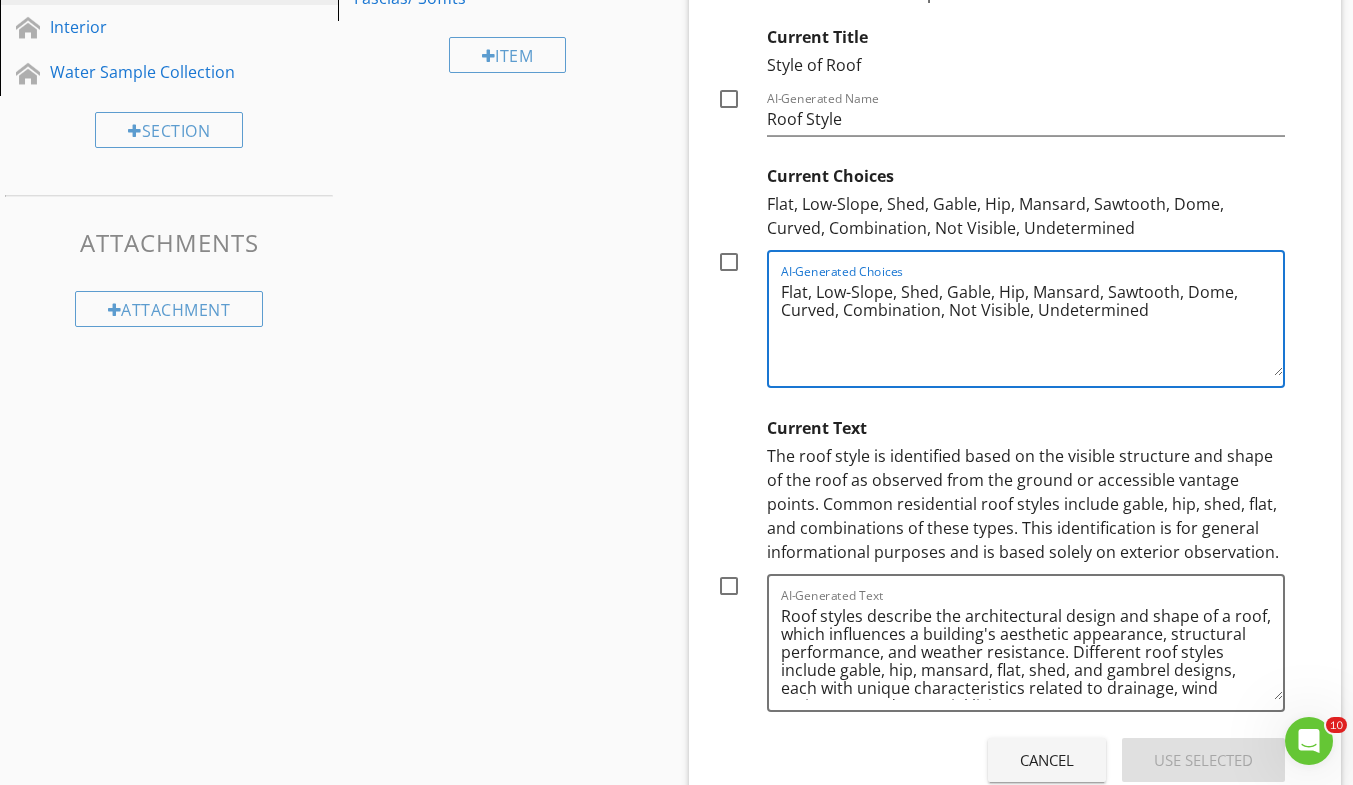 type on "Flat, Low-Slope, Shed, Gable, Hip, Mansard, Sawtooth, Dome, Curved, Combination, Not Visible, Undetermined" 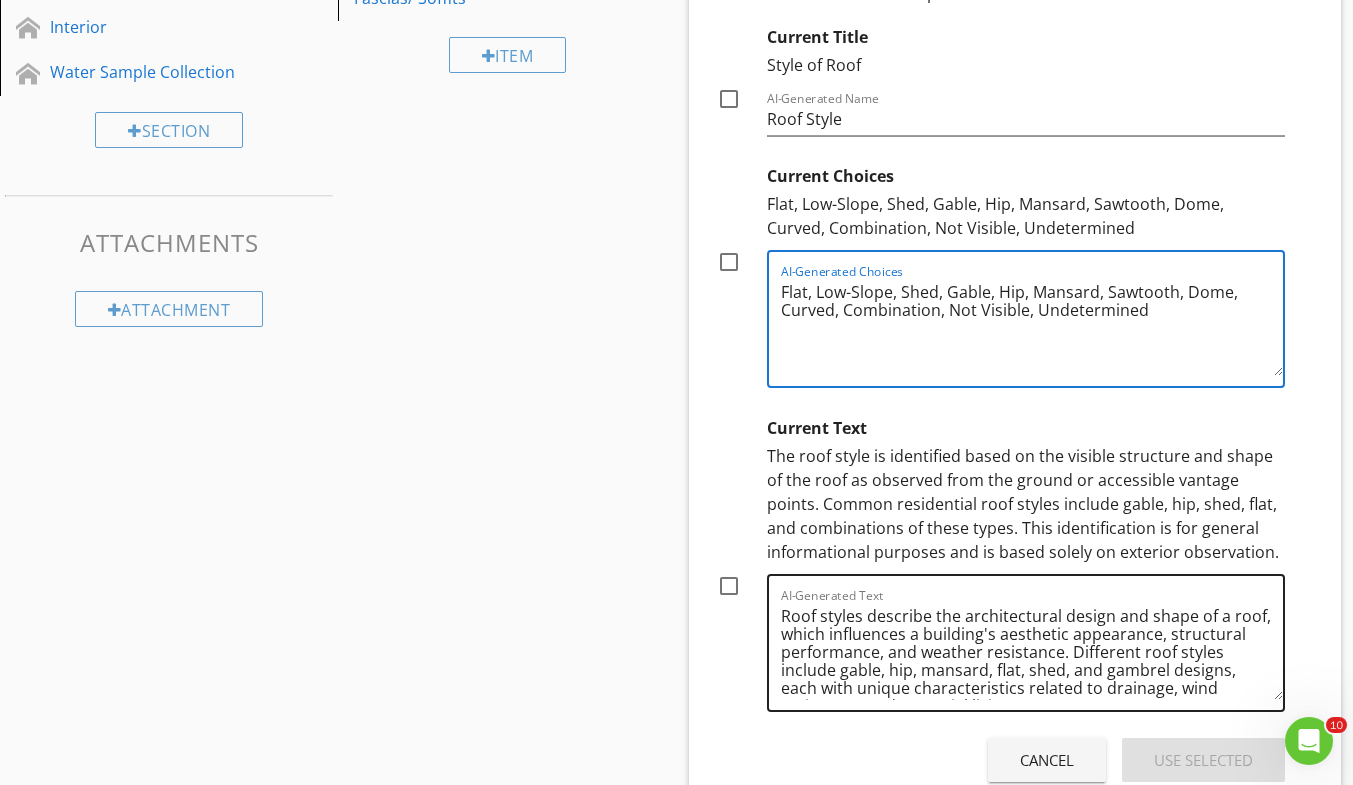 click on "Roof styles describe the architectural design and shape of a roof, which influences a building's aesthetic appearance, structural performance, and weather resistance. Different roof styles include gable, hip, mansard, flat, shed, and gambrel designs, each with unique characteristics related to drainage, wind resistance, and potential living or storage space." at bounding box center (1032, 650) 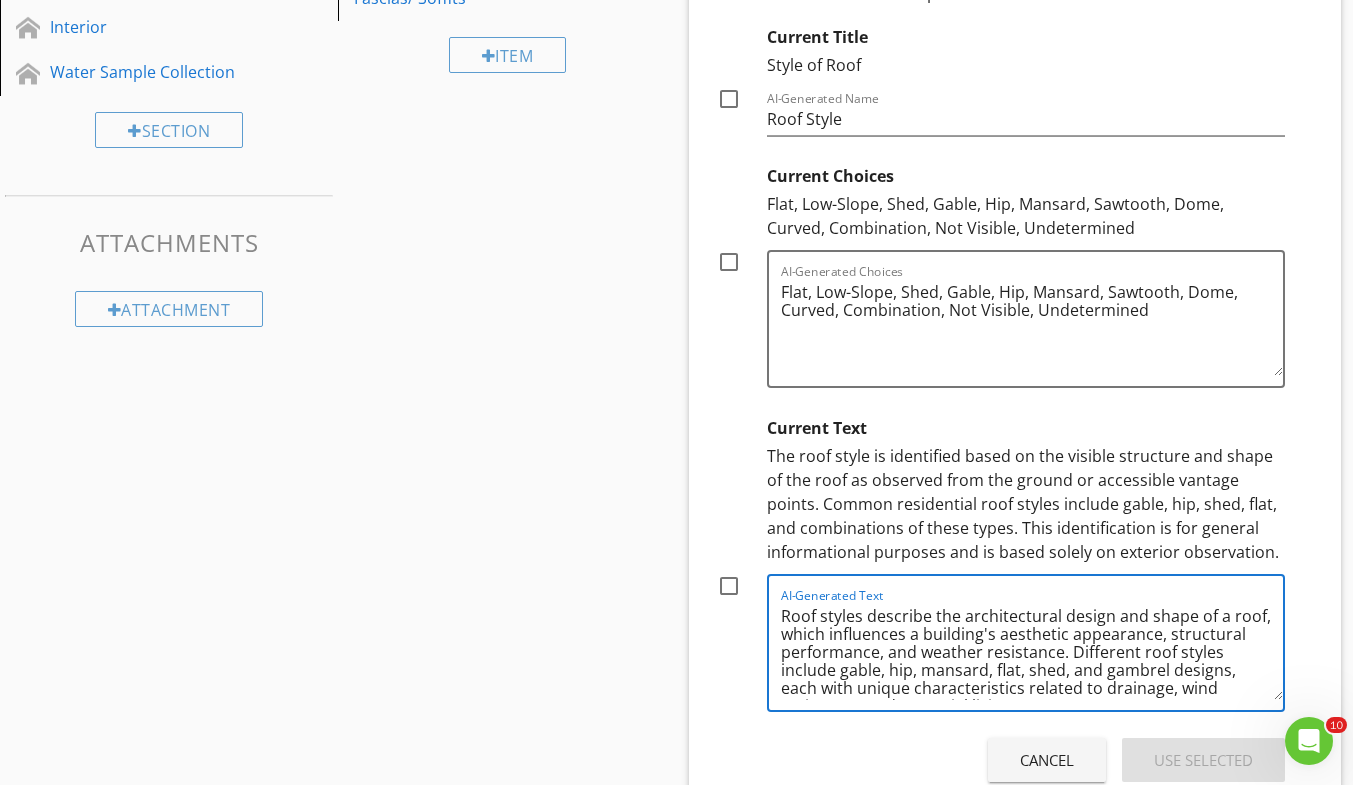 click on "Roof styles describe the architectural design and shape of a roof, which influences a building's aesthetic appearance, structural performance, and weather resistance. Different roof styles include gable, hip, mansard, flat, shed, and gambrel designs, each with unique characteristics related to drainage, wind resistance, and potential living or storage space." at bounding box center (1032, 650) 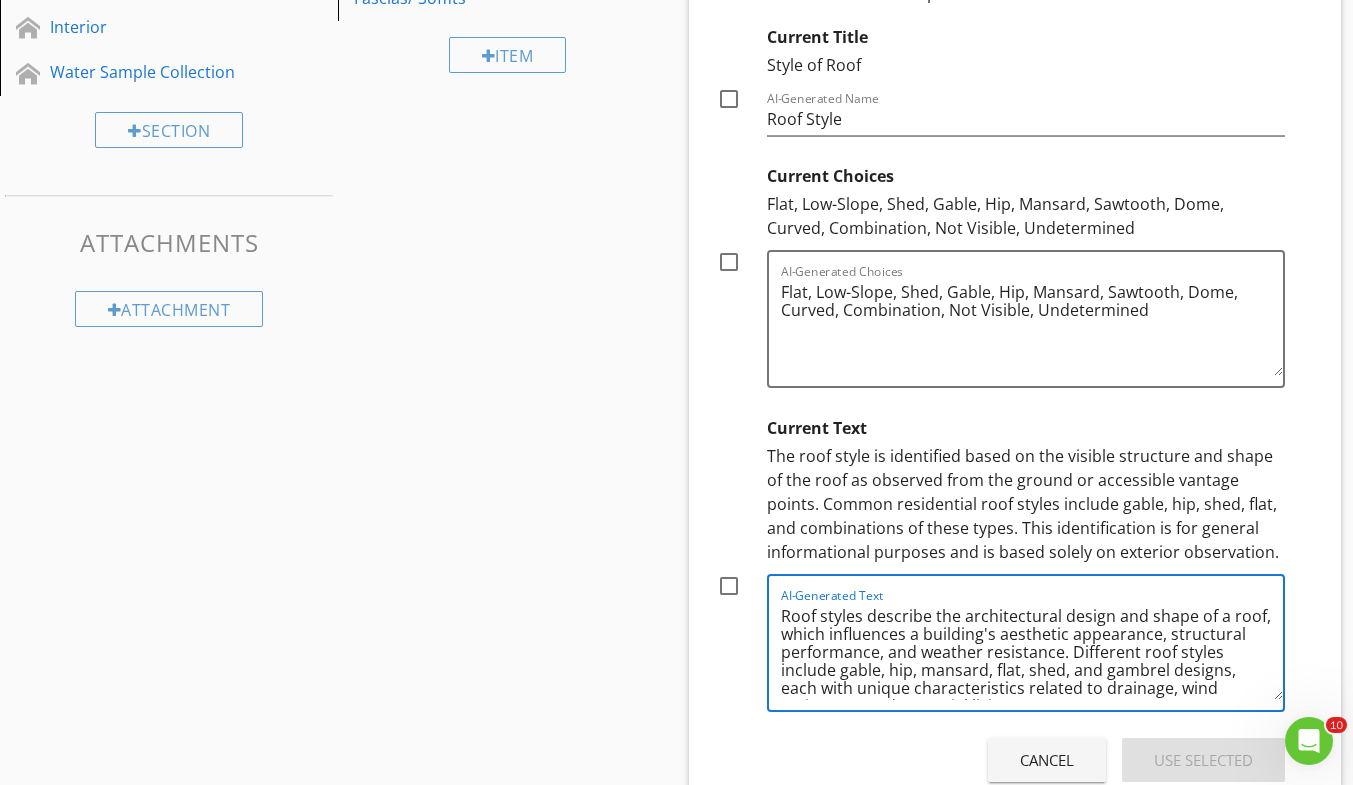 paste on "This item refers to the architectural style or shape of the roof, which influences water drainage, material selection, and maintenance needs. Commercial properties often feature flat or low-slope roofs, but may also incorporate pitched designs such as gable, hip, or shed roofs depending on building use and construction era. The observed style is based on visual inspection from accessible vantage points. Structural confirmation may require review of building plans or interior framing." 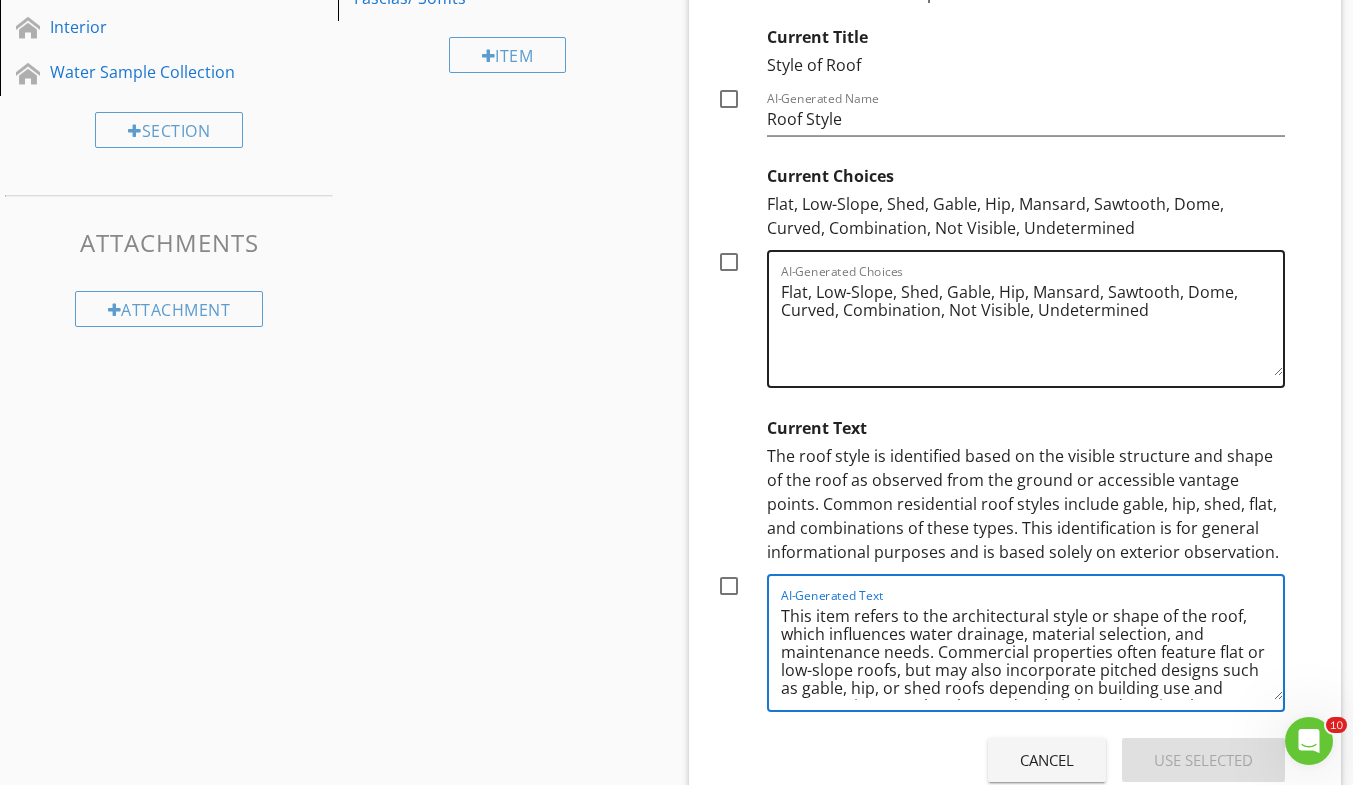 scroll, scrollTop: 106, scrollLeft: 0, axis: vertical 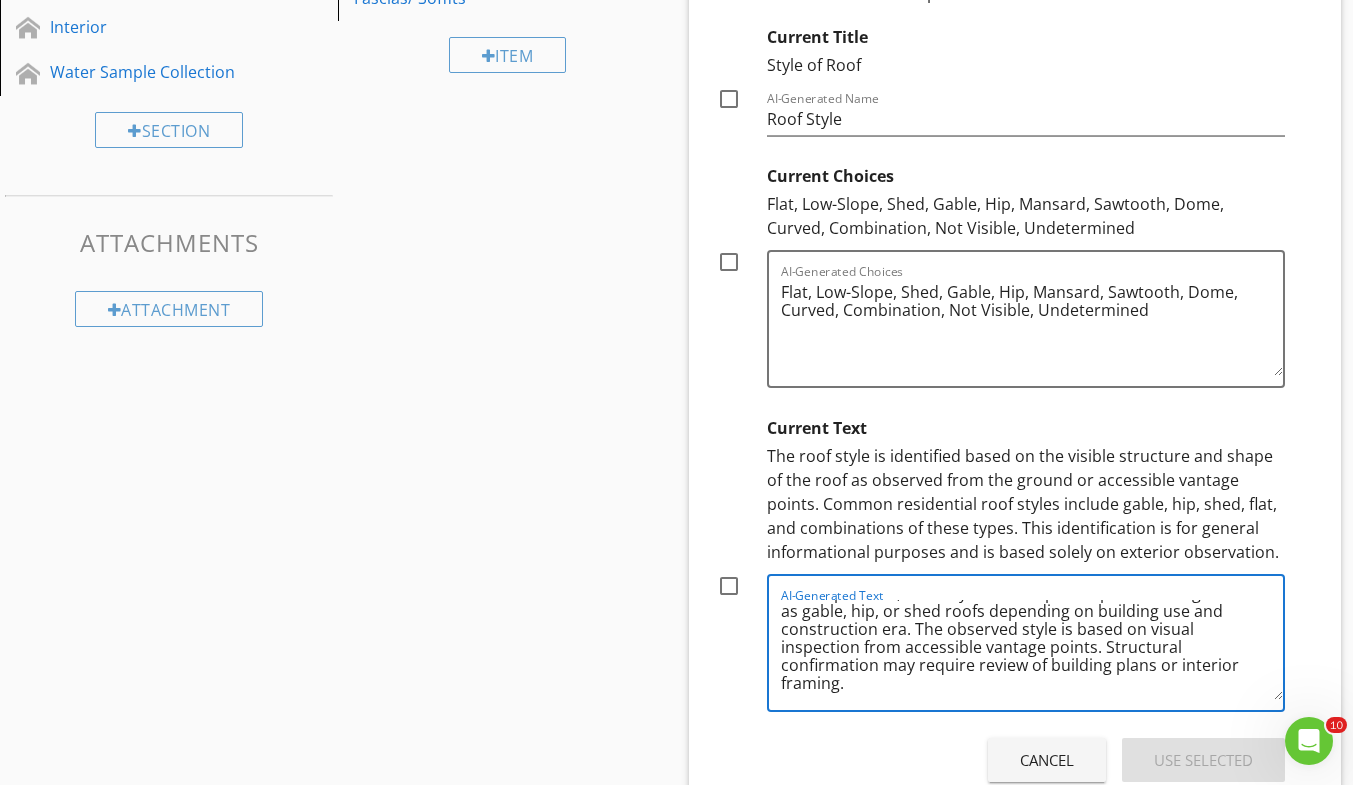 type on "This item refers to the architectural style or shape of the roof, which influences water drainage, material selection, and maintenance needs. Commercial properties often feature flat or low-slope roofs, but may also incorporate pitched designs such as gable, hip, or shed roofs depending on building use and construction era. The observed style is based on visual inspection from accessible vantage points. Structural confirmation may require review of building plans or interior framing." 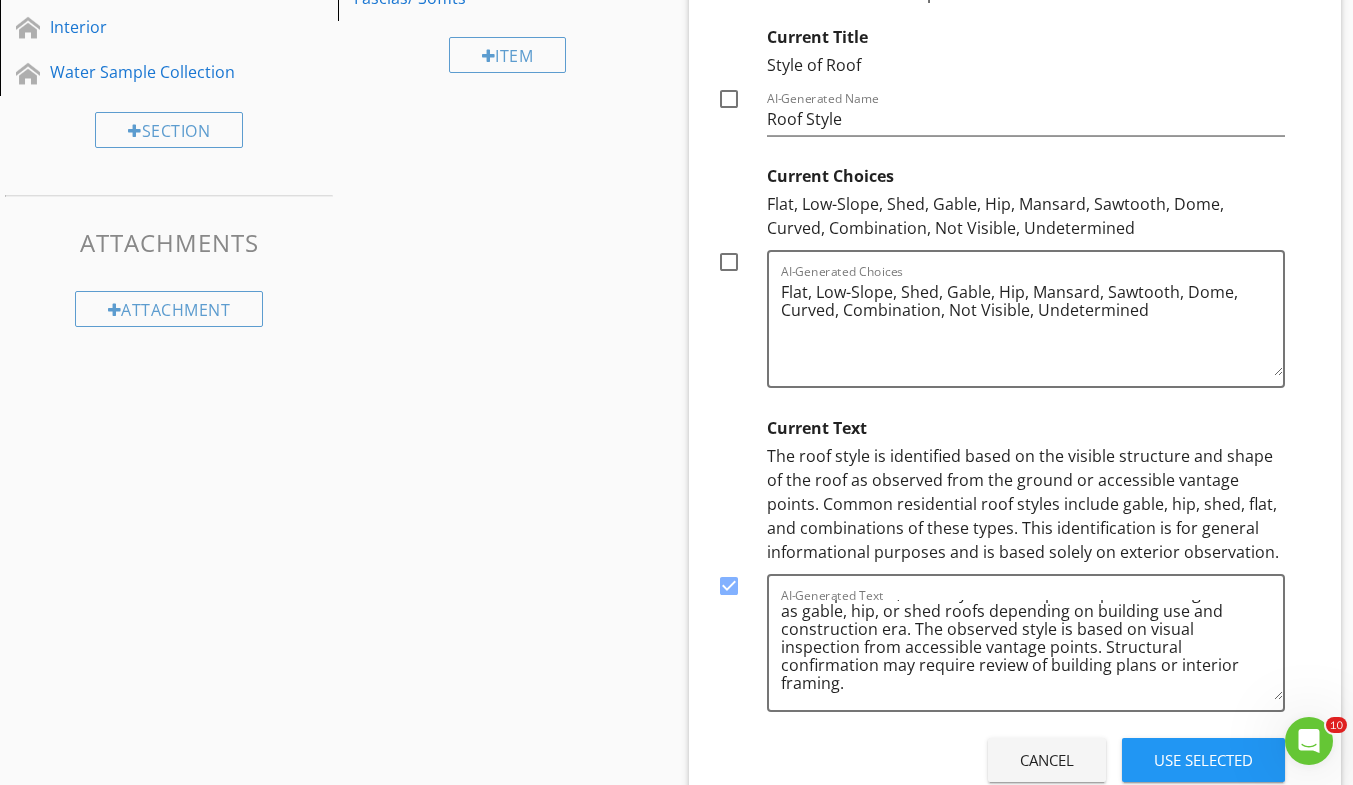 click at bounding box center (729, 262) 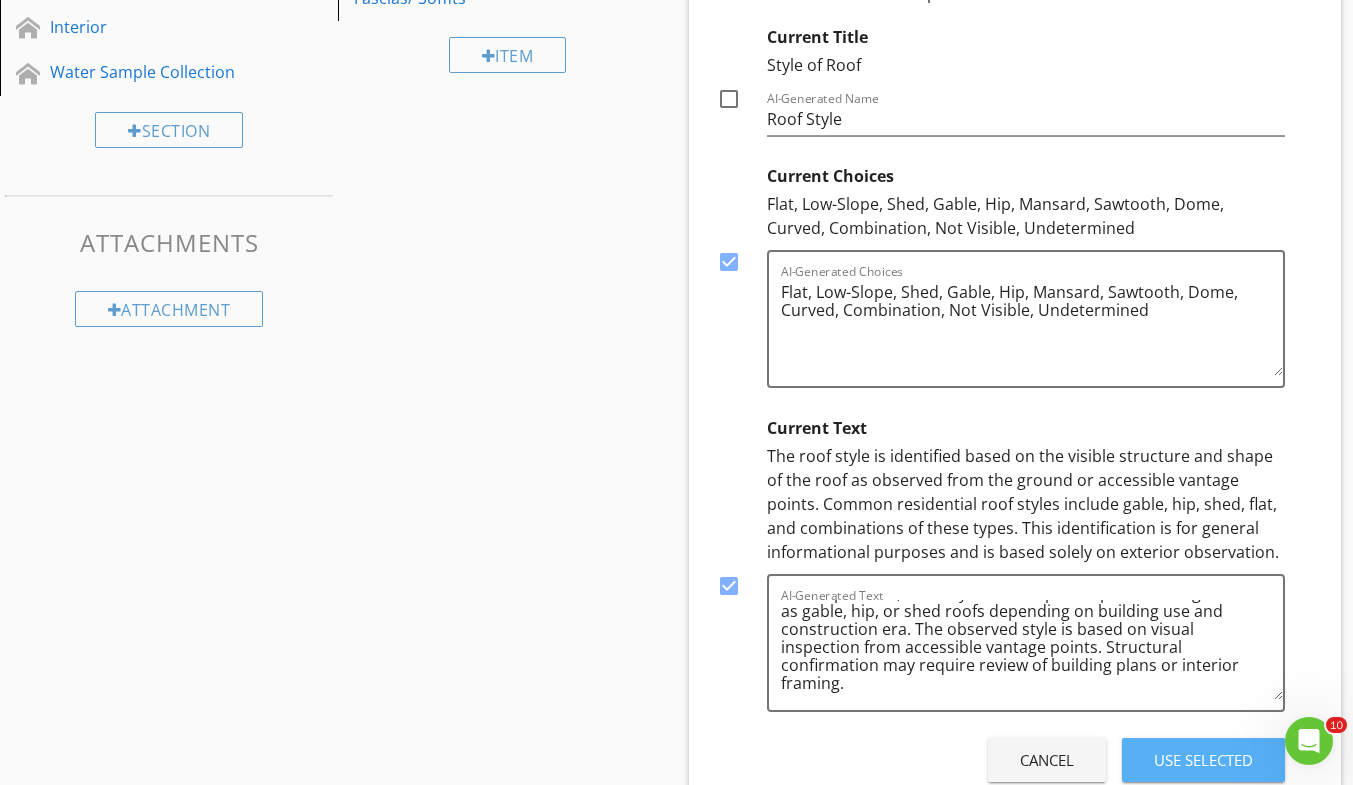 click on "Use Selected" at bounding box center (1203, 760) 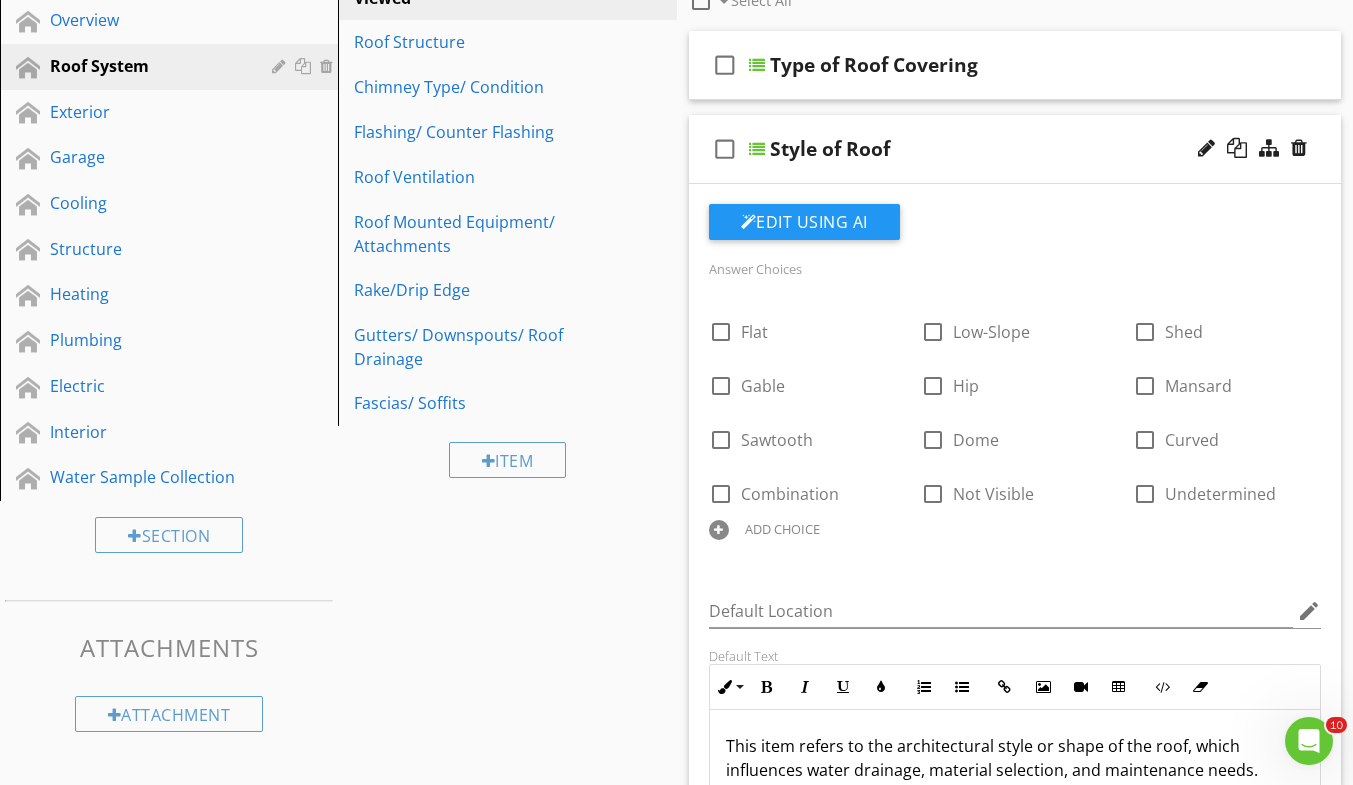 scroll, scrollTop: 324, scrollLeft: 0, axis: vertical 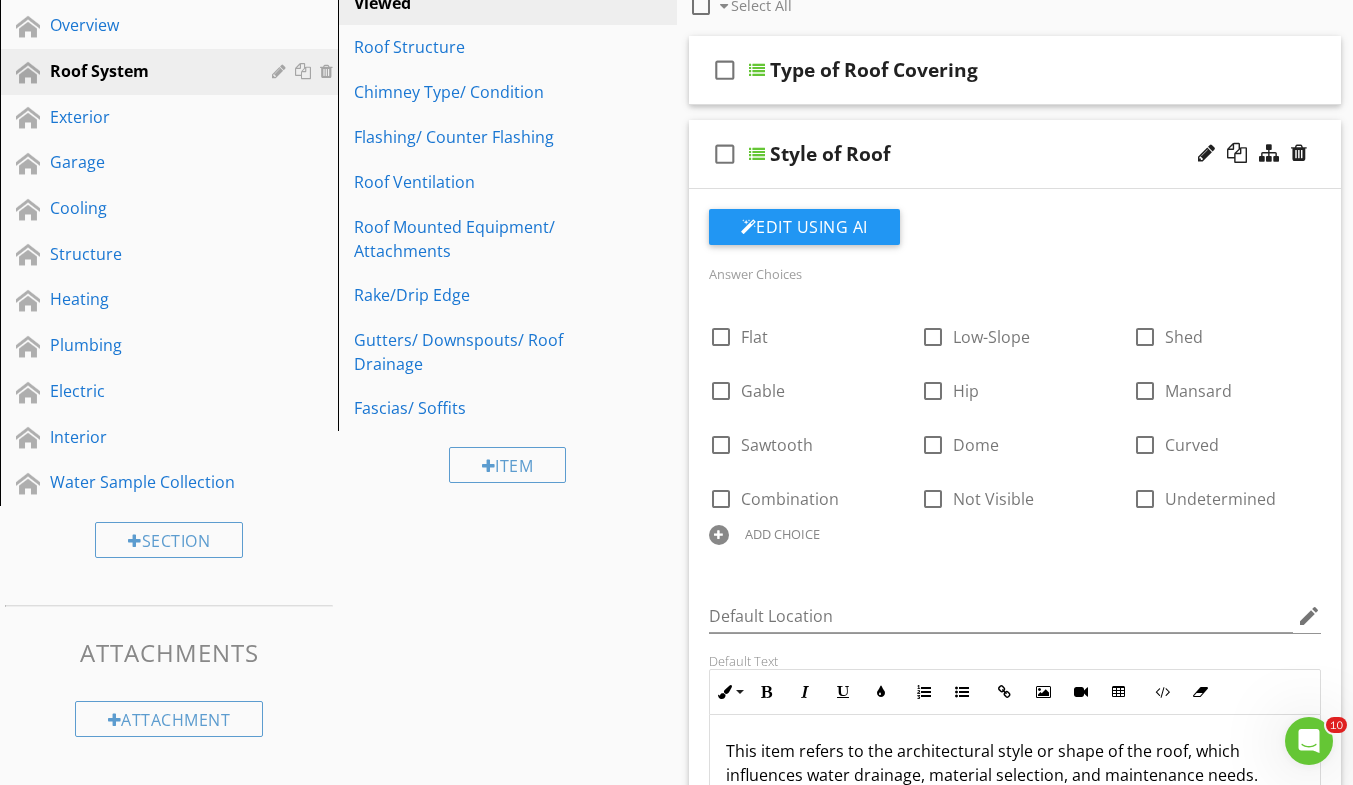 click on "Style of Roof" at bounding box center (999, 154) 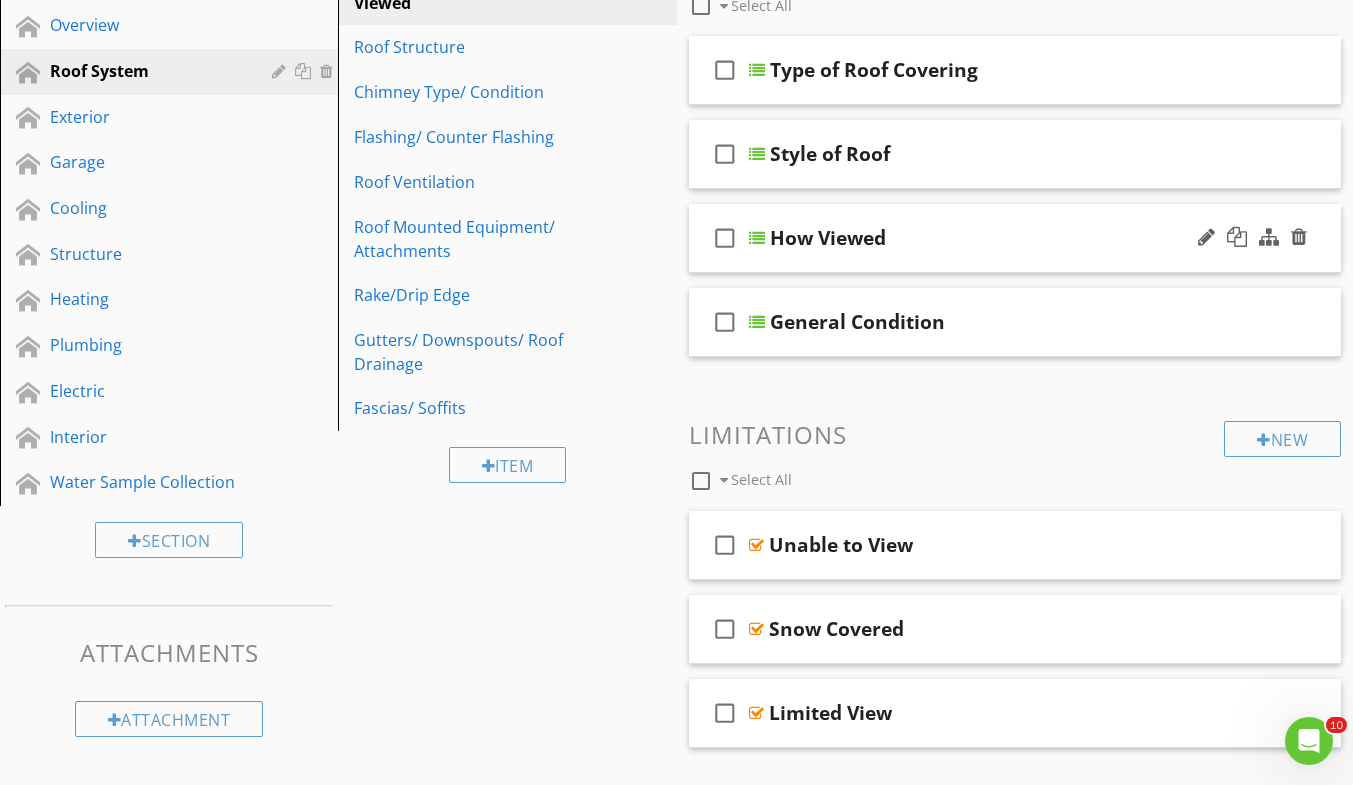 click on "How Viewed" at bounding box center (999, 238) 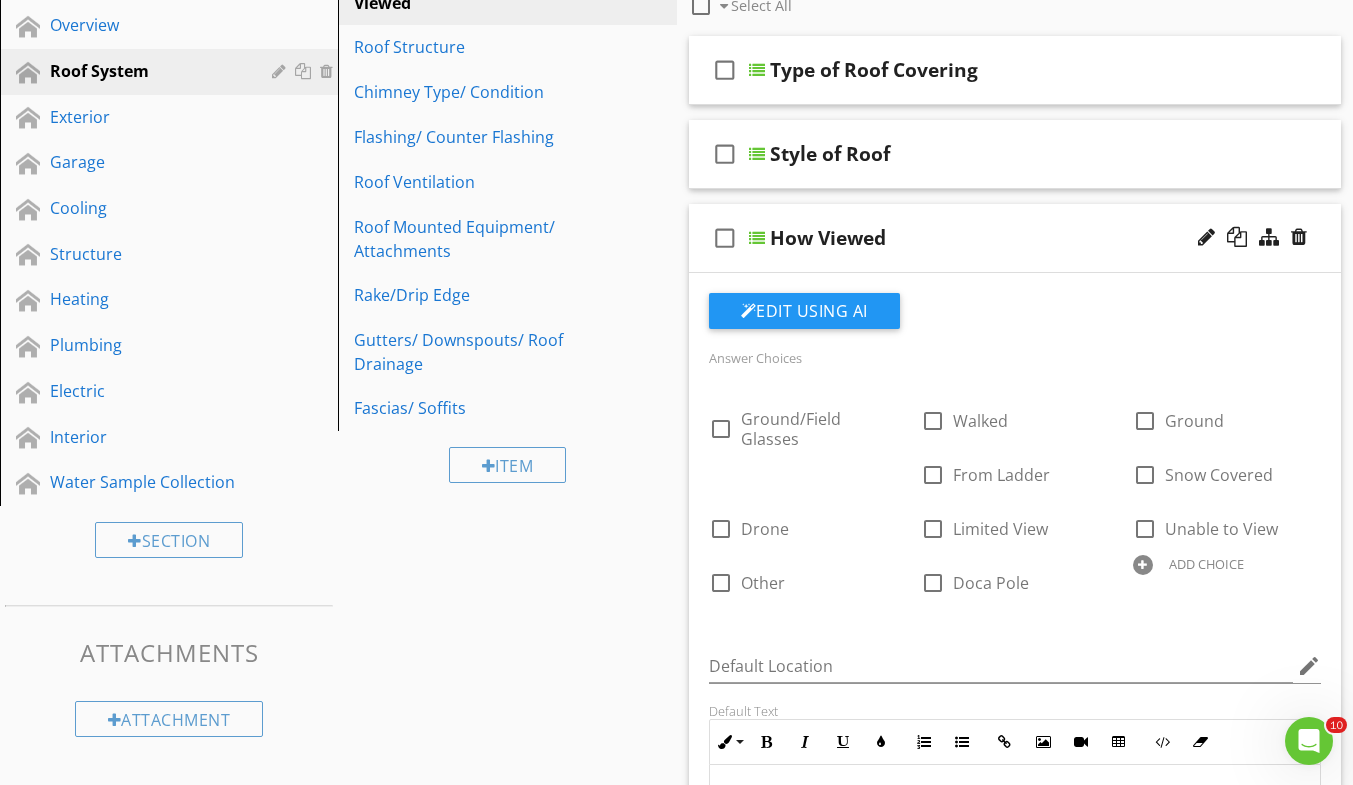 click on "How Viewed" at bounding box center (999, 238) 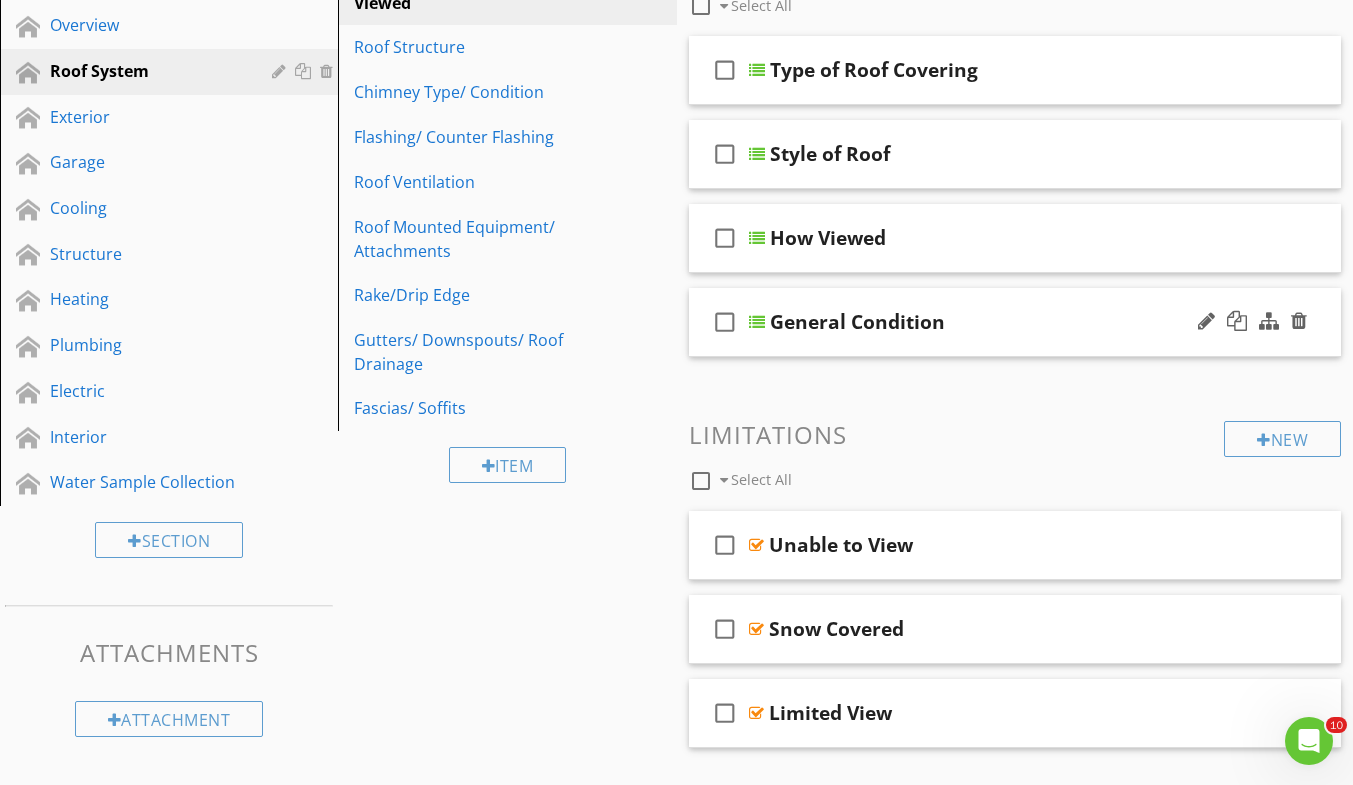 click on "check_box_outline_blank
General Condition" at bounding box center (1015, 322) 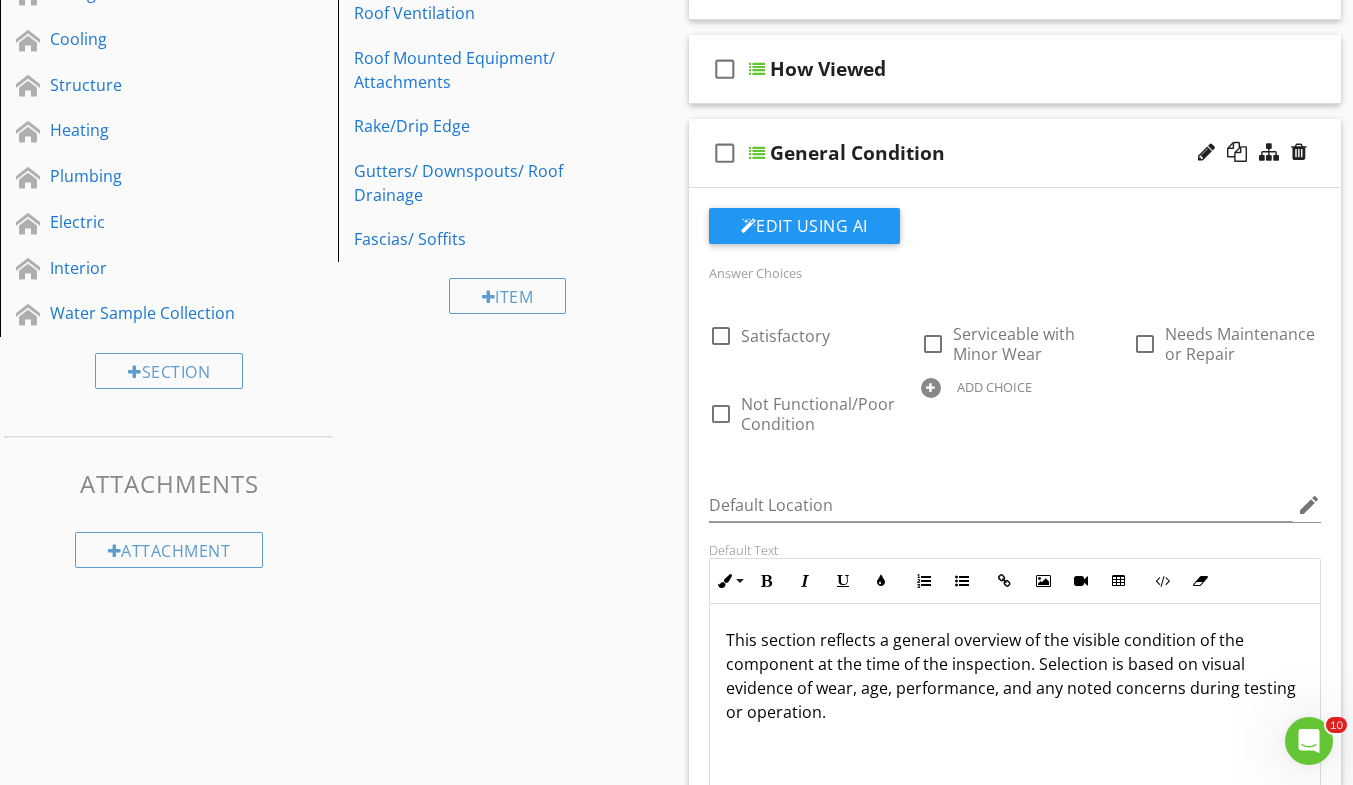 scroll, scrollTop: 498, scrollLeft: 0, axis: vertical 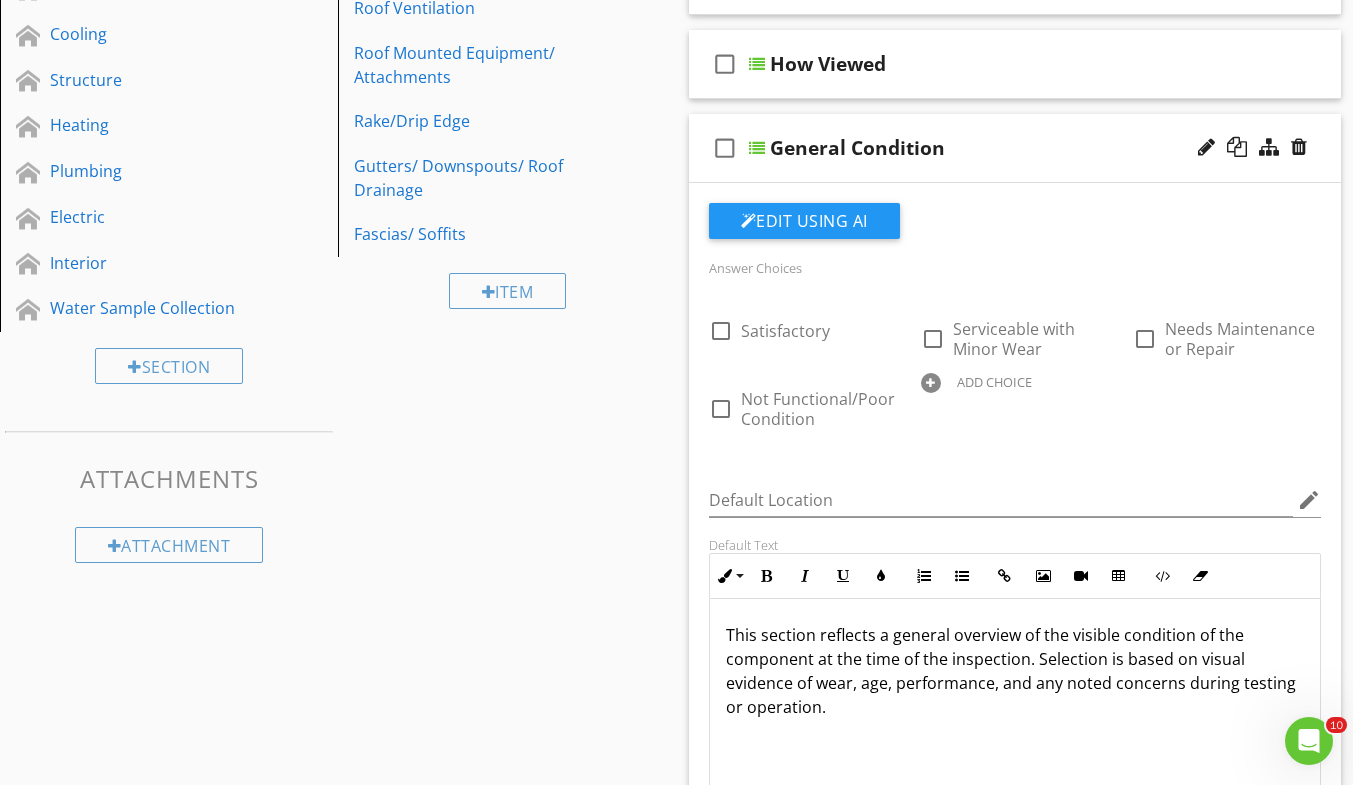 click on "check_box_outline_blank
General Condition" at bounding box center [1015, 148] 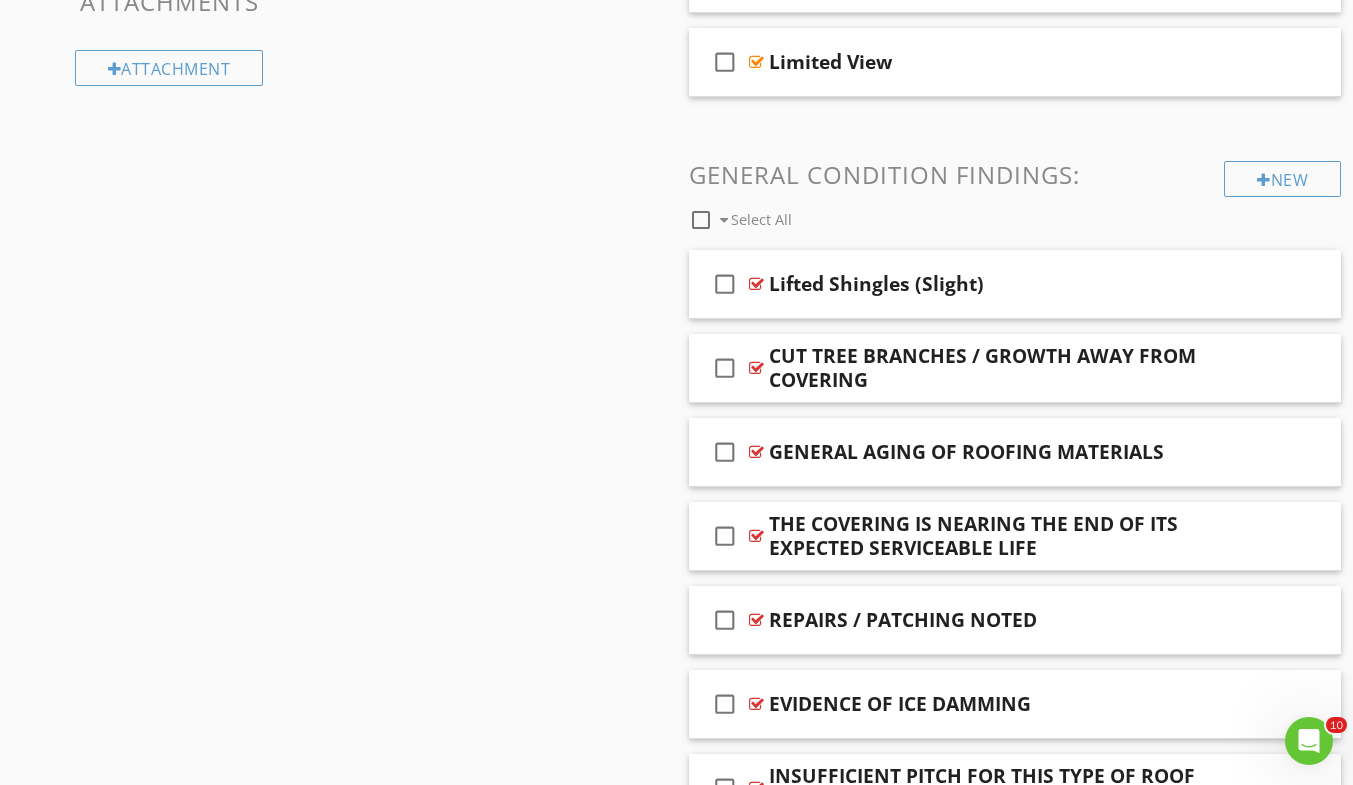 scroll, scrollTop: 1184, scrollLeft: 0, axis: vertical 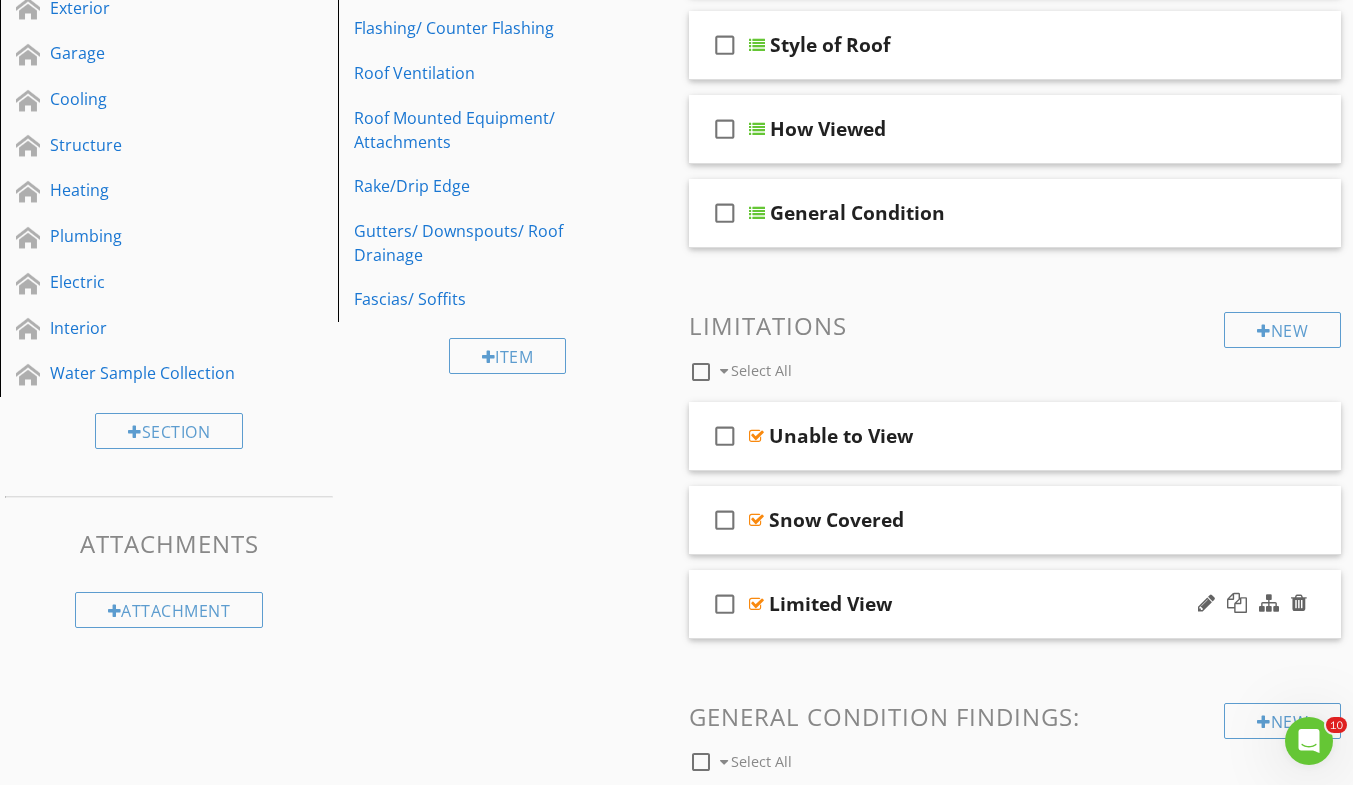 click on "check_box_outline_blank
Limited View" at bounding box center [1015, 604] 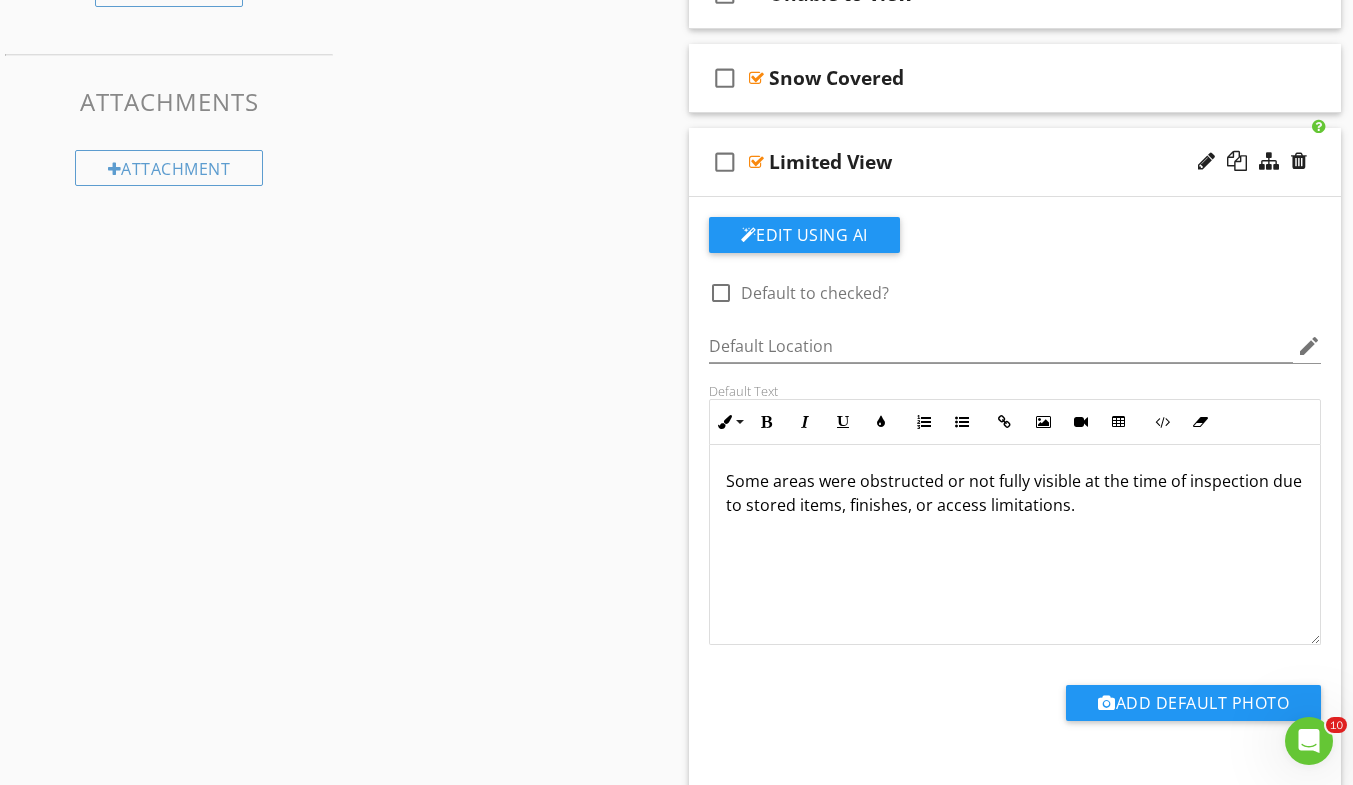 scroll, scrollTop: 902, scrollLeft: 0, axis: vertical 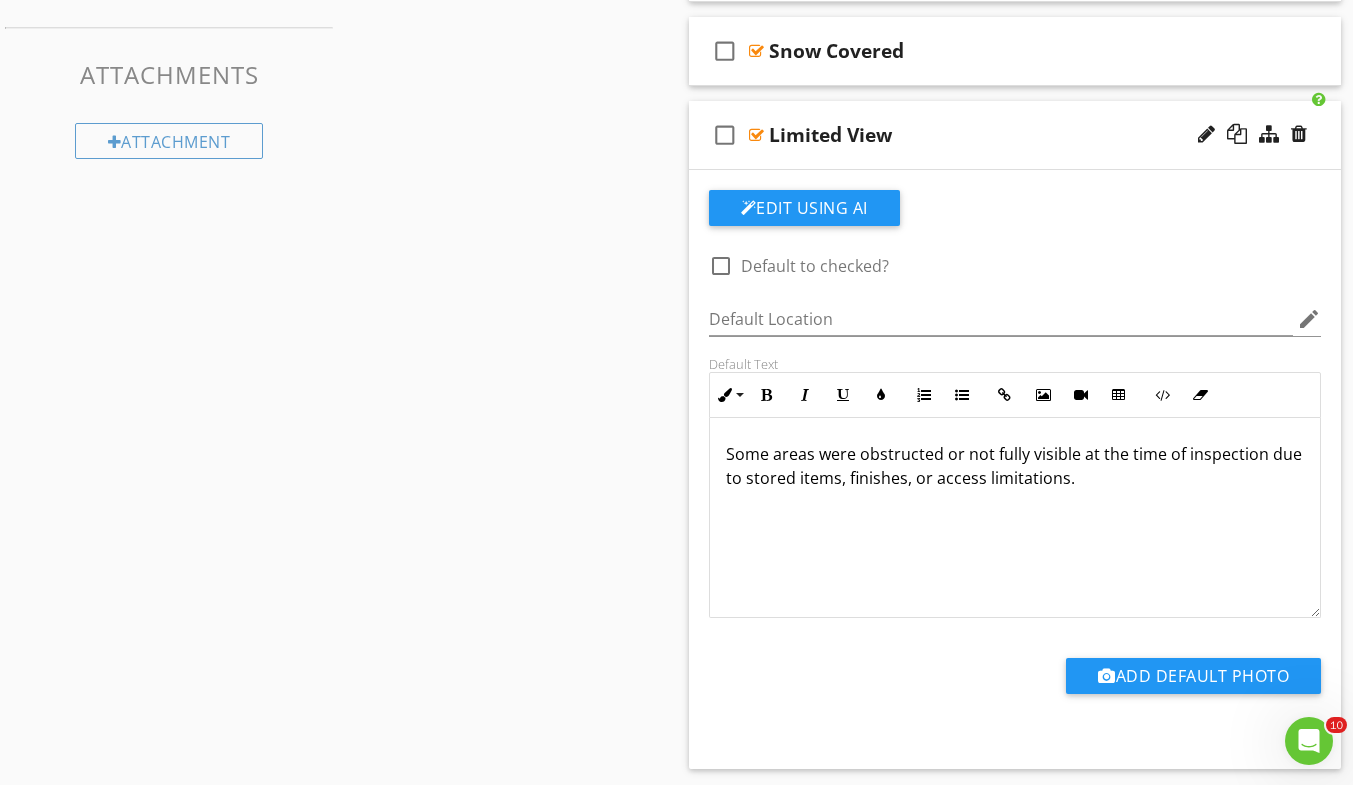 click on "Some areas were obstructed or not fully visible at the time of inspection due to stored items, finishes, or access limitations." at bounding box center [1015, 466] 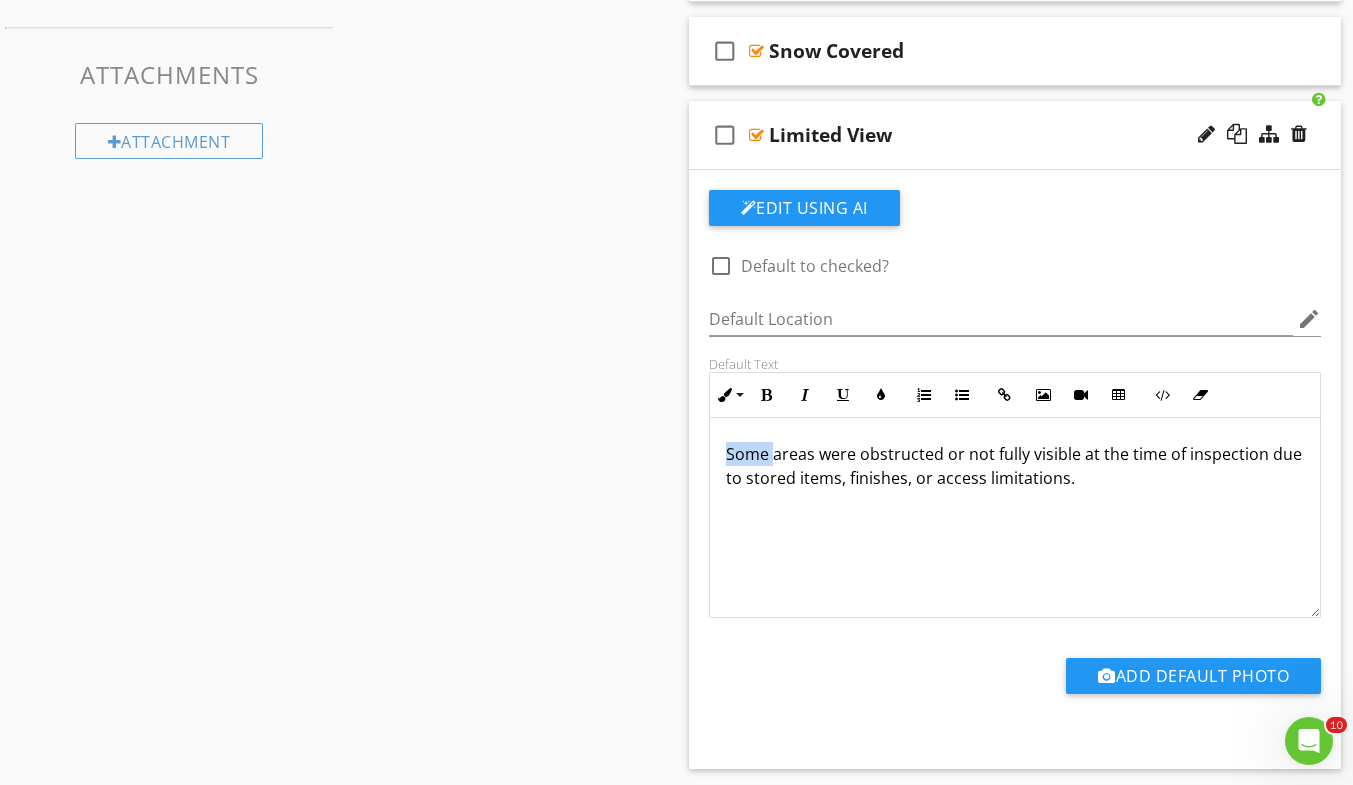 click on "Some areas were obstructed or not fully visible at the time of inspection due to stored items, finishes, or access limitations." at bounding box center [1015, 466] 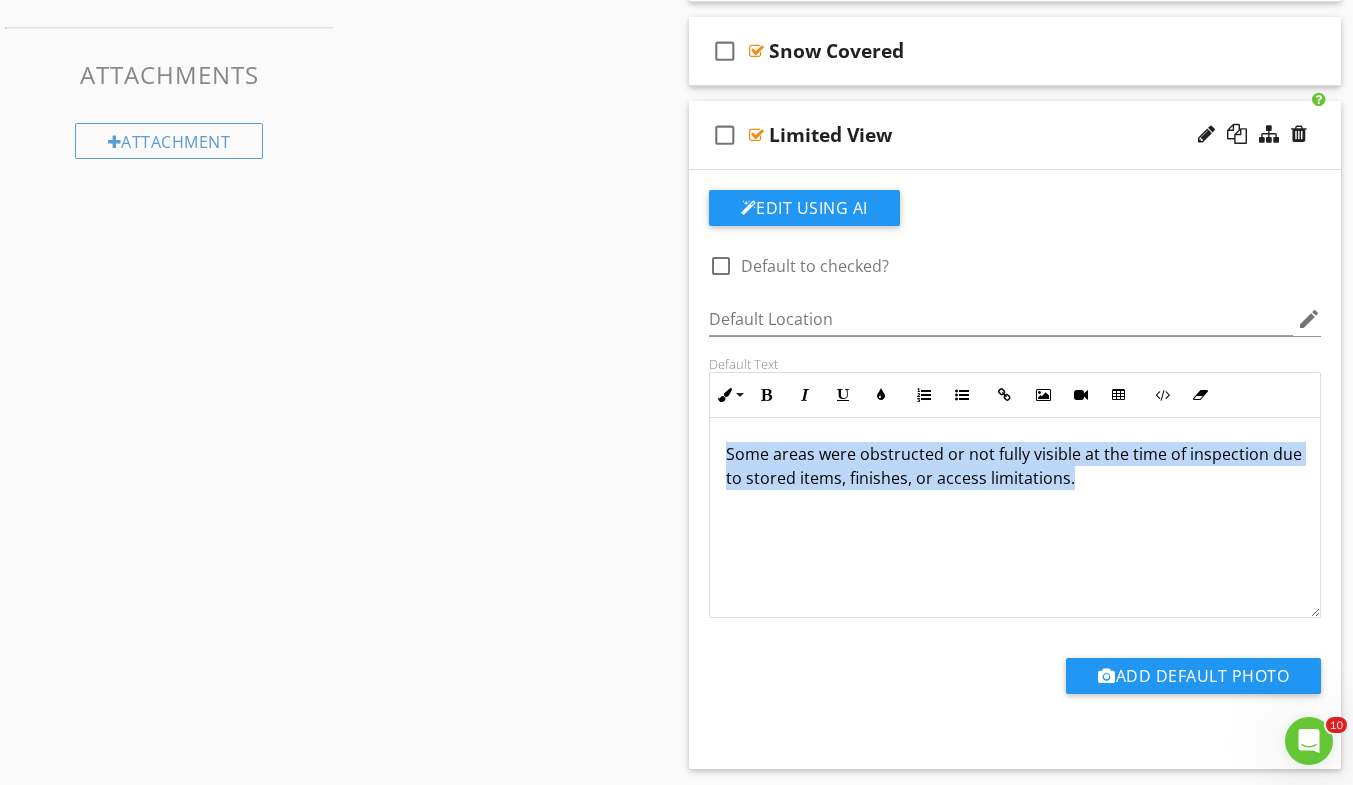 click on "Some areas were obstructed or not fully visible at the time of inspection due to stored items, finishes, or access limitations." at bounding box center (1015, 466) 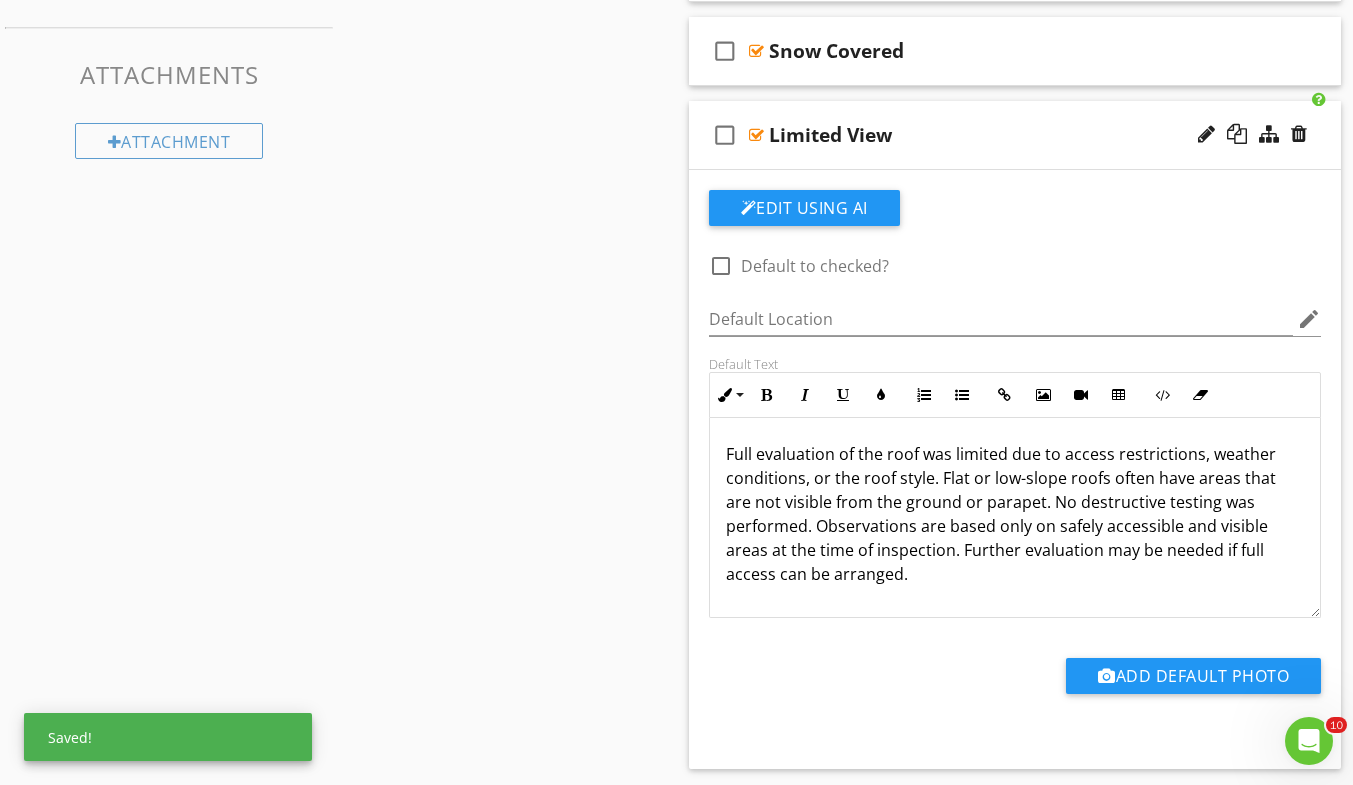 click on "Limited View" at bounding box center (998, 135) 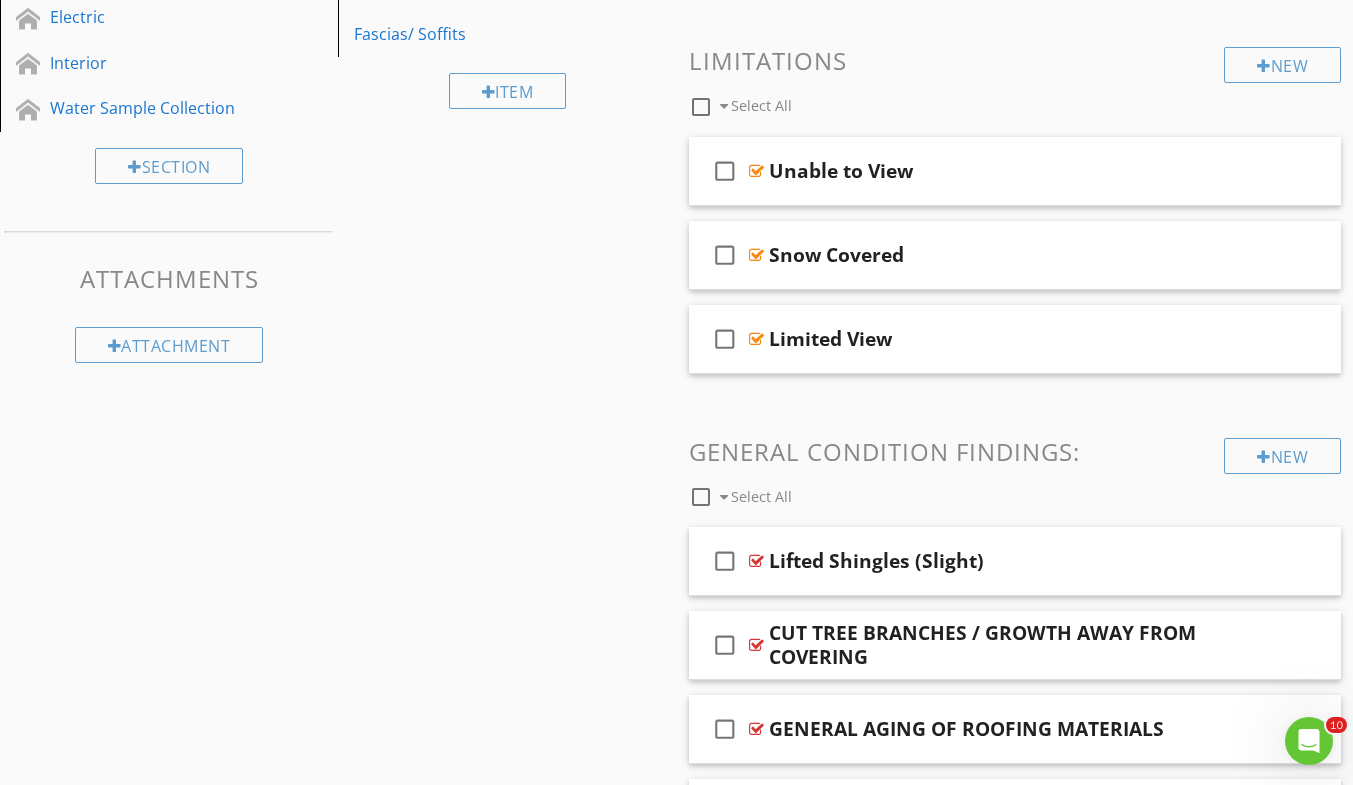 scroll, scrollTop: 696, scrollLeft: 0, axis: vertical 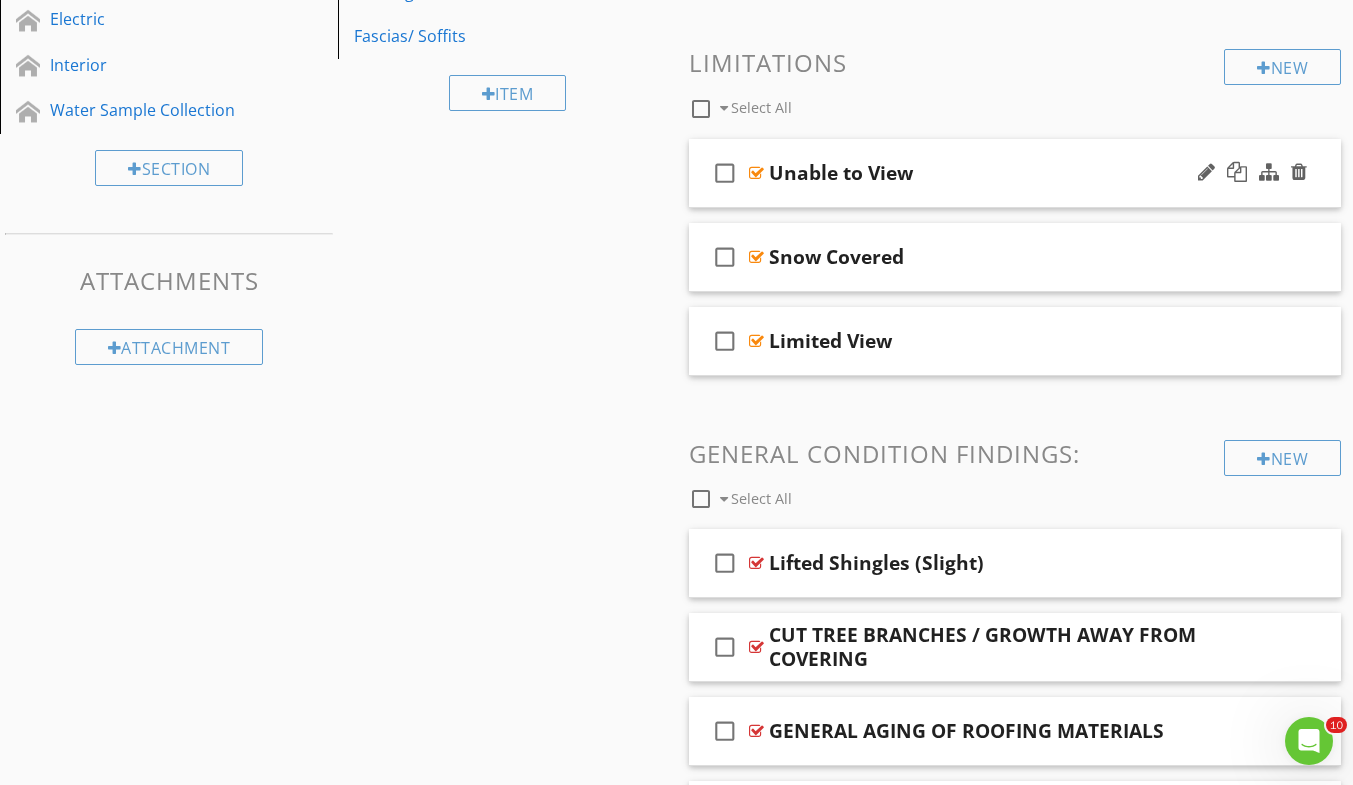 click on "check_box_outline_blank
Unable to View" at bounding box center [1015, 173] 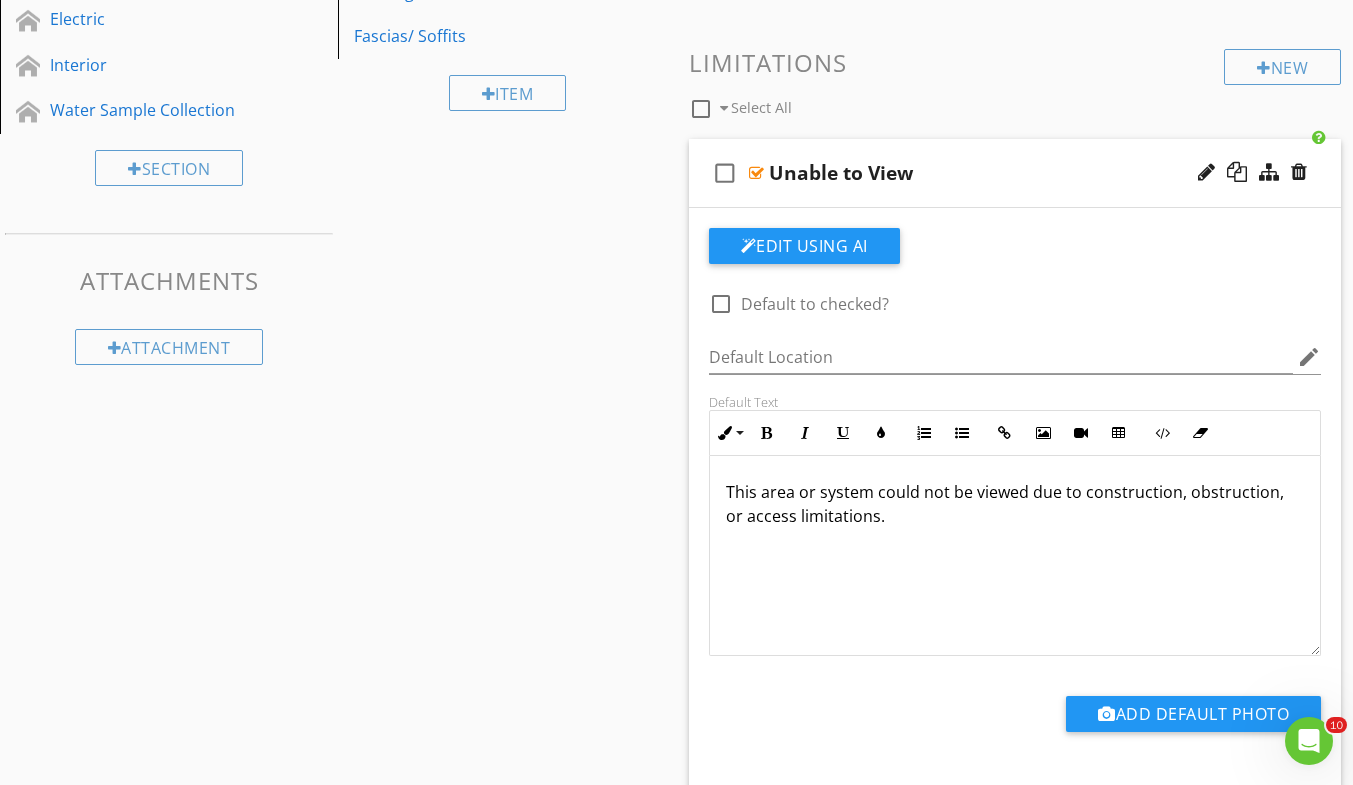 click on "This area or system could not be viewed due to construction, obstruction, or access limitations." at bounding box center (1015, 504) 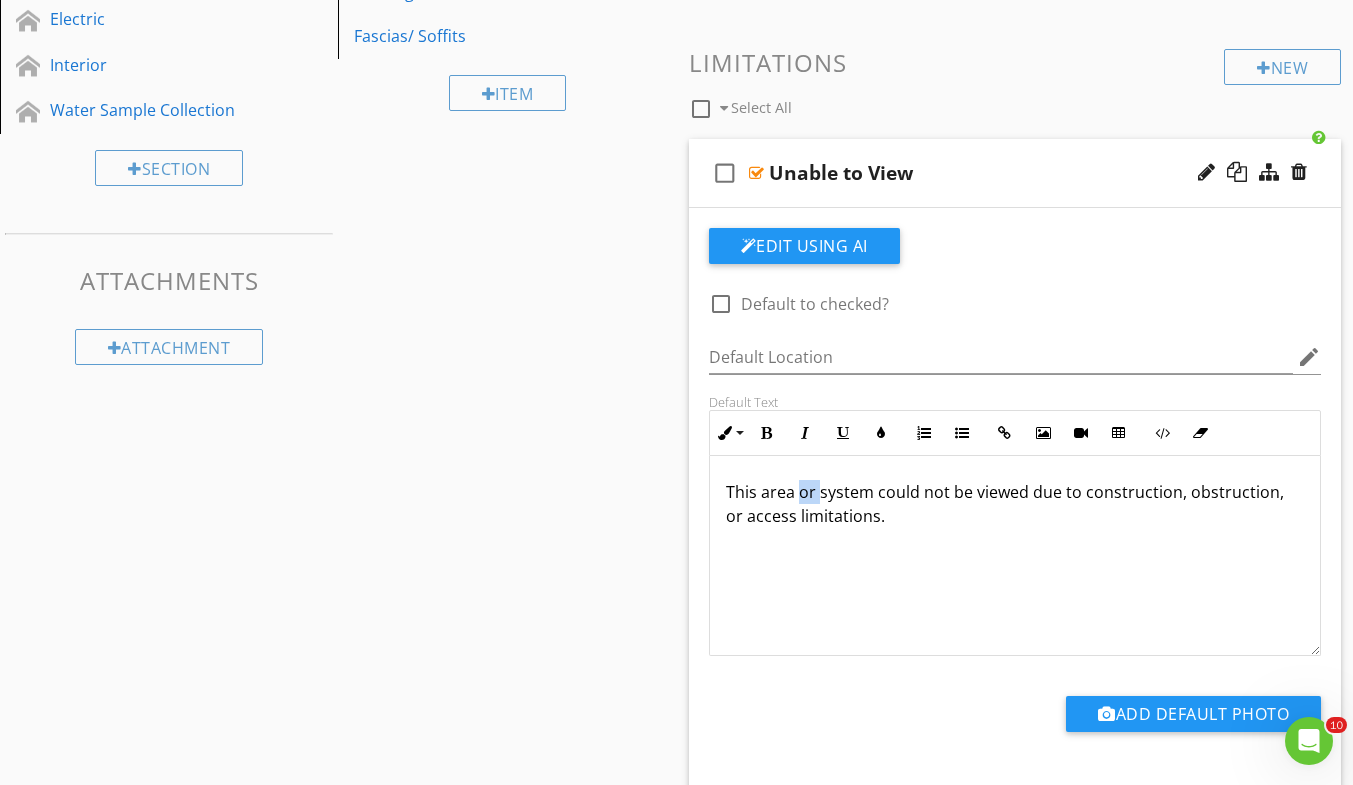 click on "This area or system could not be viewed due to construction, obstruction, or access limitations." at bounding box center [1015, 504] 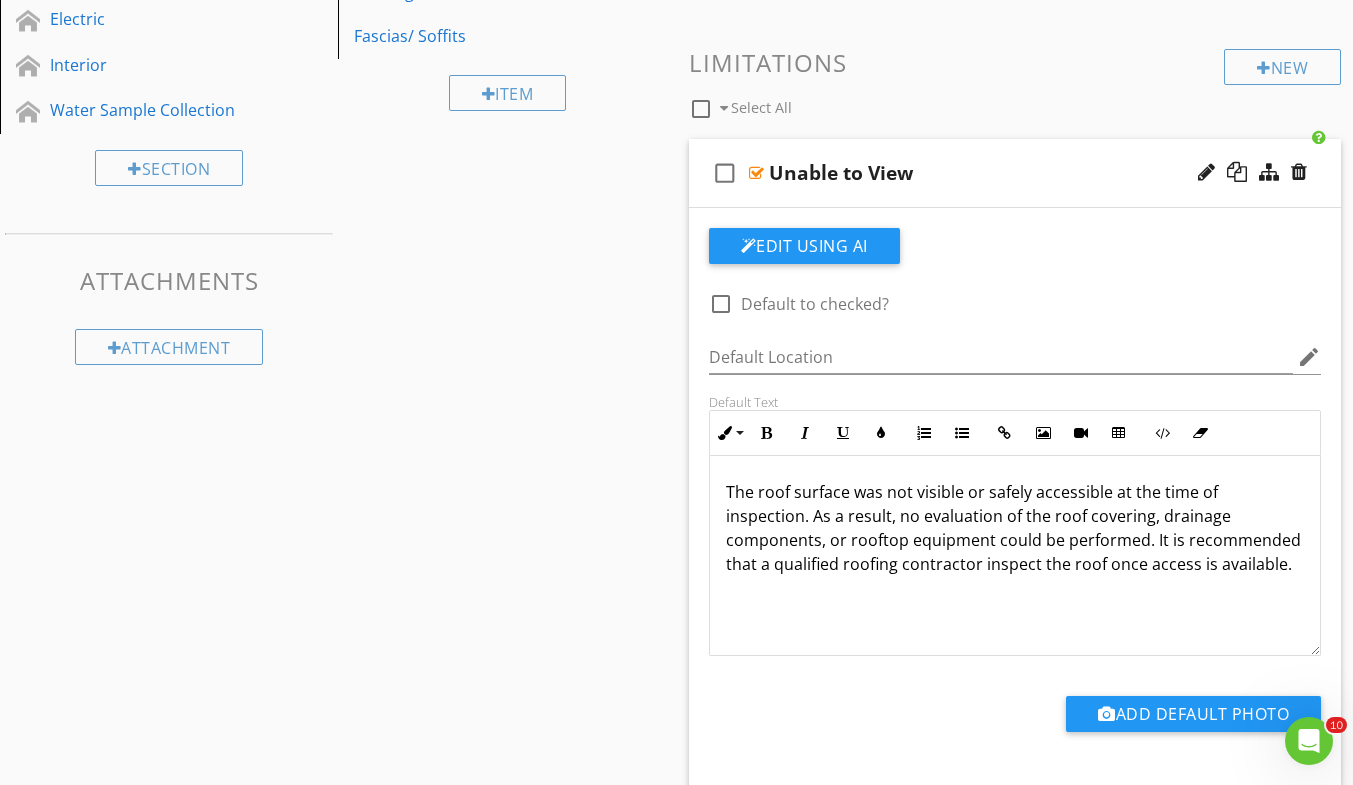click on "Unable to View" at bounding box center [998, 173] 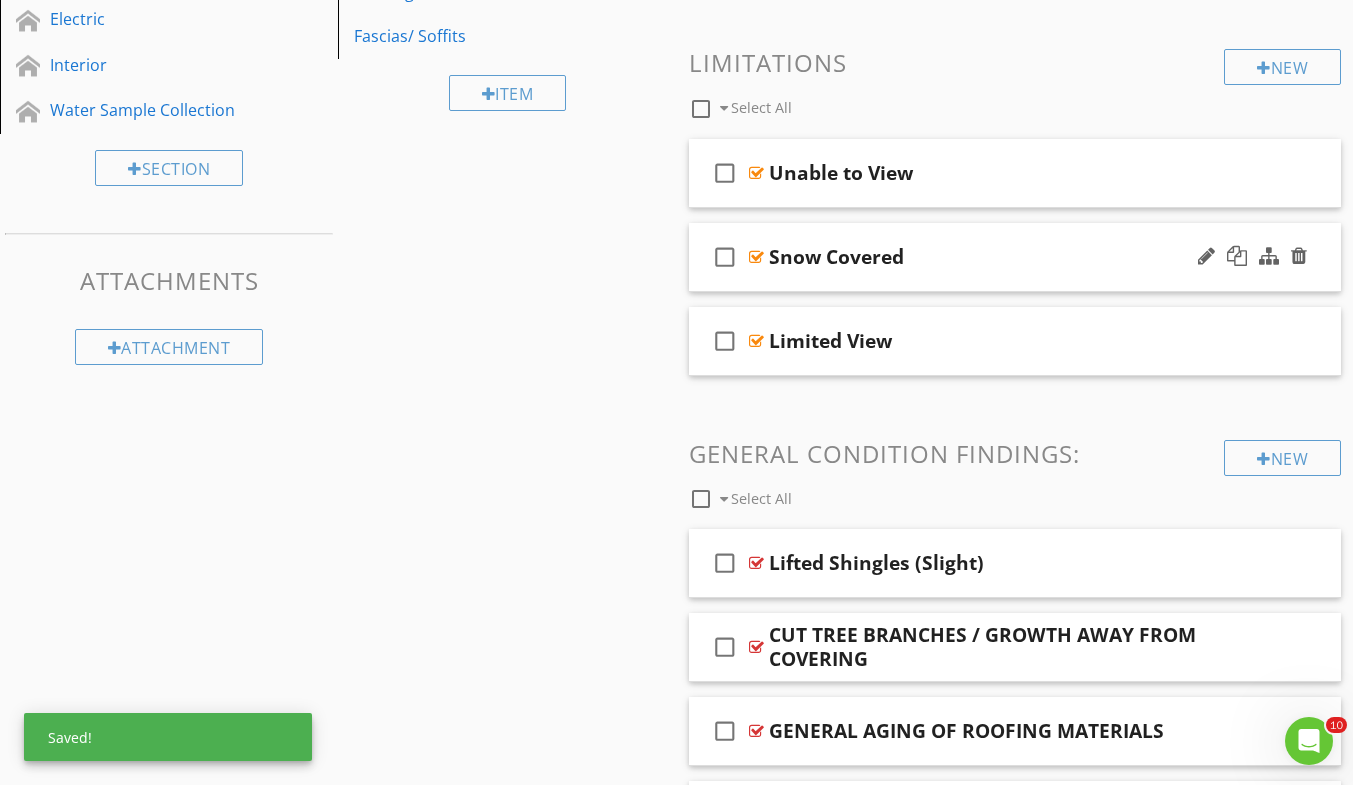 click on "Snow Covered" at bounding box center (998, 257) 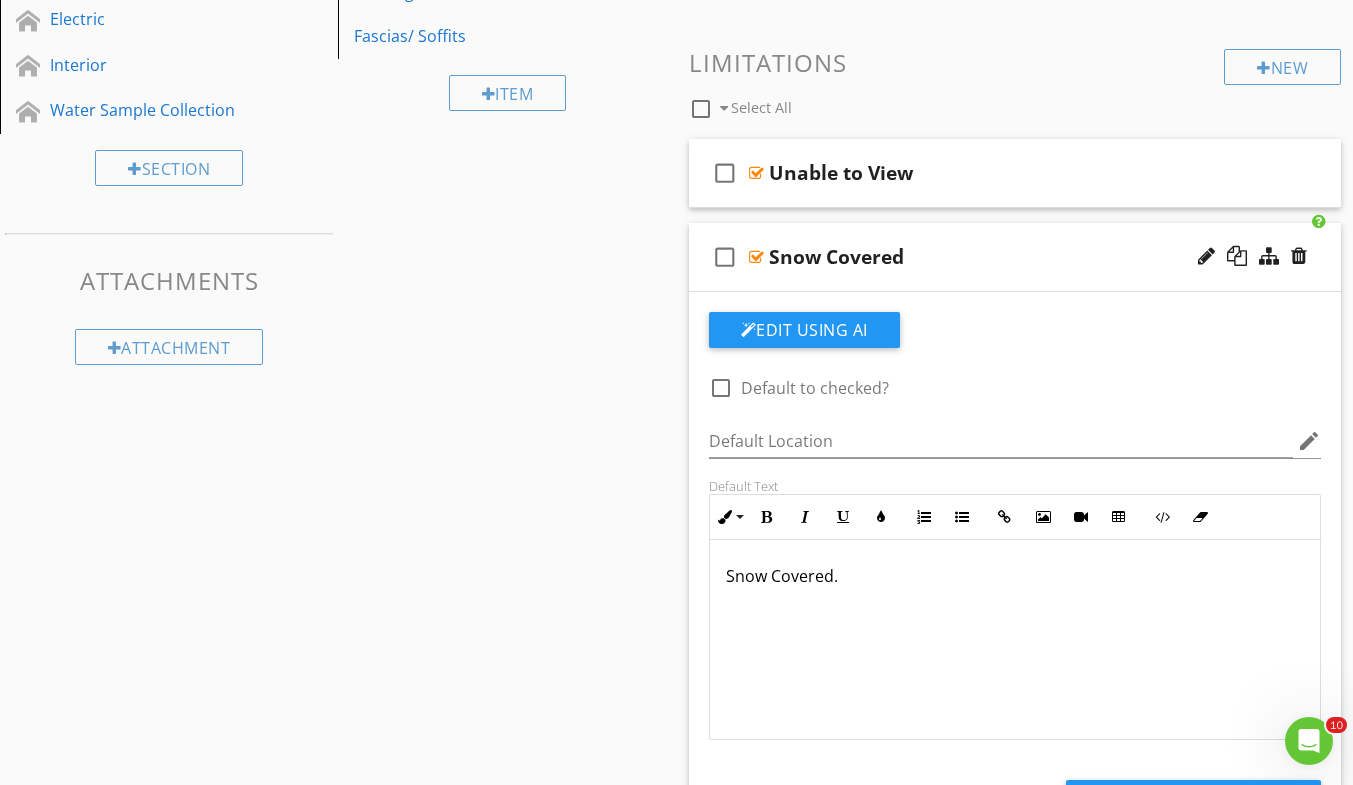 click on "Snow Covered." at bounding box center (1015, 640) 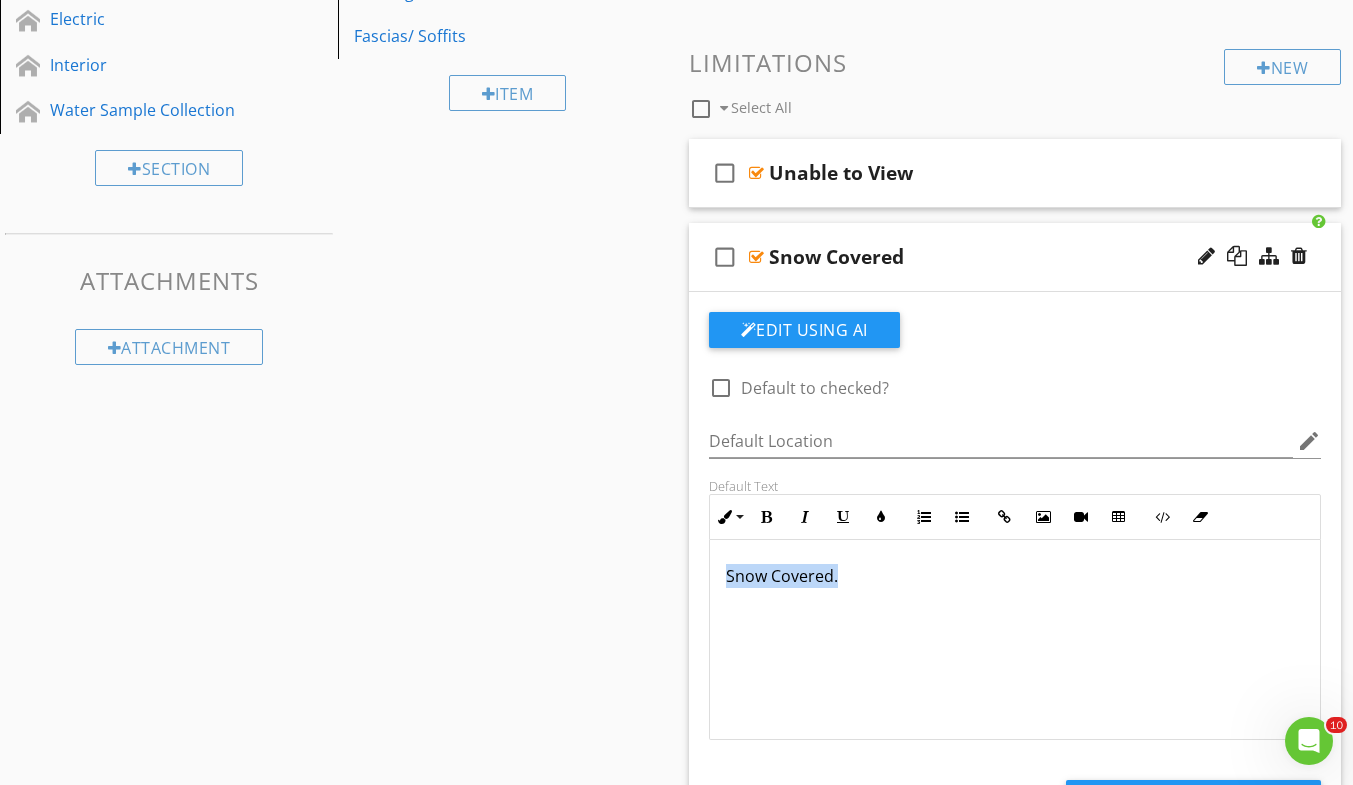 click on "Snow Covered." at bounding box center (1015, 640) 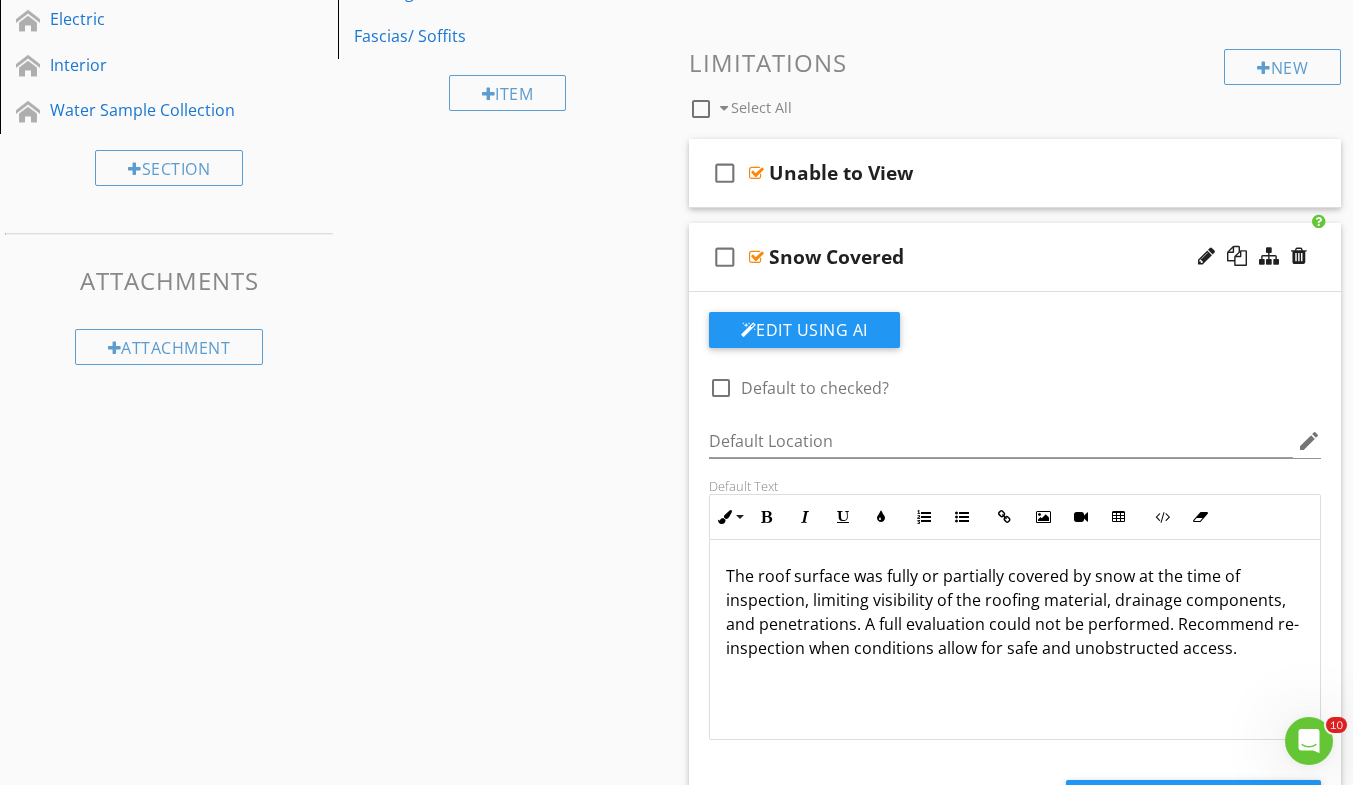 click on "check_box_outline_blank
Snow Covered" at bounding box center [1015, 257] 